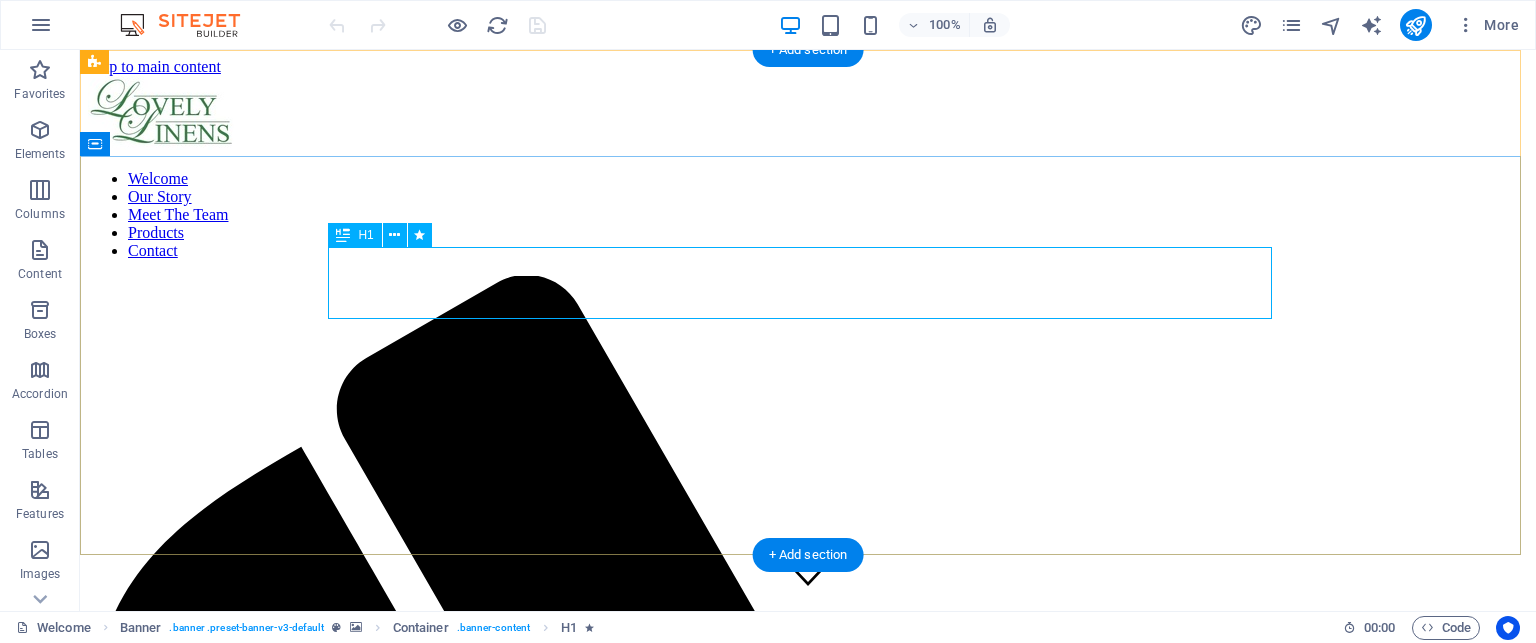 scroll, scrollTop: 0, scrollLeft: 0, axis: both 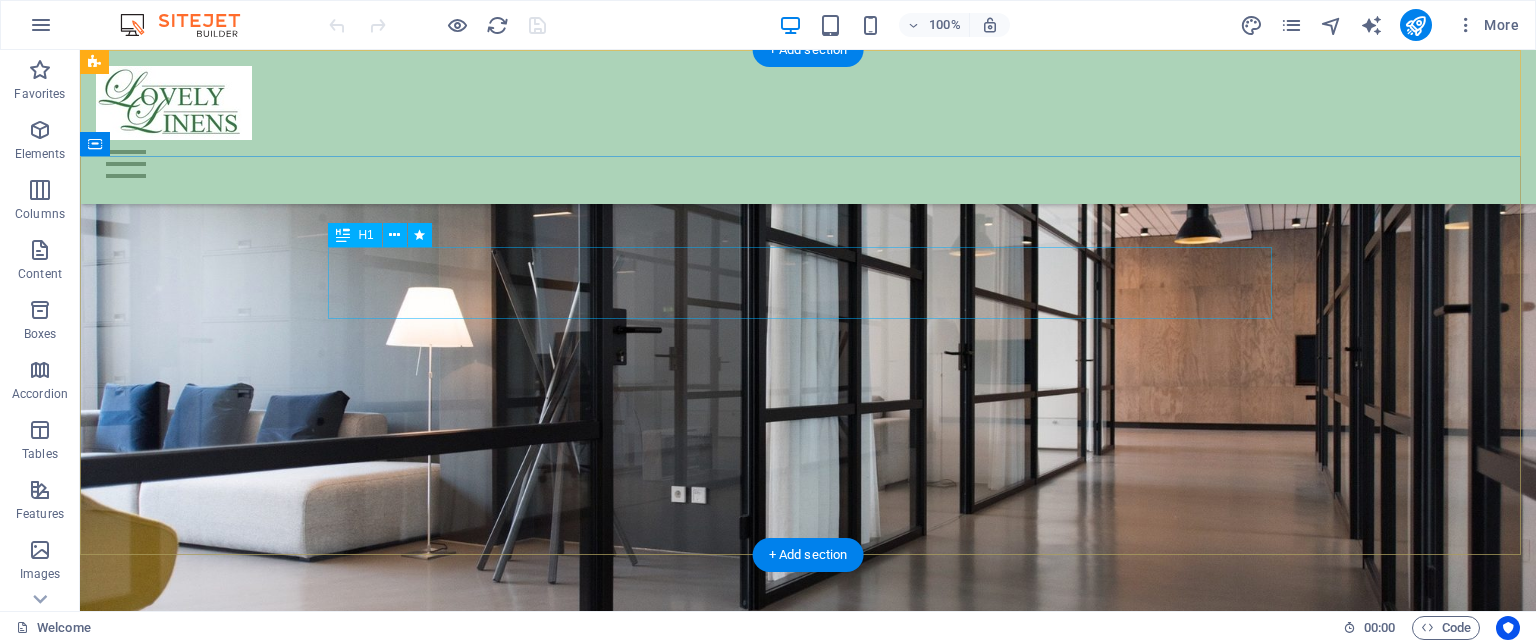 click on "Your title goes here" at bounding box center (808, 777) 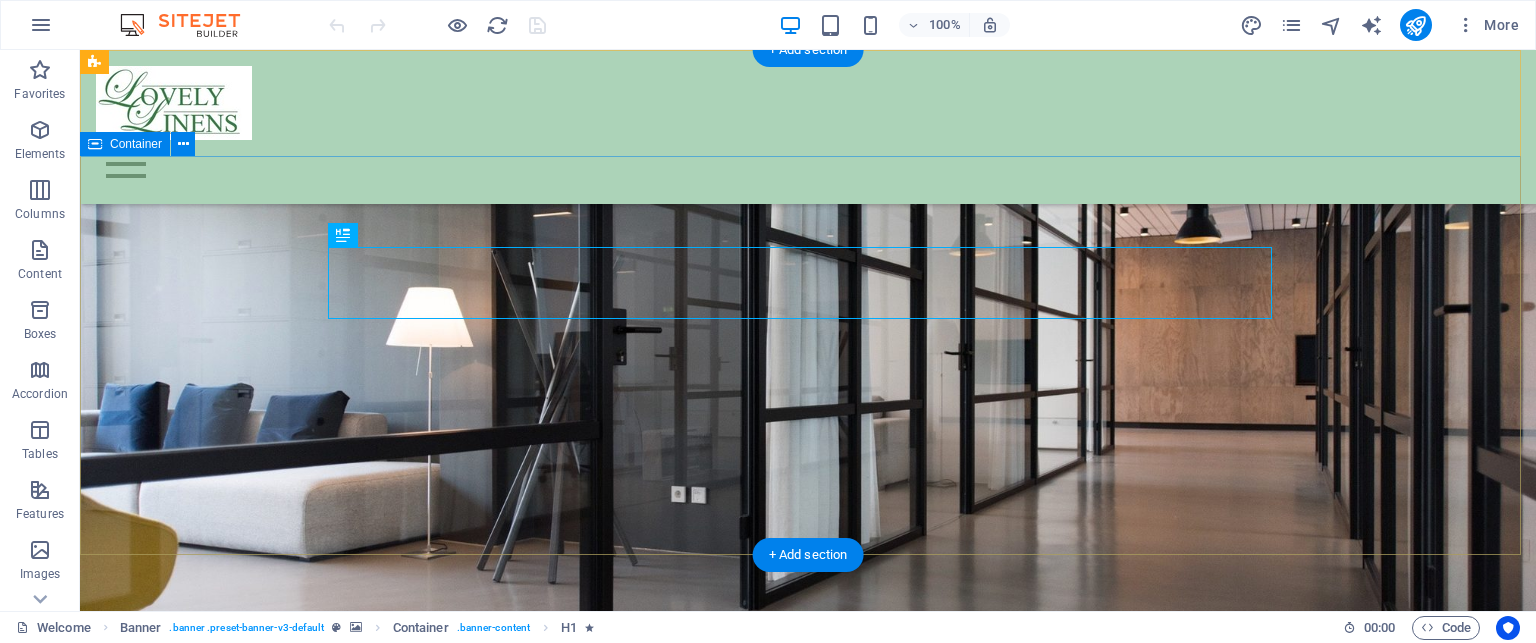 click on "Your title goes here Lorem ipsum dolor sit amet, consetetur sadipscing elitr sed diam Learn more" at bounding box center (808, 849) 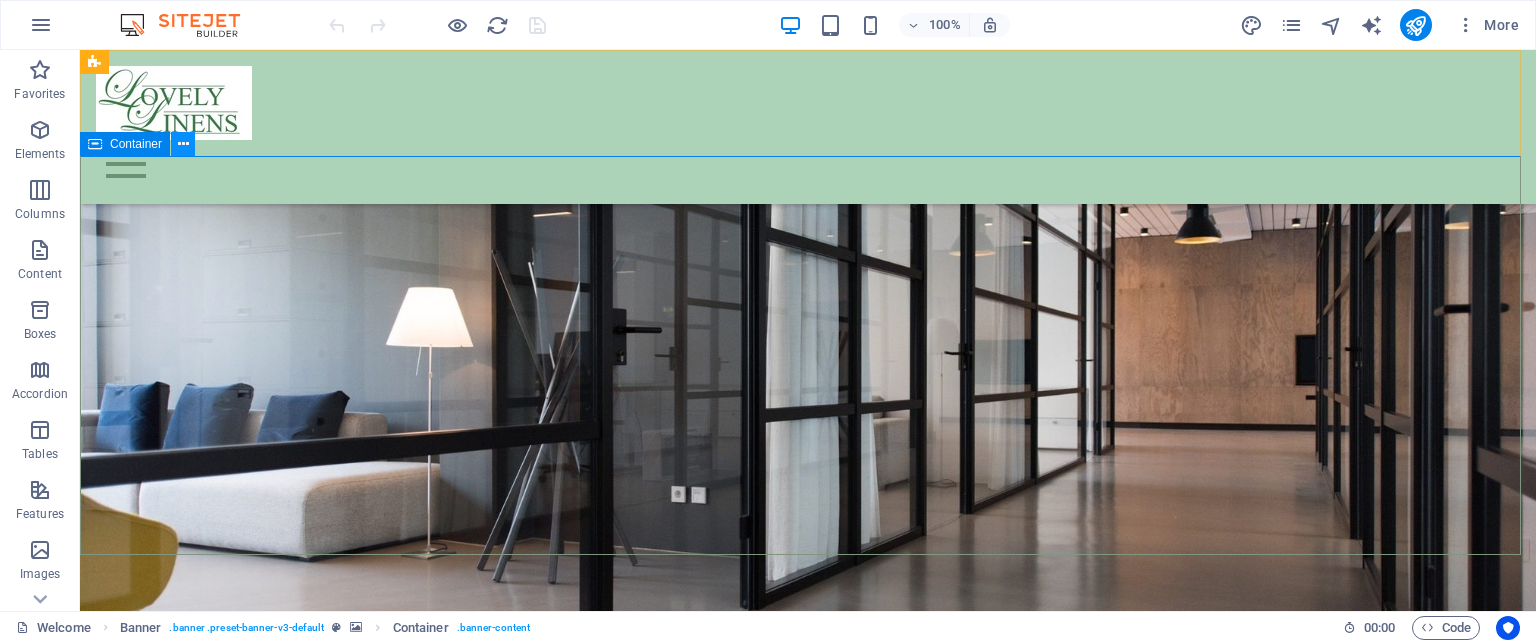 click at bounding box center (183, 144) 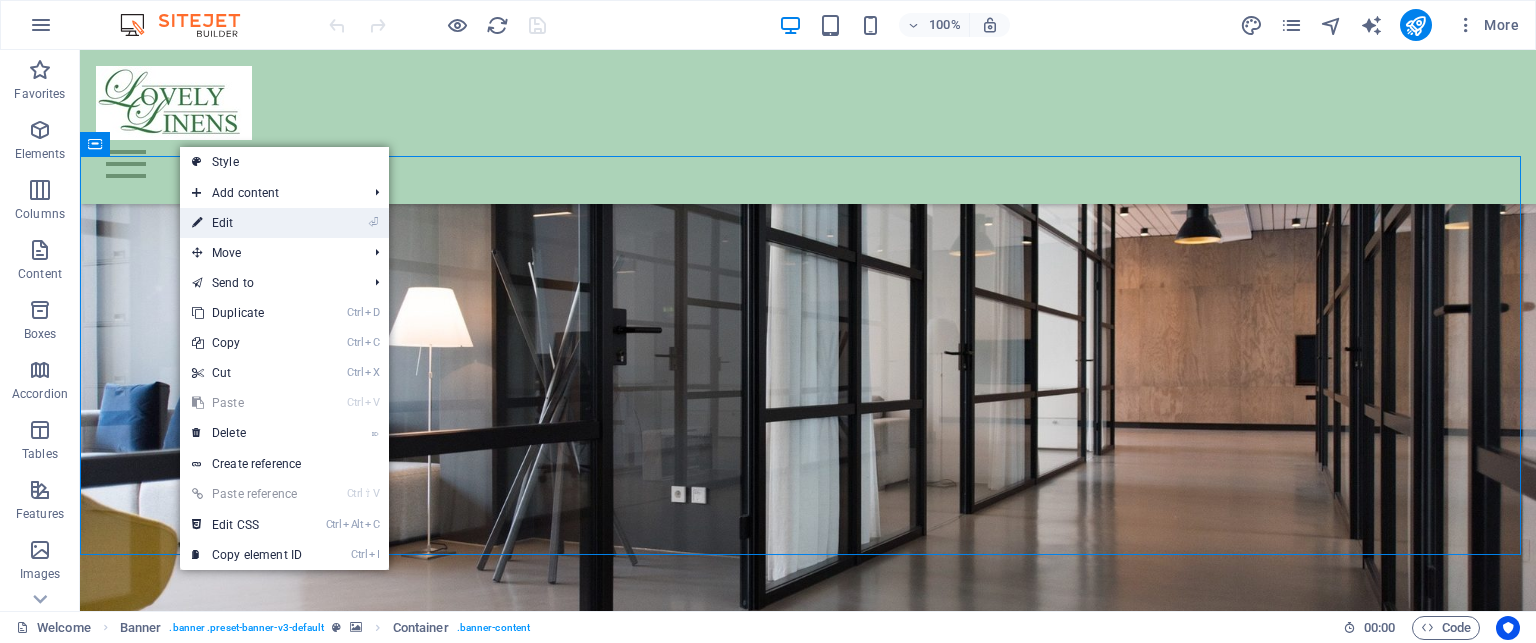 click on "⏎  Edit" at bounding box center [247, 223] 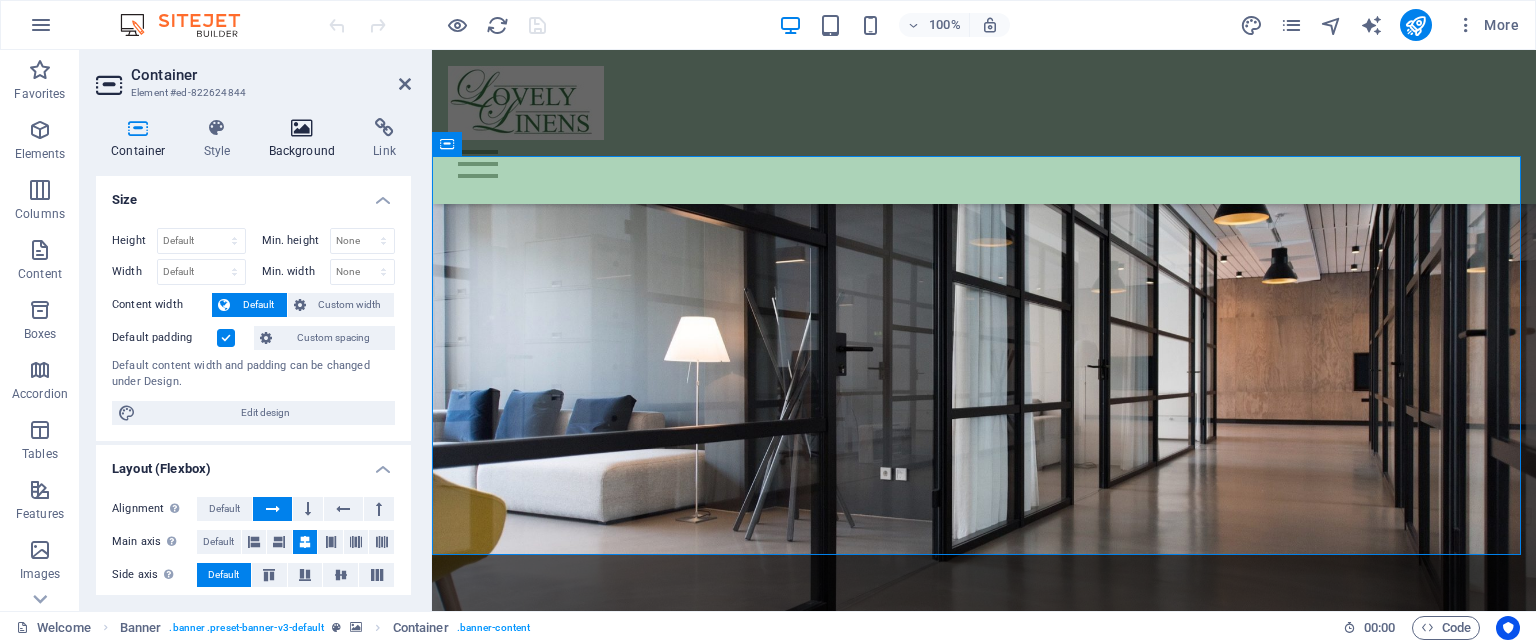 click at bounding box center (302, 128) 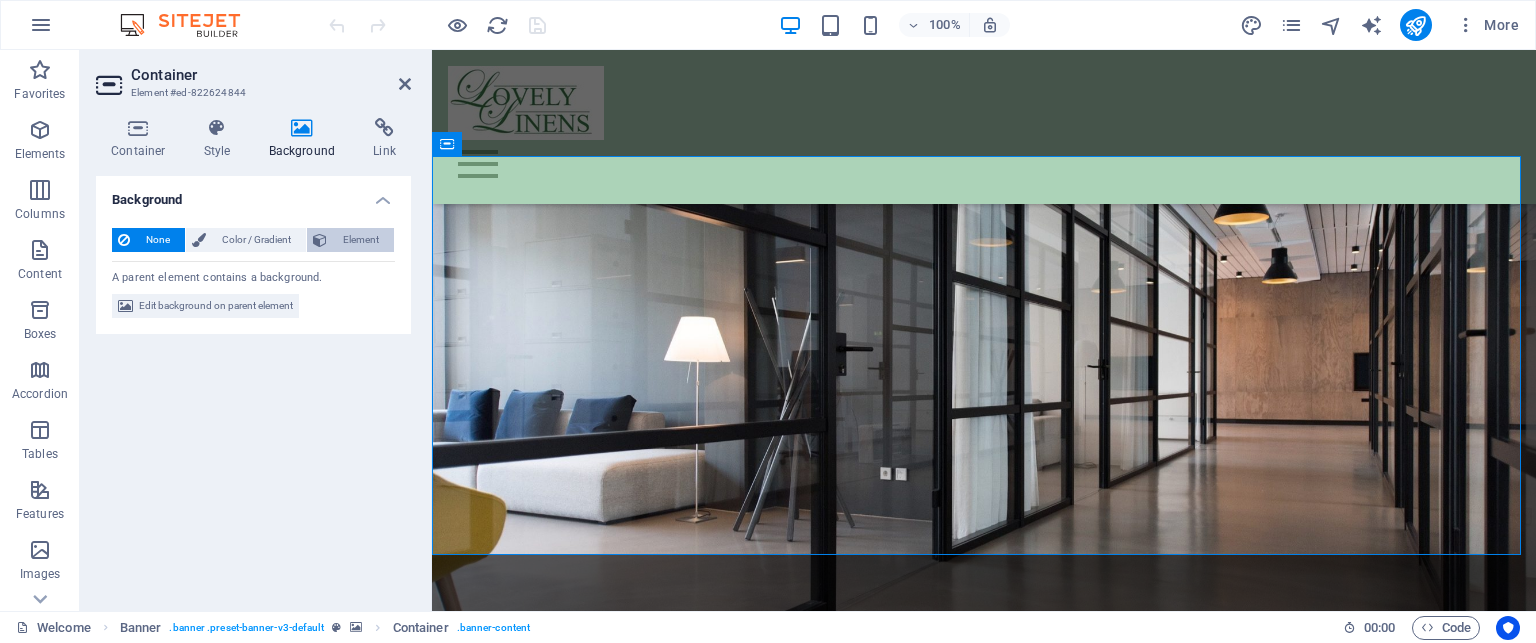 click on "Element" at bounding box center (360, 240) 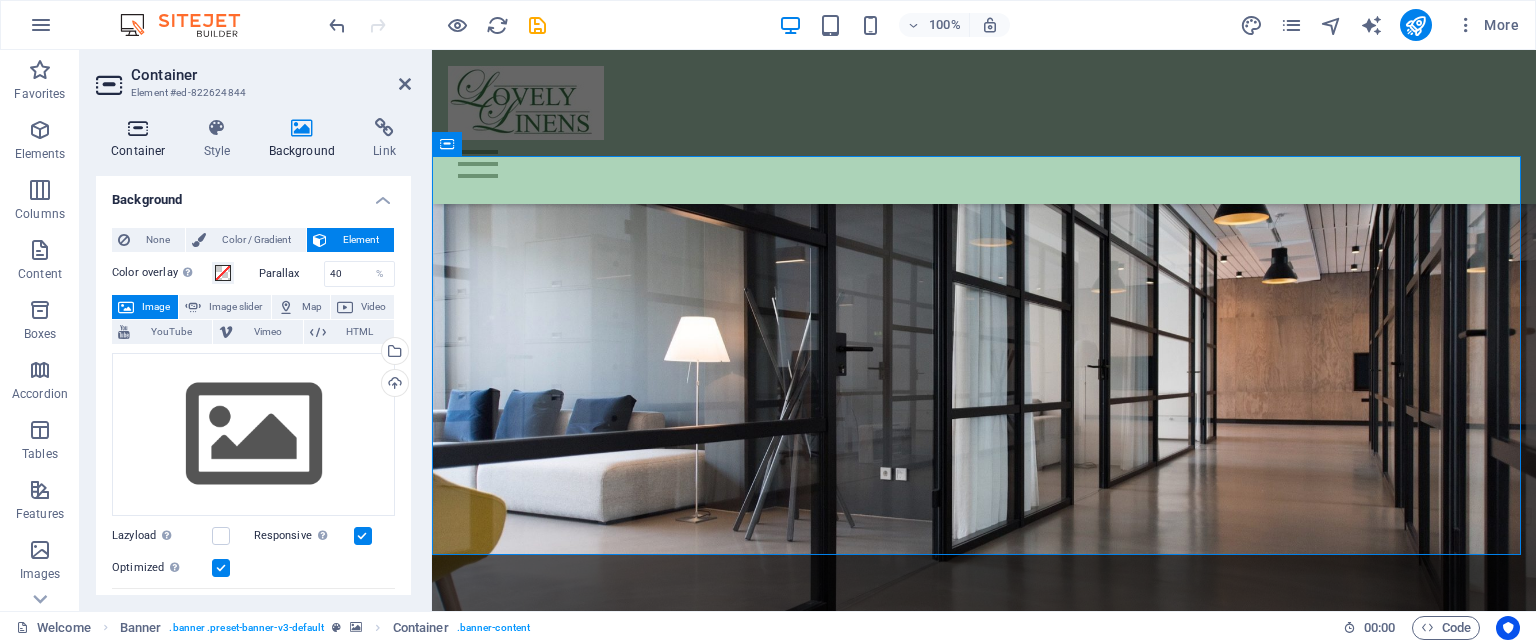 click at bounding box center [138, 128] 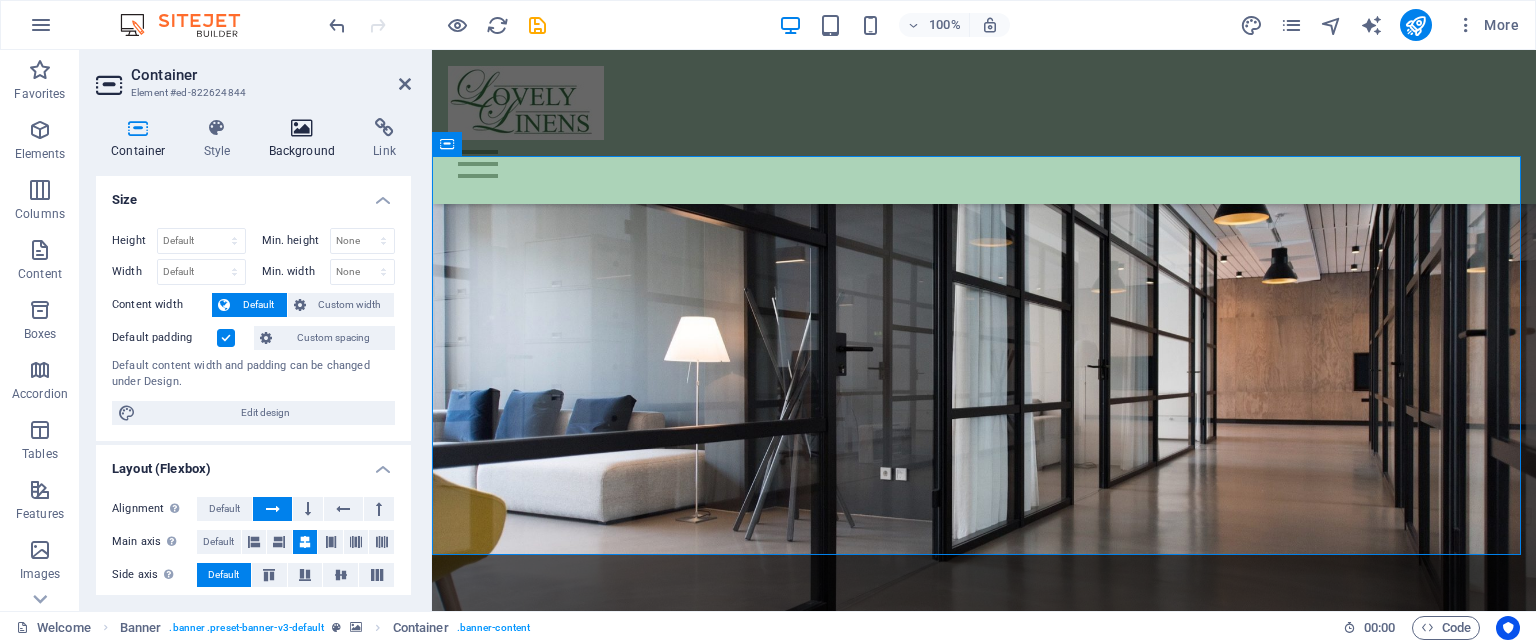 click at bounding box center (302, 128) 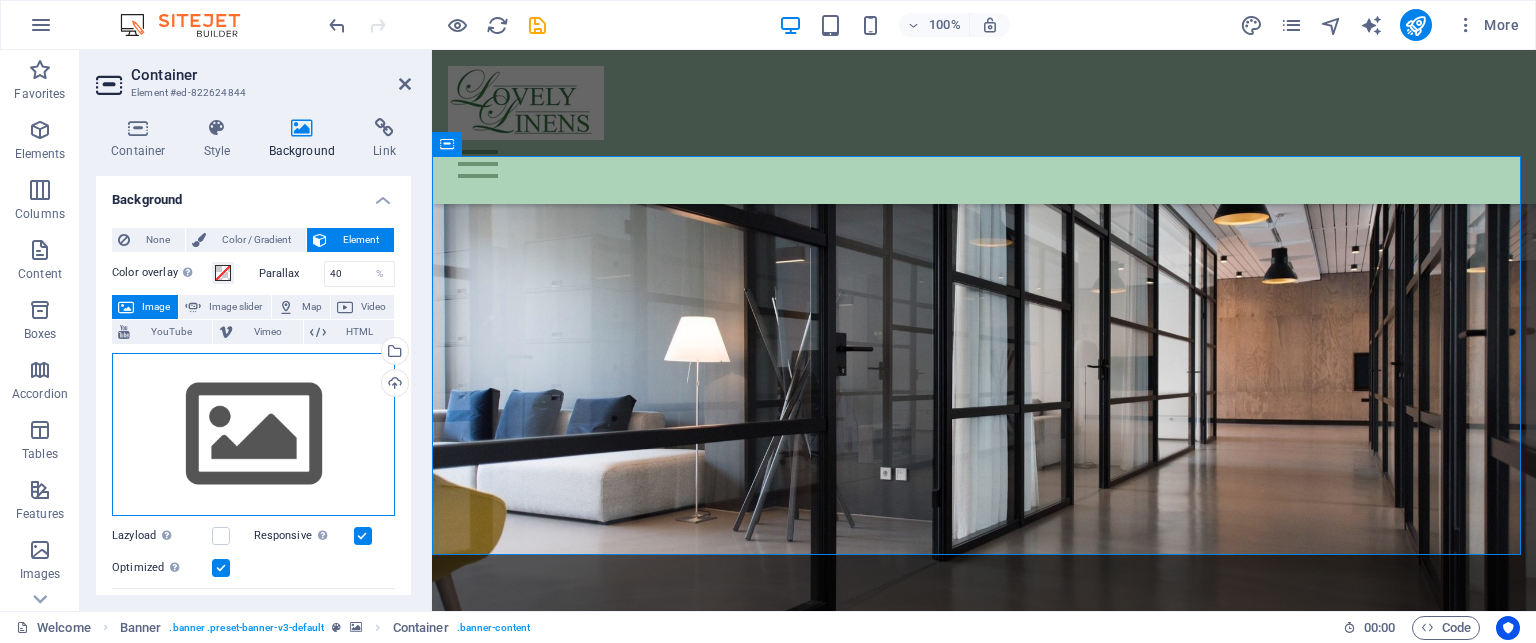 click on "Drag files here, click to choose files or select files from Files or our free stock photos & videos" at bounding box center [253, 435] 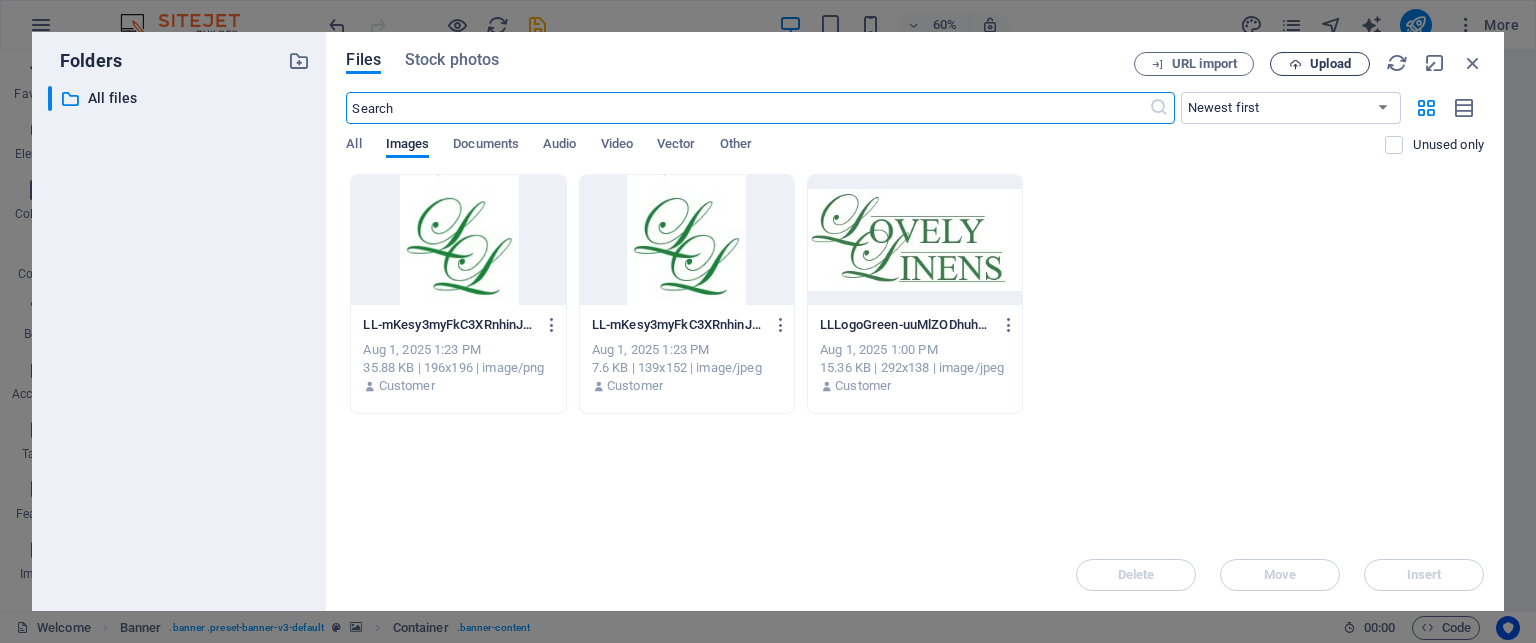 click on "Upload" at bounding box center (1330, 64) 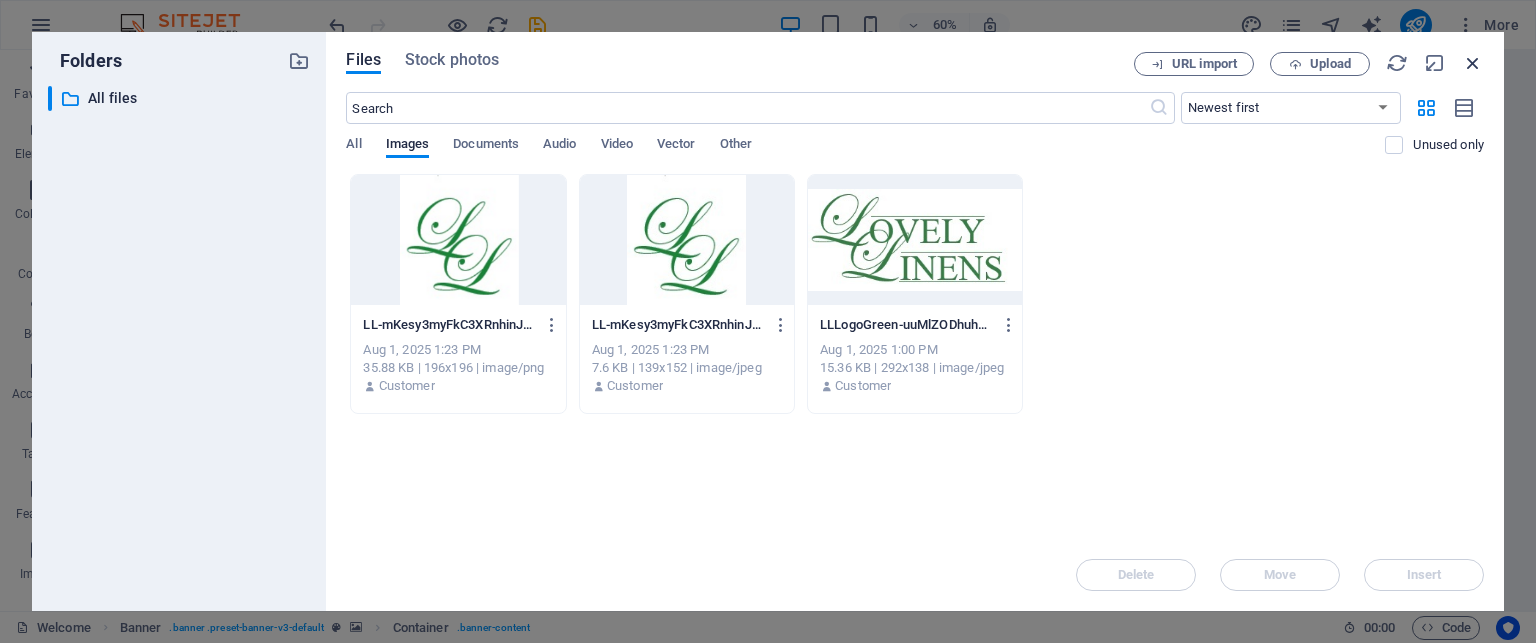 click at bounding box center [1473, 63] 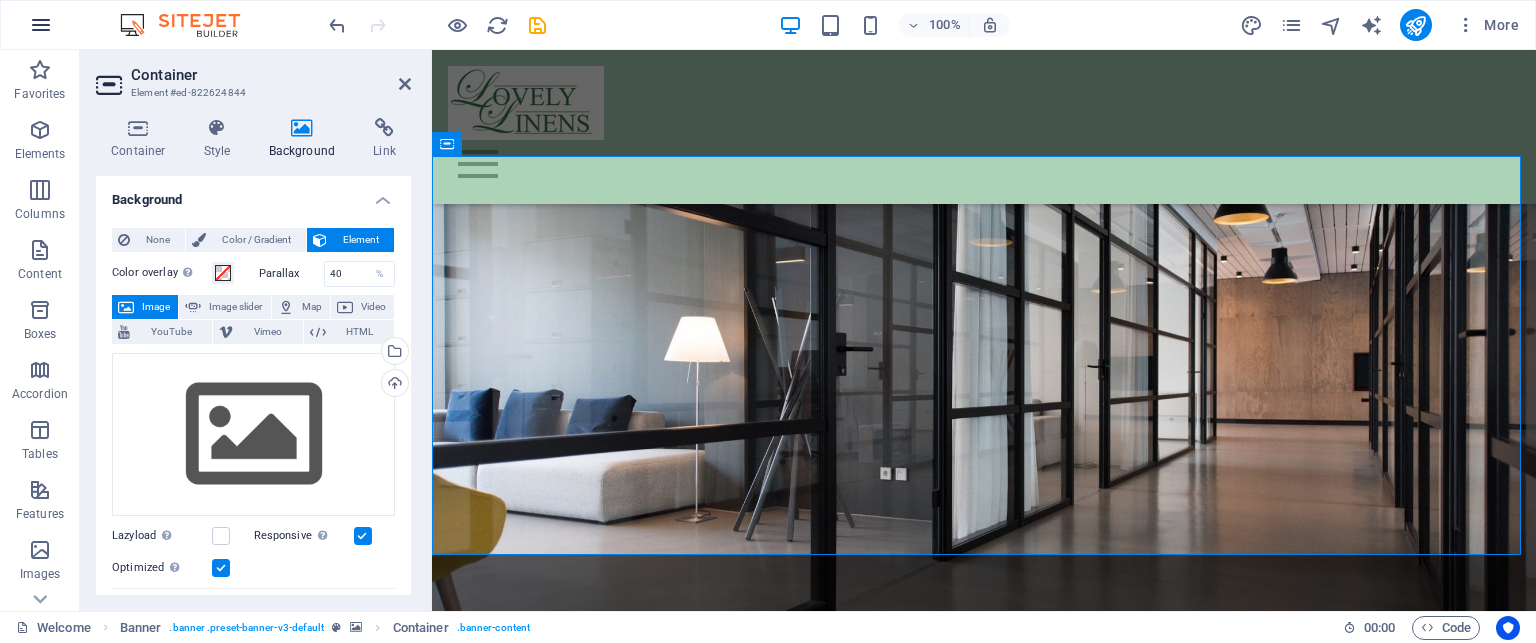 click at bounding box center (41, 25) 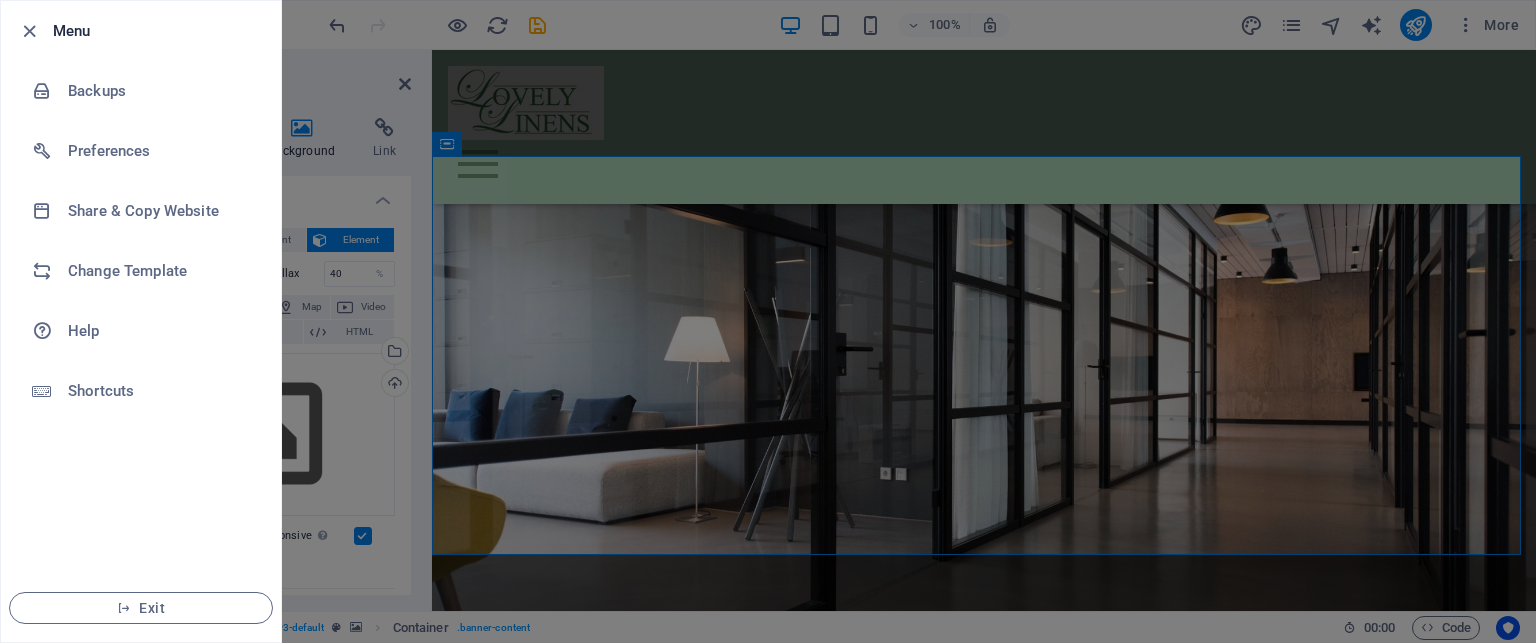 click at bounding box center (35, 31) 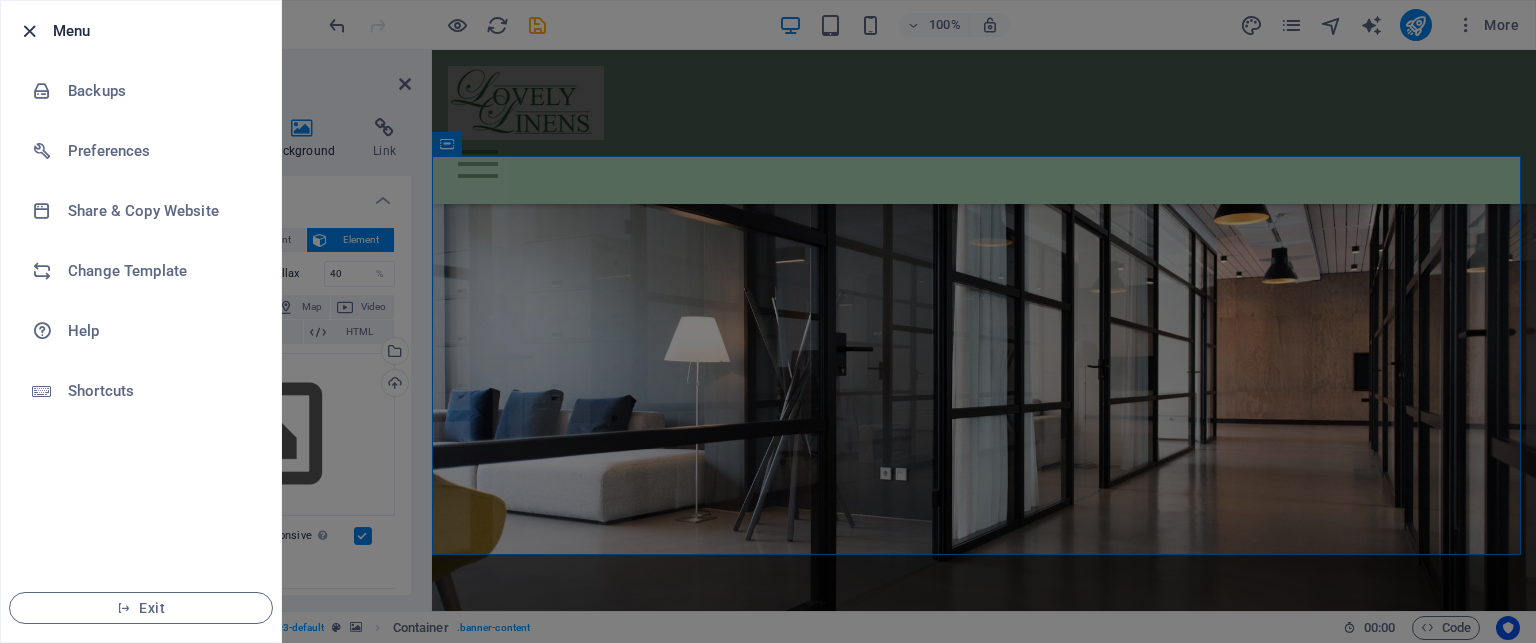 click at bounding box center (29, 31) 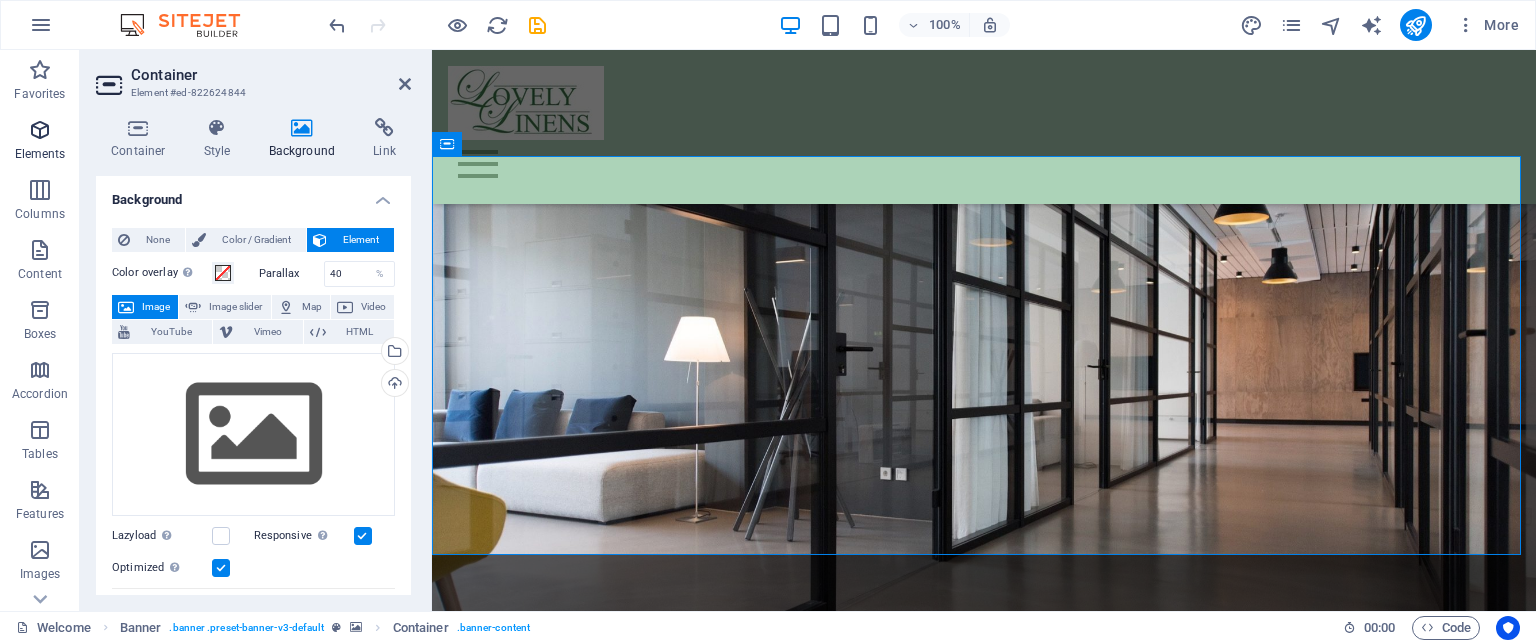 click at bounding box center (40, 130) 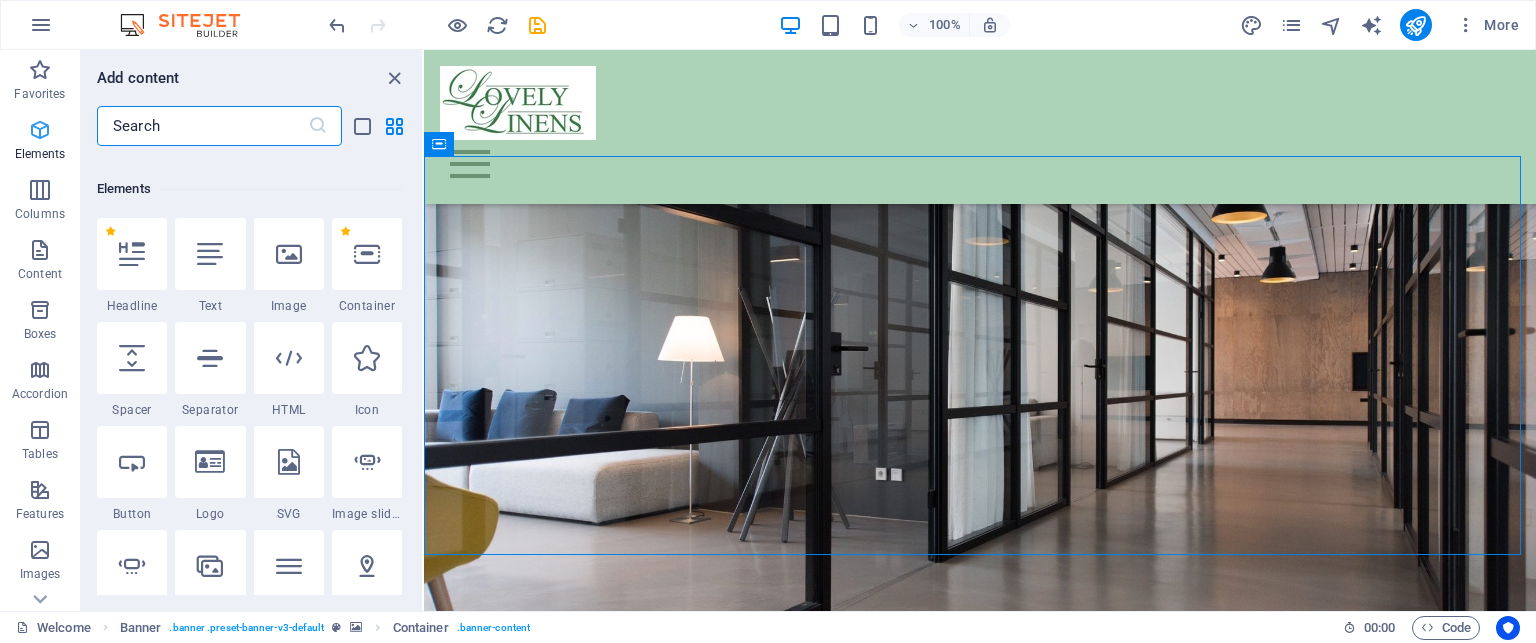 scroll, scrollTop: 376, scrollLeft: 0, axis: vertical 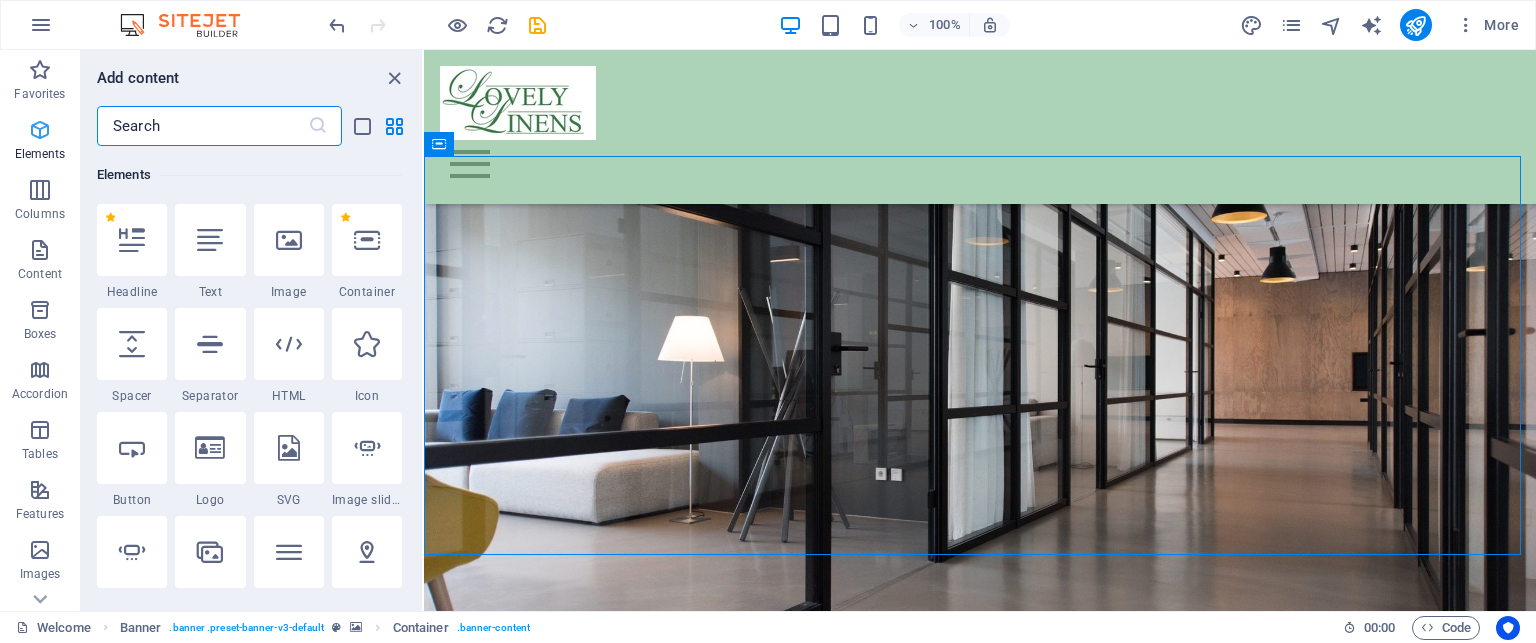 click at bounding box center (40, 130) 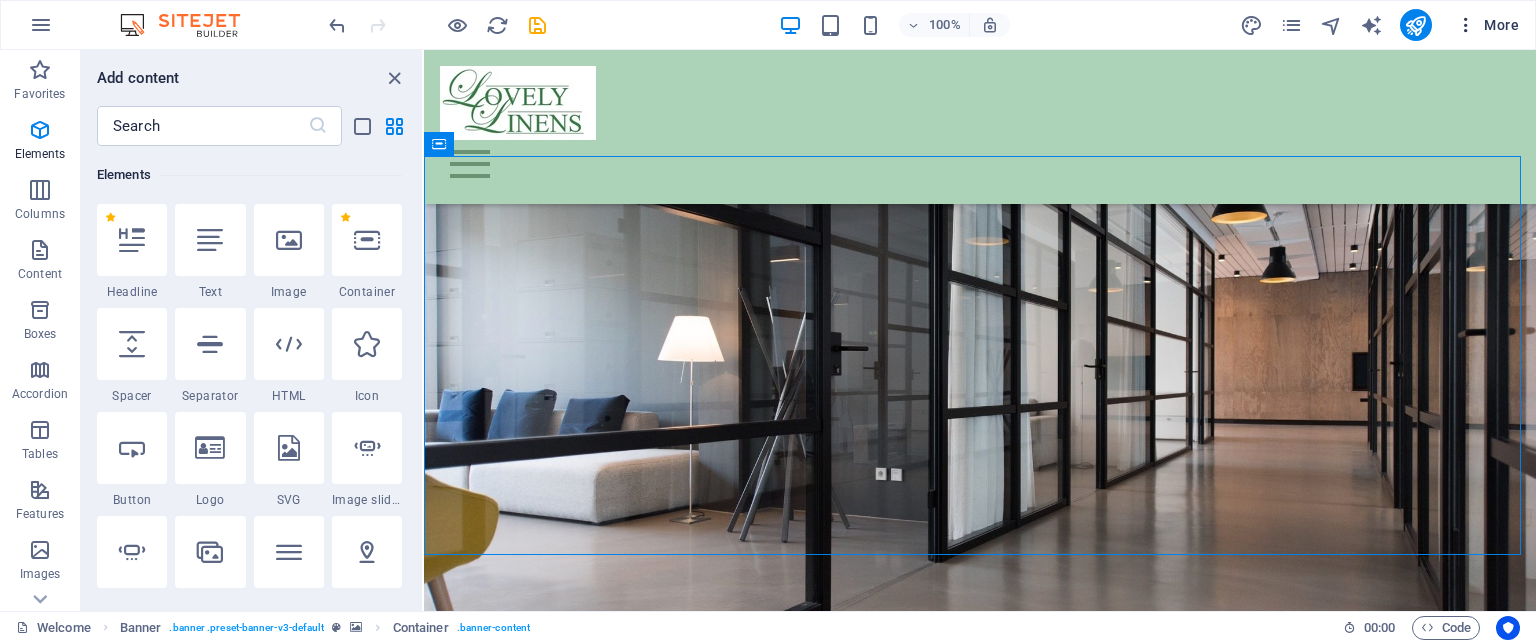 click on "More" at bounding box center [1487, 25] 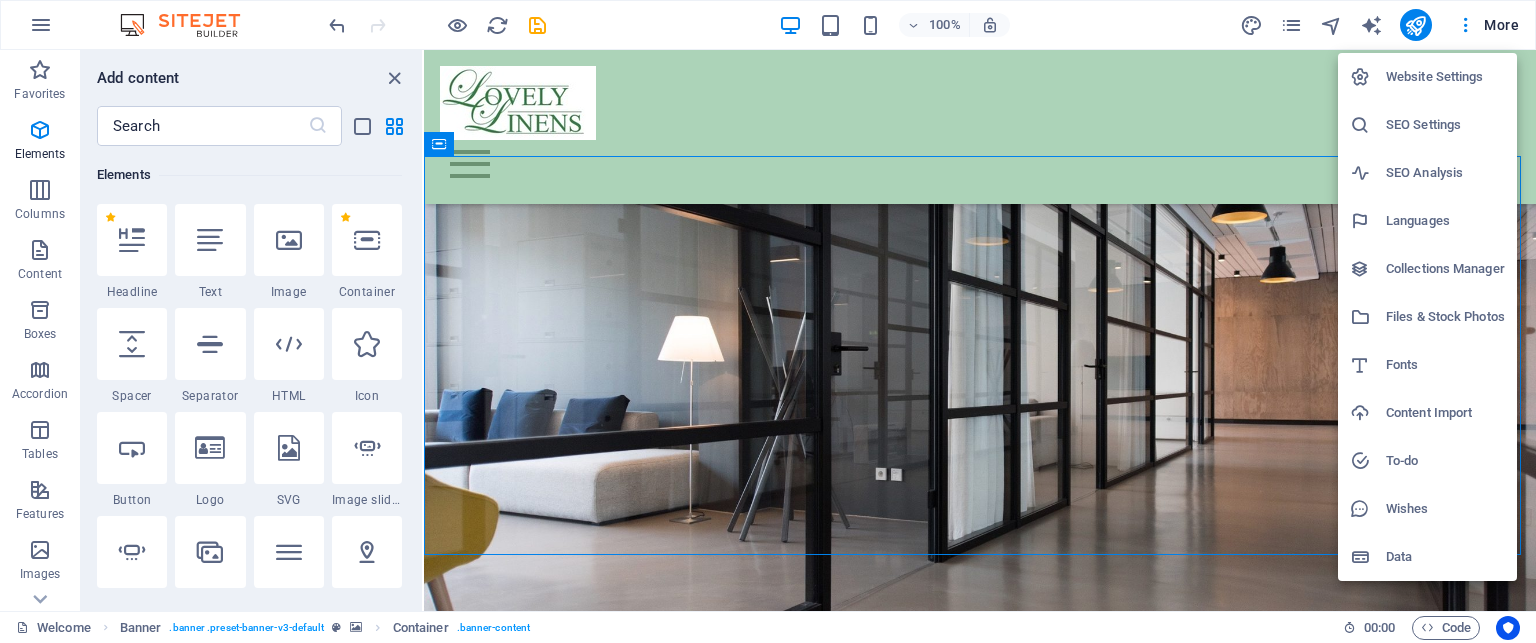 click on "Files & Stock Photos" at bounding box center (1445, 317) 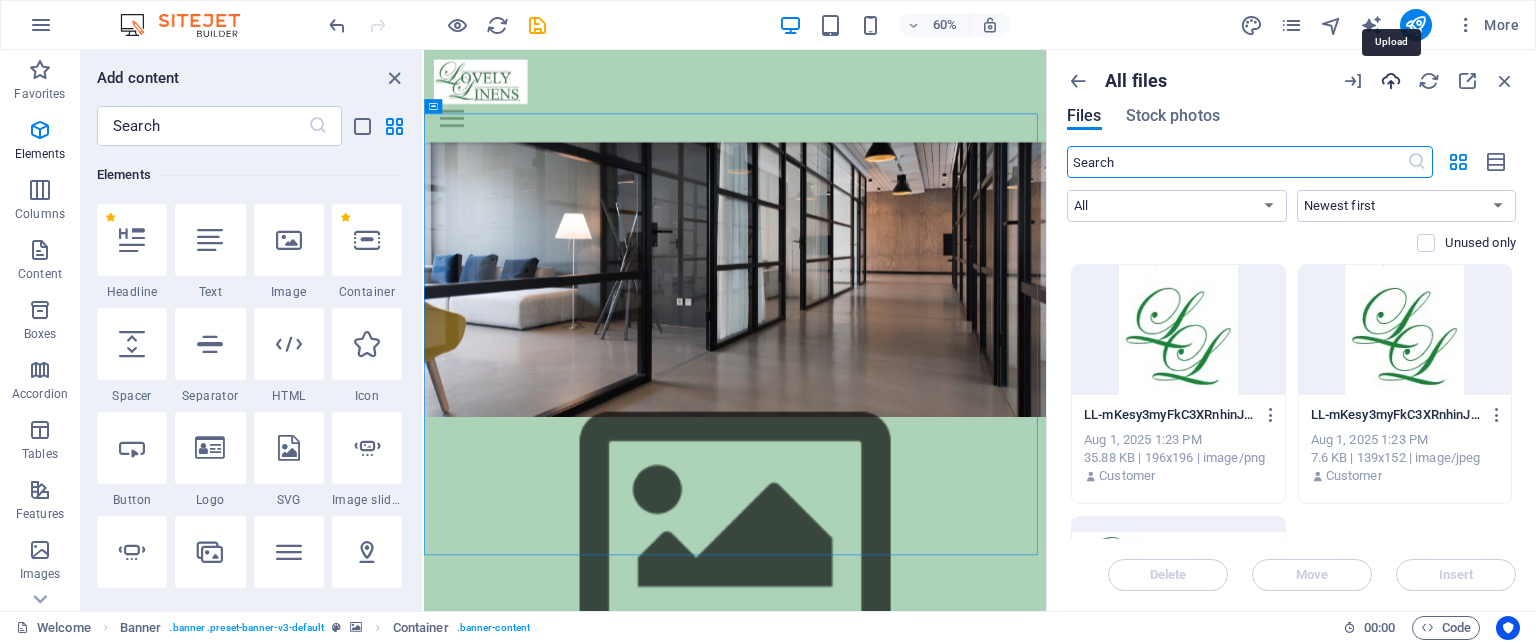 click at bounding box center (1391, 81) 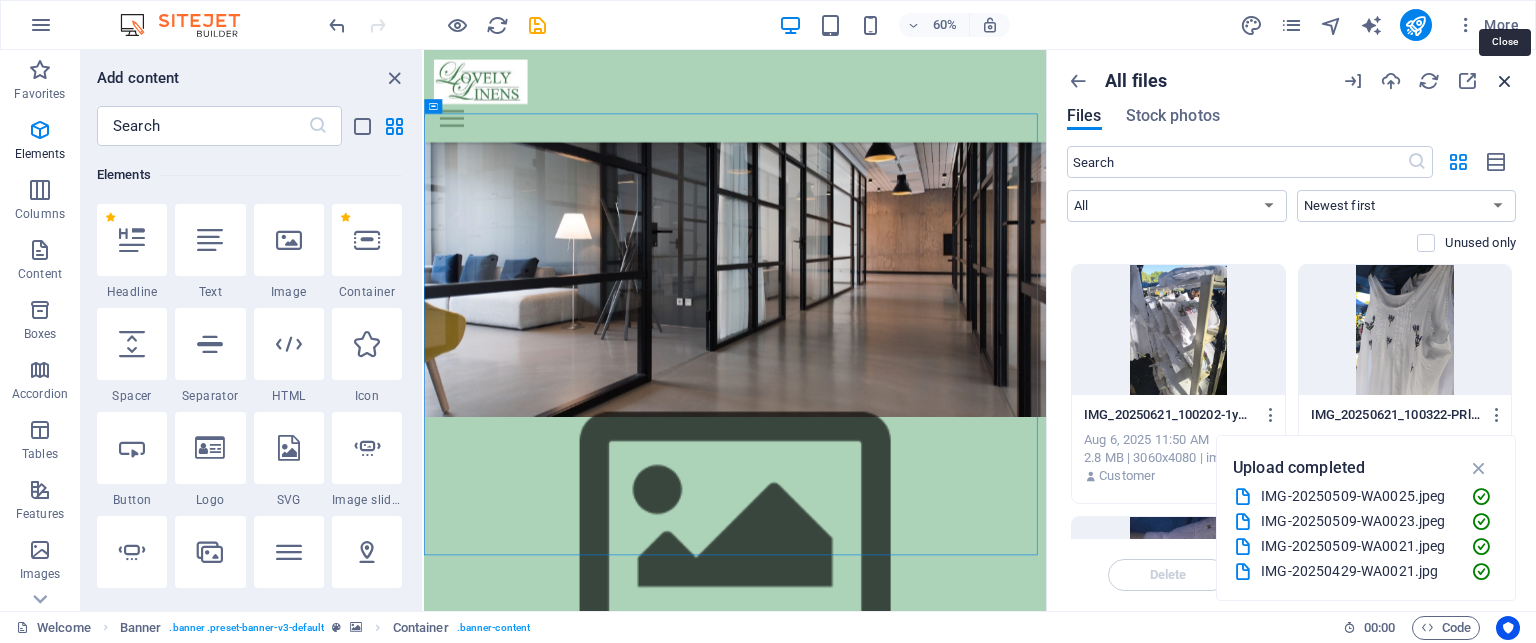 click at bounding box center [1505, 81] 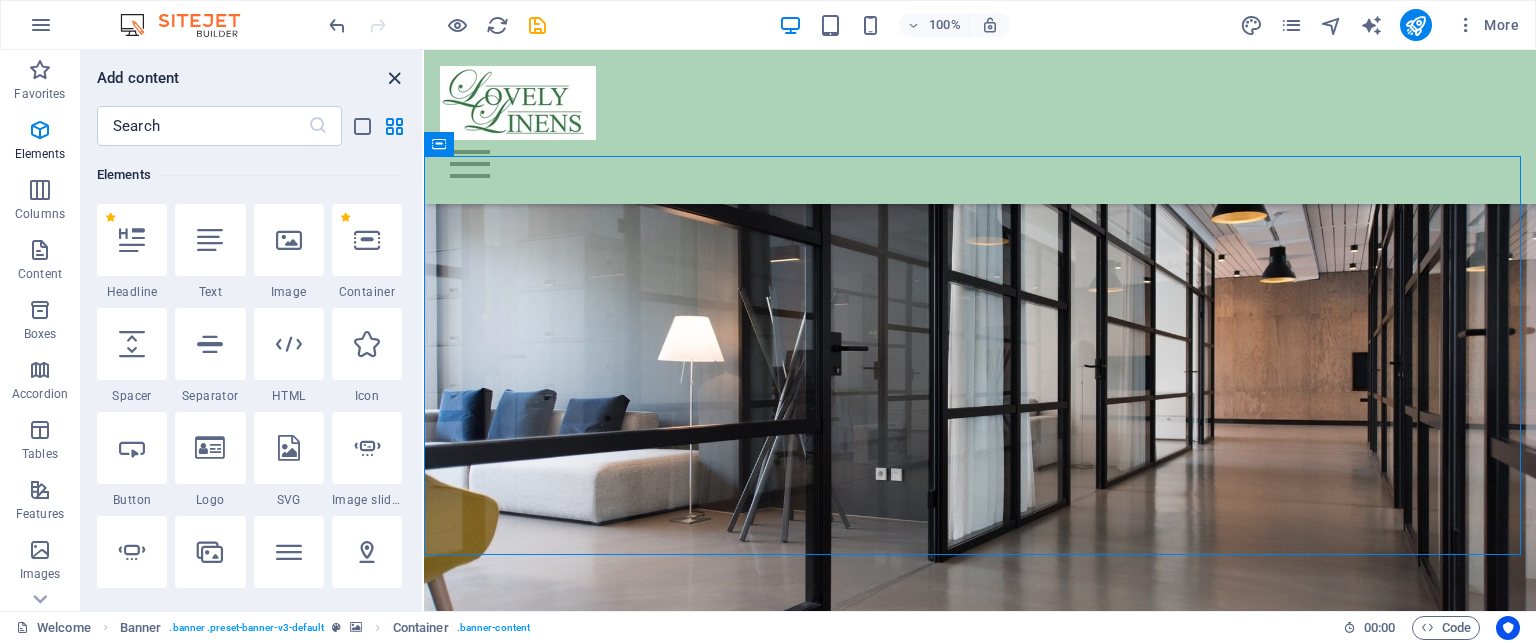 click at bounding box center [394, 78] 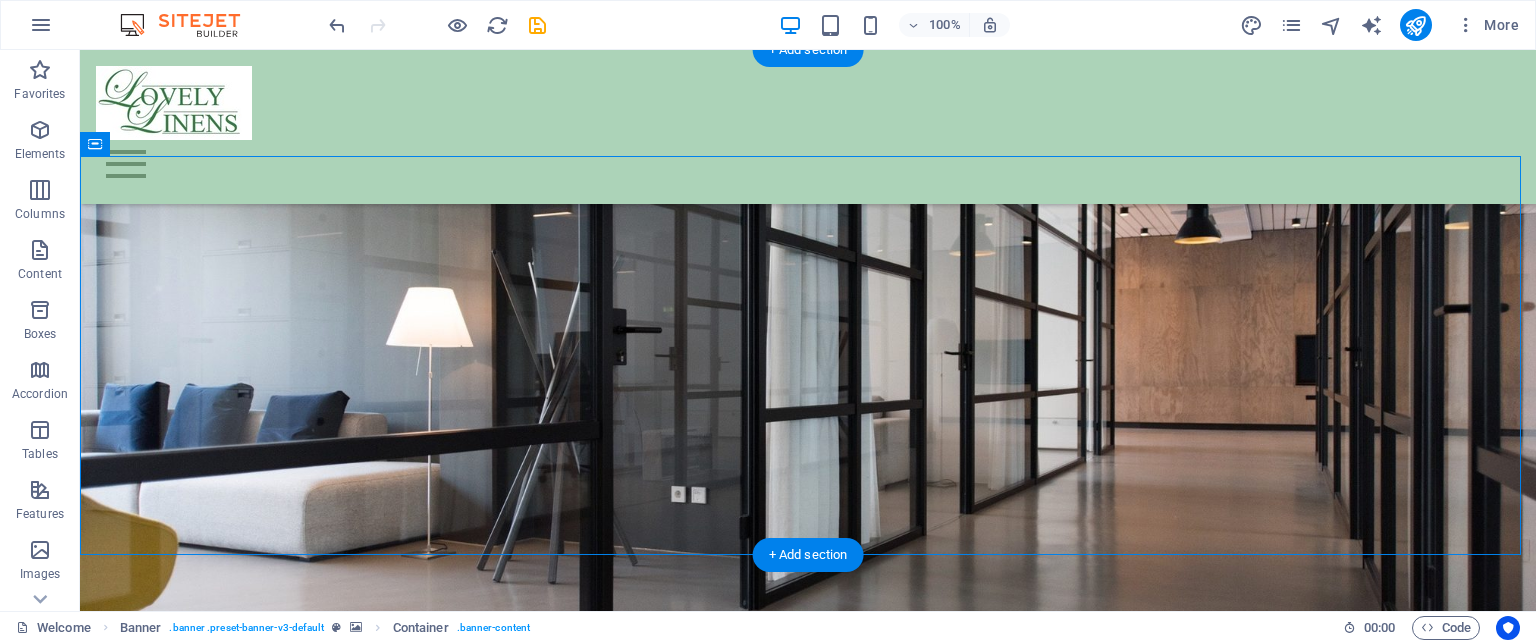 click at bounding box center (808, 851) 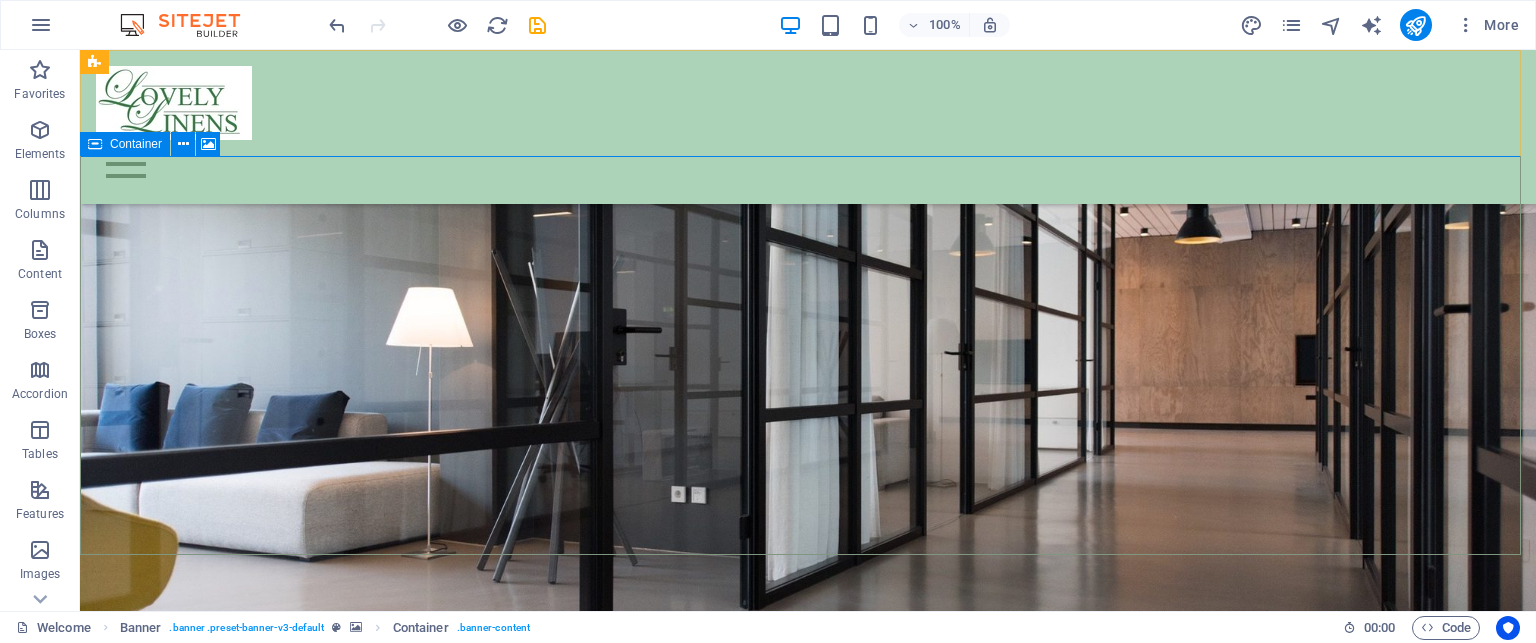 click on "Container" at bounding box center (125, 144) 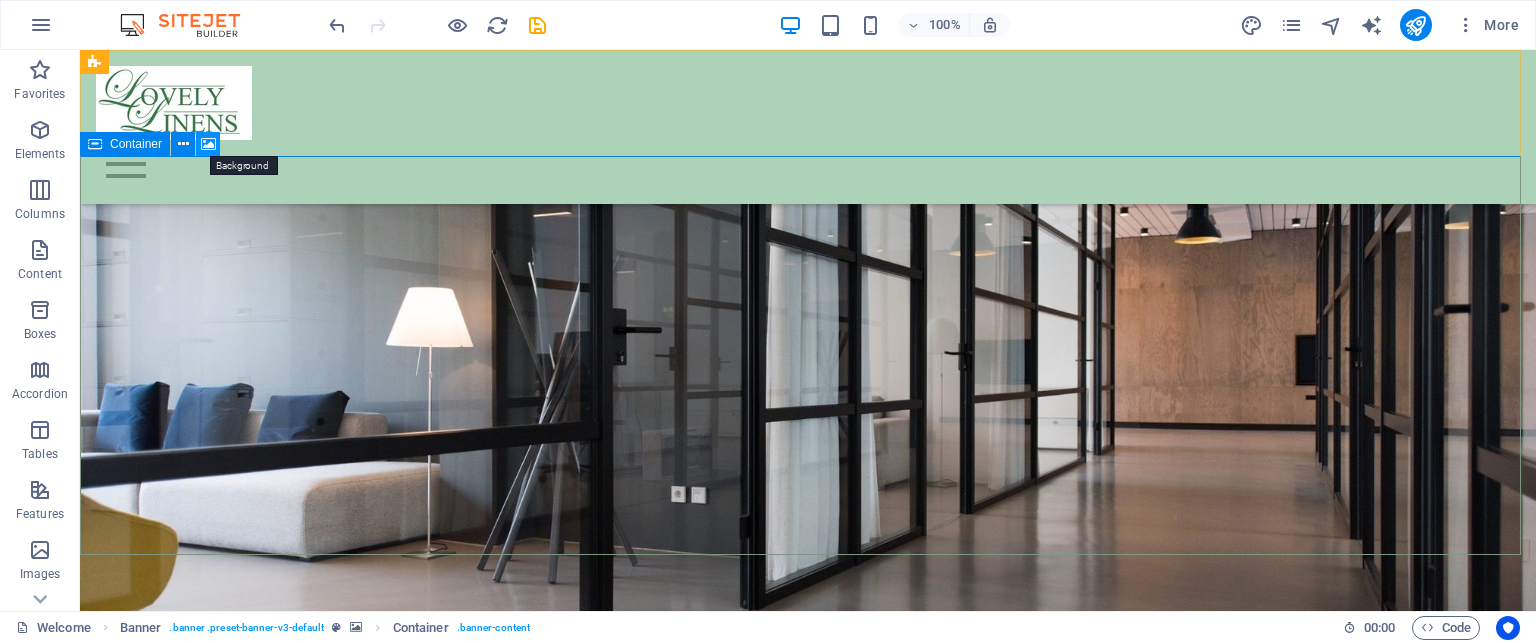 click at bounding box center (208, 144) 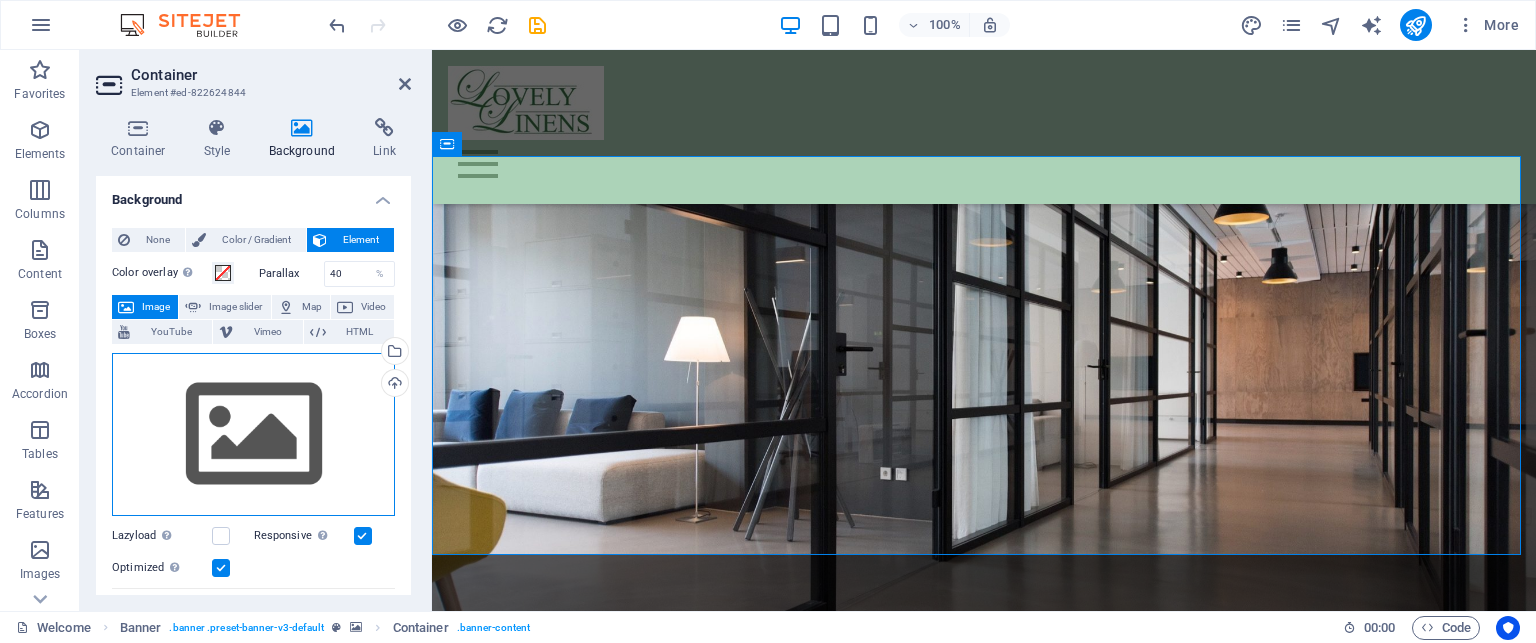click on "Drag files here, click to choose files or select files from Files or our free stock photos & videos" at bounding box center [253, 435] 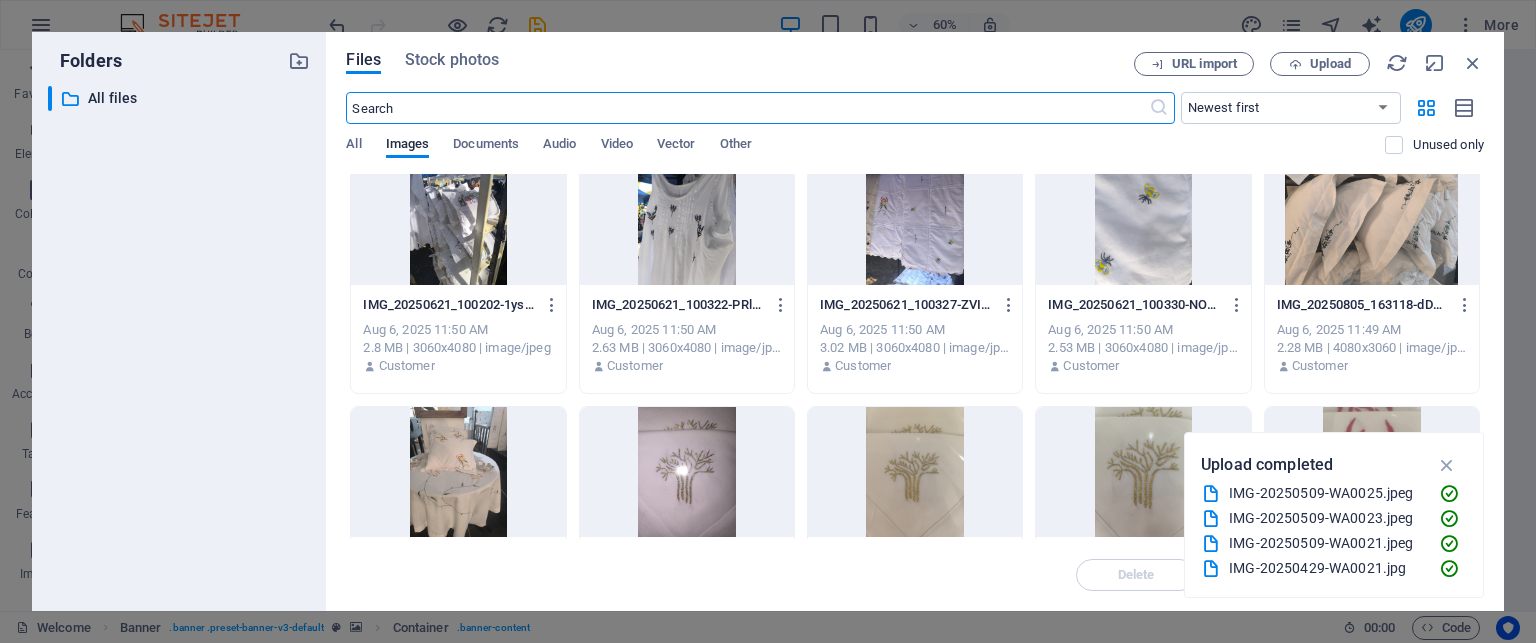 scroll, scrollTop: 0, scrollLeft: 0, axis: both 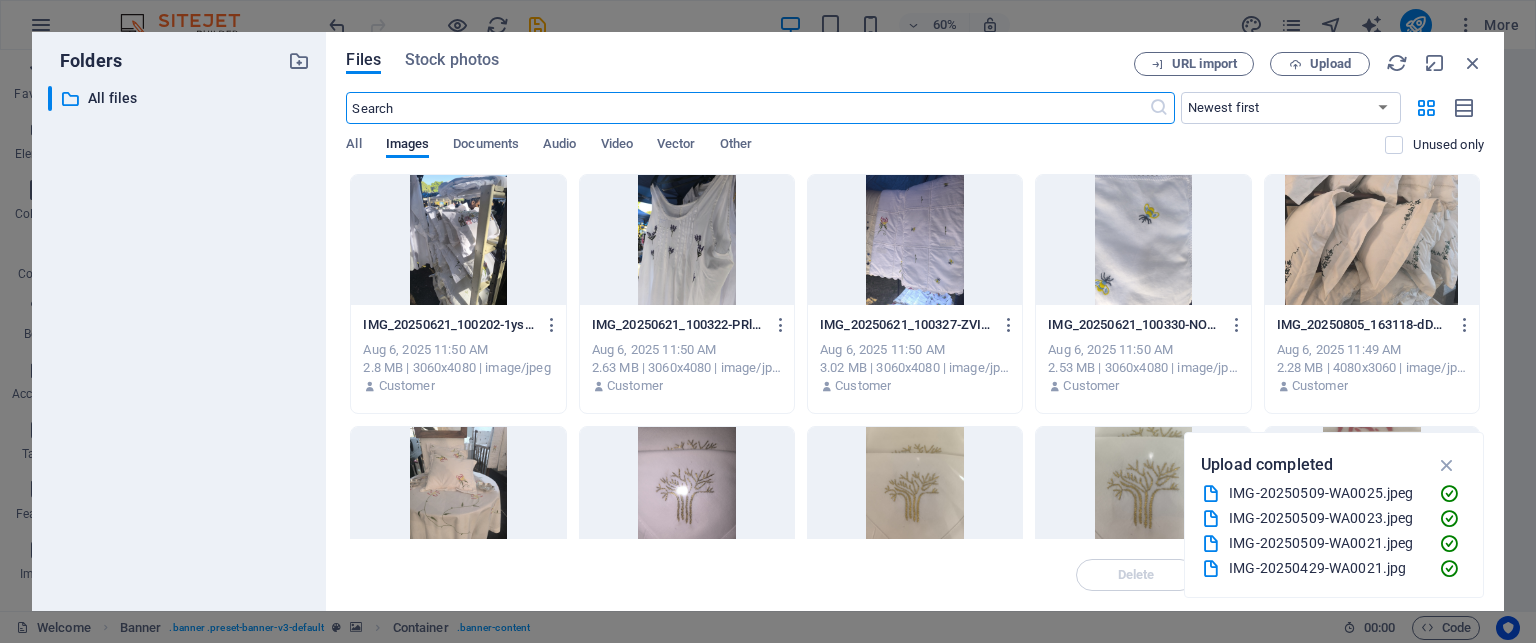 click at bounding box center [1372, 240] 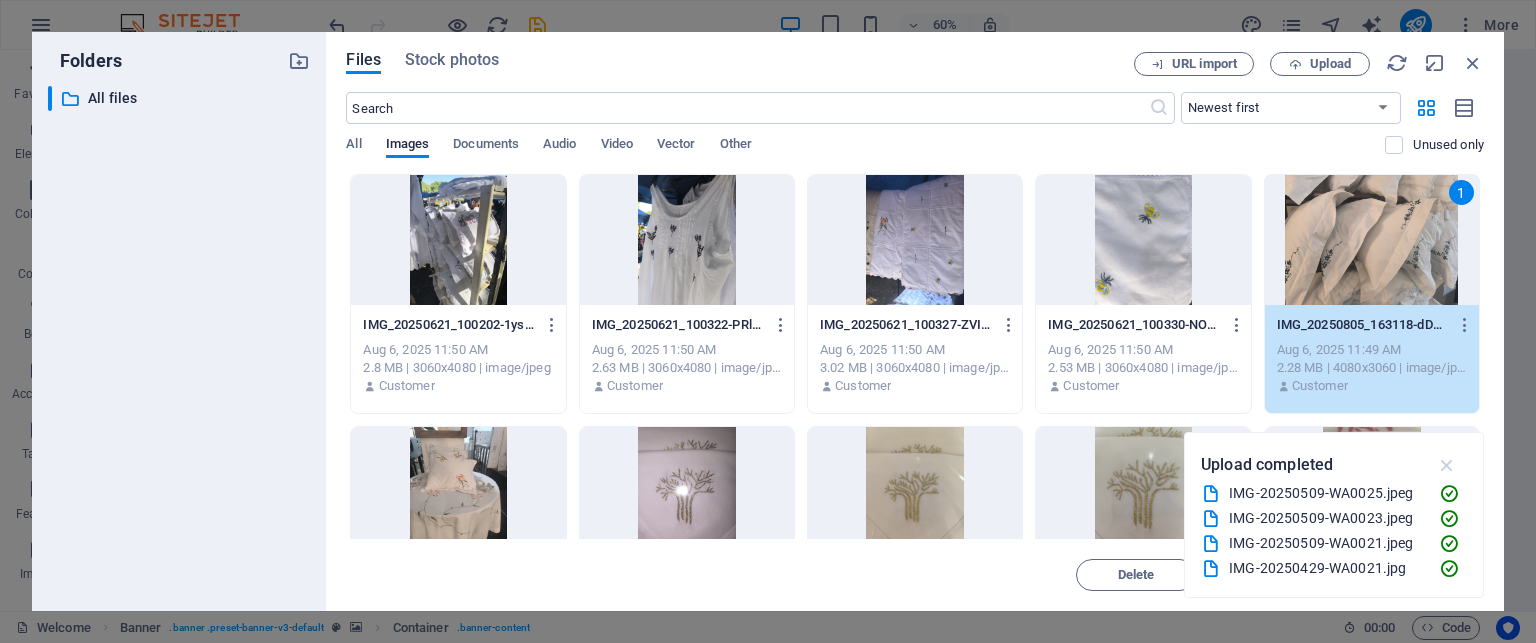 click at bounding box center (1447, 465) 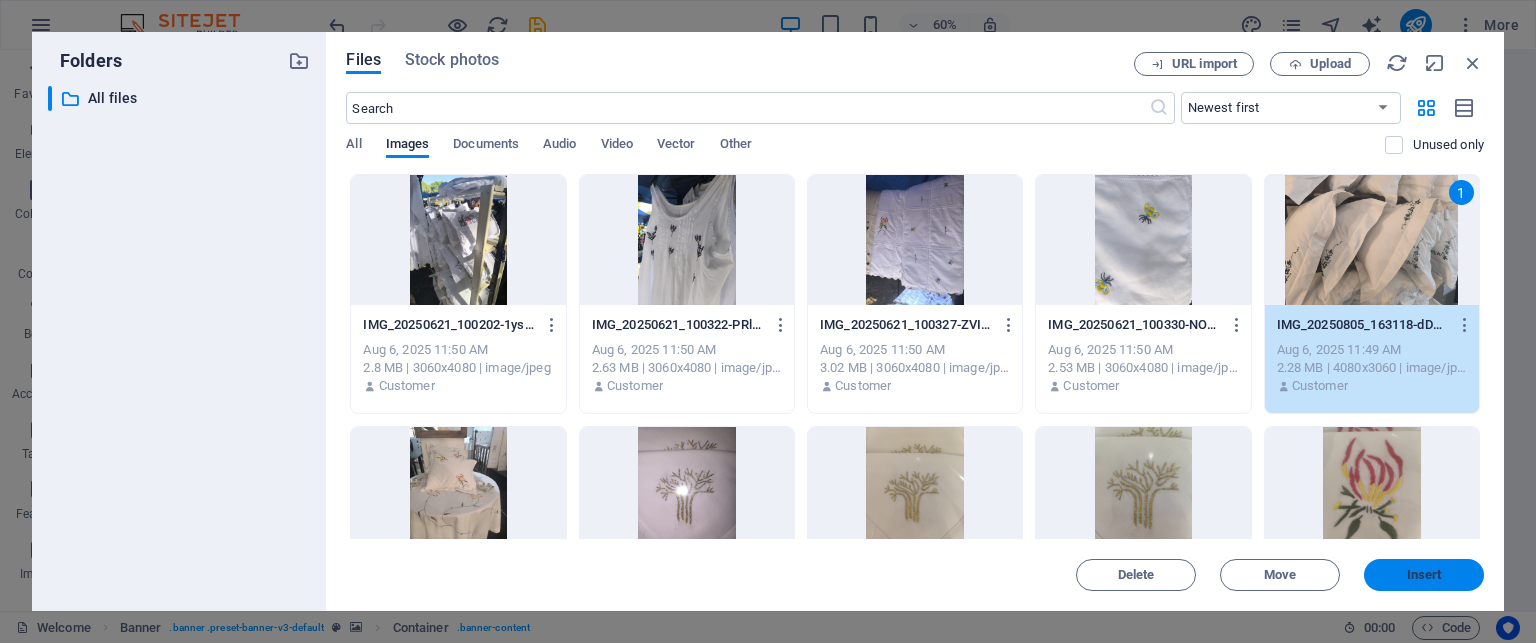 drag, startPoint x: 1404, startPoint y: 566, endPoint x: 973, endPoint y: 513, distance: 434.24646 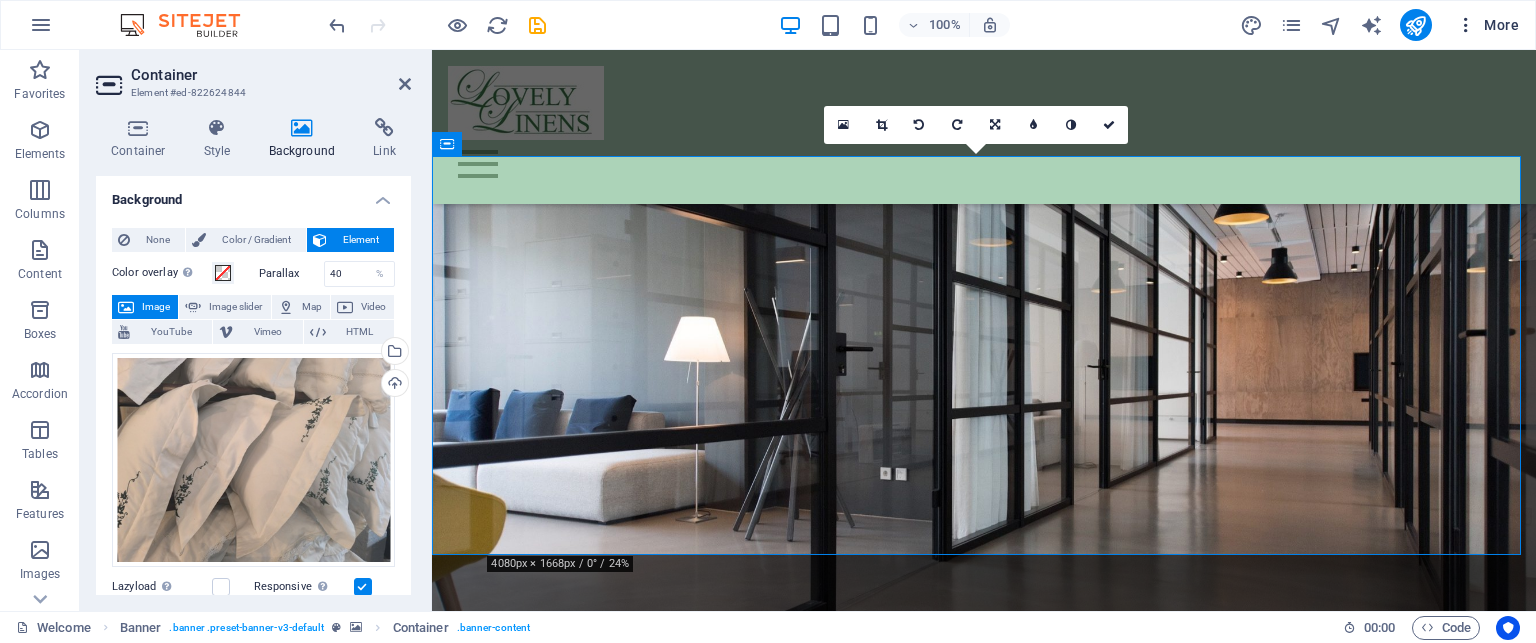 click on "More" at bounding box center (1487, 25) 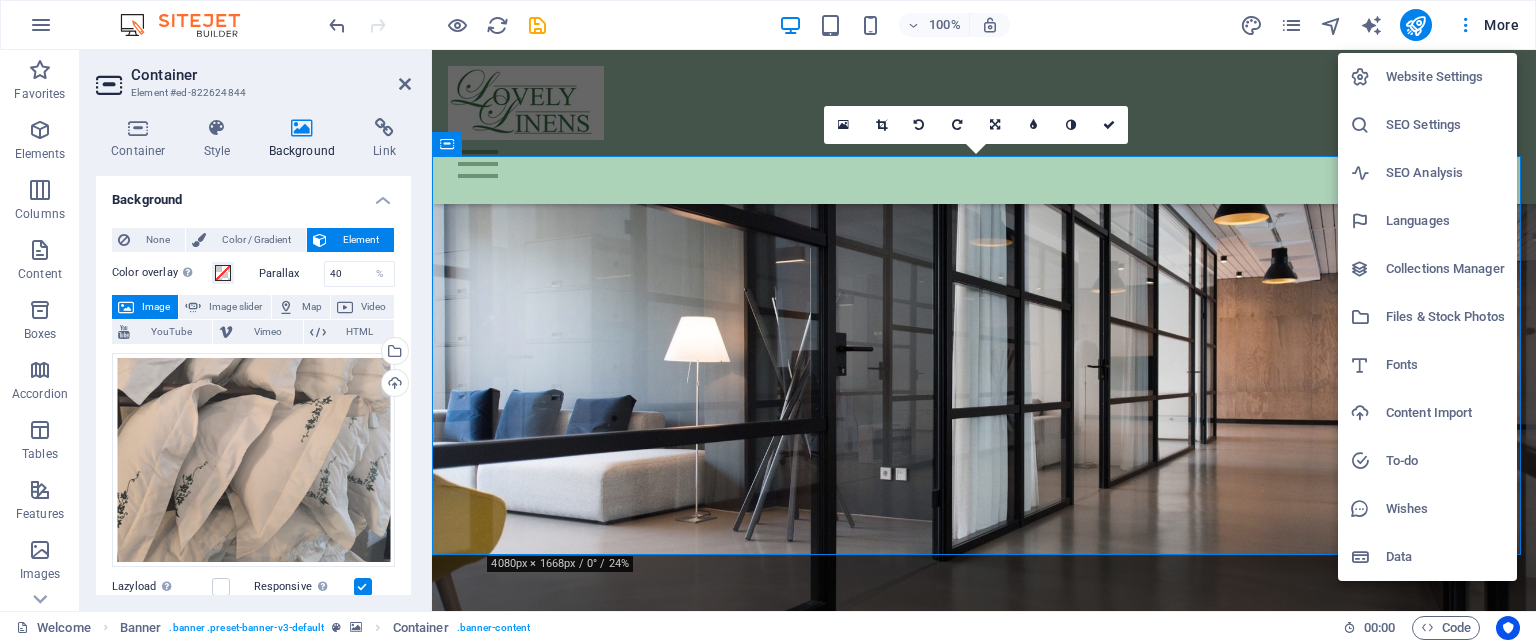 click at bounding box center (768, 321) 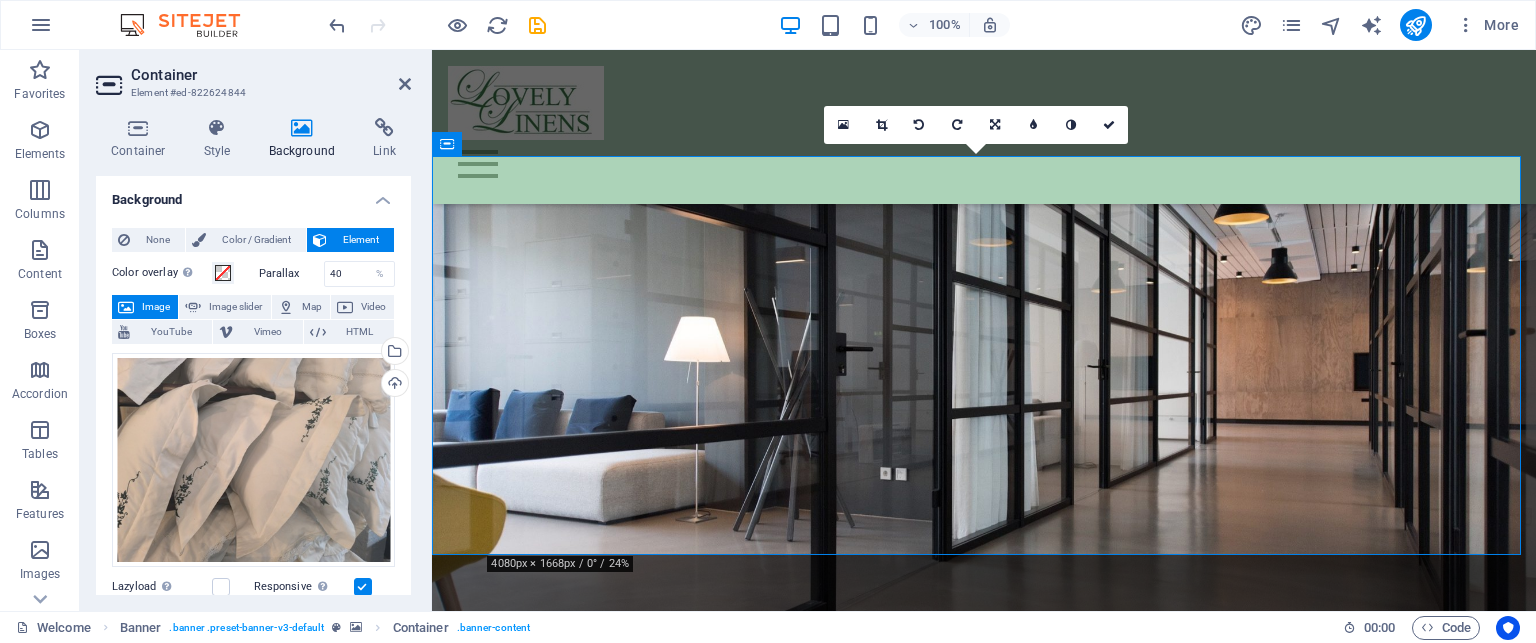 click at bounding box center (41, 25) 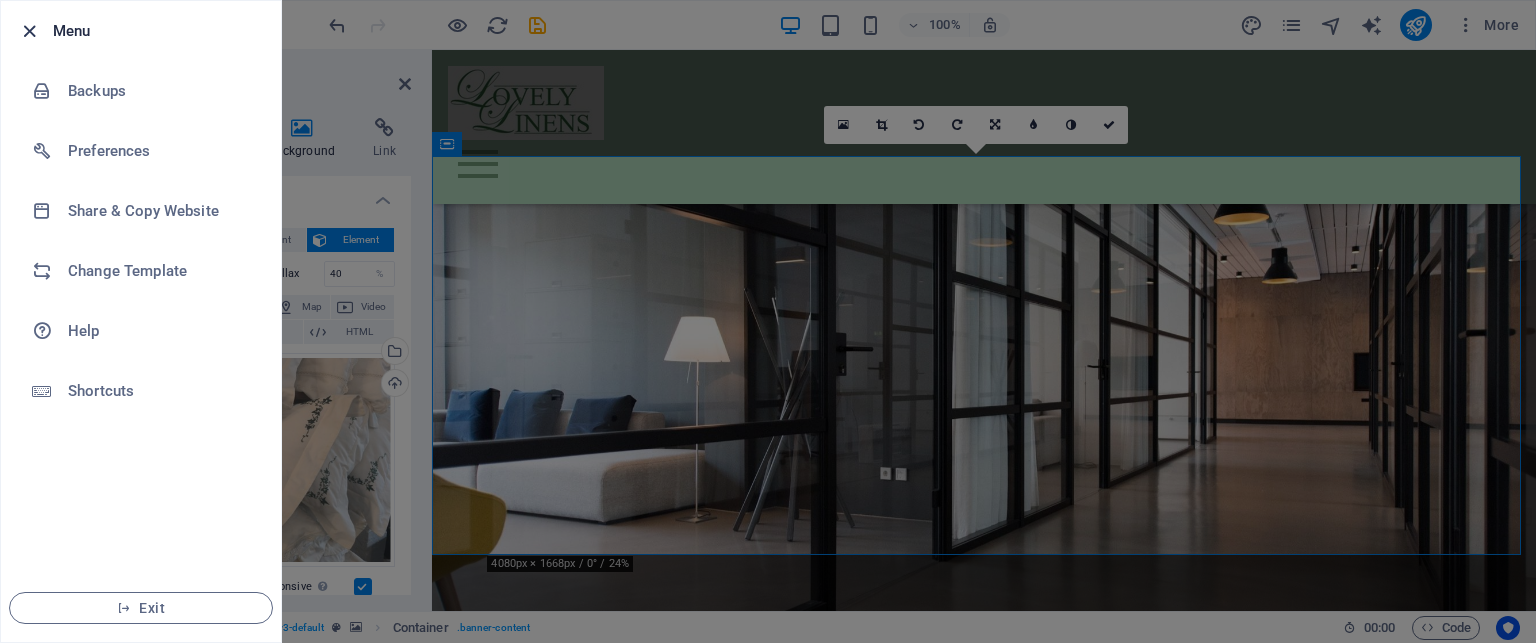 click at bounding box center [29, 31] 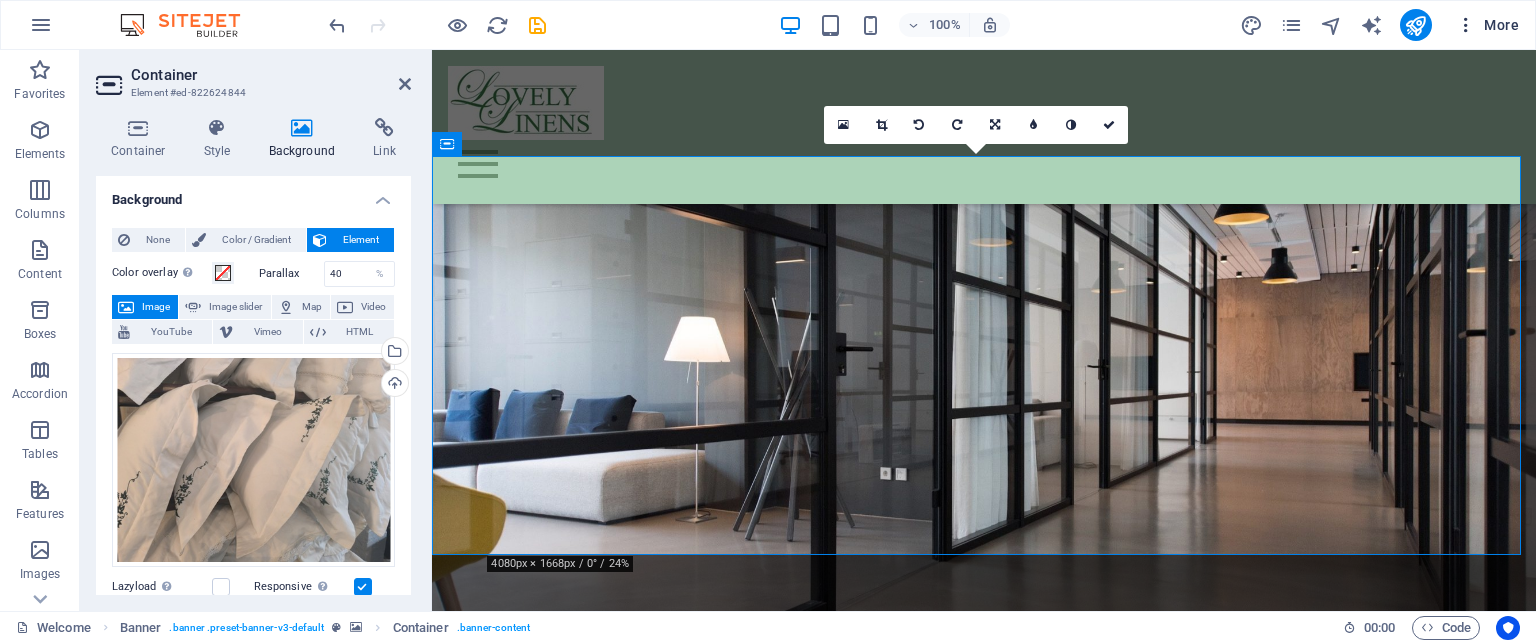 click at bounding box center (1466, 25) 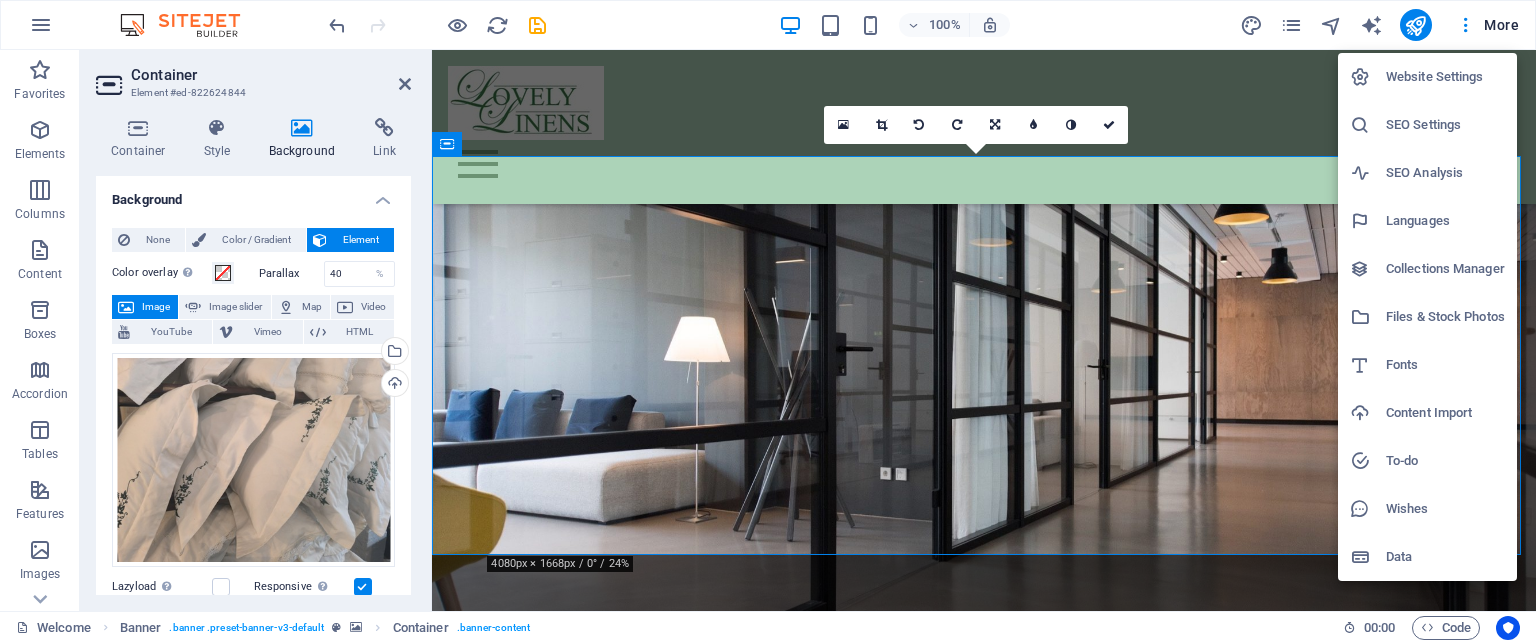 click on "Collections Manager" at bounding box center (1445, 269) 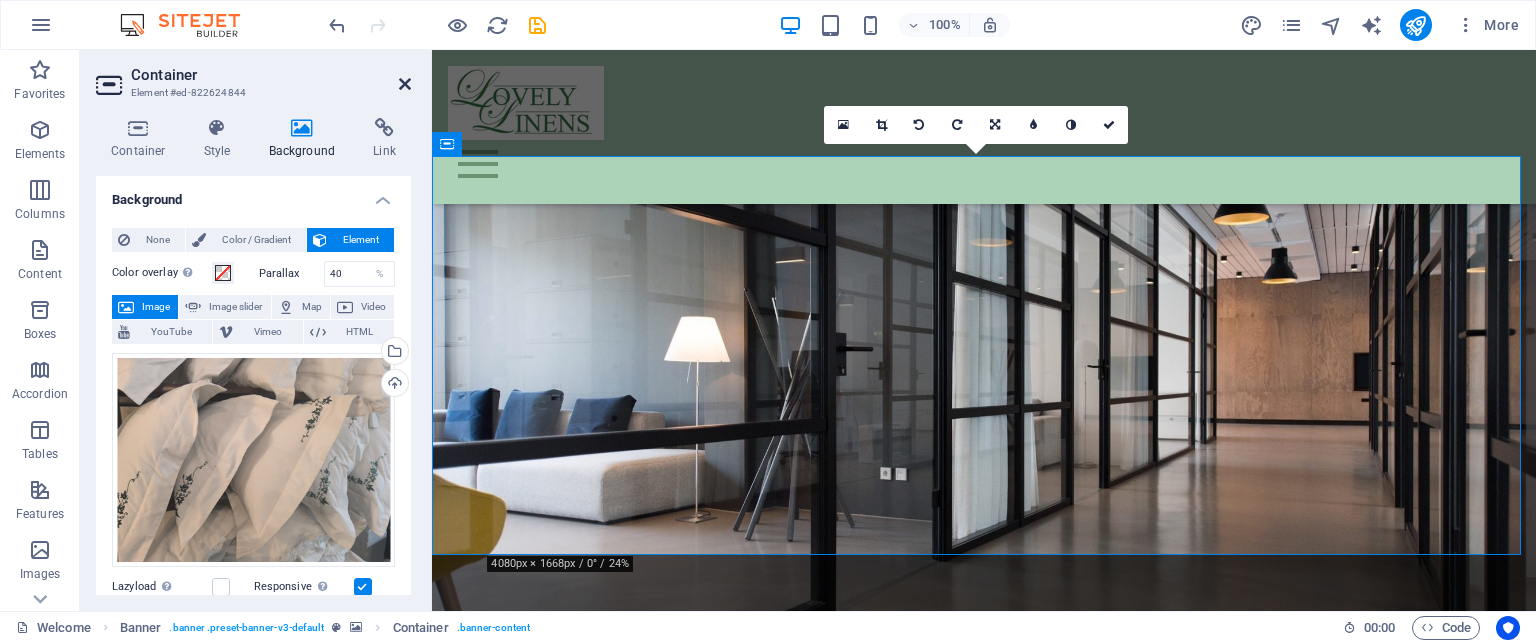 drag, startPoint x: 327, startPoint y: 34, endPoint x: 407, endPoint y: 84, distance: 94.33981 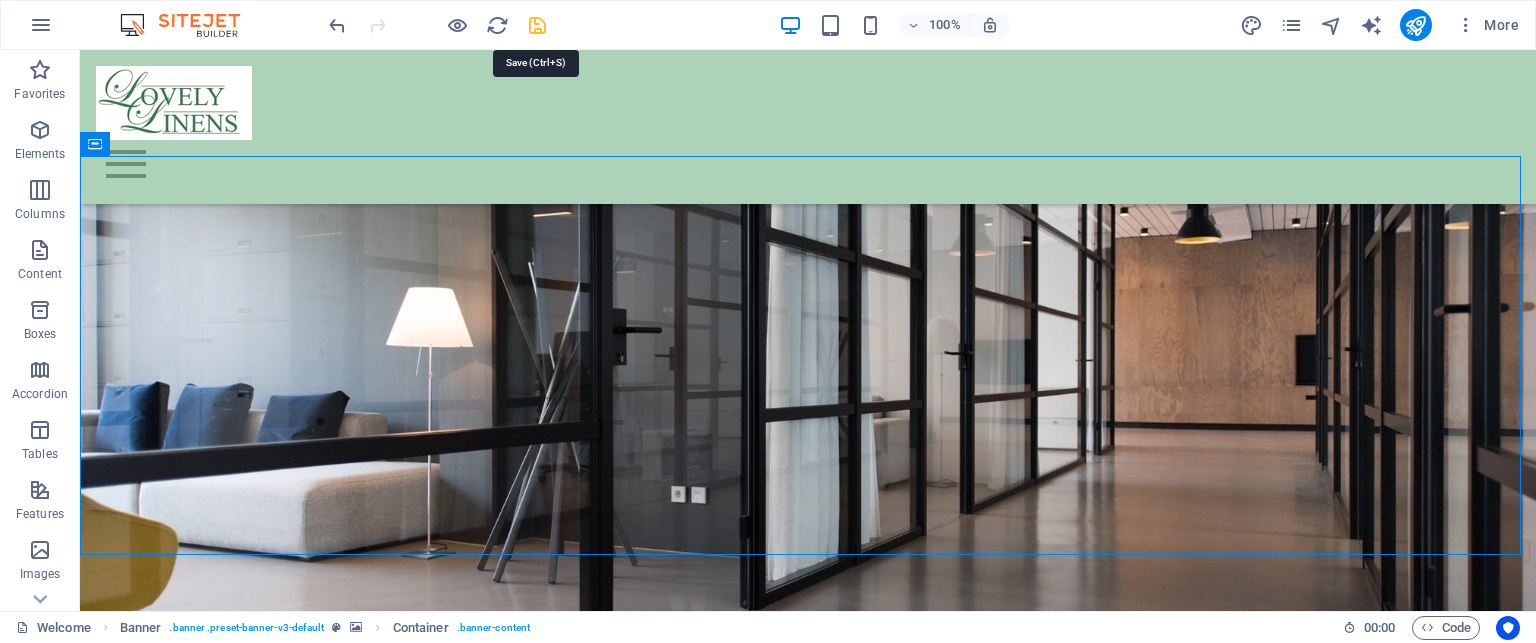 click at bounding box center (537, 25) 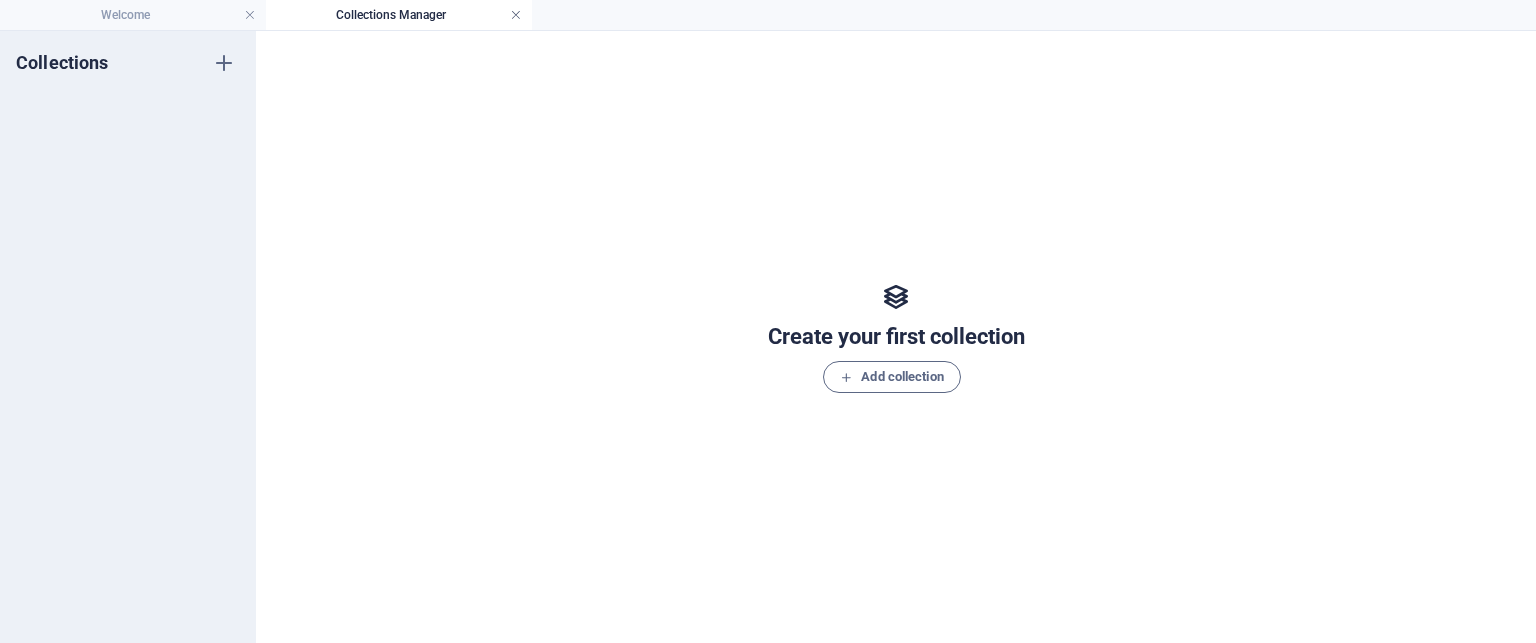 click at bounding box center [516, 15] 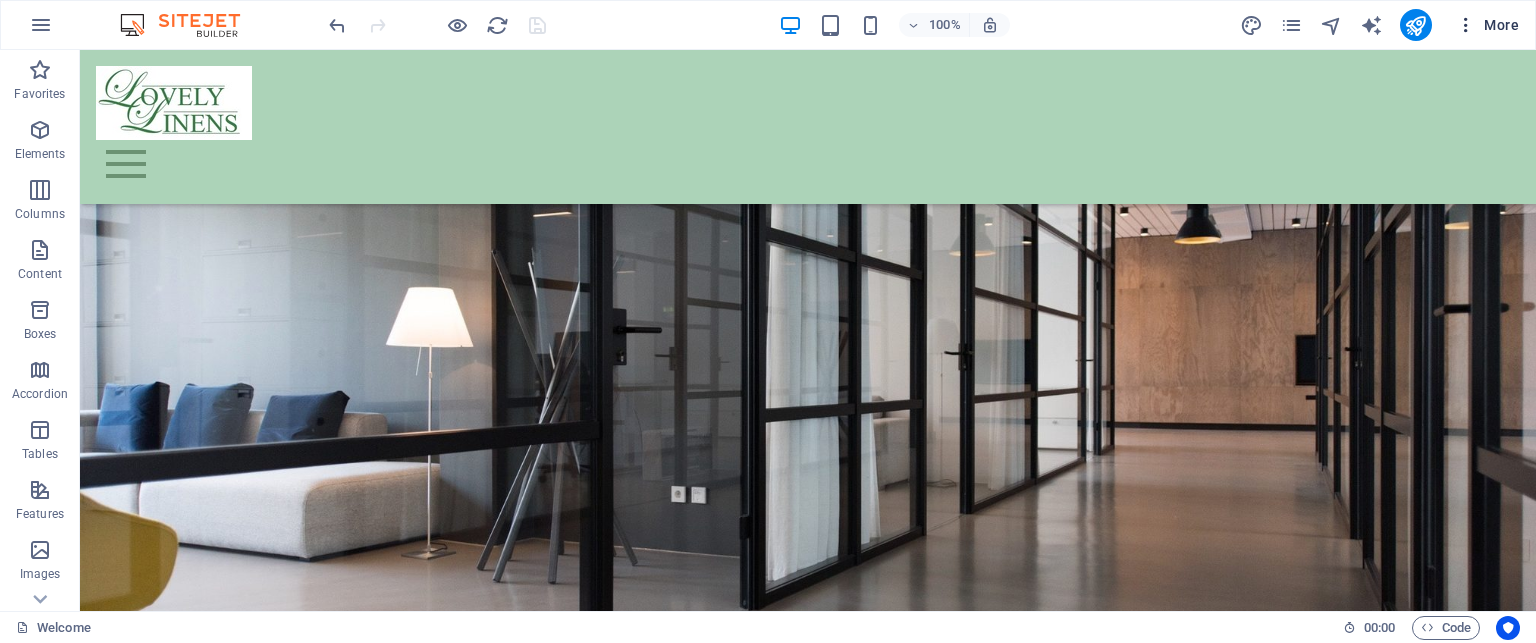 click on "More" at bounding box center (1487, 25) 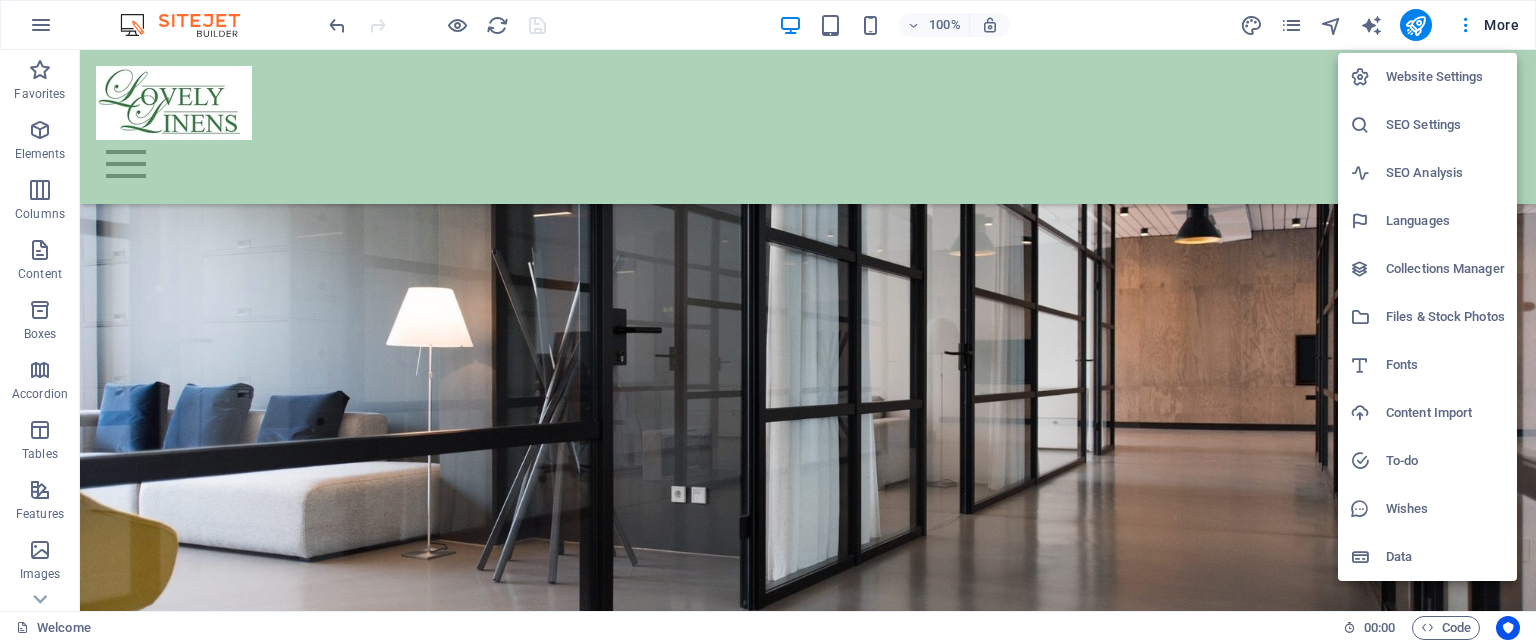 click on "Files & Stock Photos" at bounding box center (1445, 317) 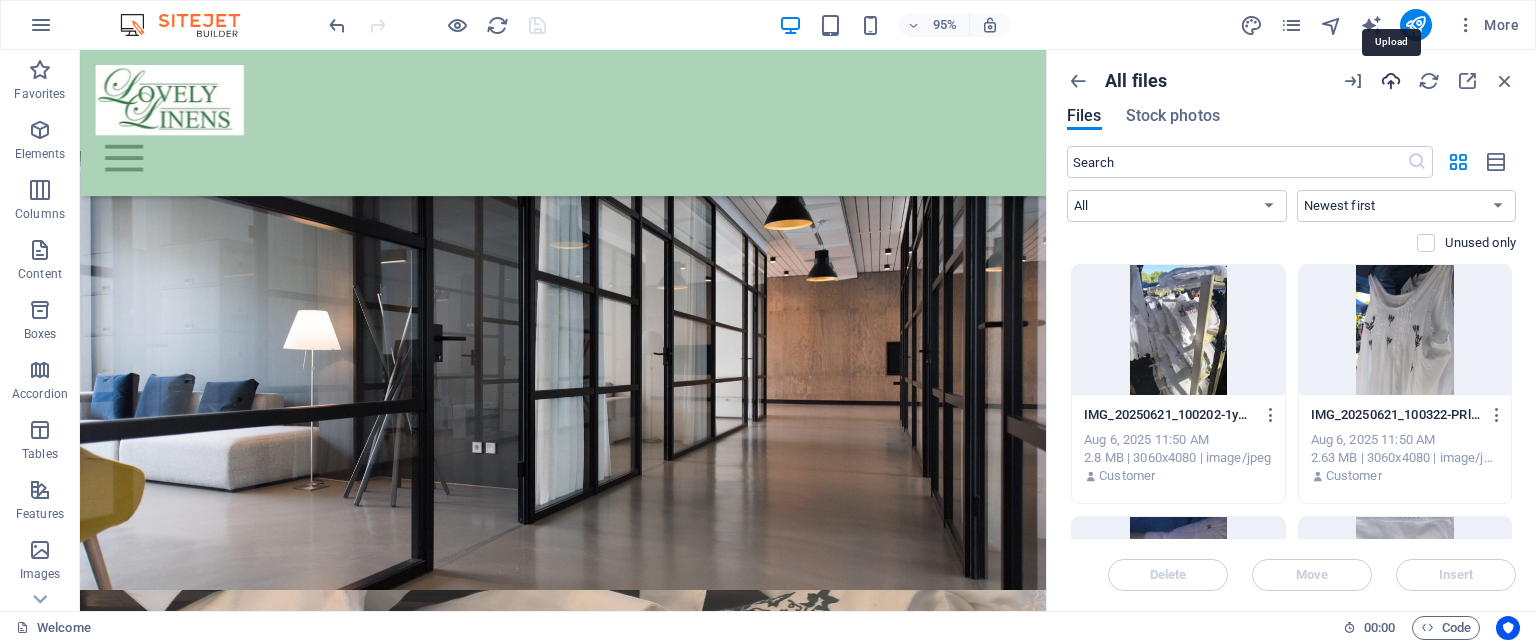 click at bounding box center [1391, 81] 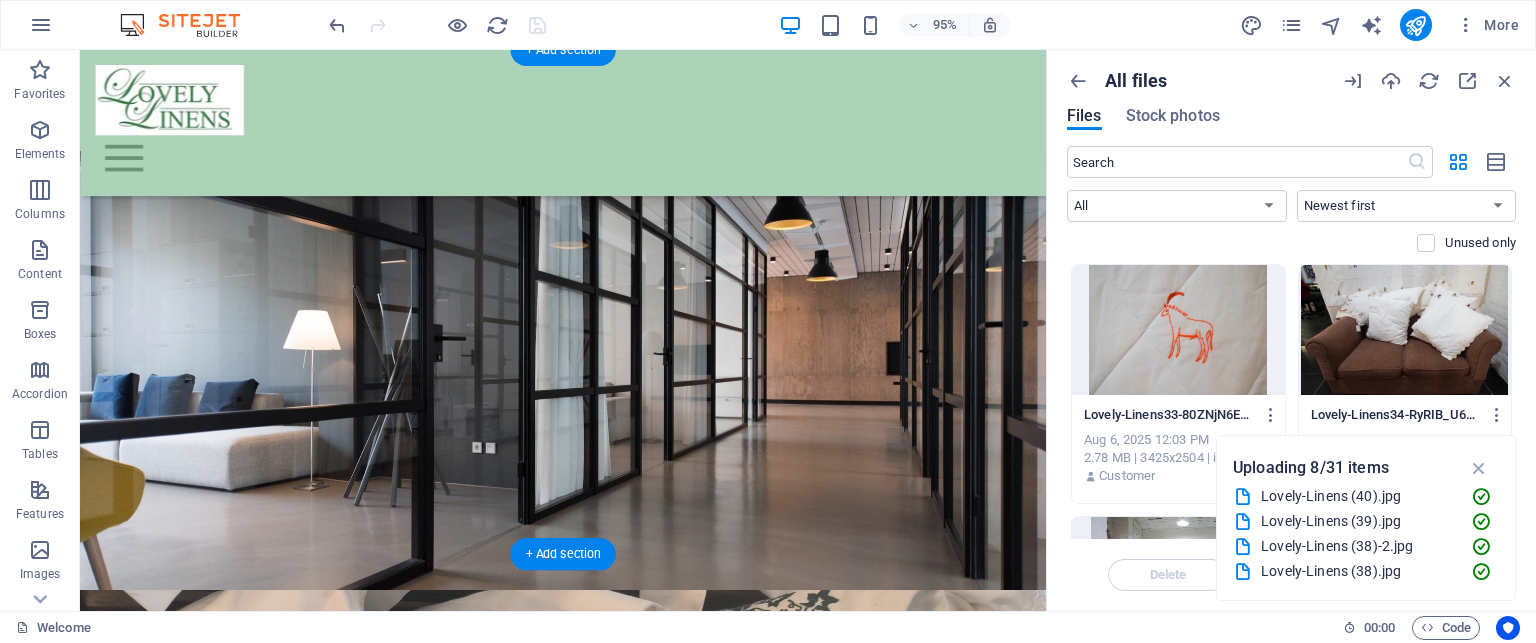click at bounding box center [588, 851] 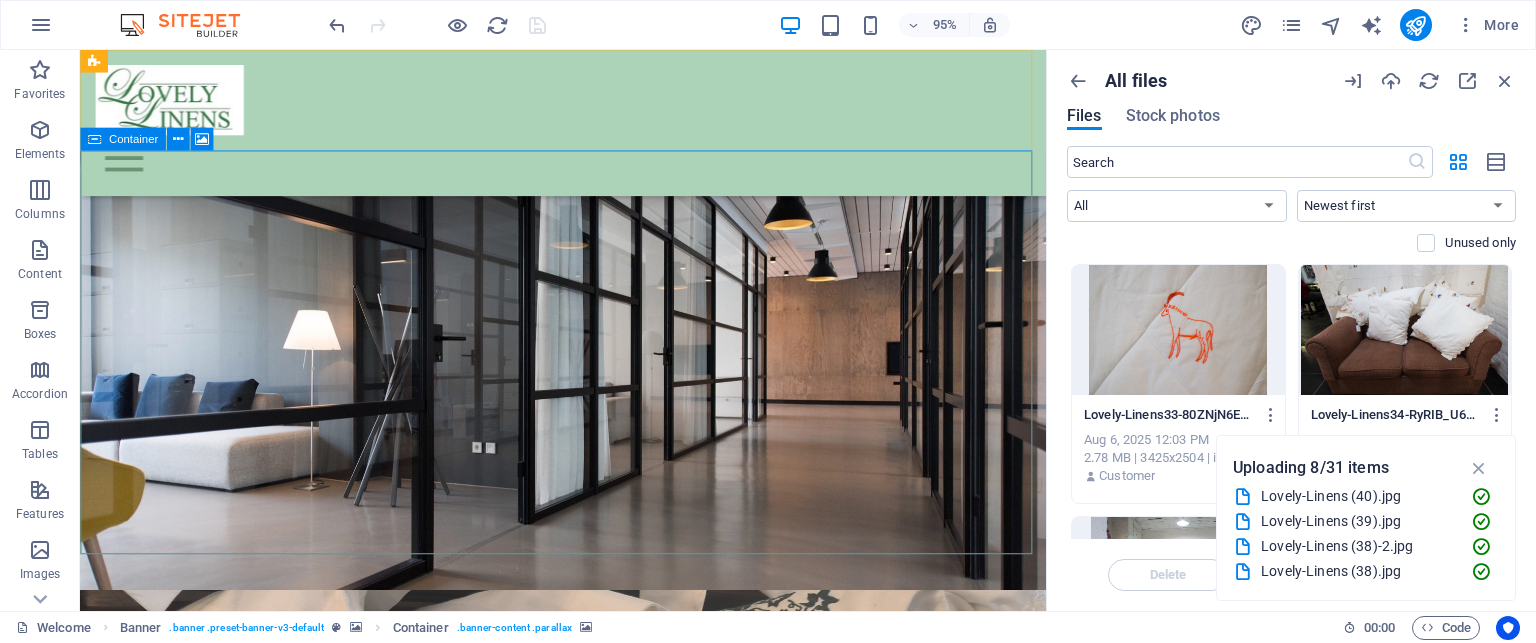click at bounding box center (94, 139) 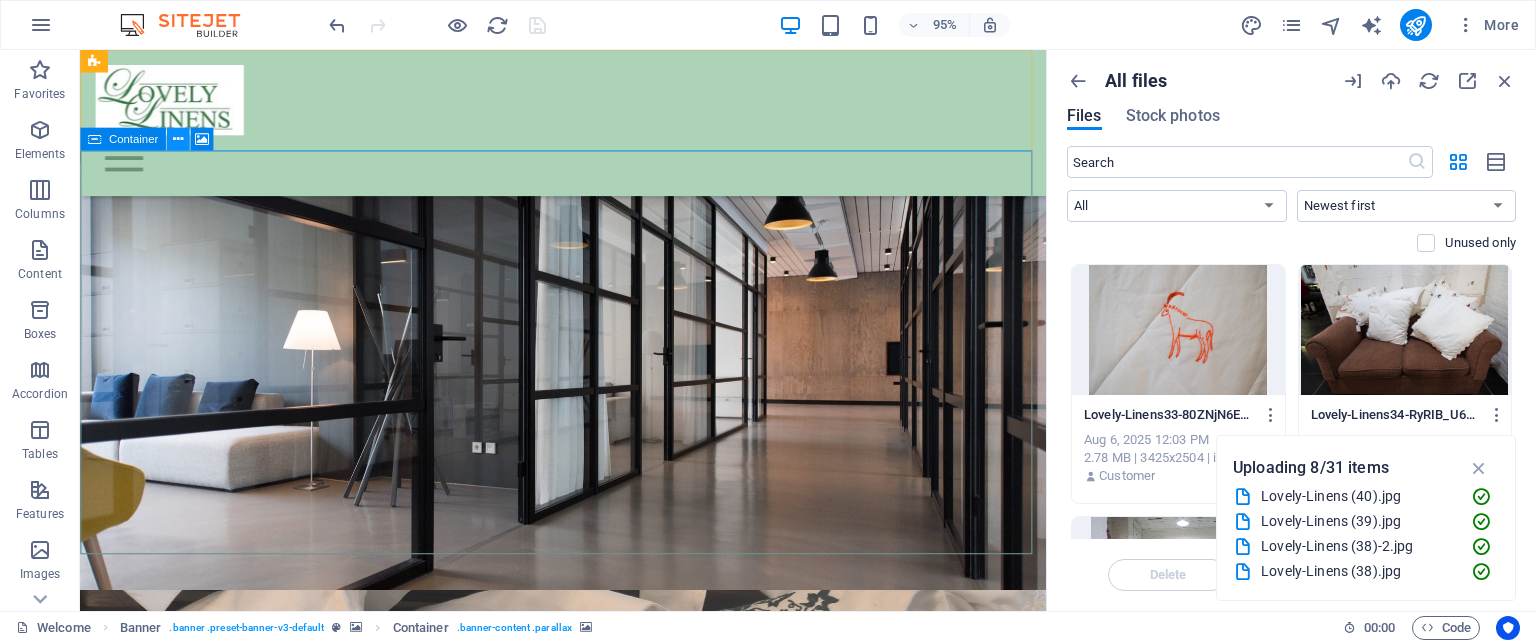 click at bounding box center [178, 139] 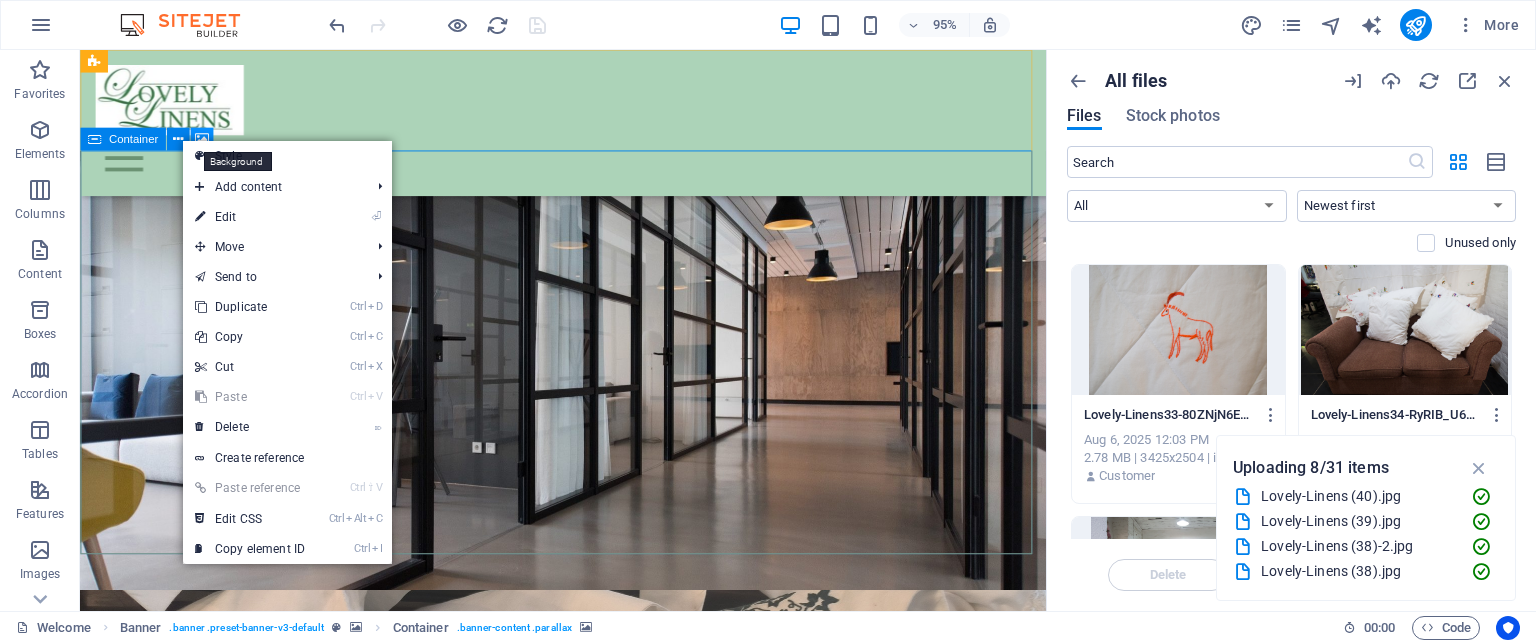 click at bounding box center (201, 139) 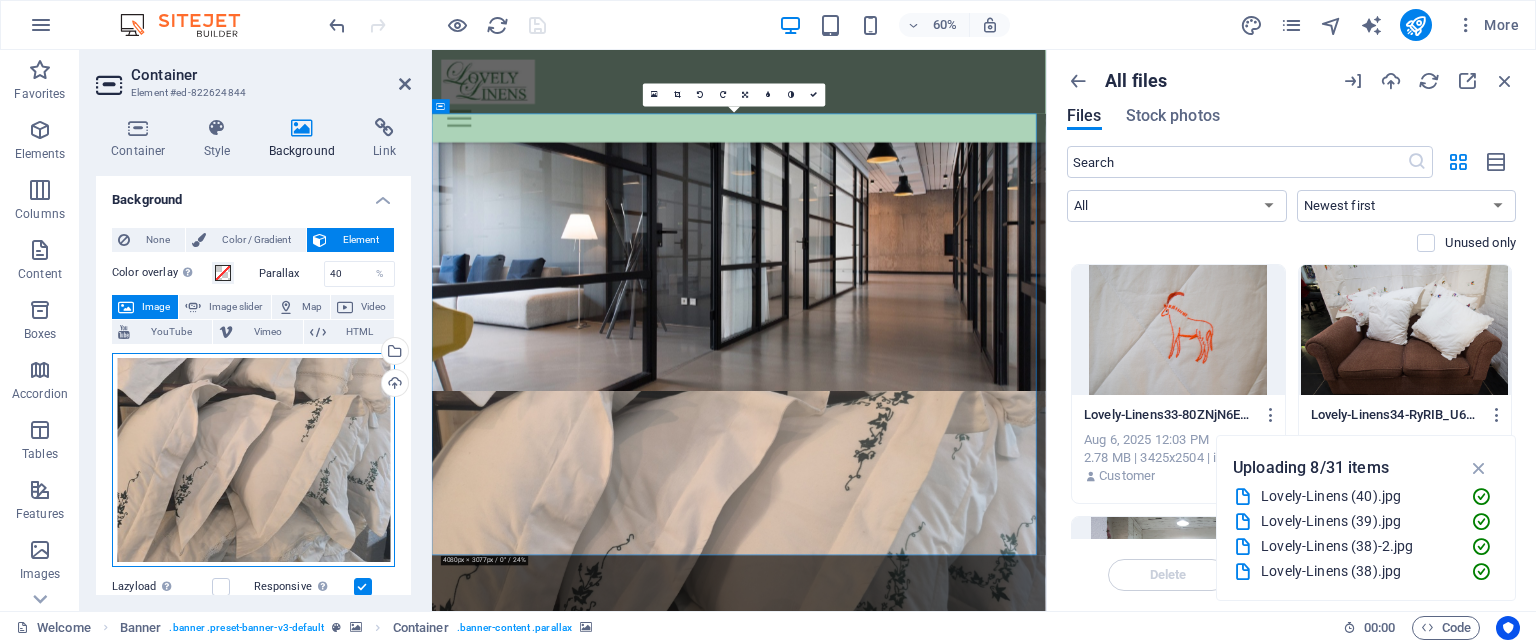 click on "Drag files here, click to choose files or select files from Files or our free stock photos & videos" at bounding box center (253, 460) 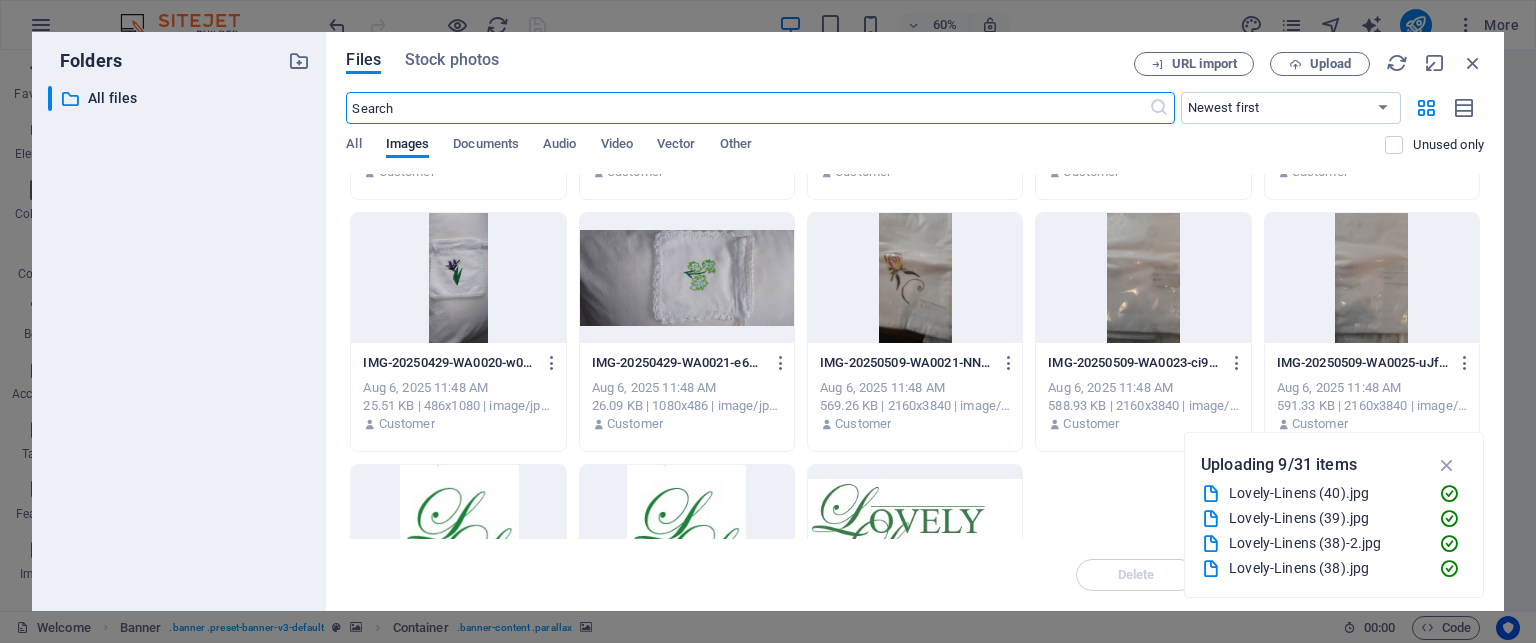 scroll, scrollTop: 976, scrollLeft: 0, axis: vertical 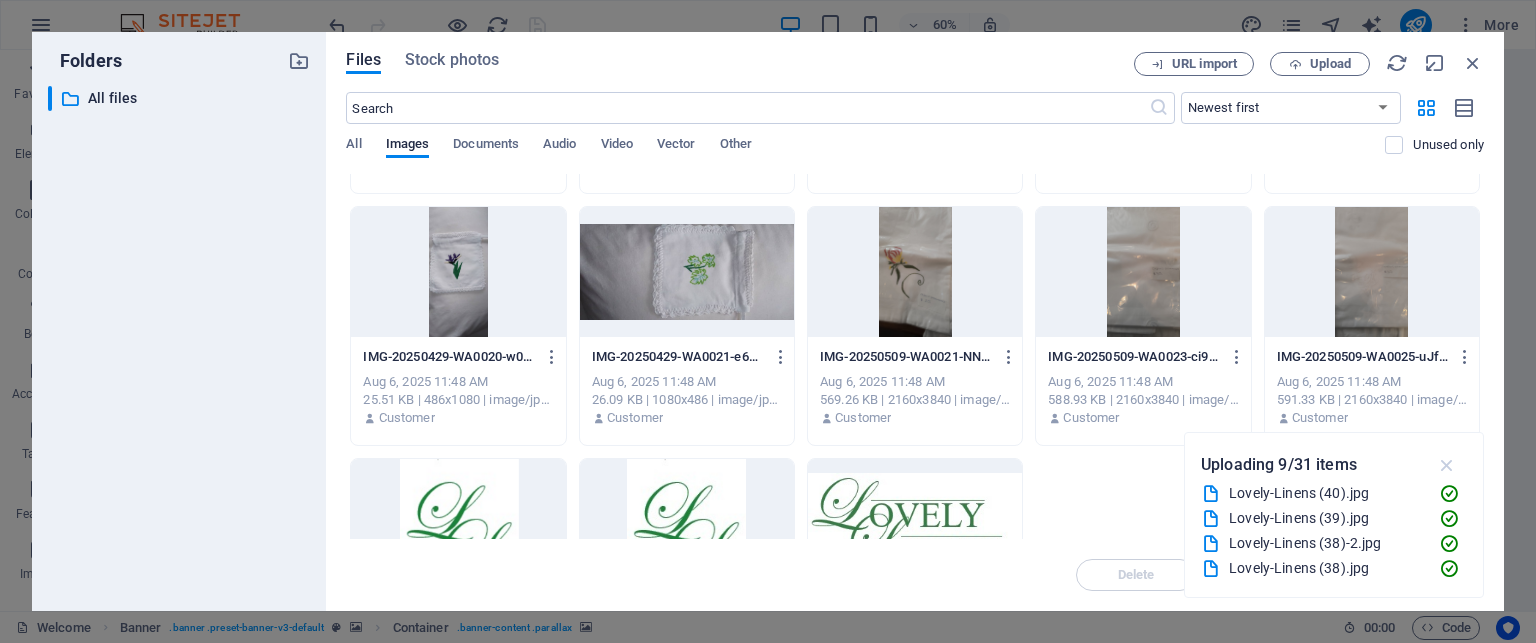 click at bounding box center (1447, 465) 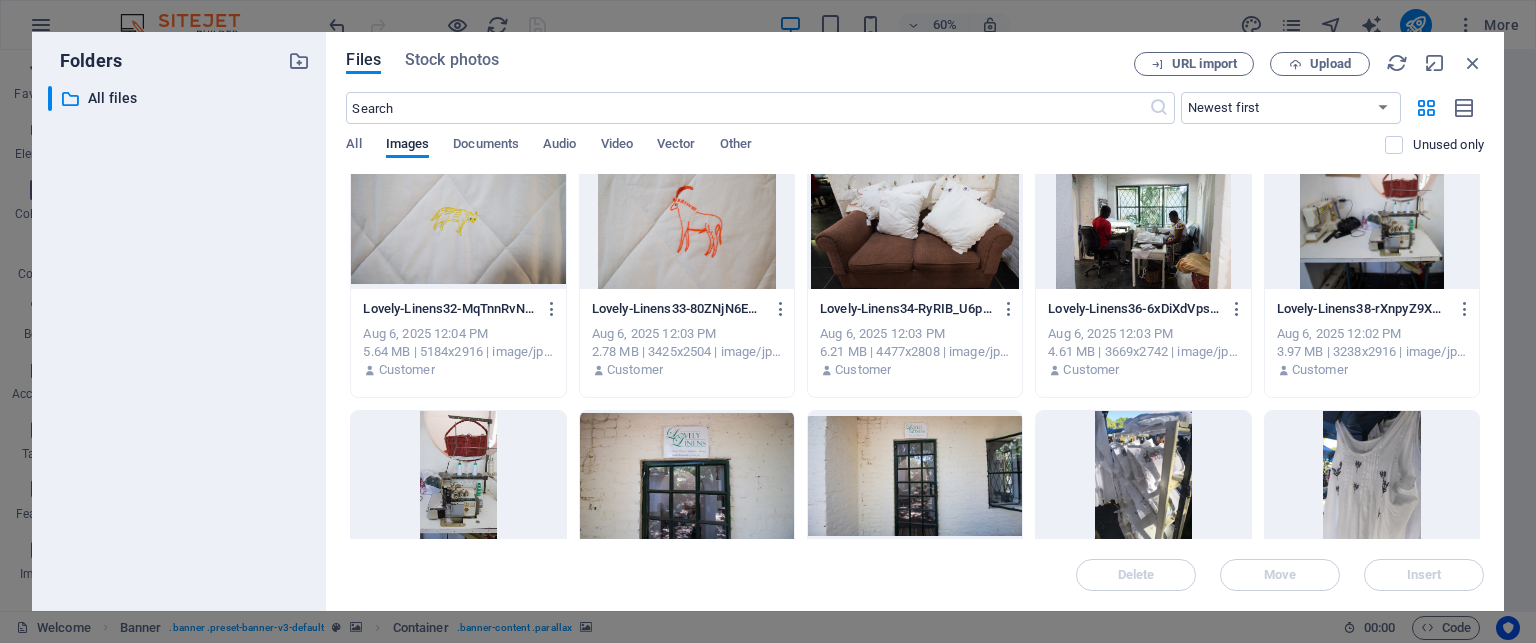 scroll, scrollTop: 0, scrollLeft: 0, axis: both 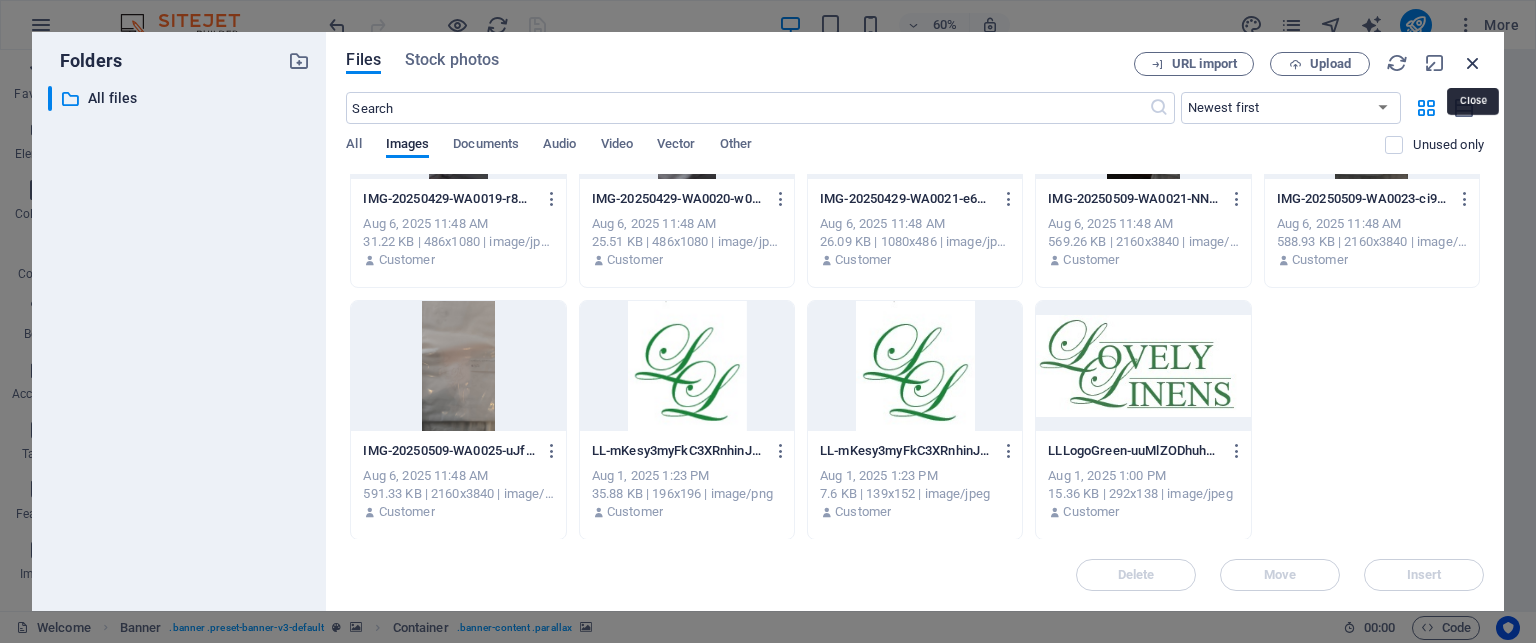 click at bounding box center [1473, 63] 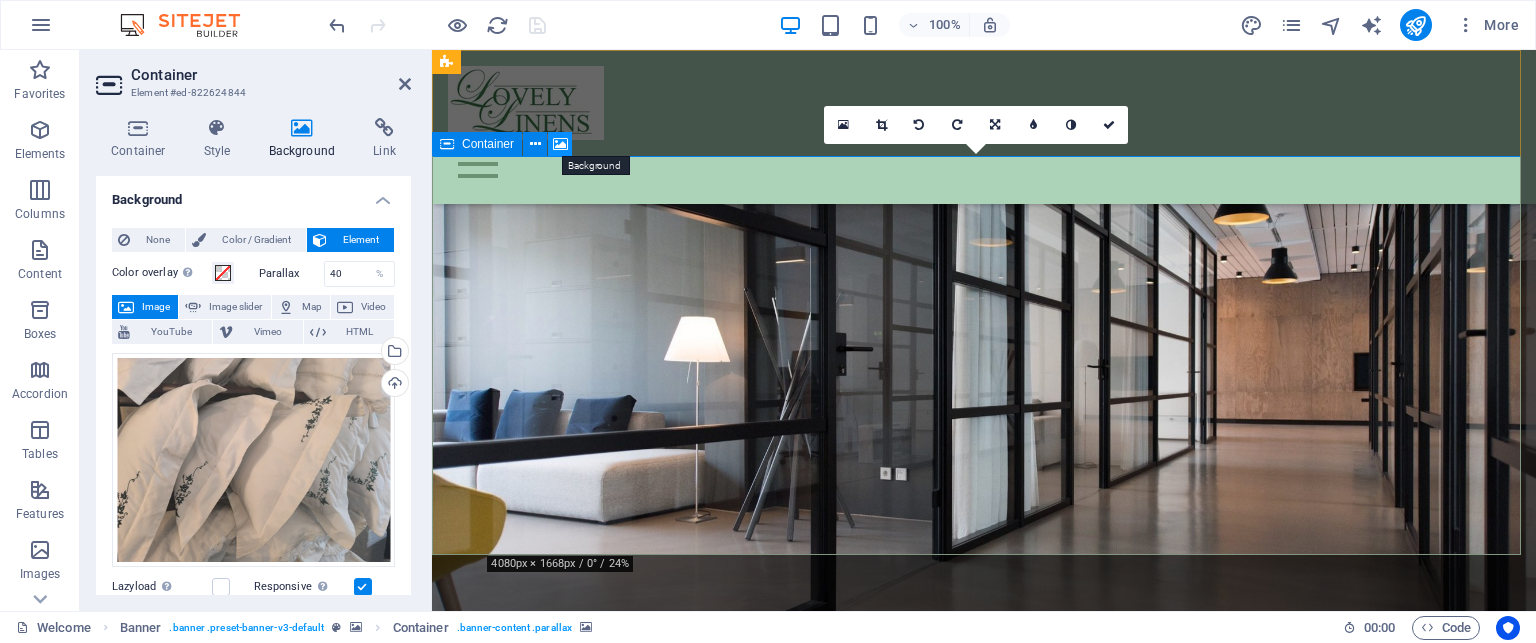 click at bounding box center (560, 144) 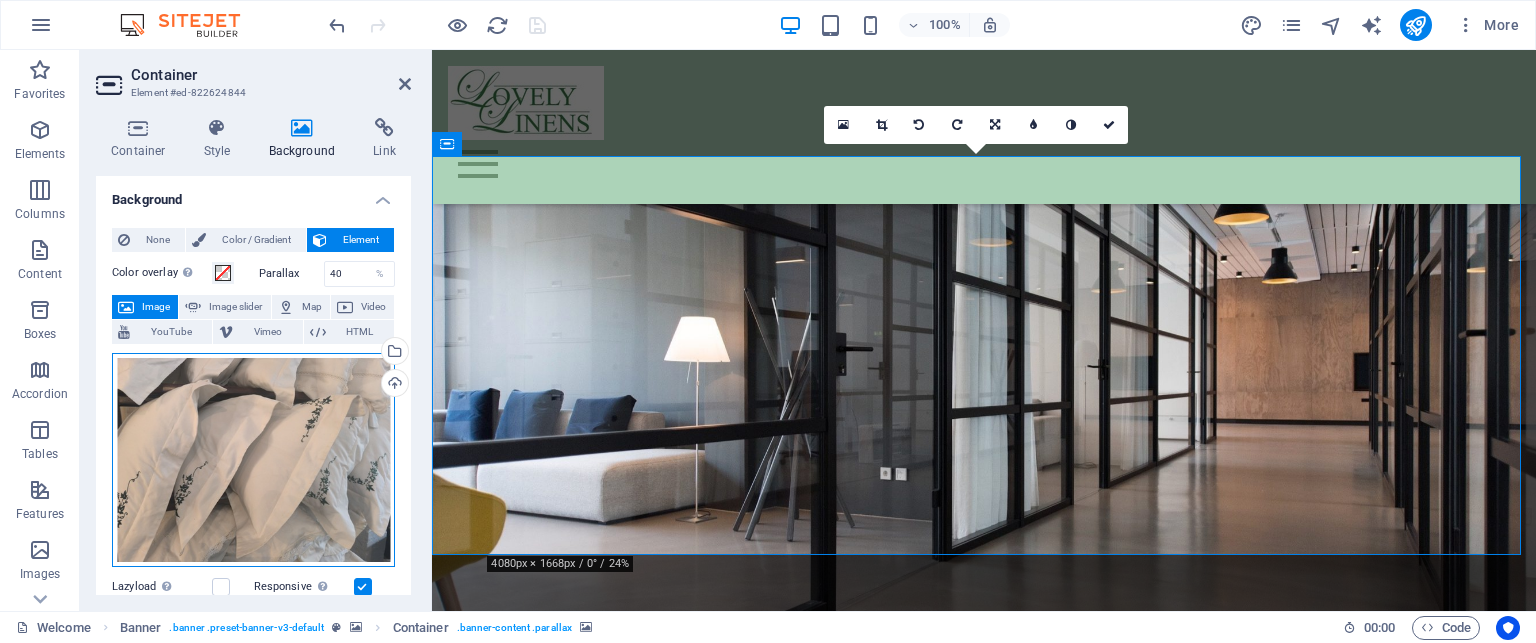click on "Drag files here, click to choose files or select files from Files or our free stock photos & videos" at bounding box center [253, 460] 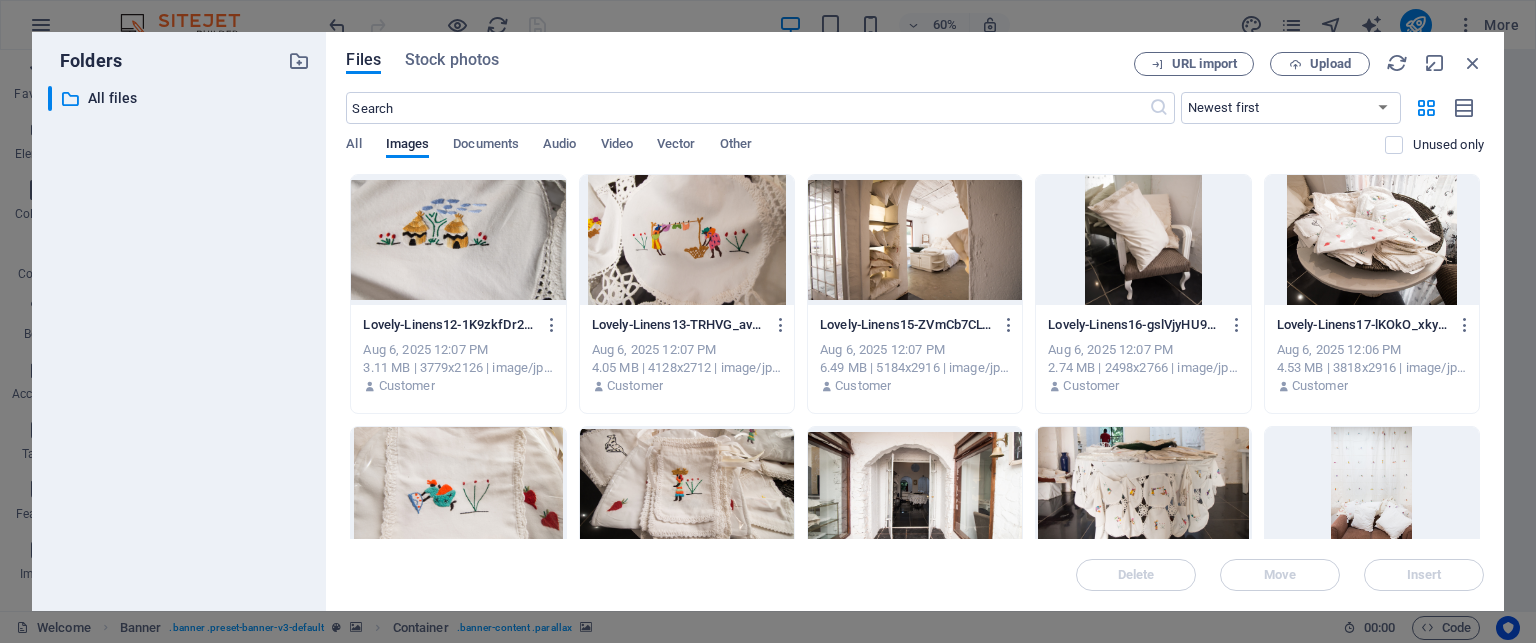 click at bounding box center (915, 240) 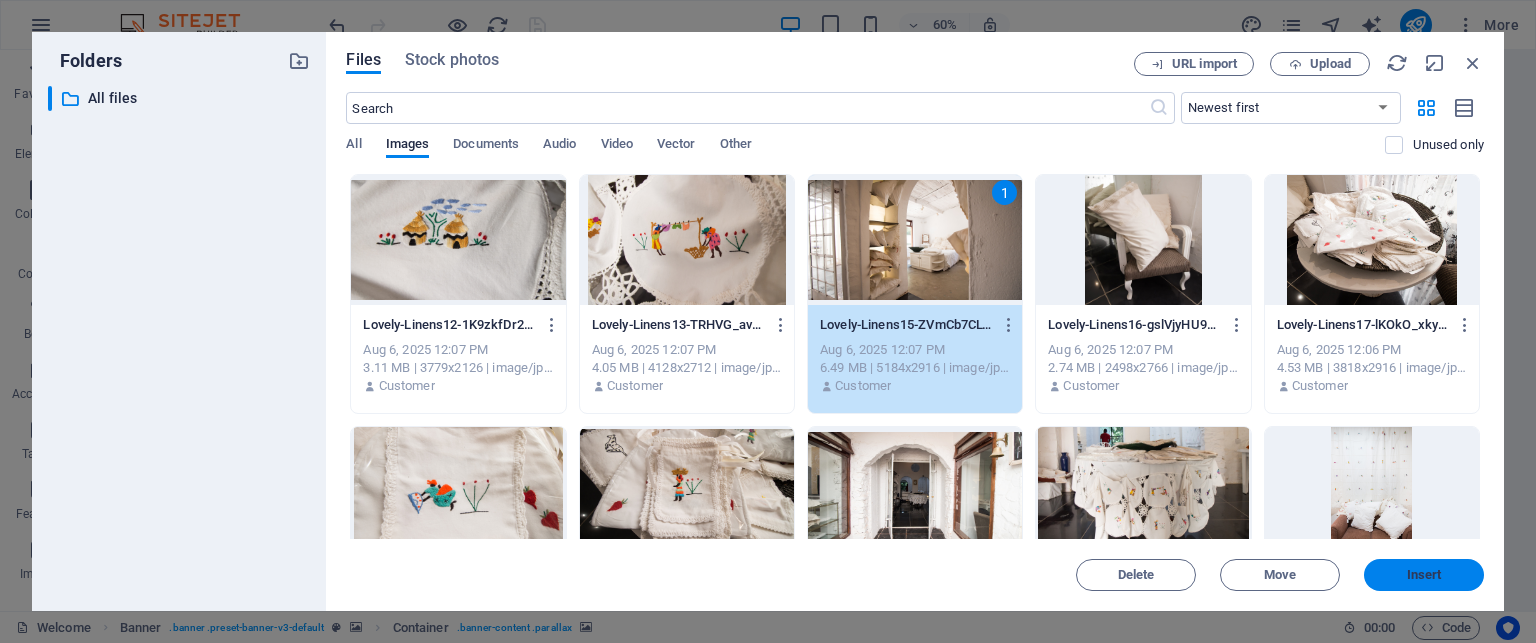 click on "Insert" at bounding box center [1424, 575] 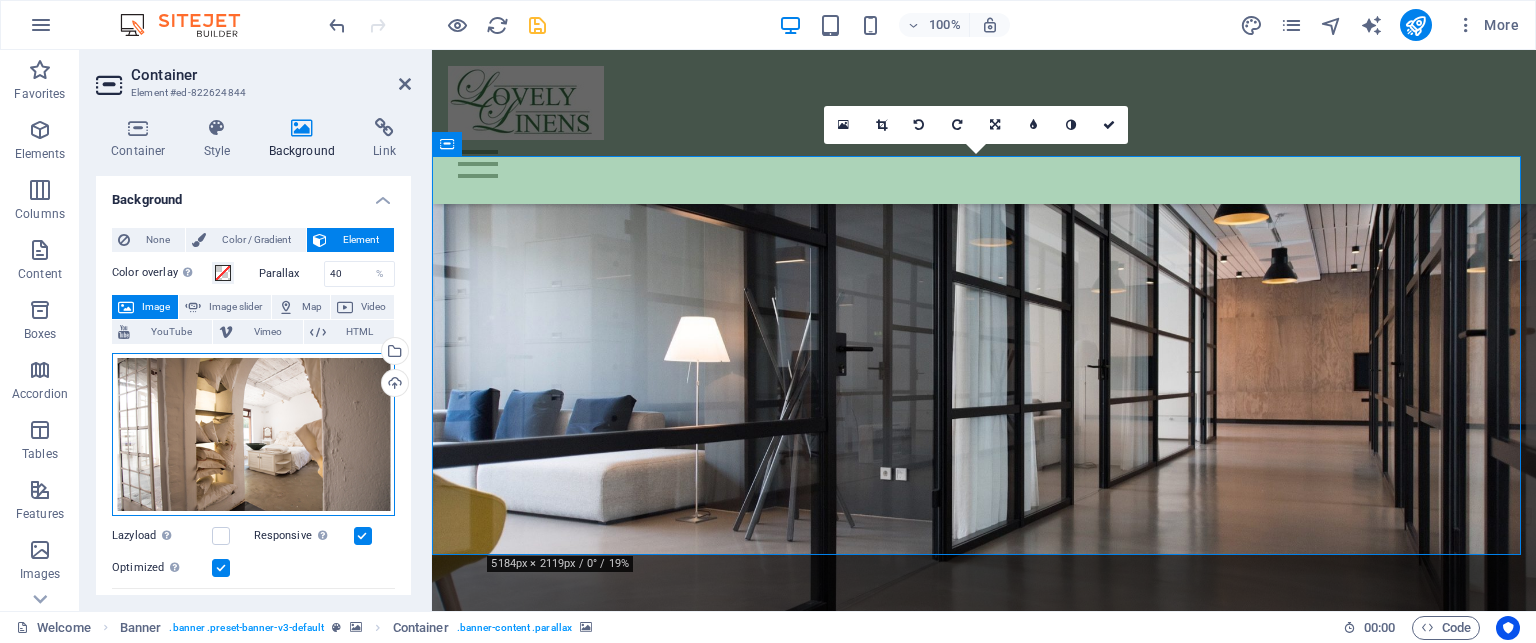 click on "Drag files here, click to choose files or select files from Files or our free stock photos & videos" at bounding box center (253, 435) 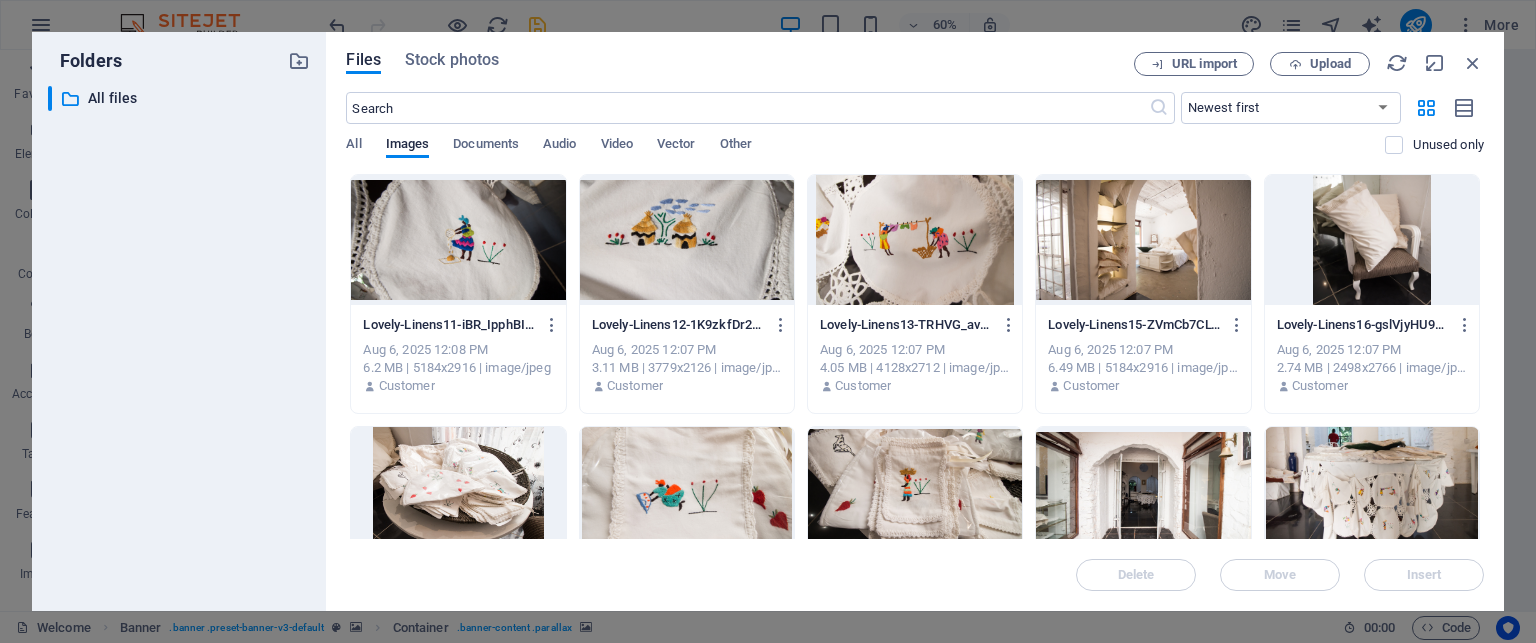 click at bounding box center [1143, 492] 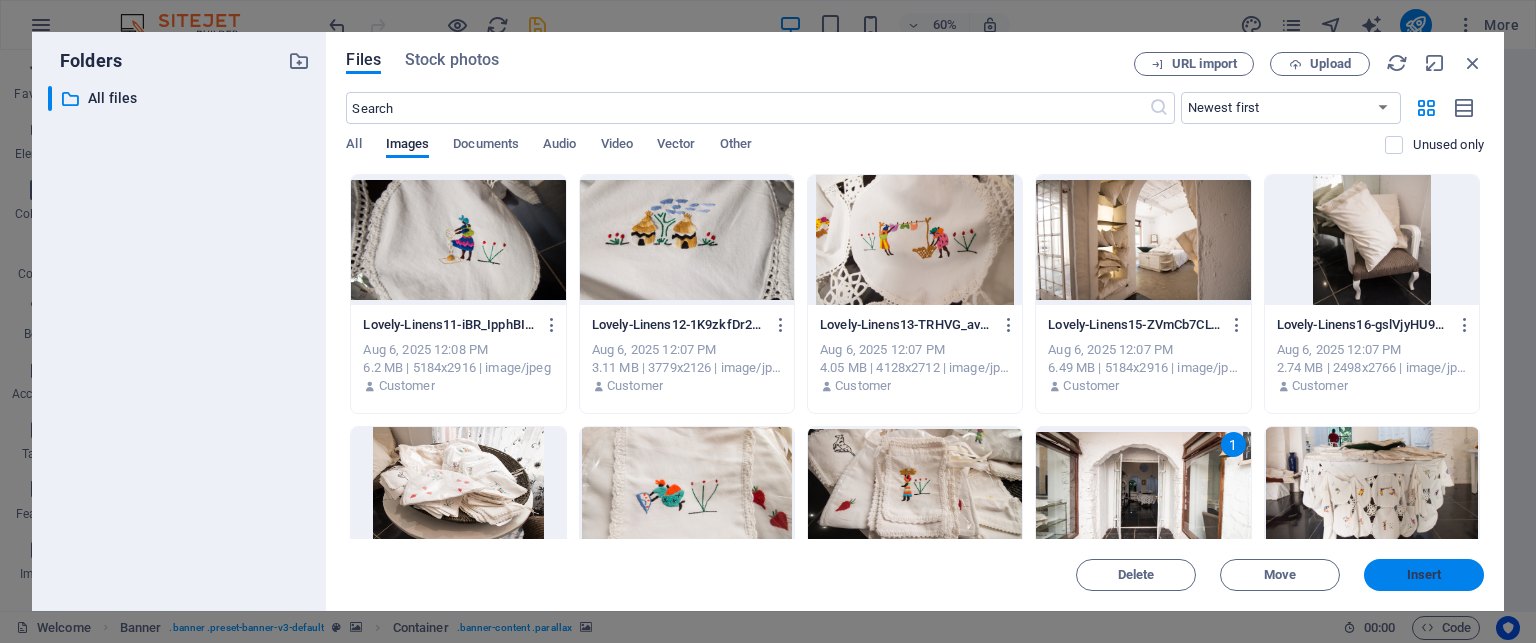 drag, startPoint x: 1420, startPoint y: 573, endPoint x: 876, endPoint y: 496, distance: 549.4224 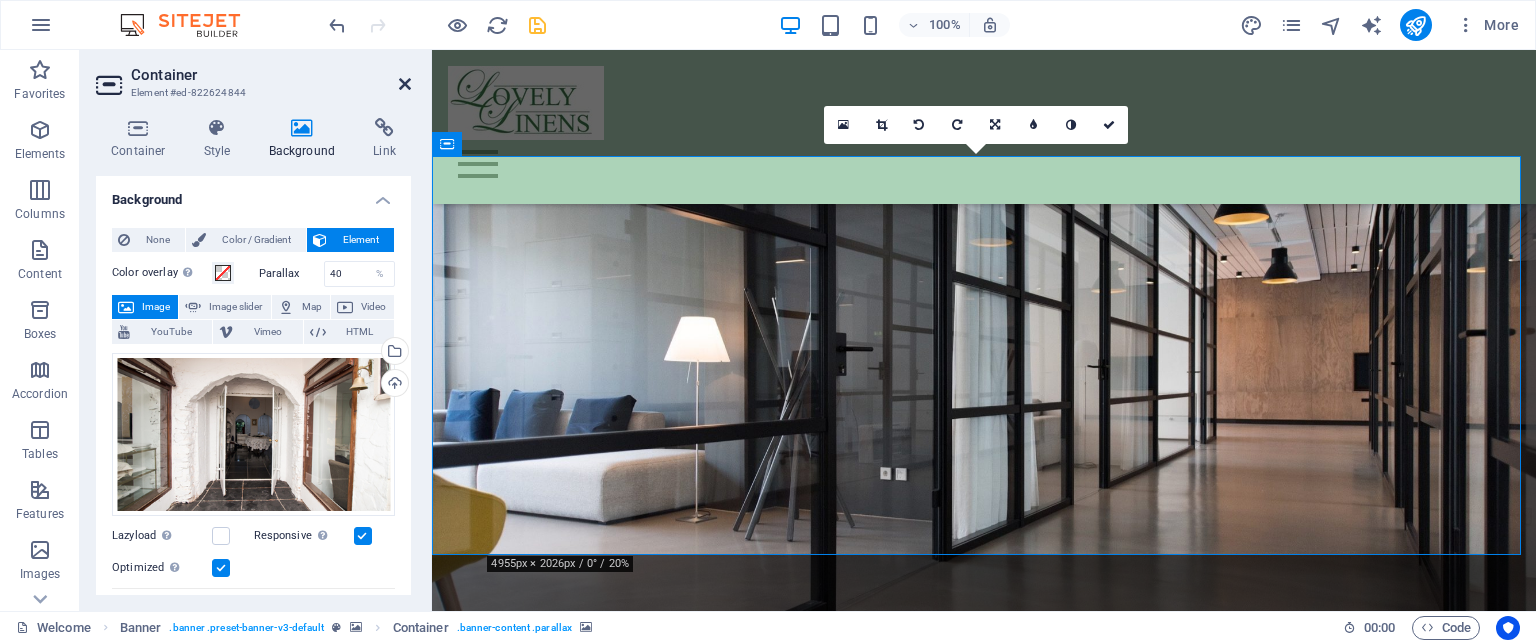 click at bounding box center (405, 84) 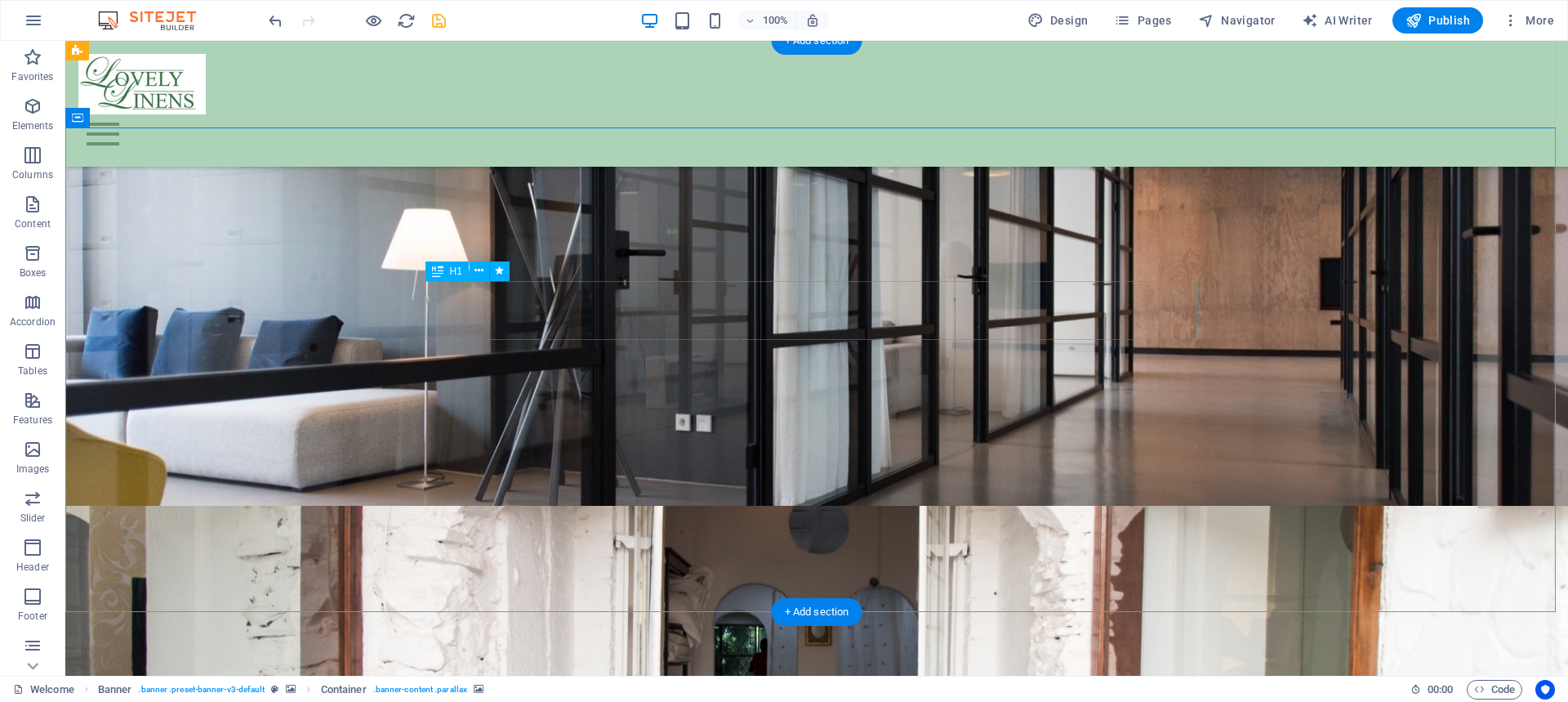click on "Your title goes here" at bounding box center [817, 1015] 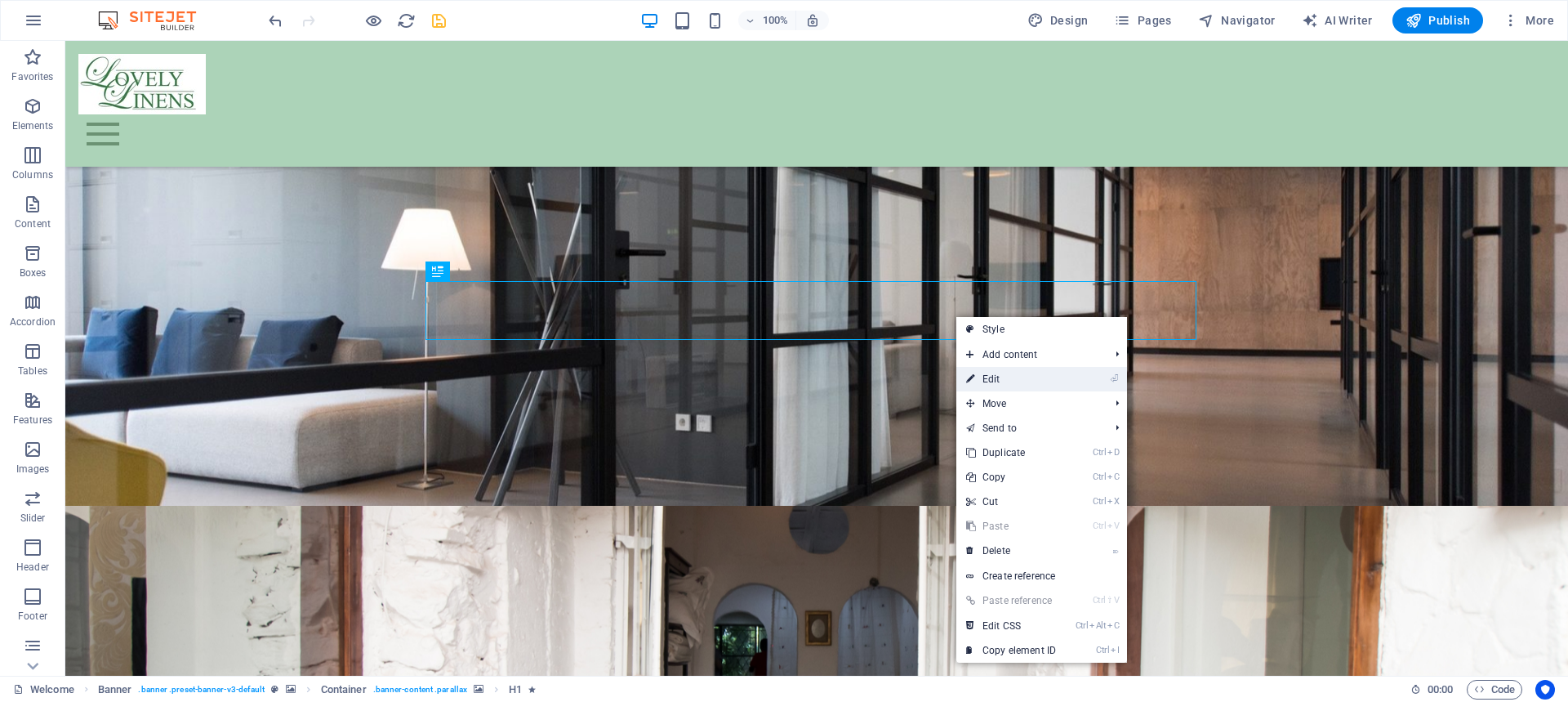 click on "⏎  Edit" at bounding box center (1011, 379) 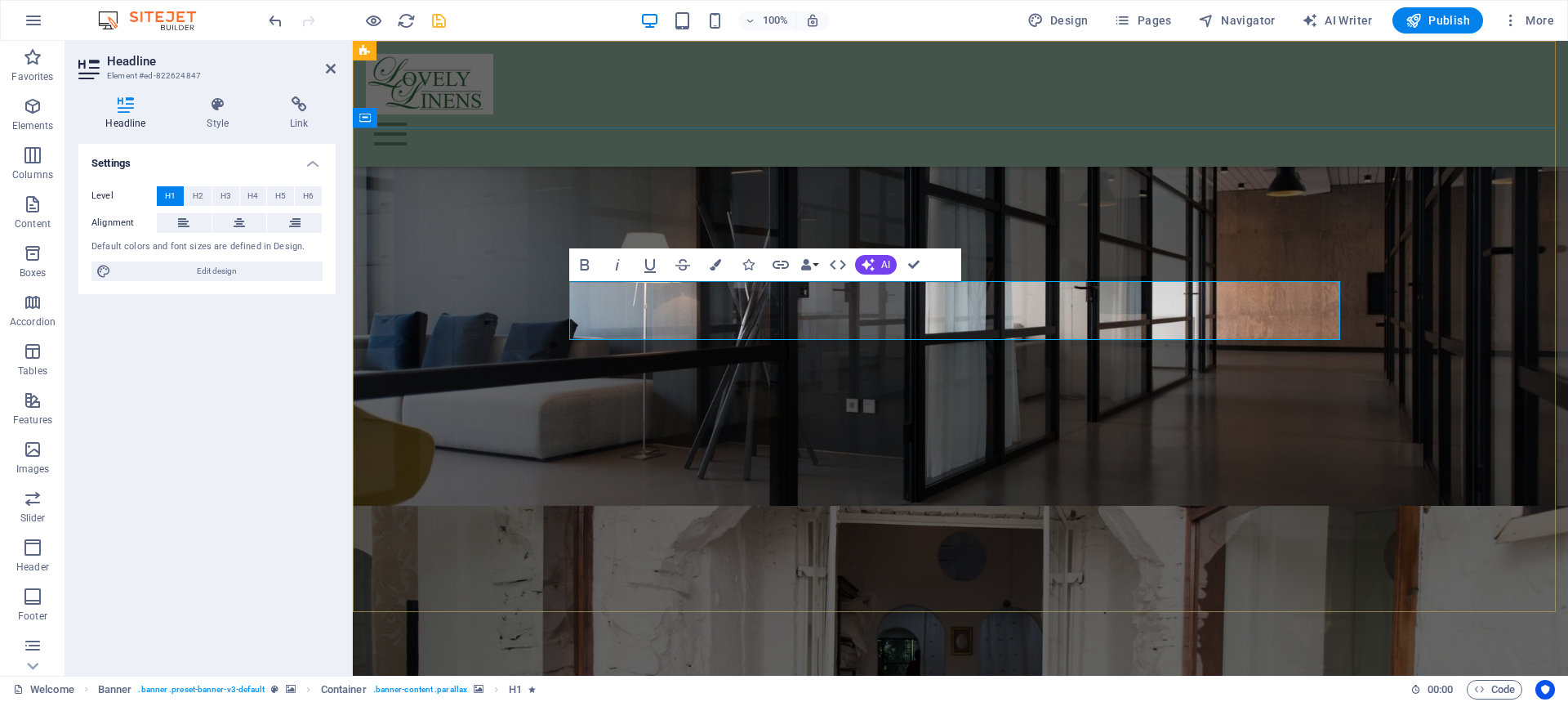 type 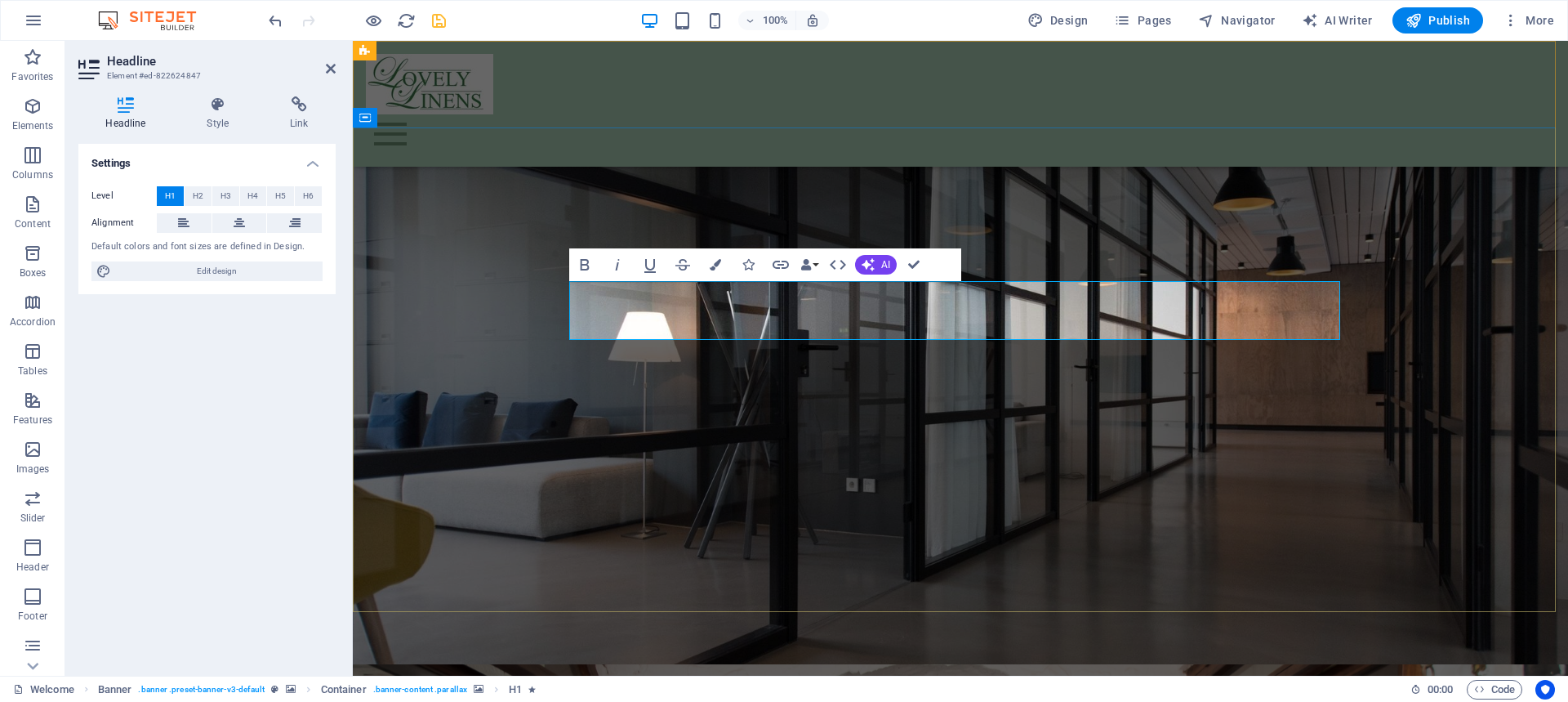 drag, startPoint x: 1080, startPoint y: 311, endPoint x: 831, endPoint y: 313, distance: 249.008 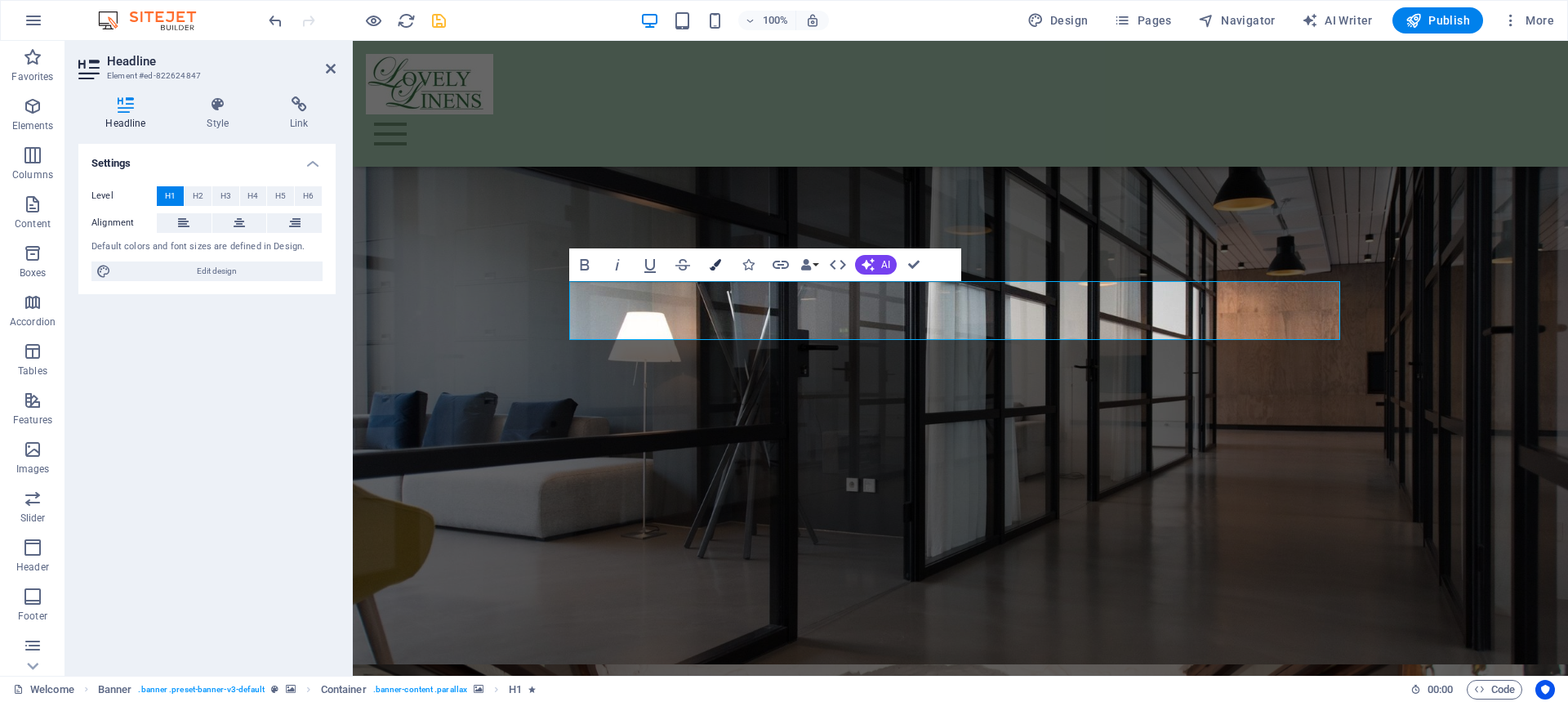 click at bounding box center [715, 265] 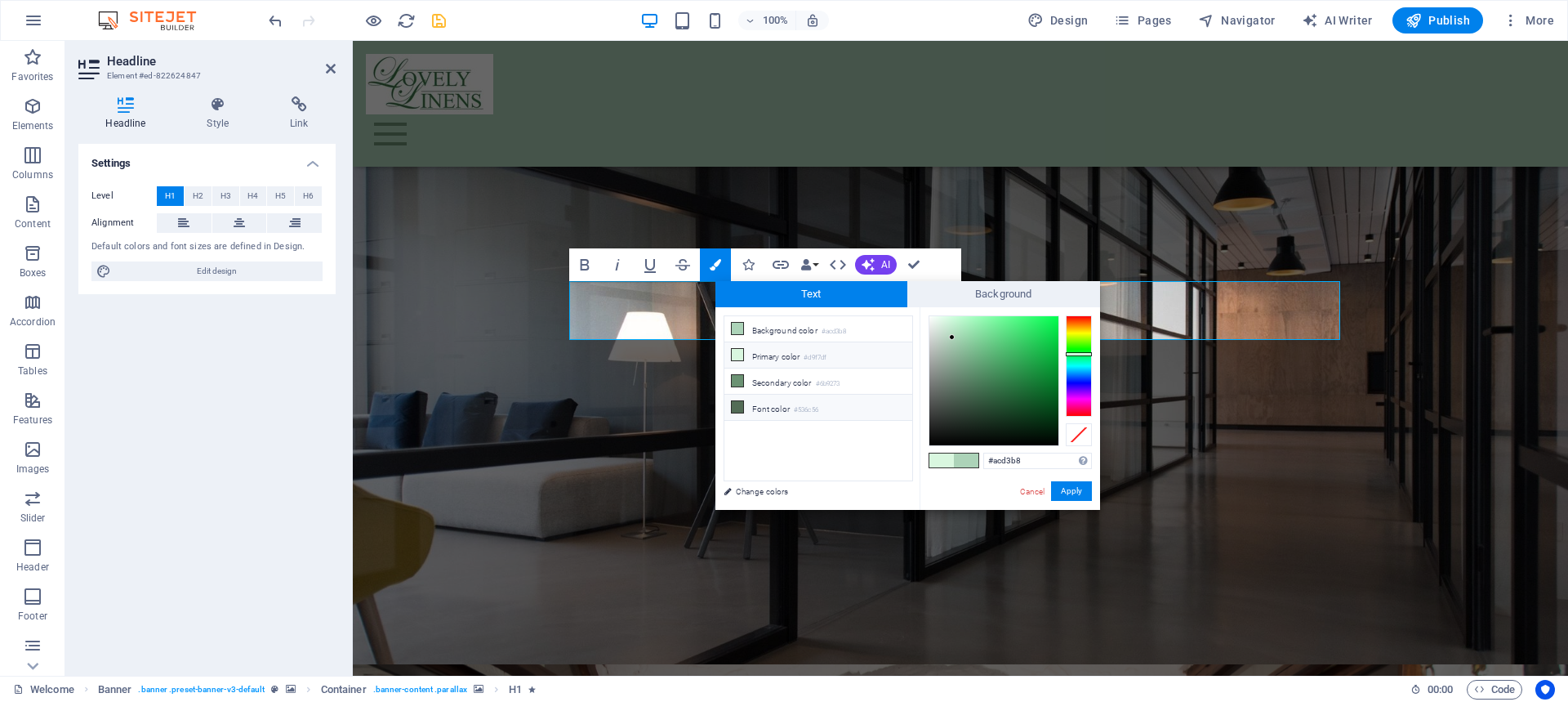 click on "Font color
#536c56" at bounding box center (818, 408) 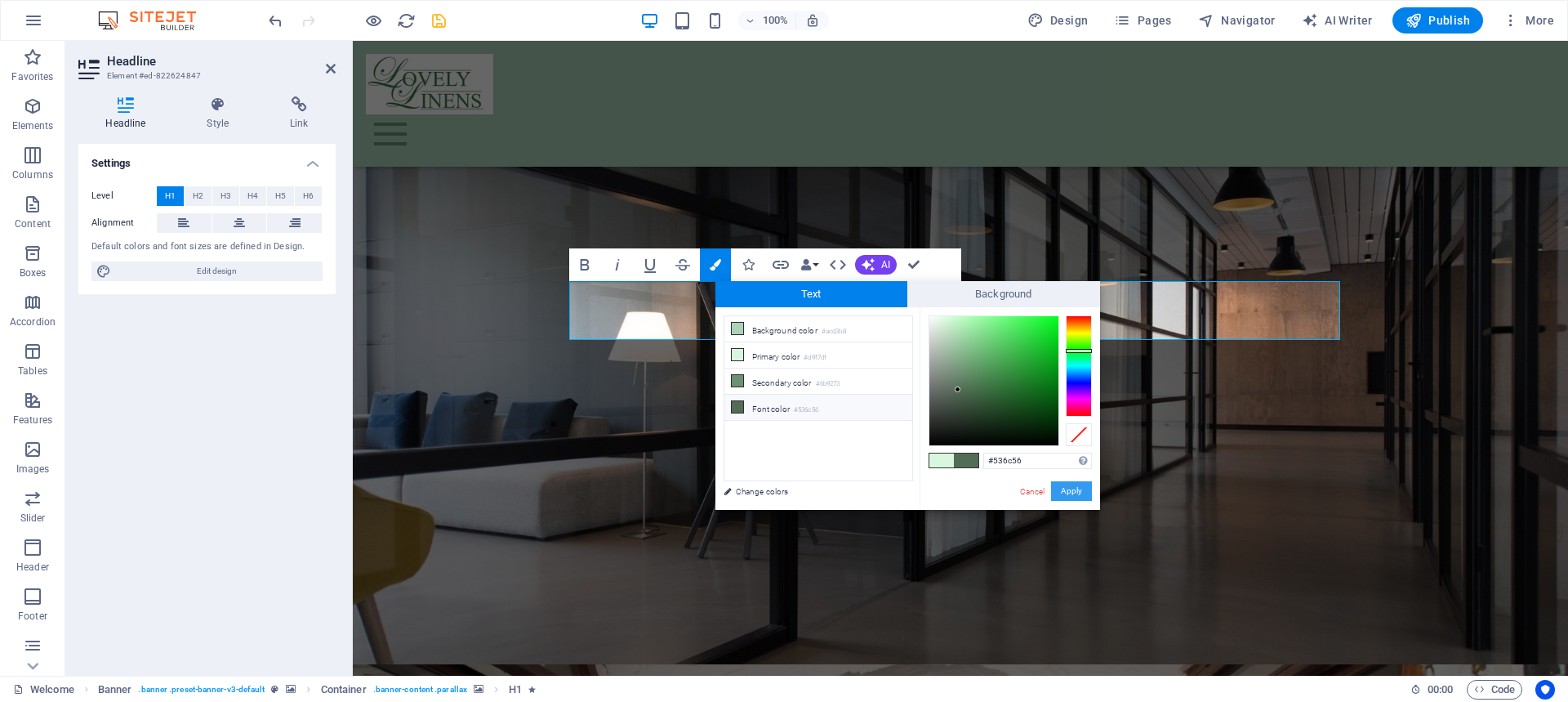 drag, startPoint x: 1067, startPoint y: 490, endPoint x: 710, endPoint y: 449, distance: 359.3466 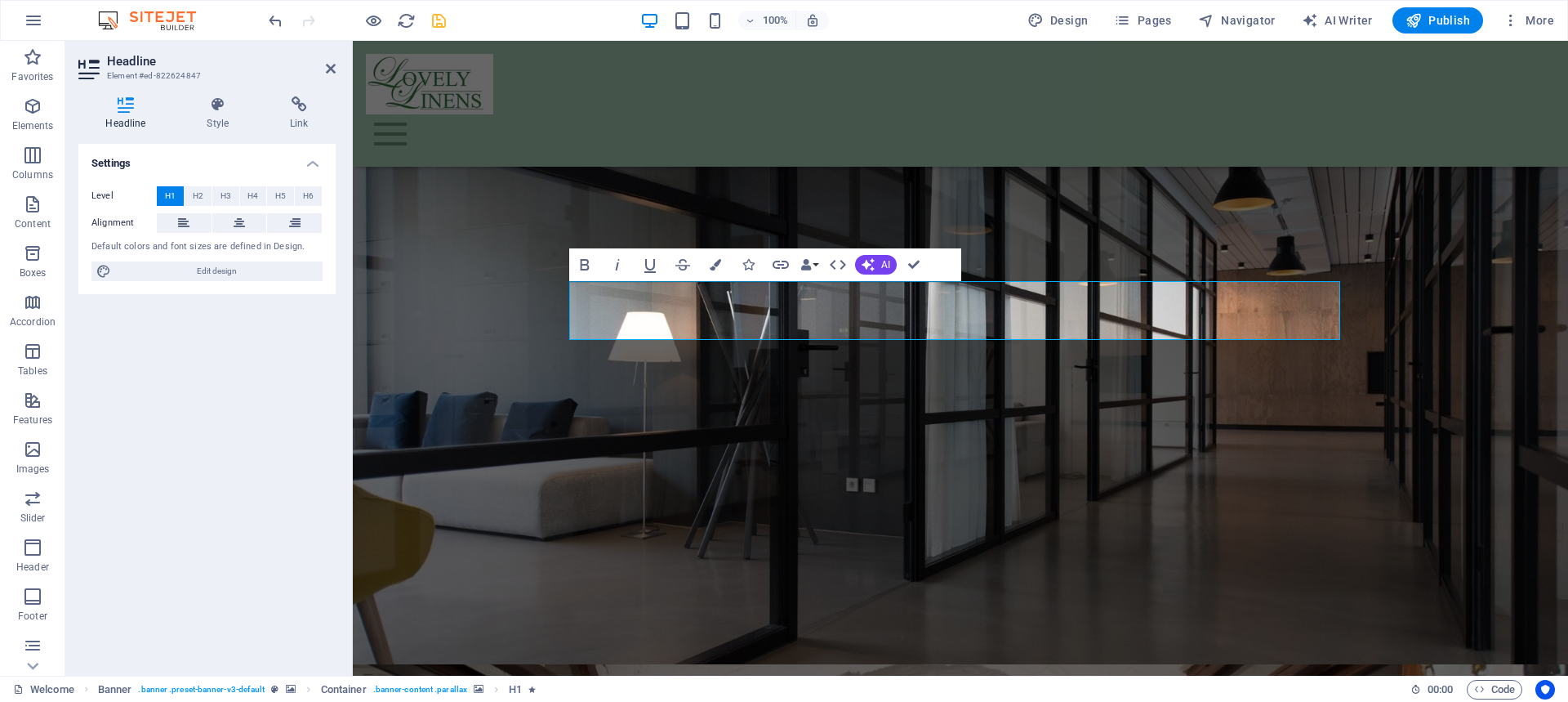click at bounding box center [960, 937] 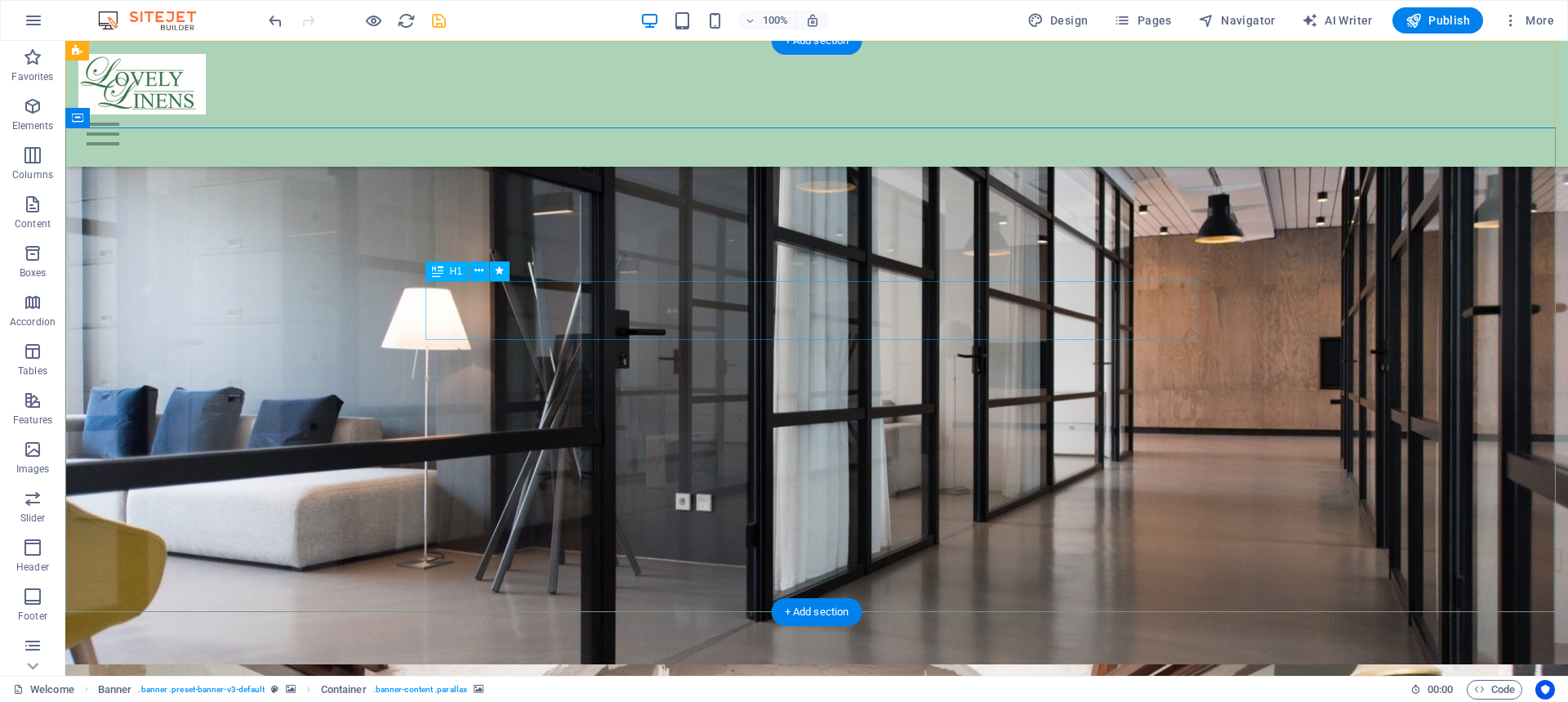 click on "Lovely Linens" at bounding box center (817, 1339) 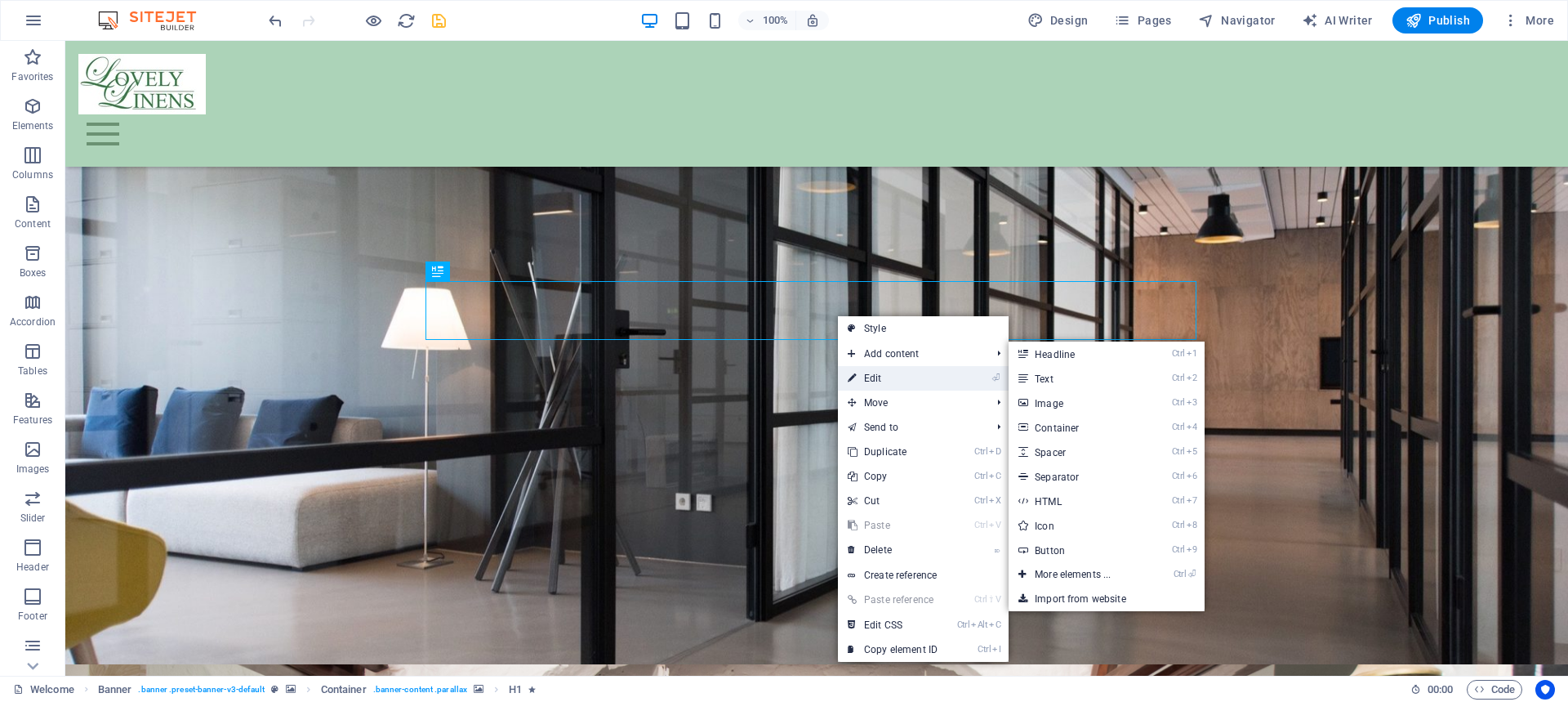 click on "⏎  Edit" at bounding box center (893, 378) 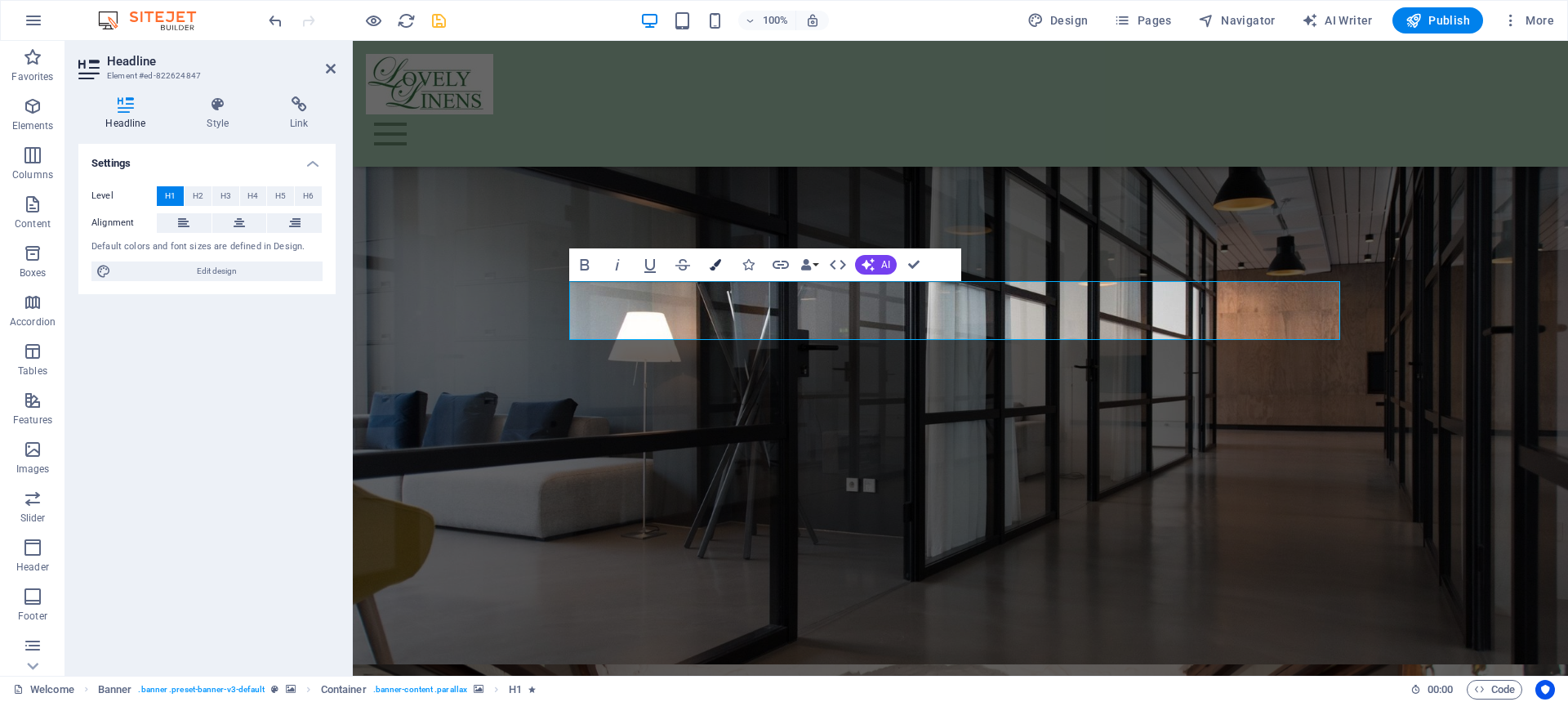 click on "Colors" at bounding box center (715, 265) 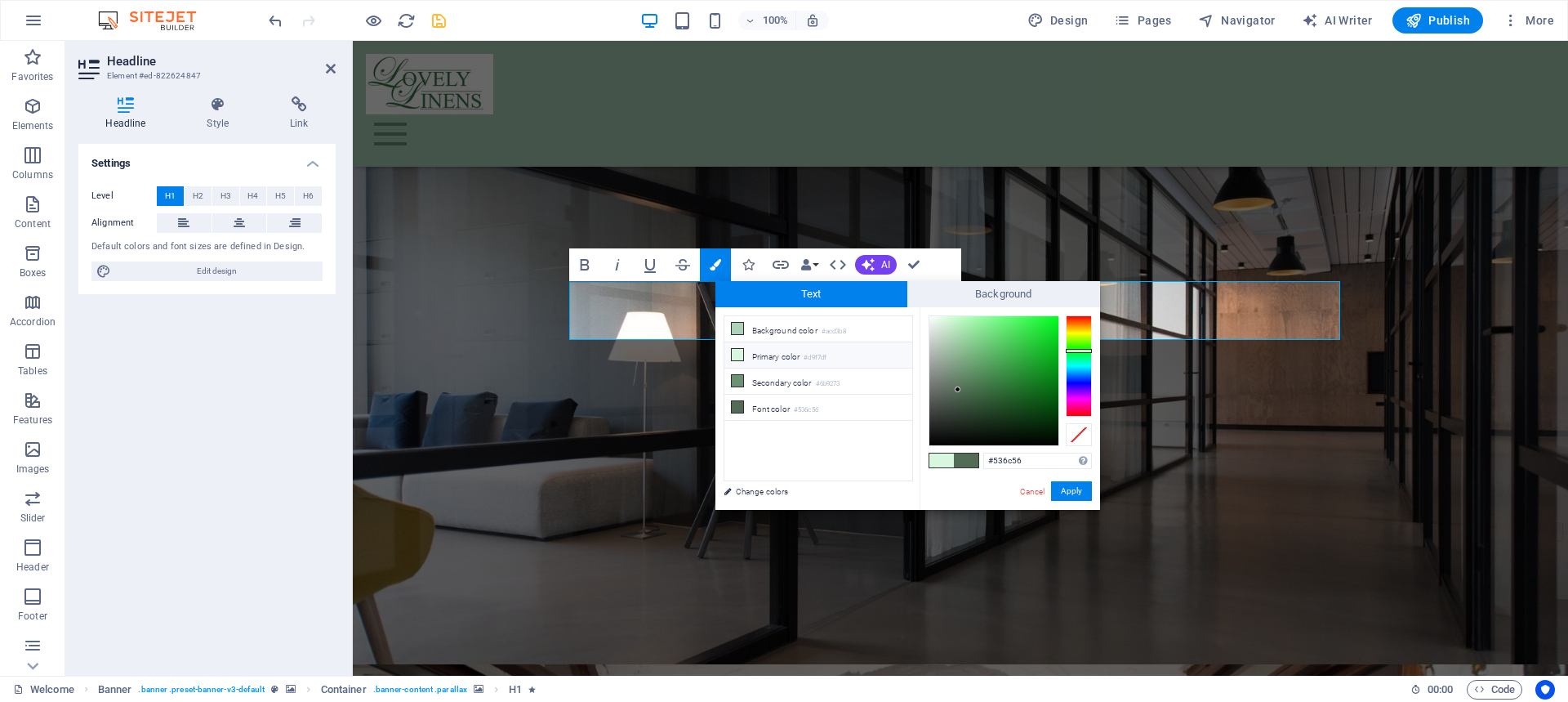click at bounding box center (737, 355) 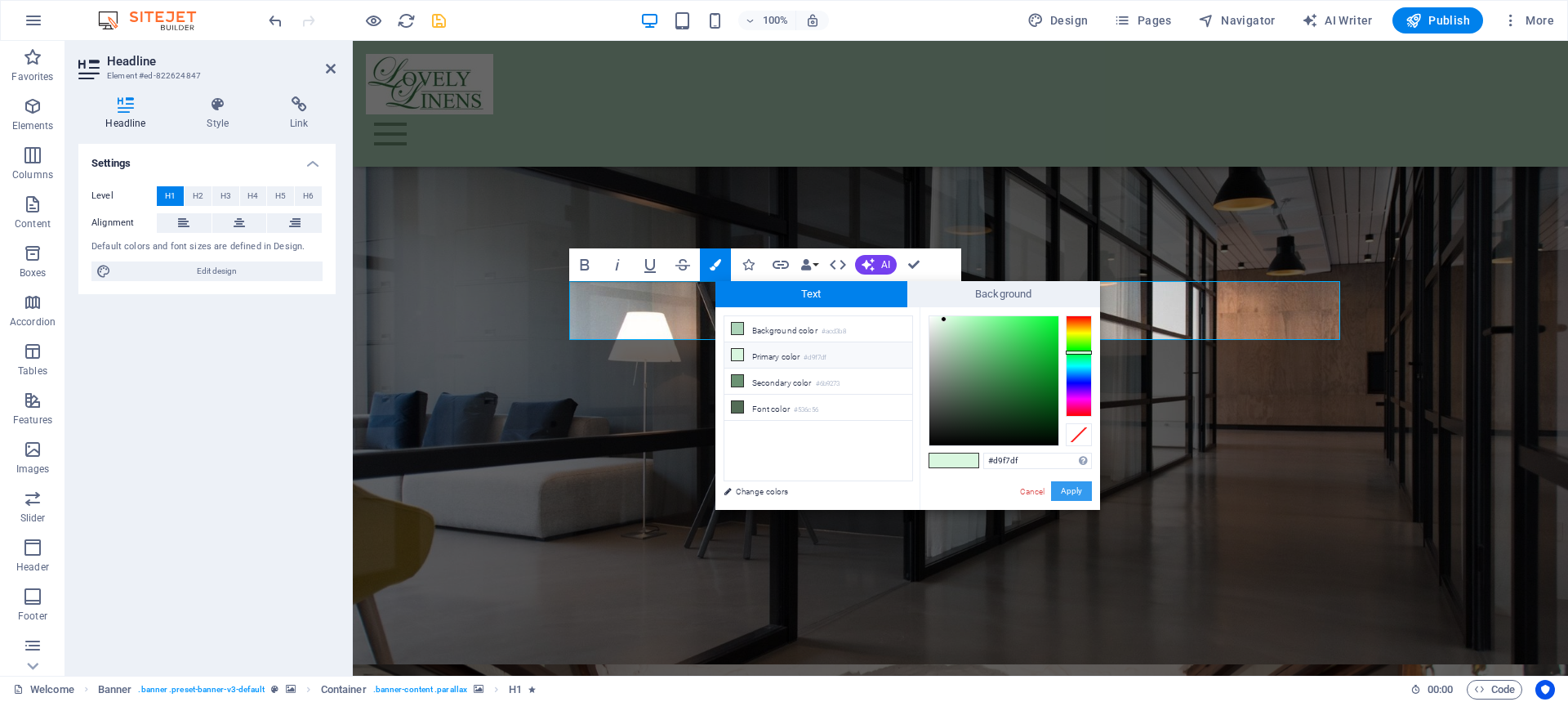 drag, startPoint x: 708, startPoint y: 451, endPoint x: 1061, endPoint y: 492, distance: 355.37304 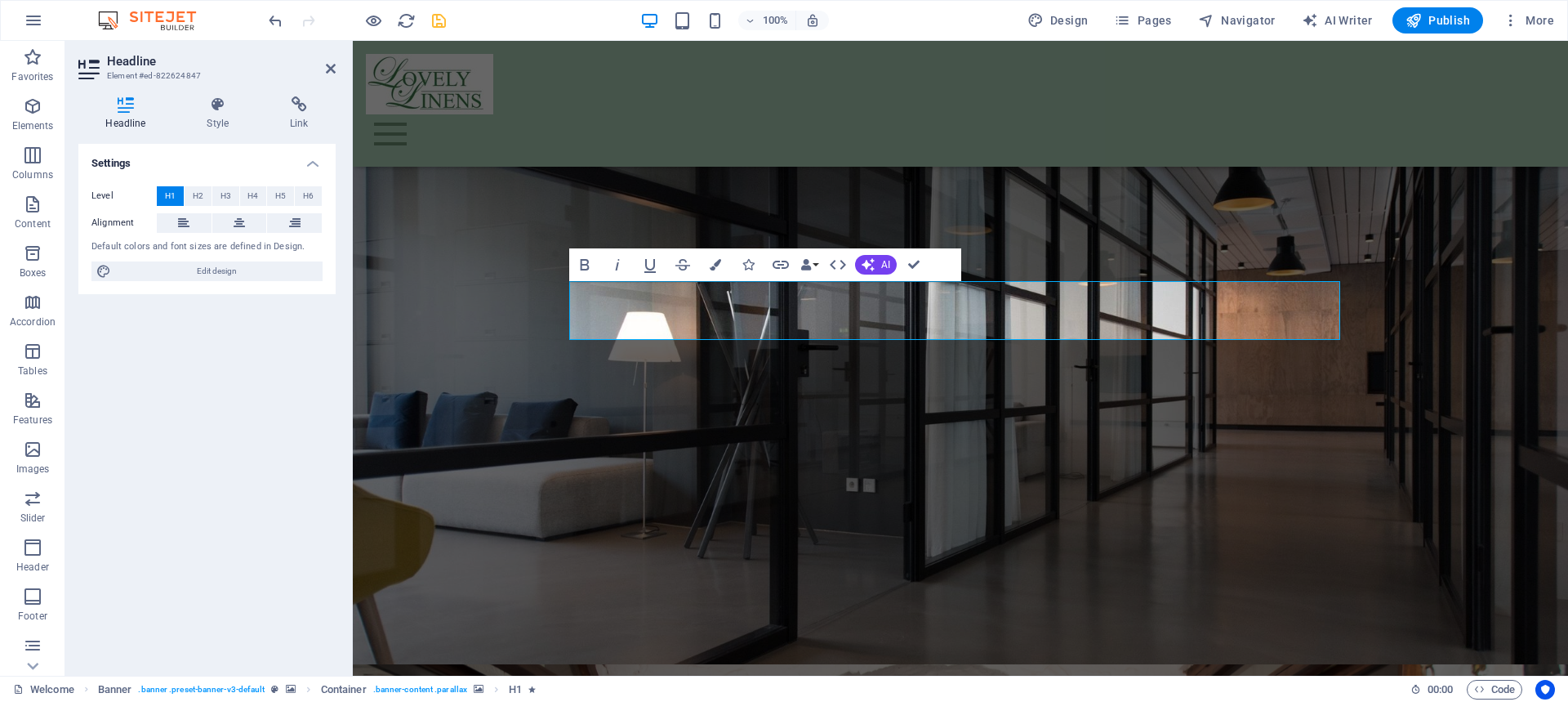 click at bounding box center (960, 937) 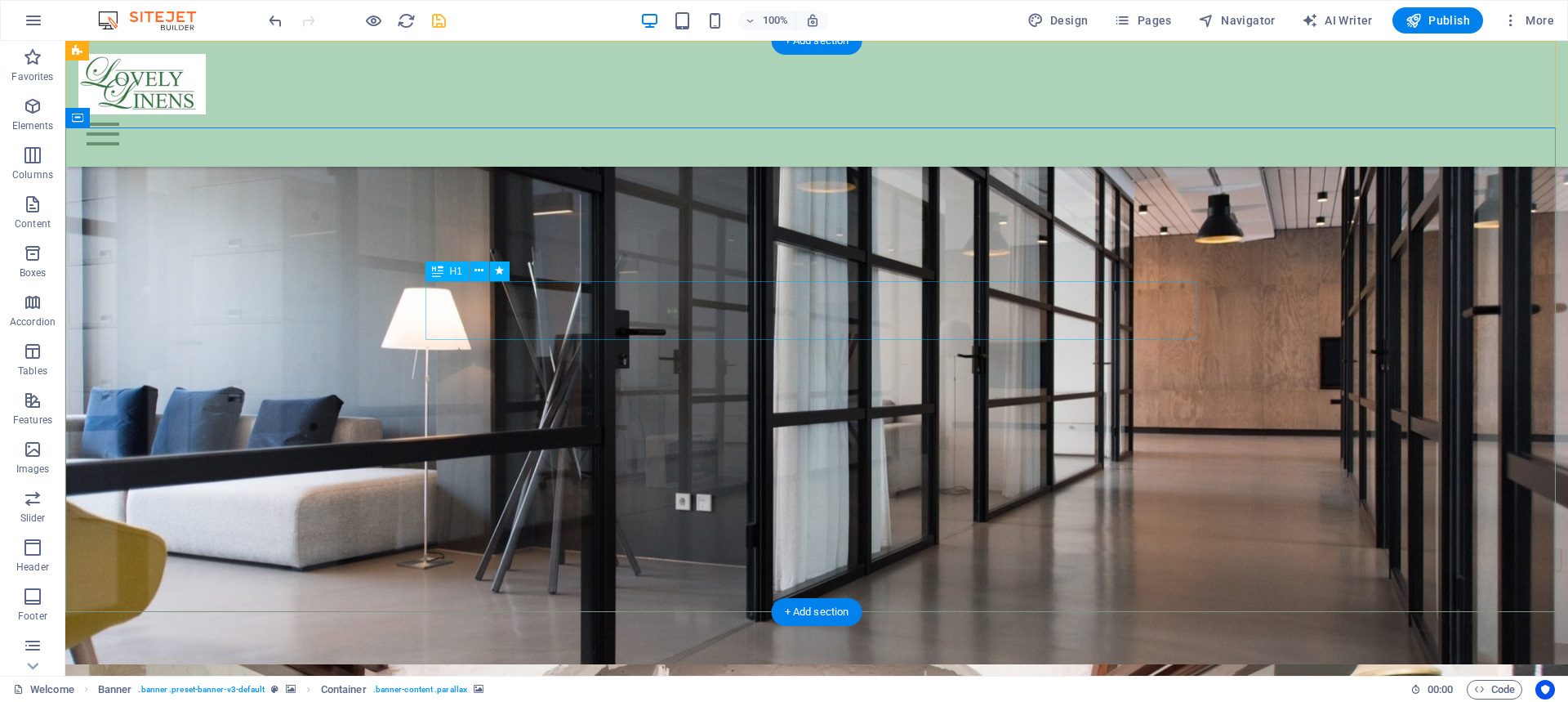 click on "Lovely Linens" at bounding box center [817, 1339] 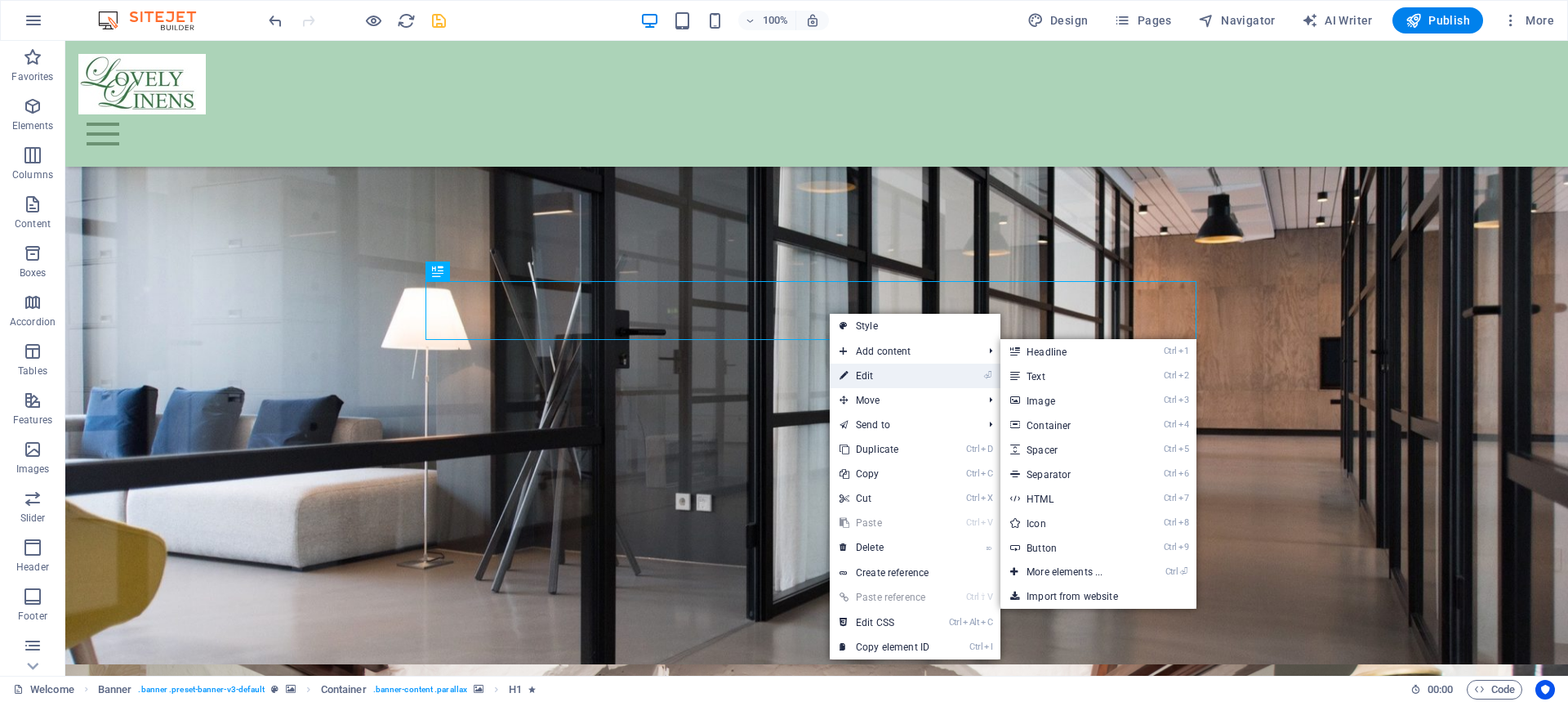 click on "⏎  Edit" at bounding box center [884, 376] 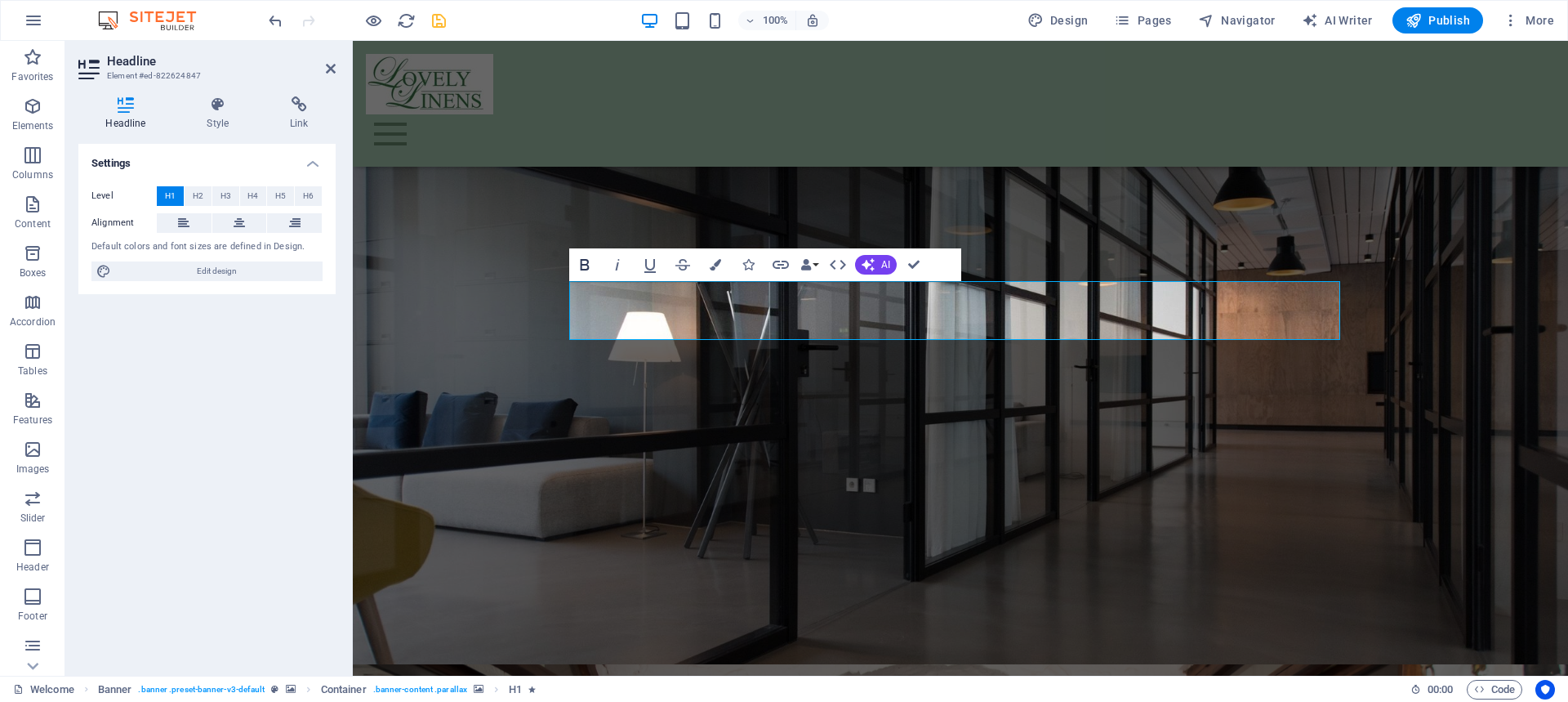 click 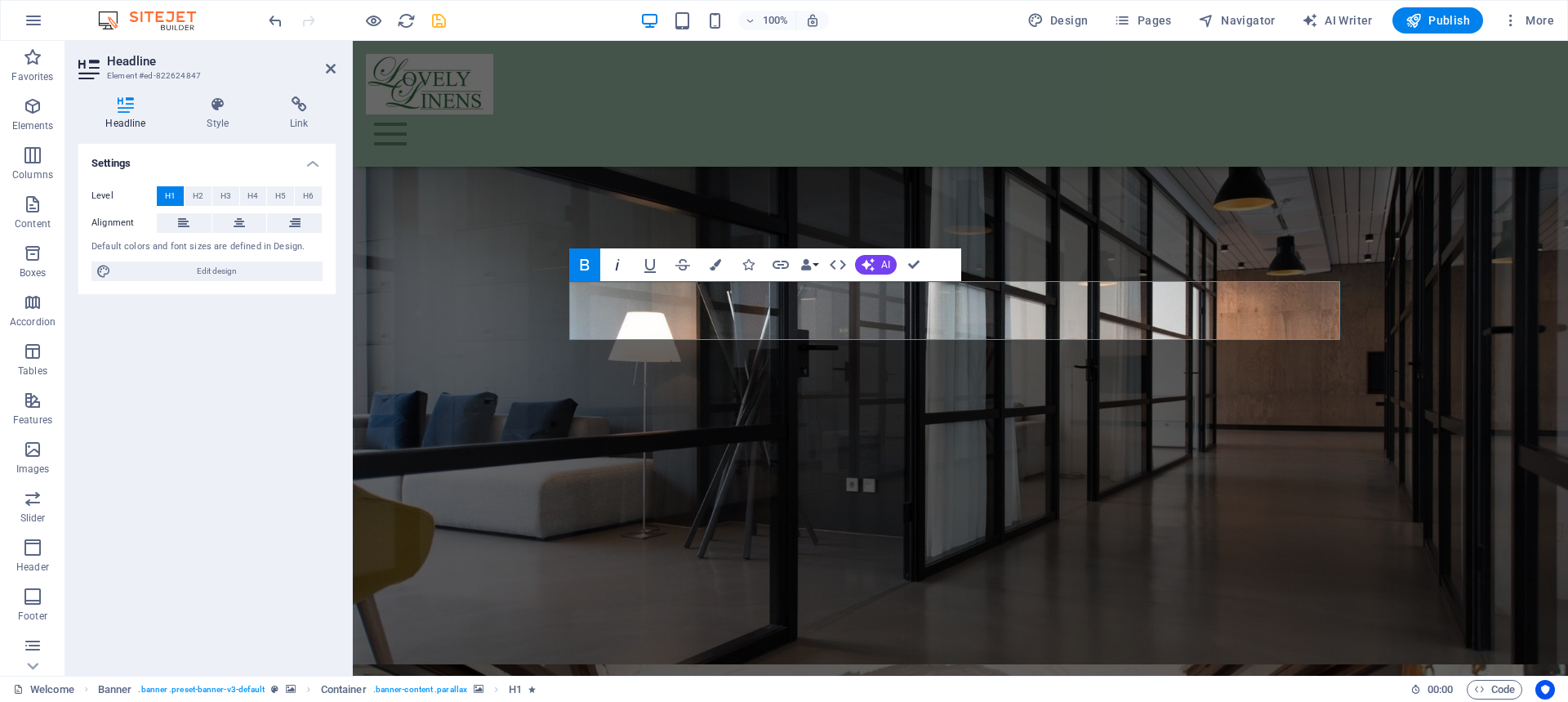 click 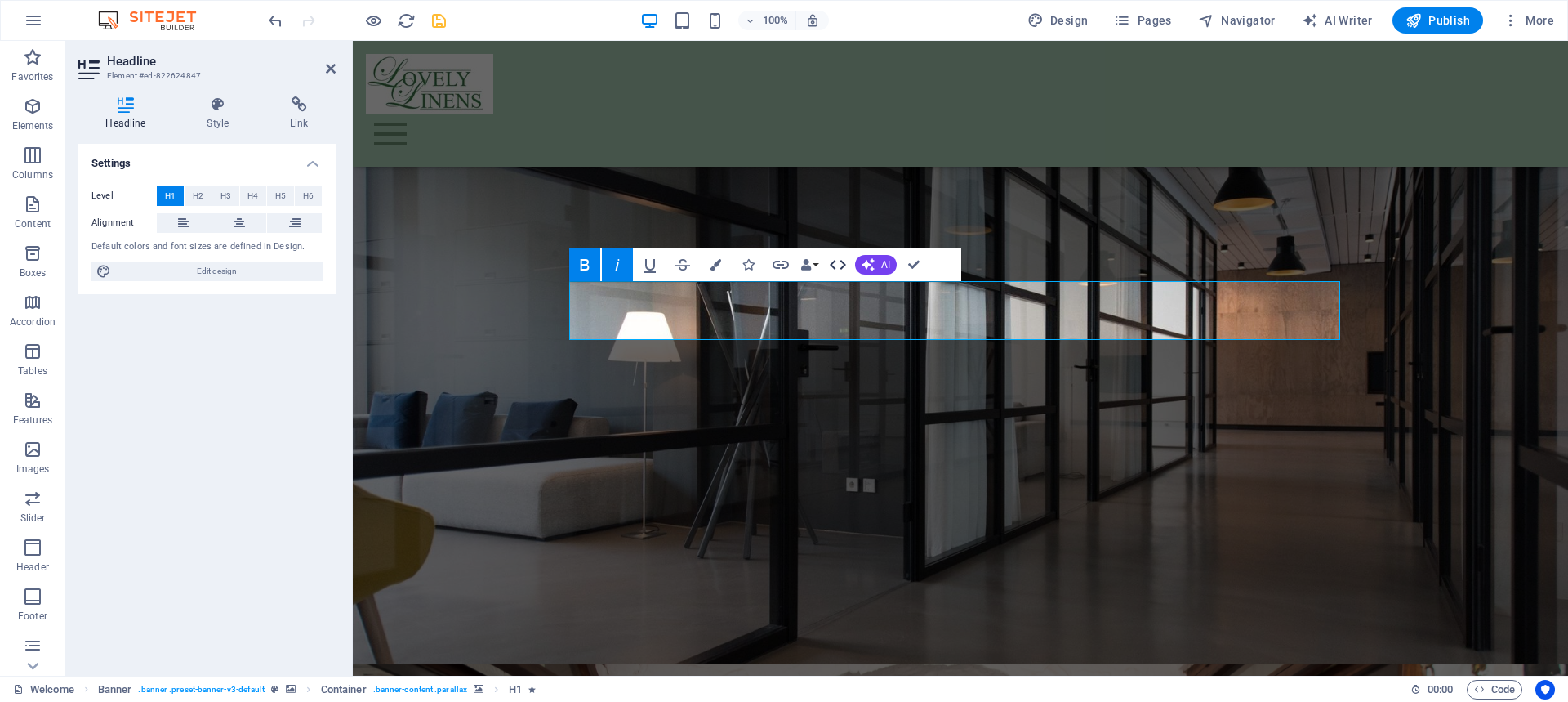 drag, startPoint x: 840, startPoint y: 266, endPoint x: 488, endPoint y: 226, distance: 354.26544 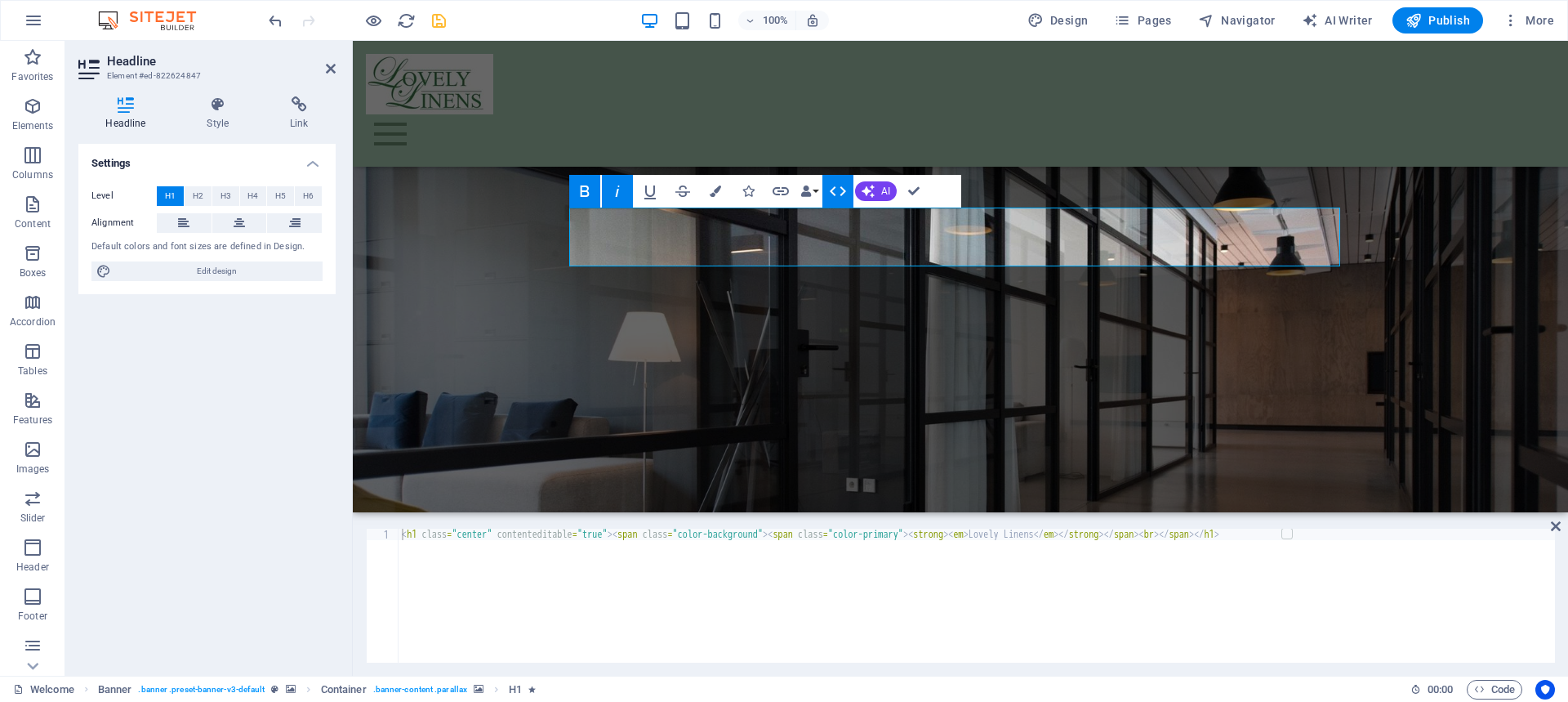 click 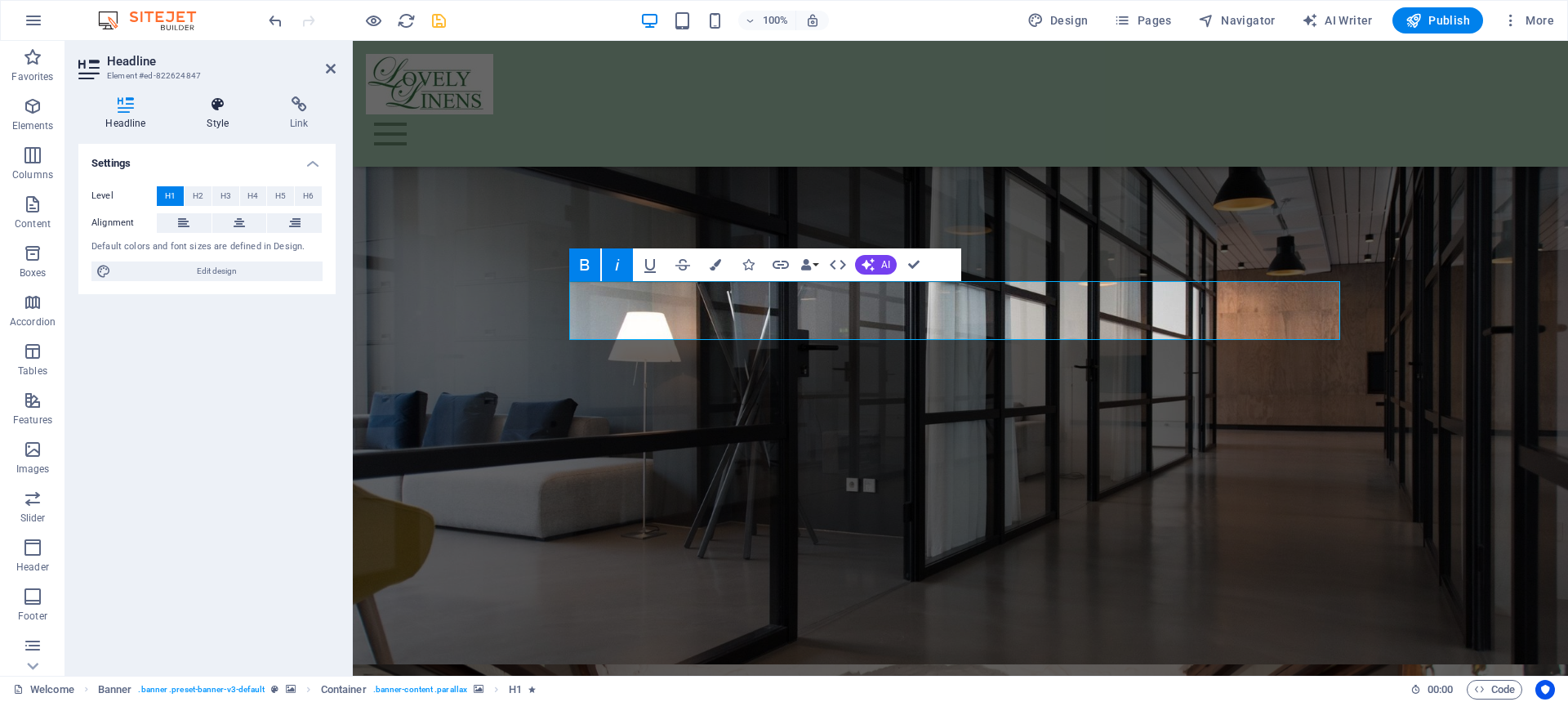 click at bounding box center [218, 105] 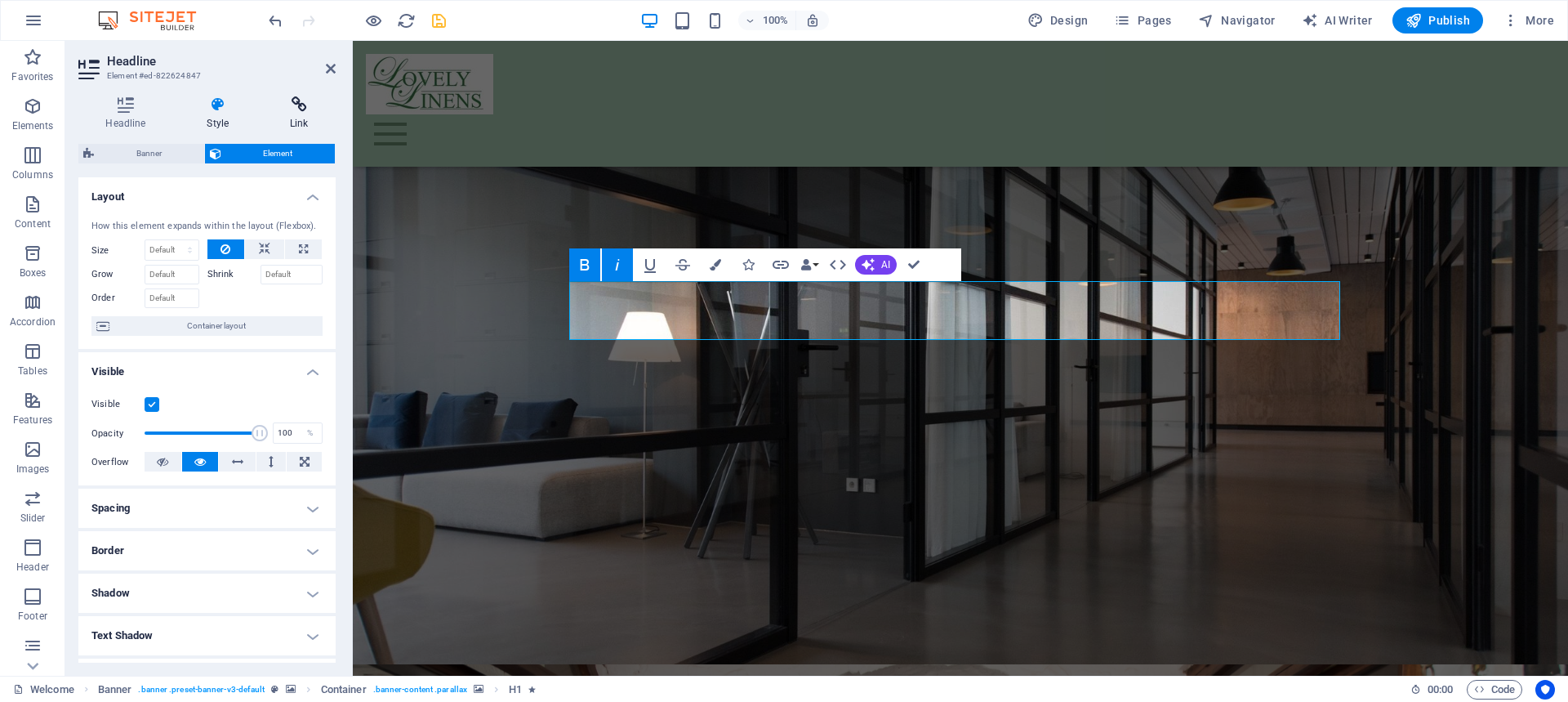 click at bounding box center (299, 105) 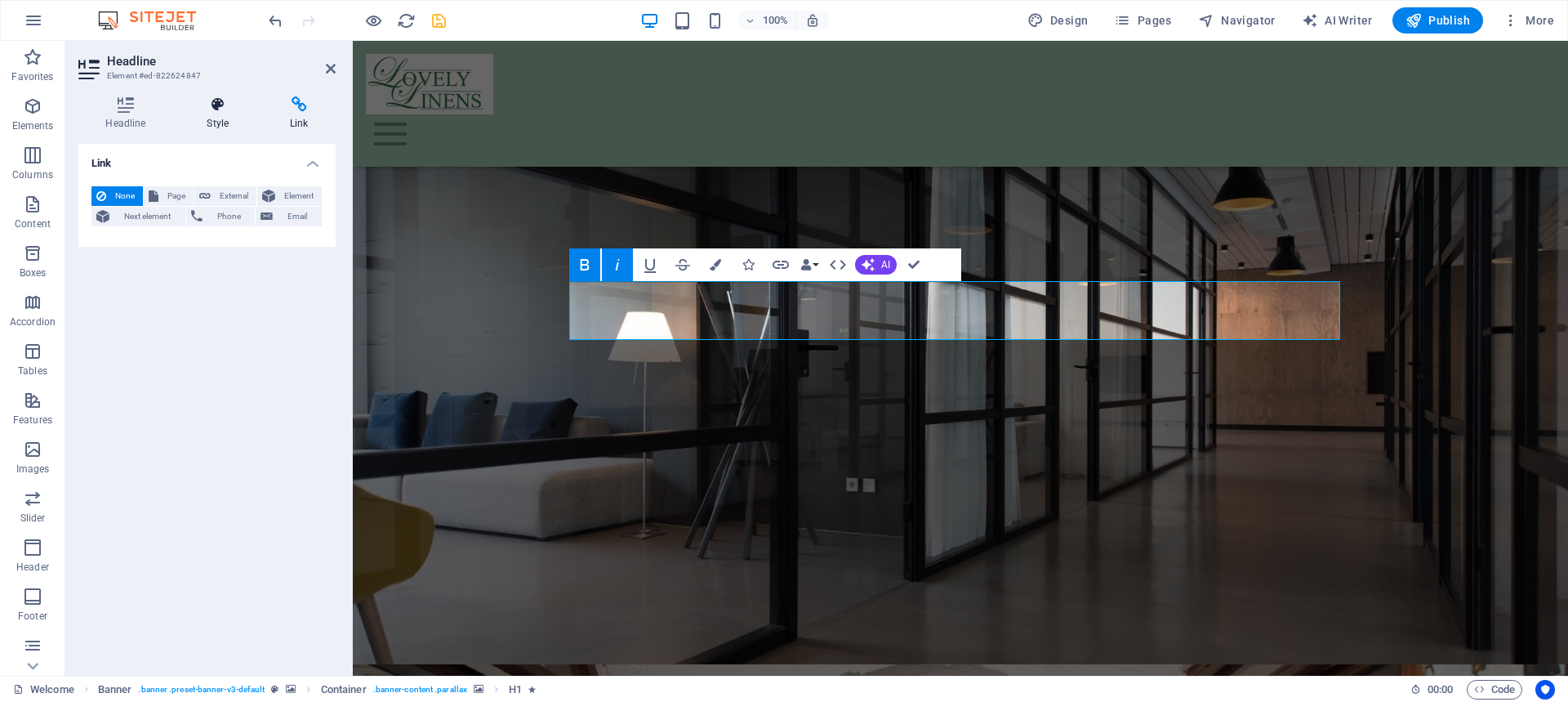 click at bounding box center (218, 105) 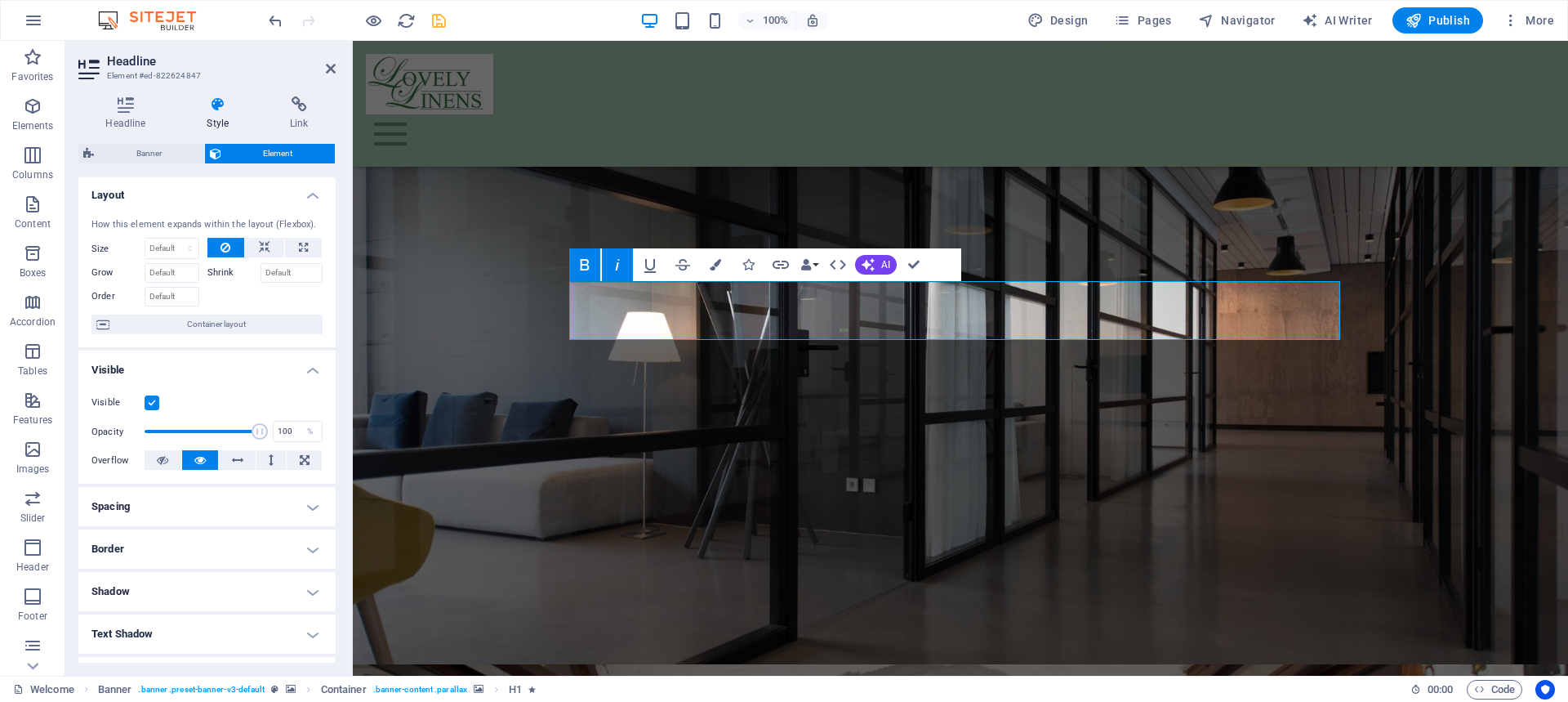 scroll, scrollTop: 0, scrollLeft: 0, axis: both 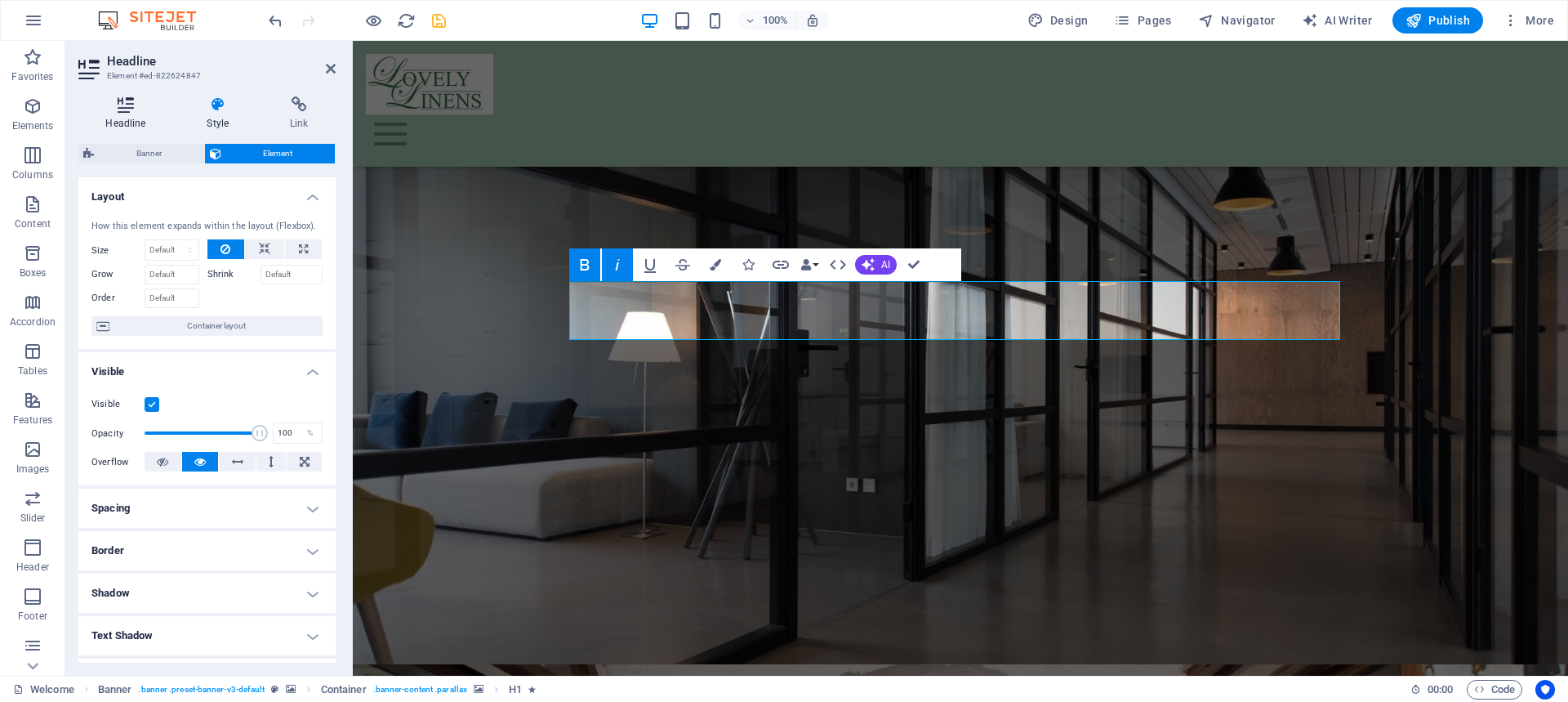 click at bounding box center (126, 105) 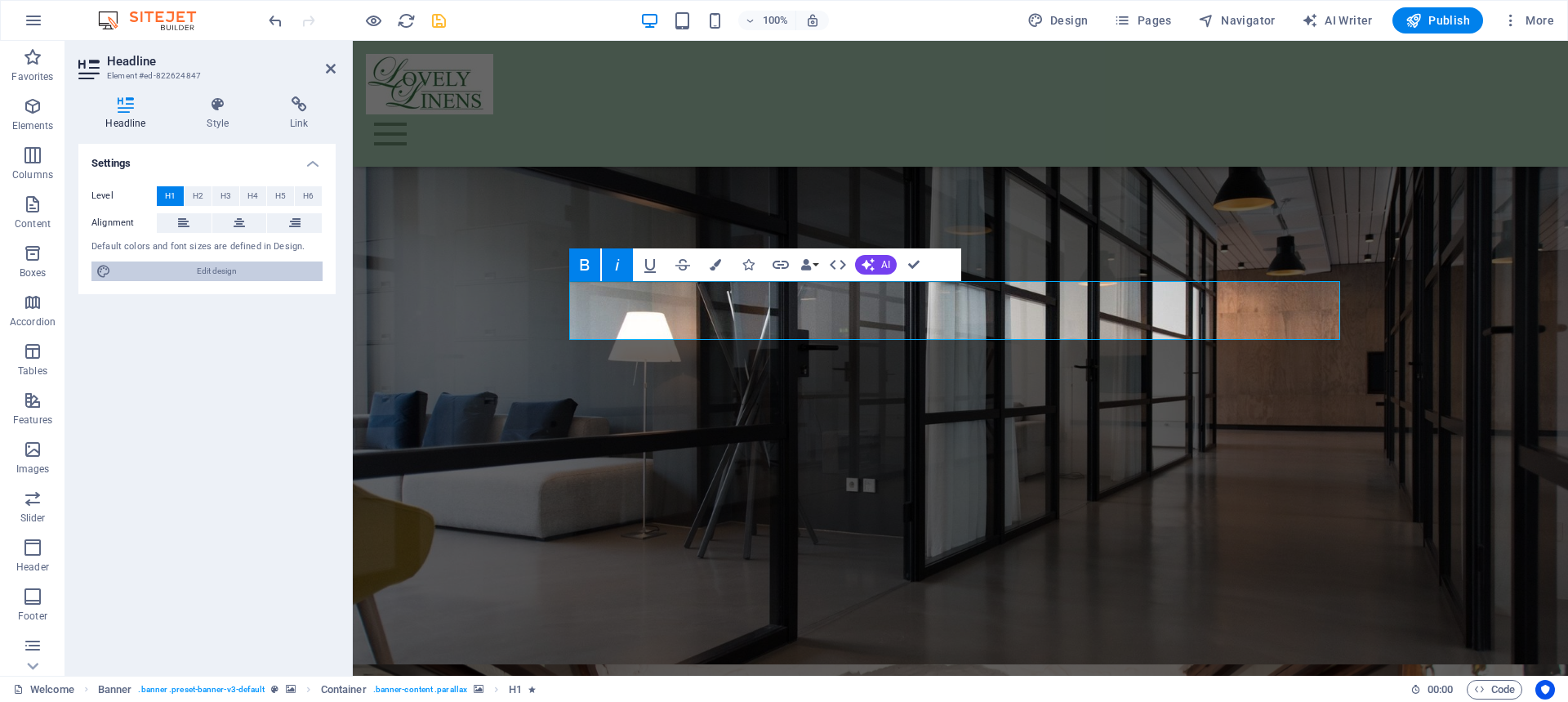 click on "Edit design" at bounding box center [216, 271] 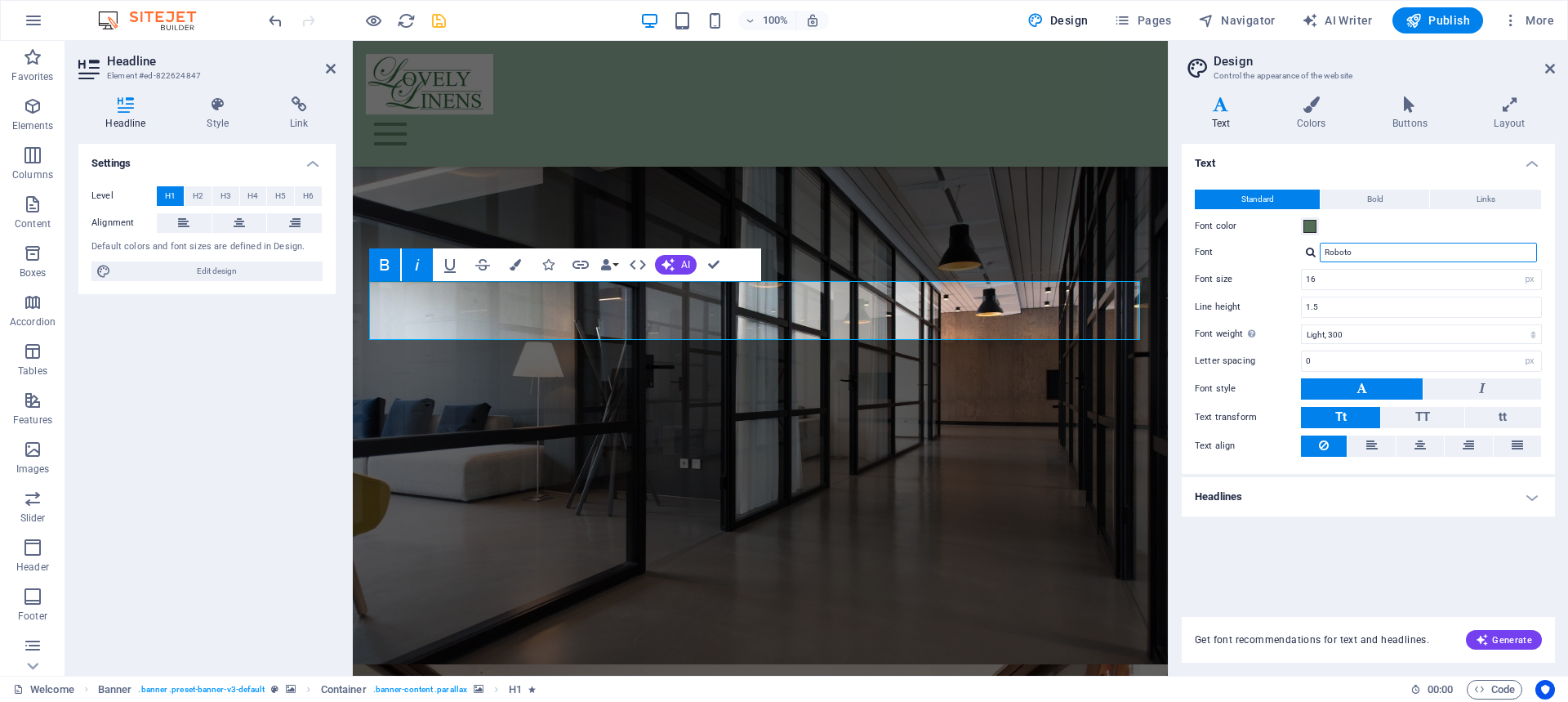 click on "Roboto" at bounding box center [1428, 253] 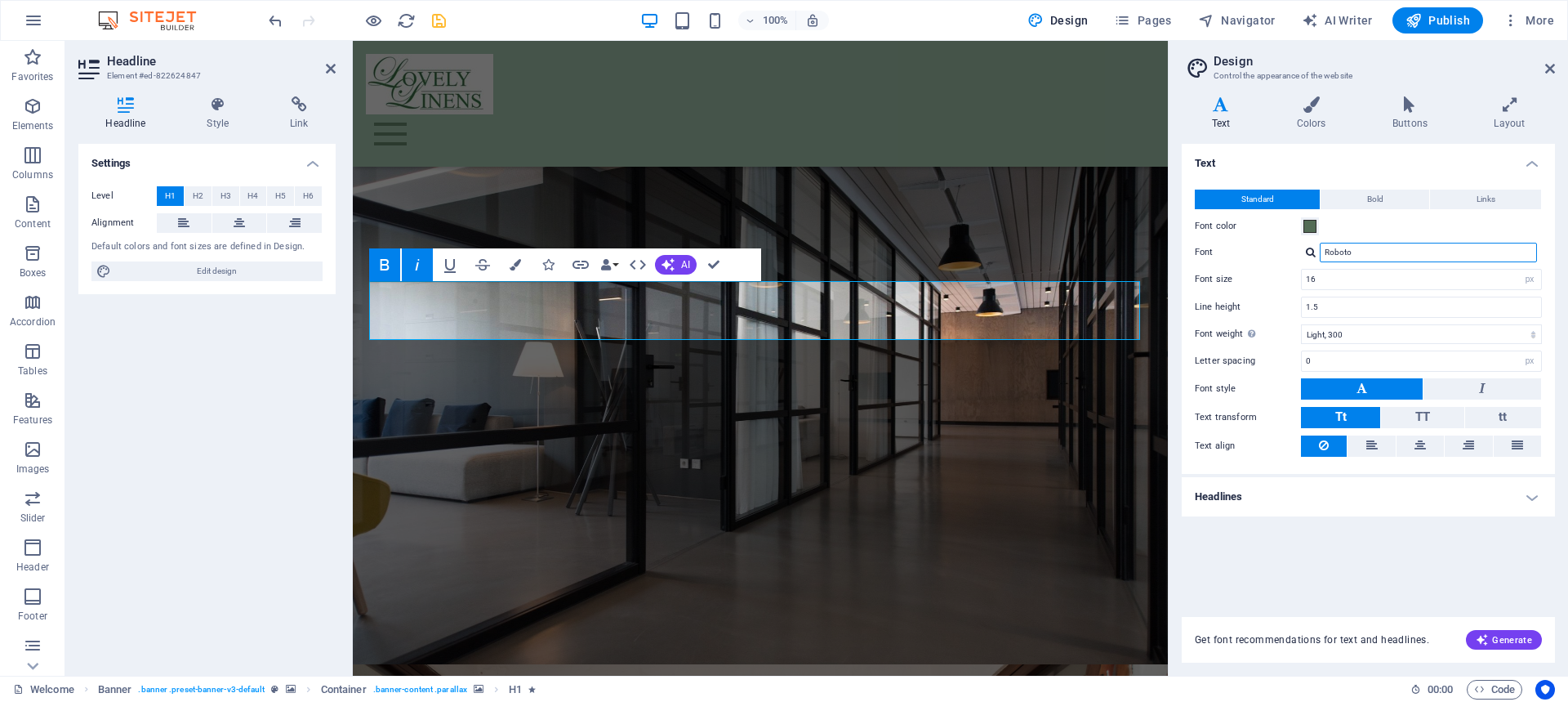 drag, startPoint x: 1387, startPoint y: 253, endPoint x: 1283, endPoint y: 247, distance: 104.172933 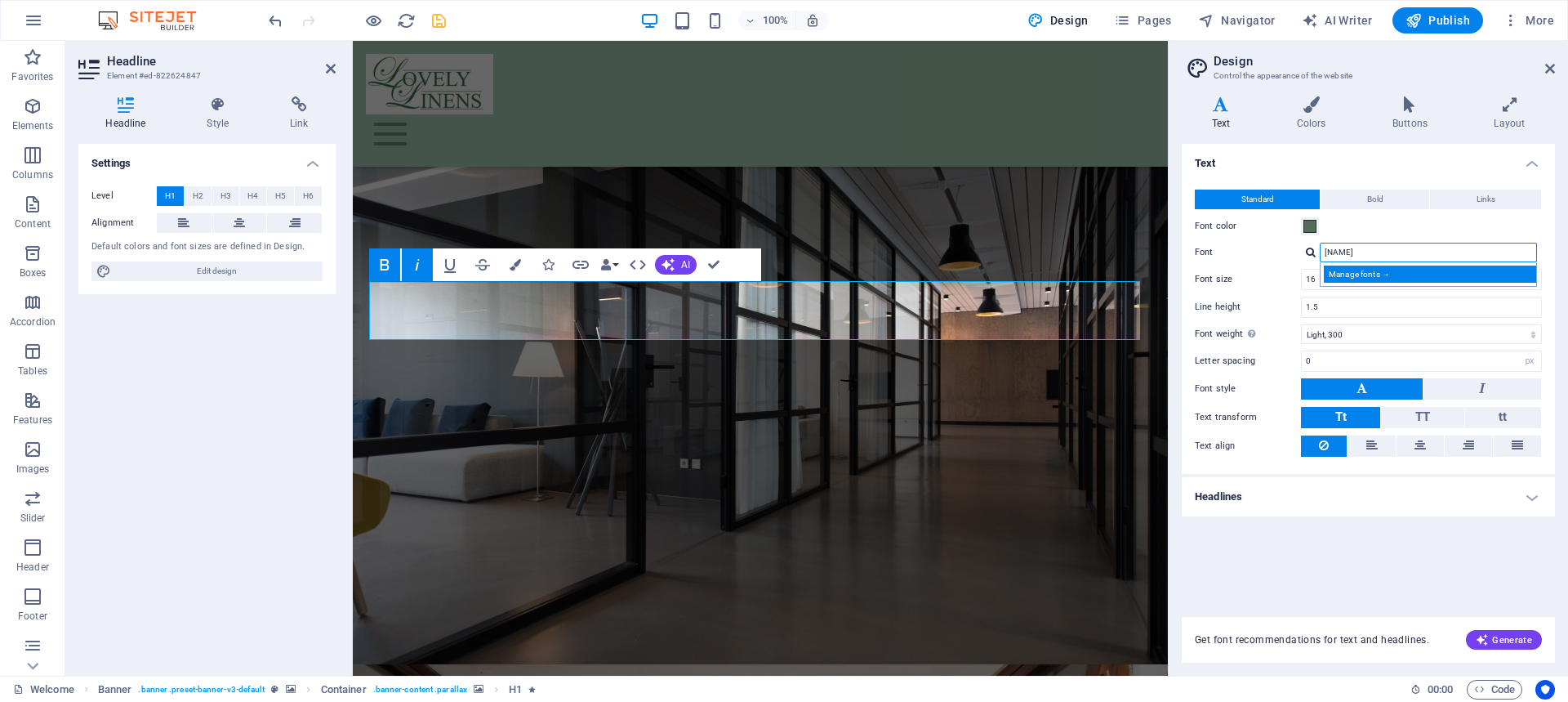 type on "[NAME]" 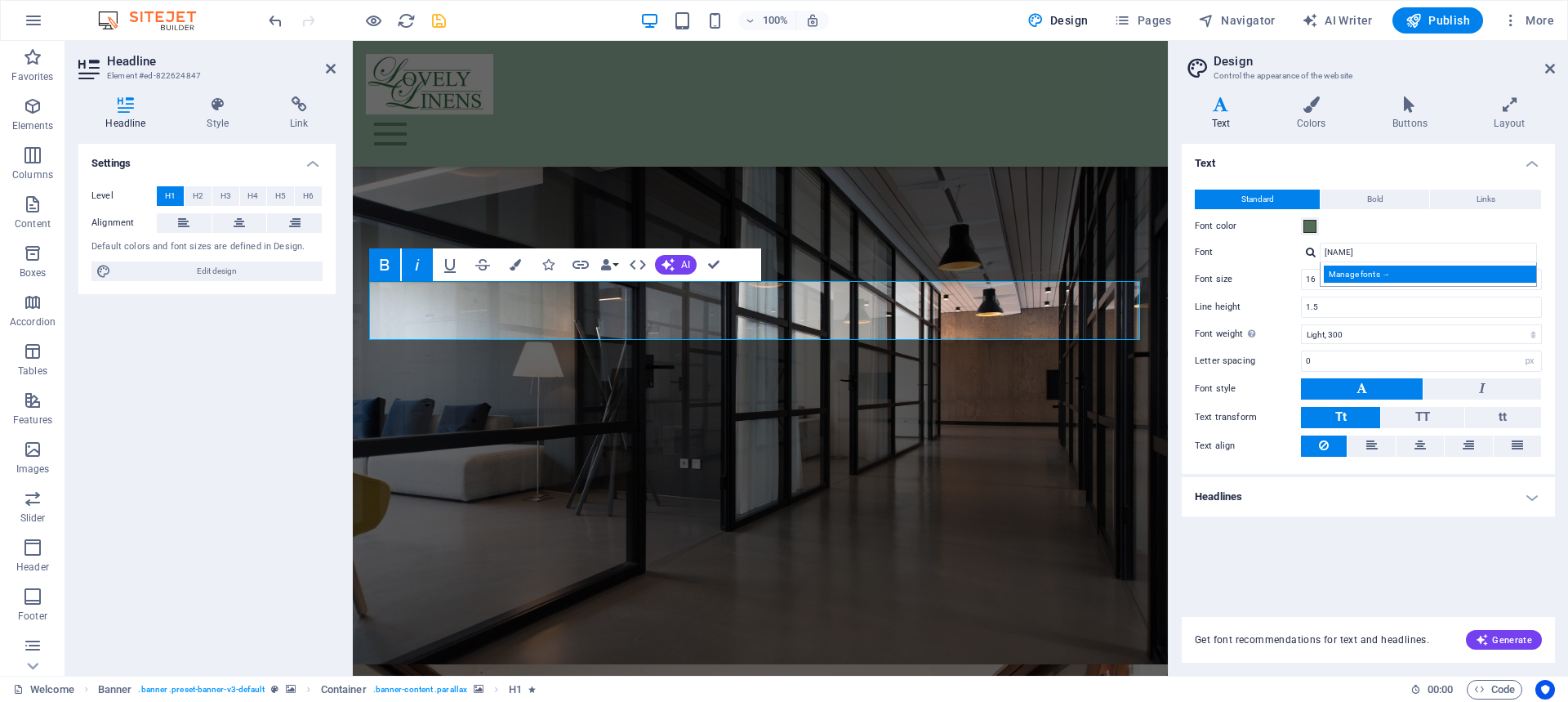 click on "Manage fonts →" at bounding box center [1432, 274] 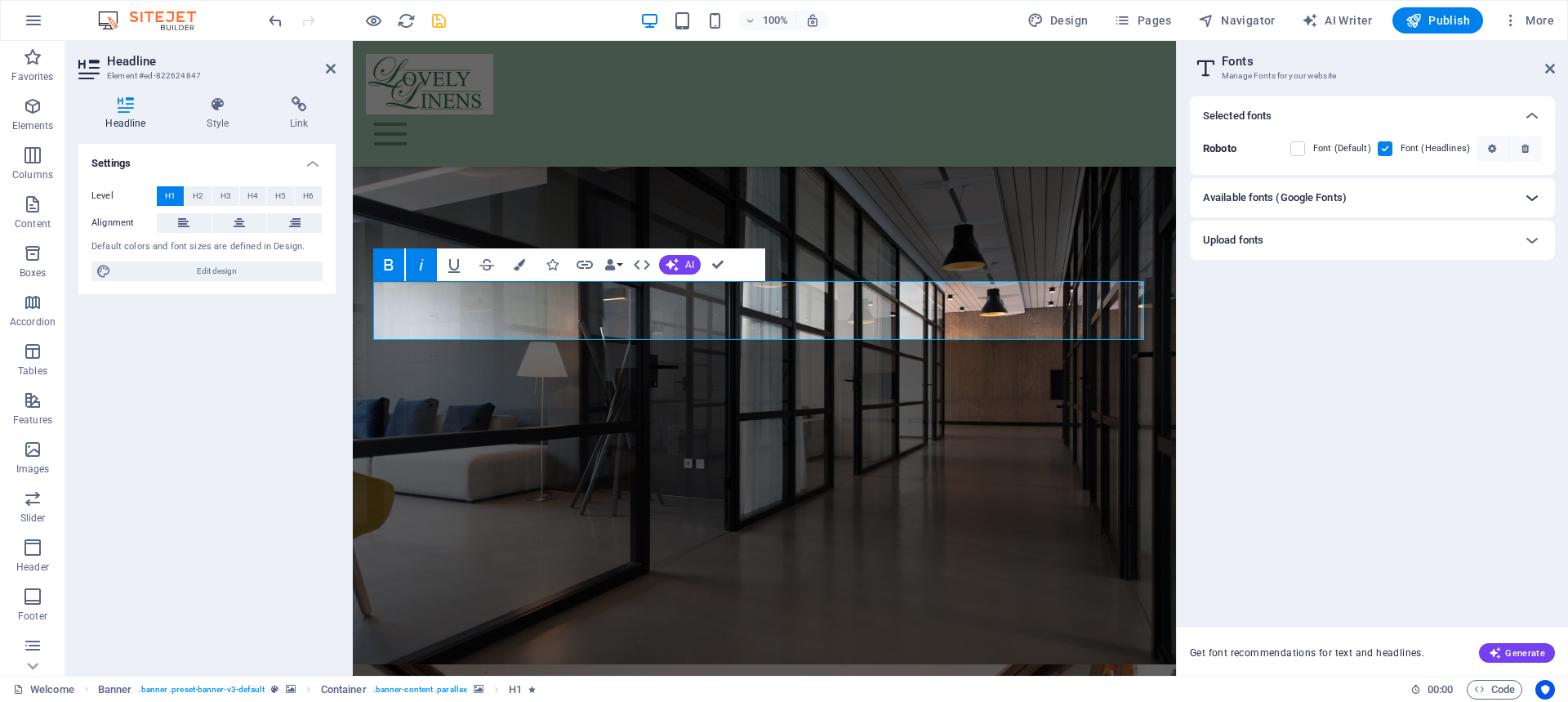 click at bounding box center (1532, 198) 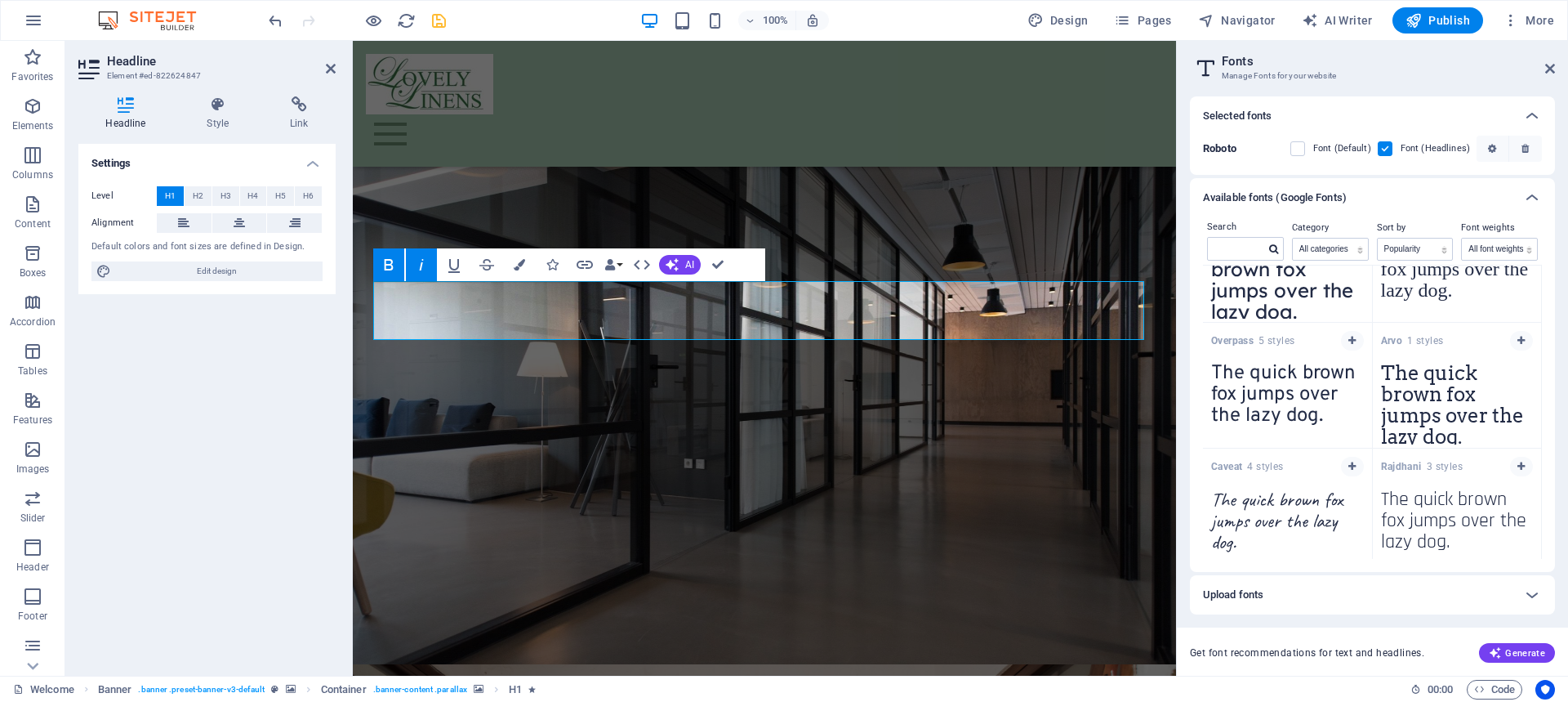 scroll, scrollTop: 5999, scrollLeft: 0, axis: vertical 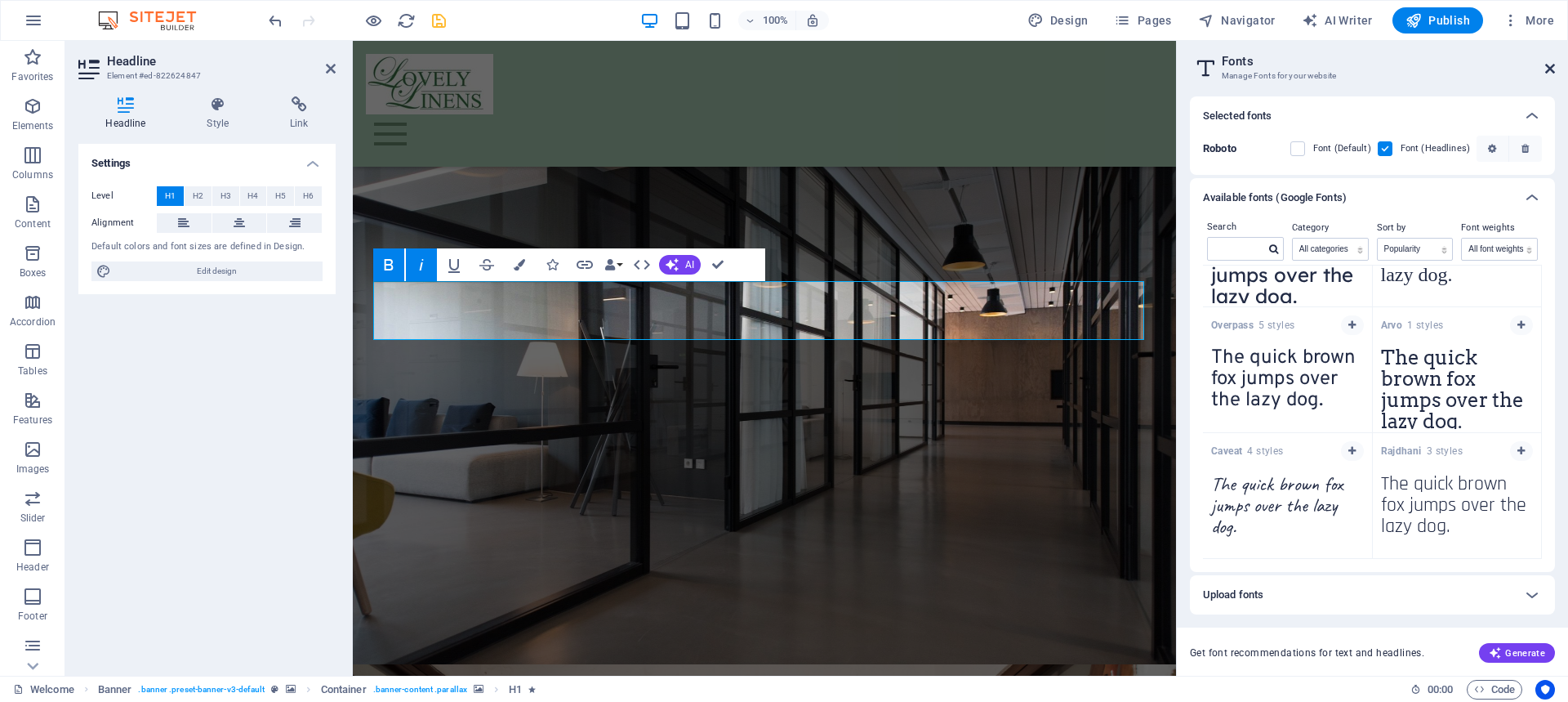 click at bounding box center (1550, 69) 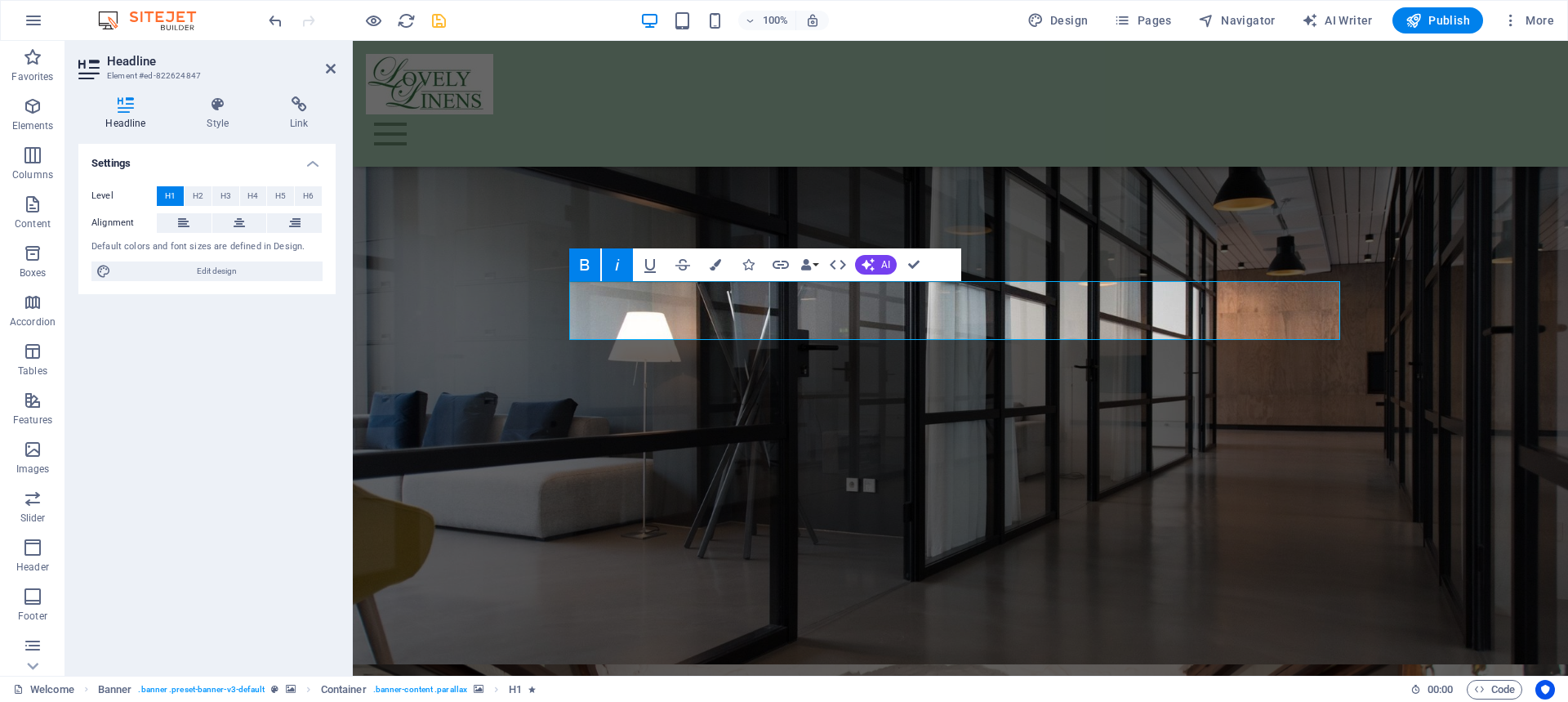 click at bounding box center [960, 937] 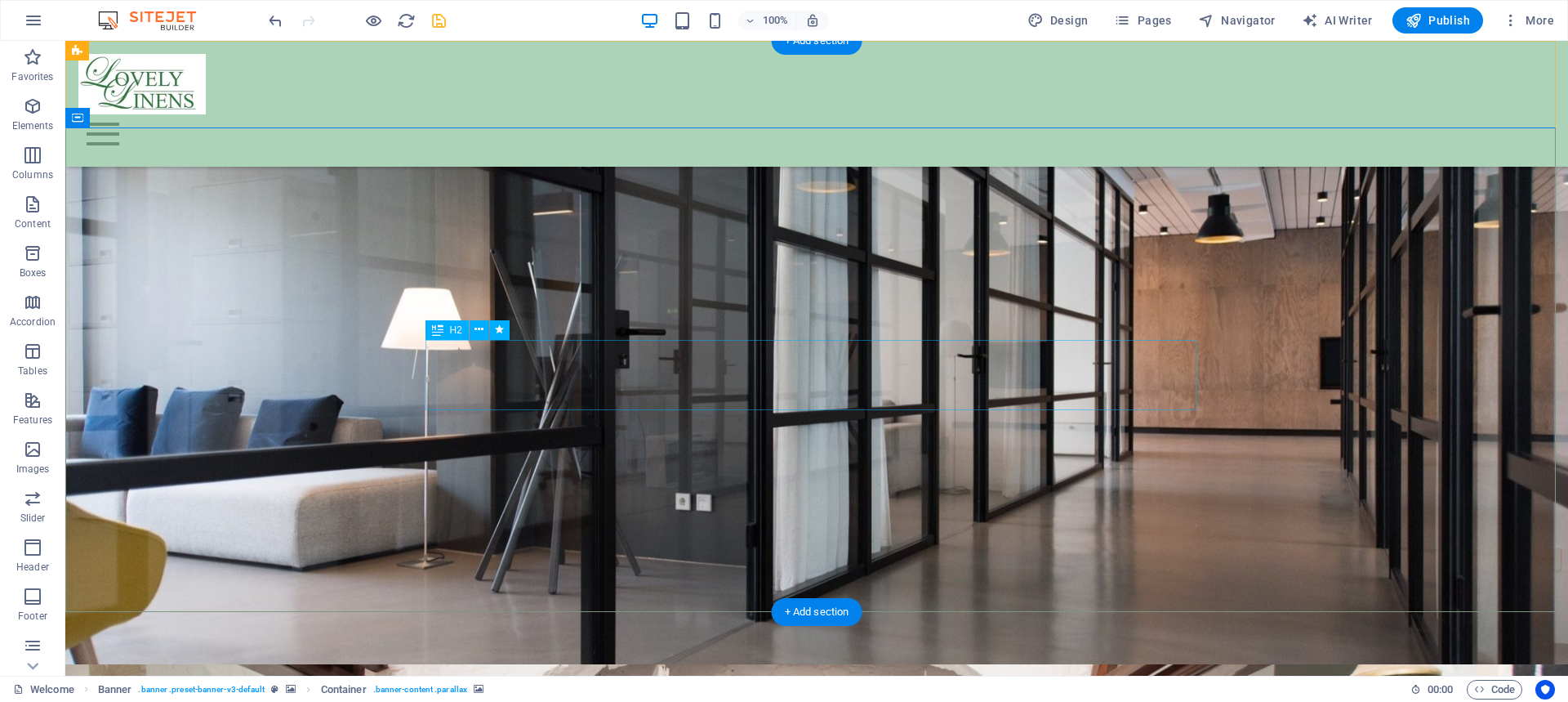 click on "Lorem ipsum dolor sit amet, consetetur sadipscing elitr sed diam" at bounding box center [817, 1403] 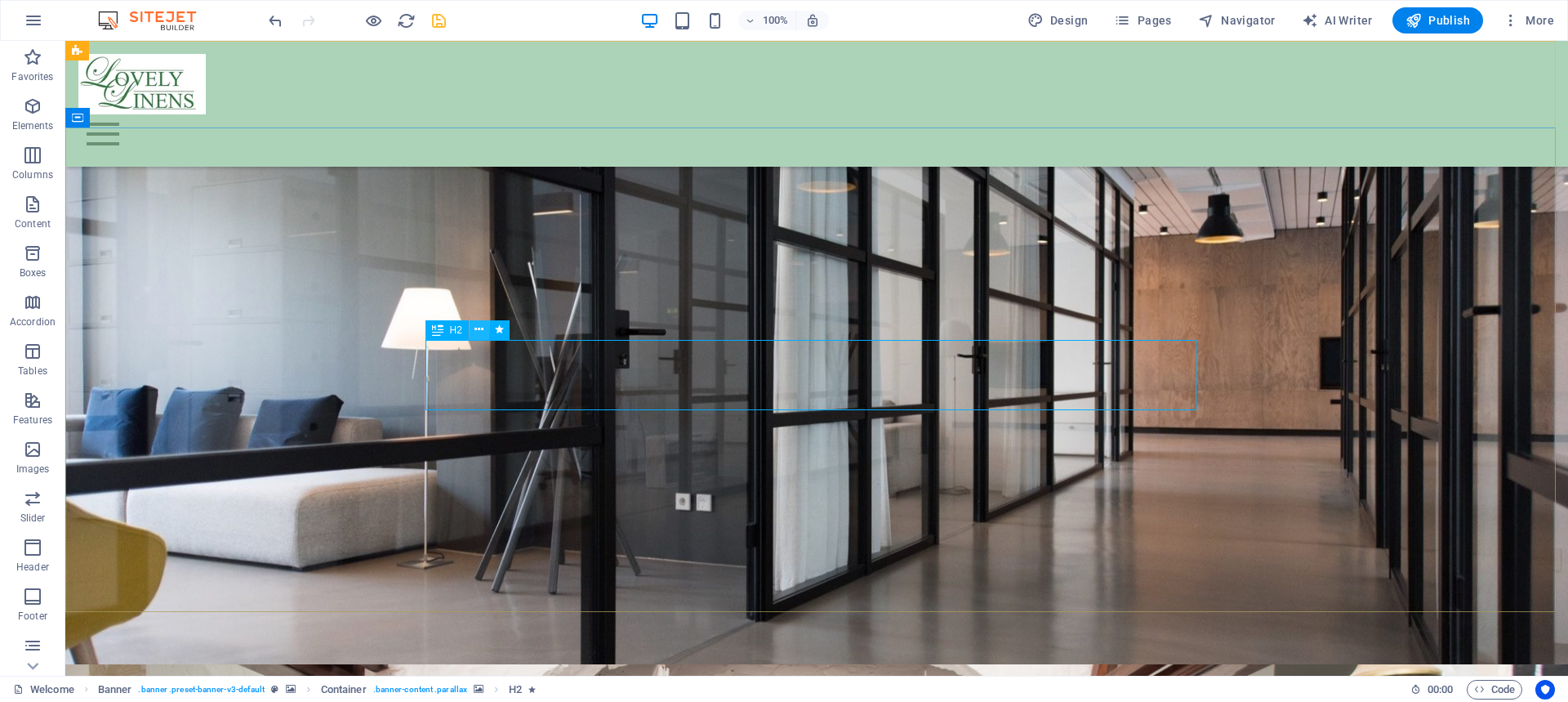 click at bounding box center (479, 329) 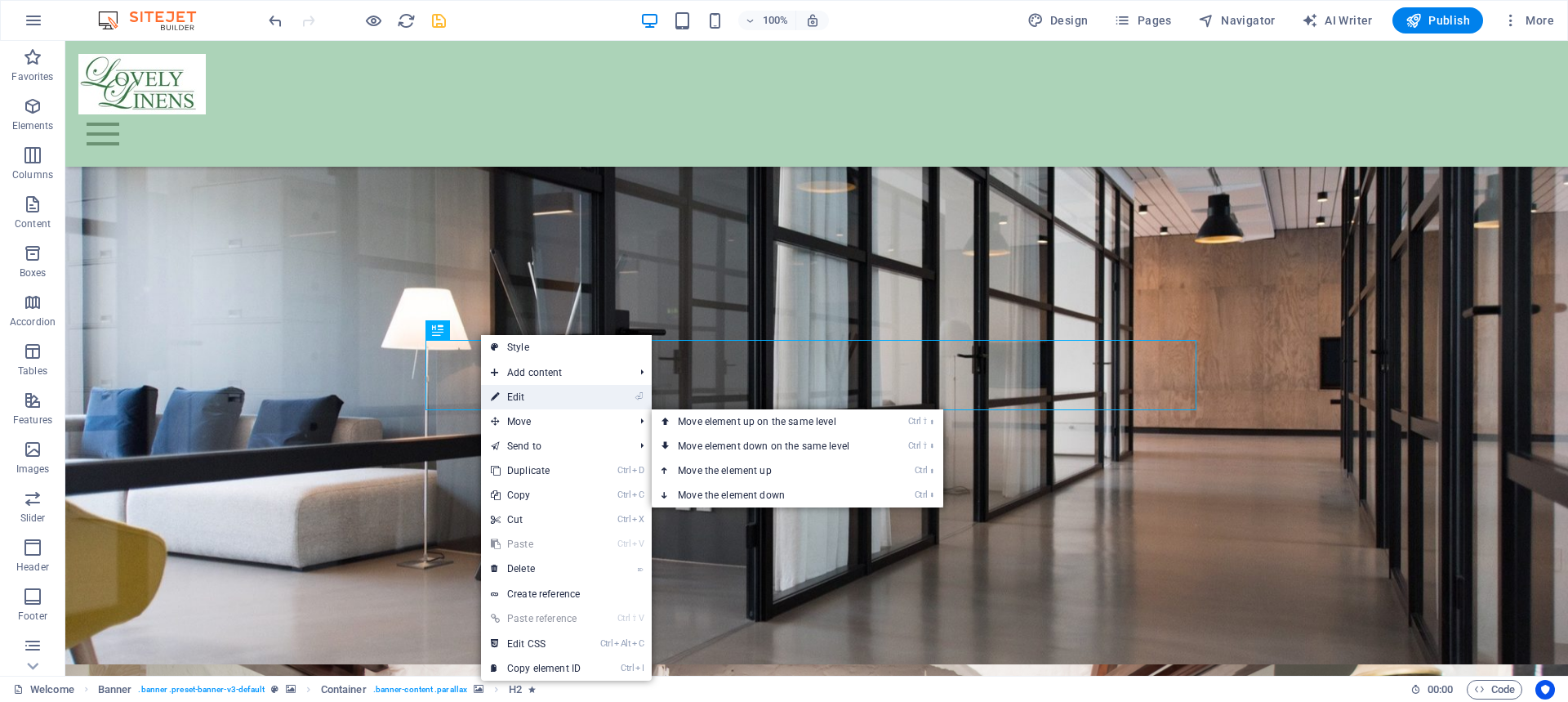 click on "⏎  Edit" at bounding box center (536, 397) 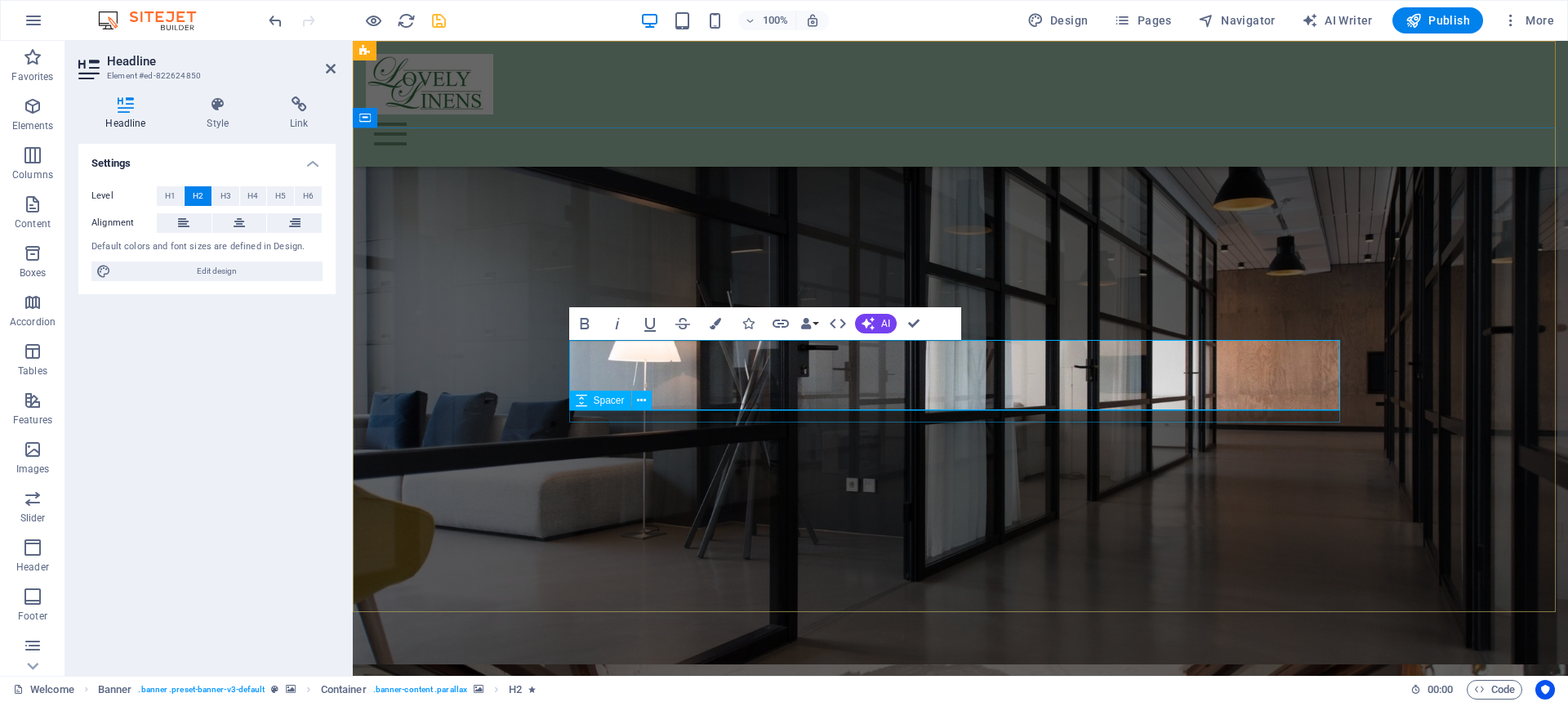 type 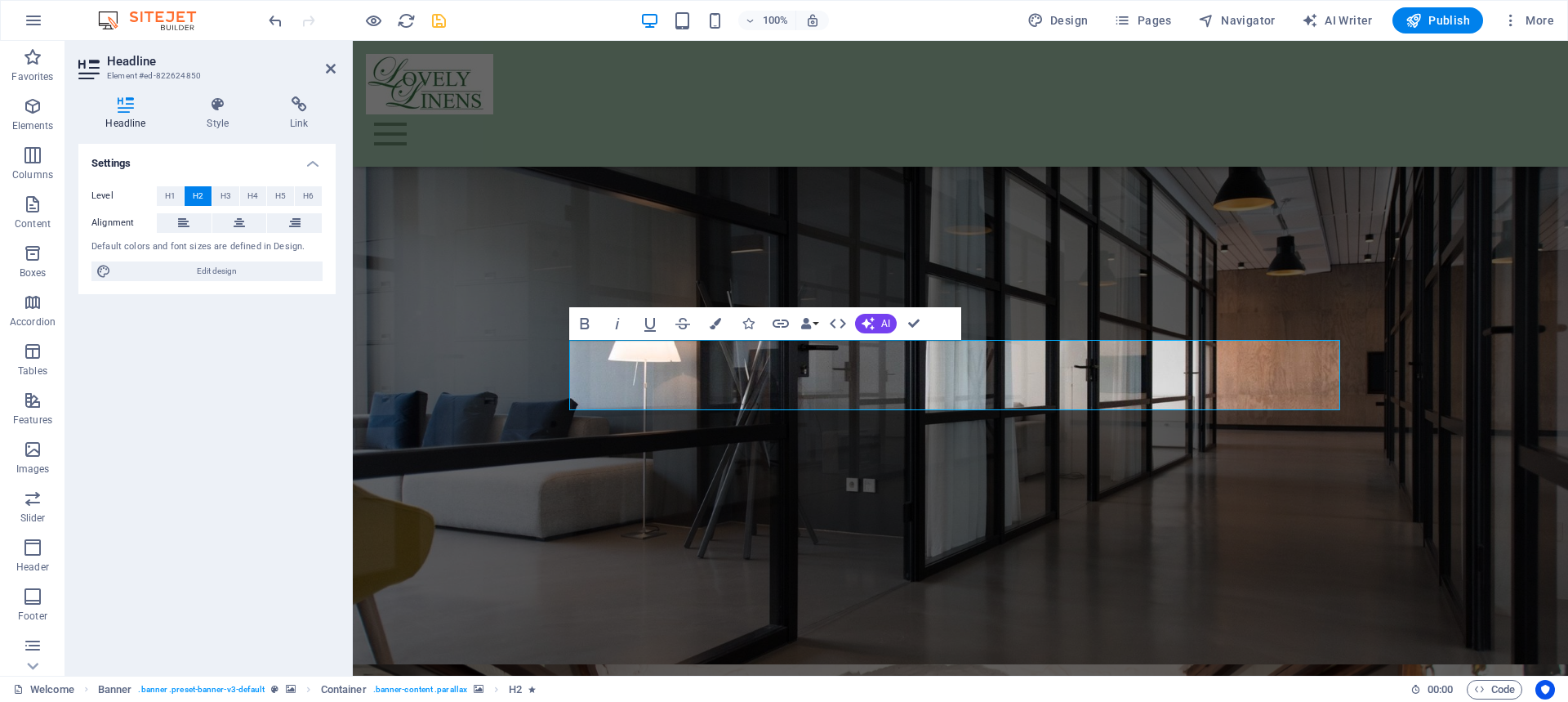click at bounding box center [960, 937] 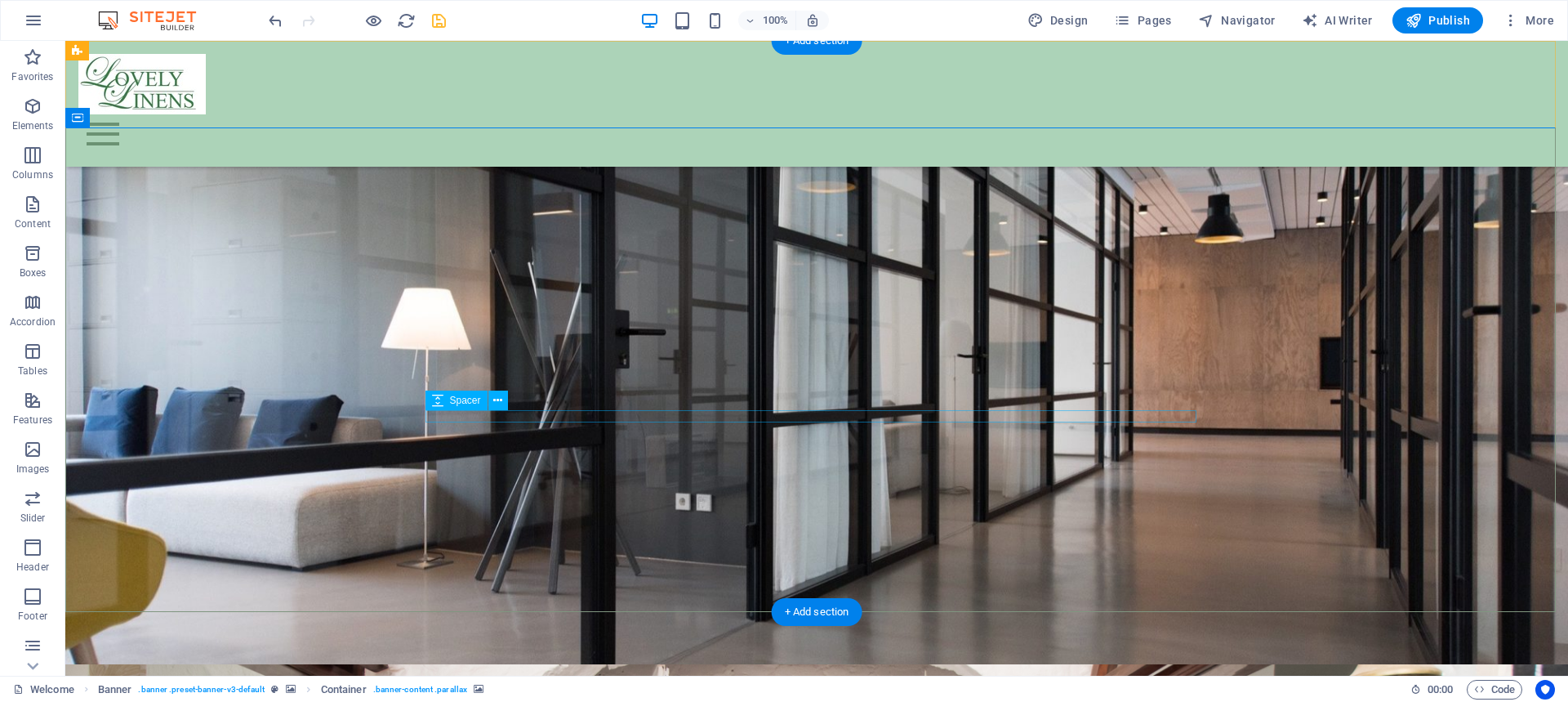 click at bounding box center [817, 1444] 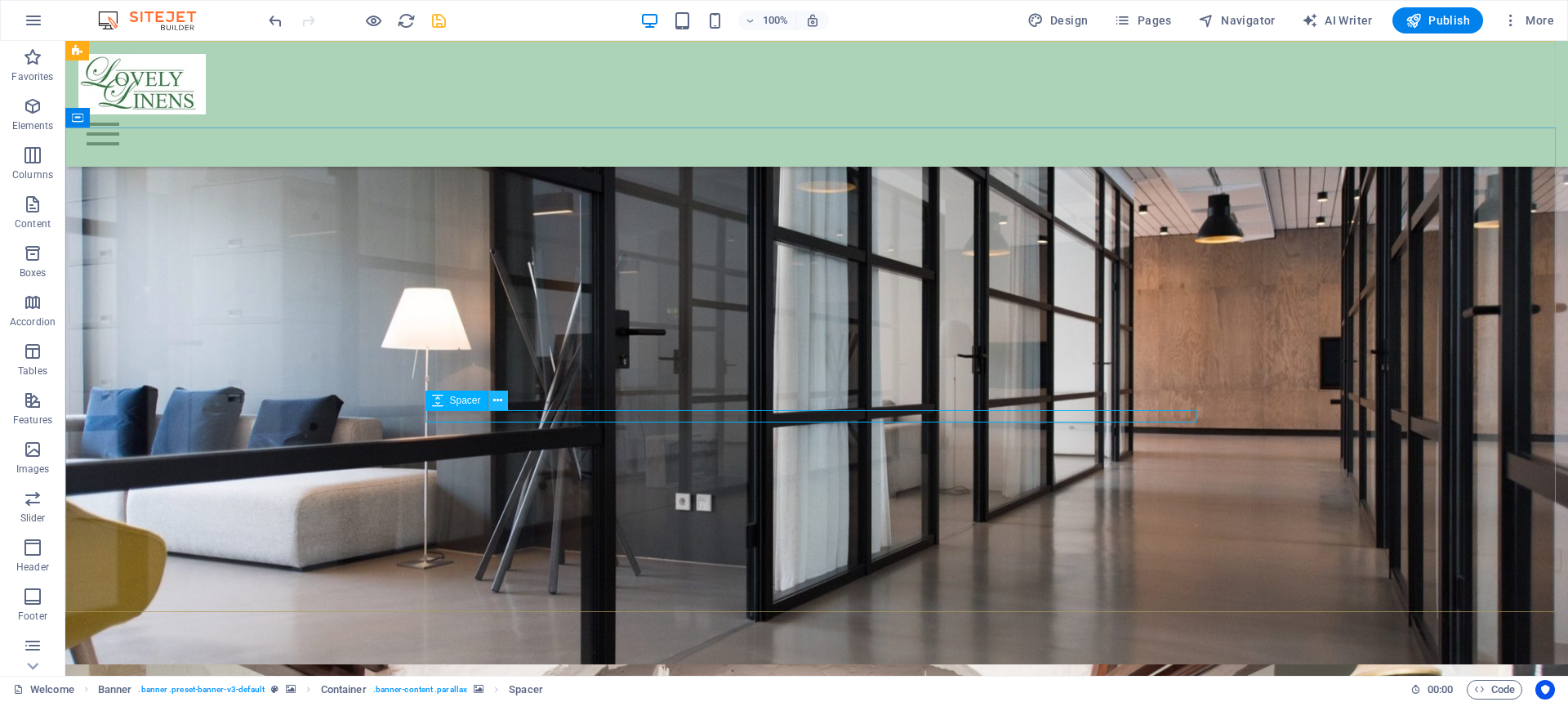 click at bounding box center [498, 400] 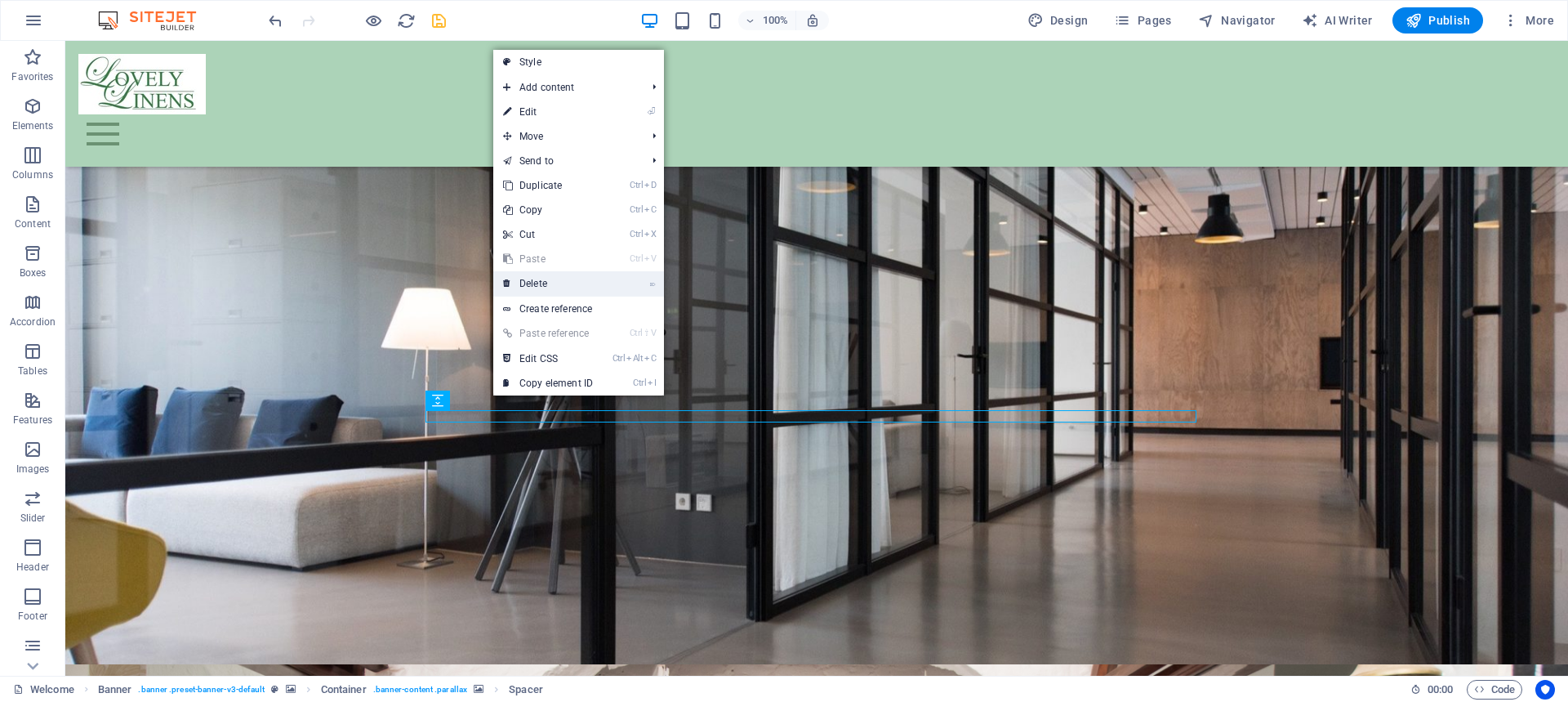 drag, startPoint x: 546, startPoint y: 284, endPoint x: 479, endPoint y: 244, distance: 78.03204 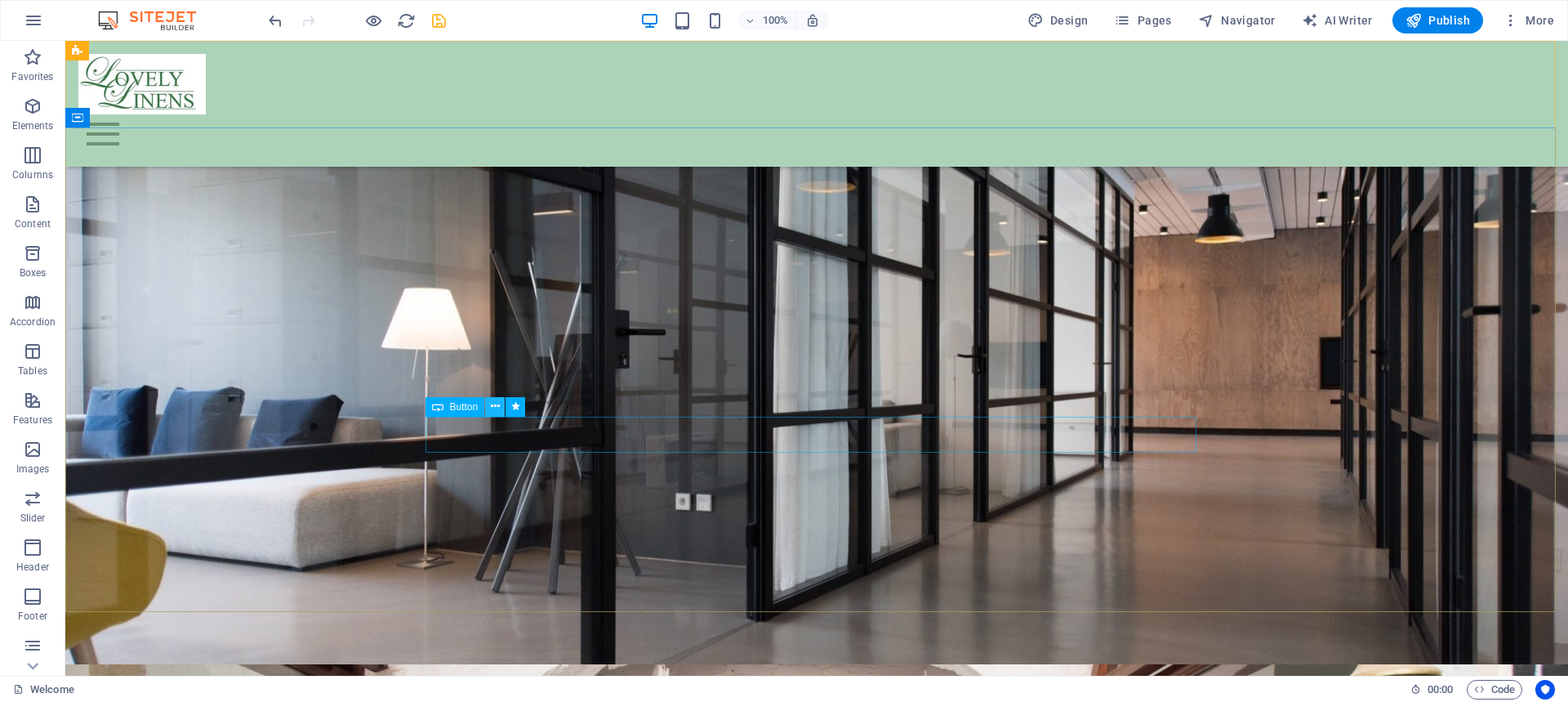 click at bounding box center [495, 406] 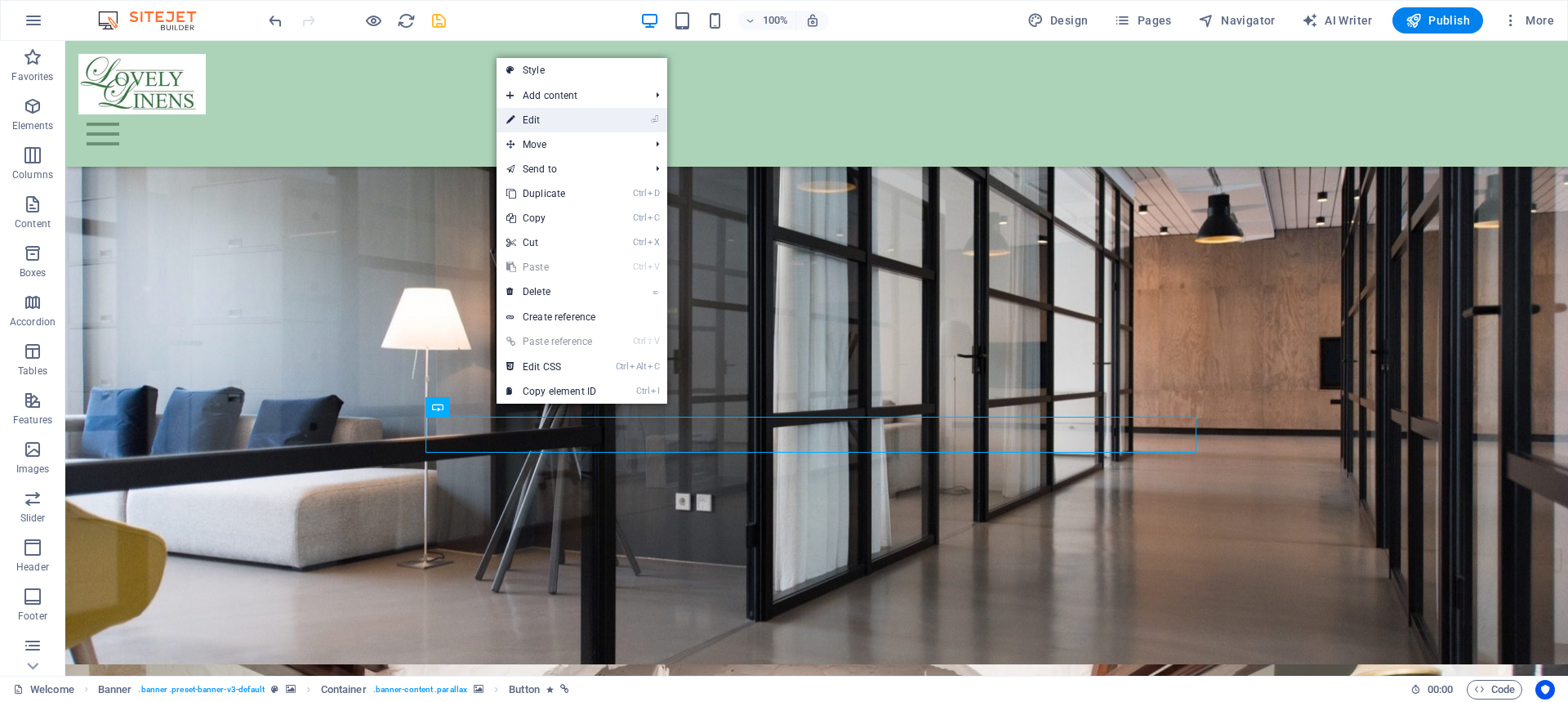 click on "⏎  Edit" at bounding box center (551, 120) 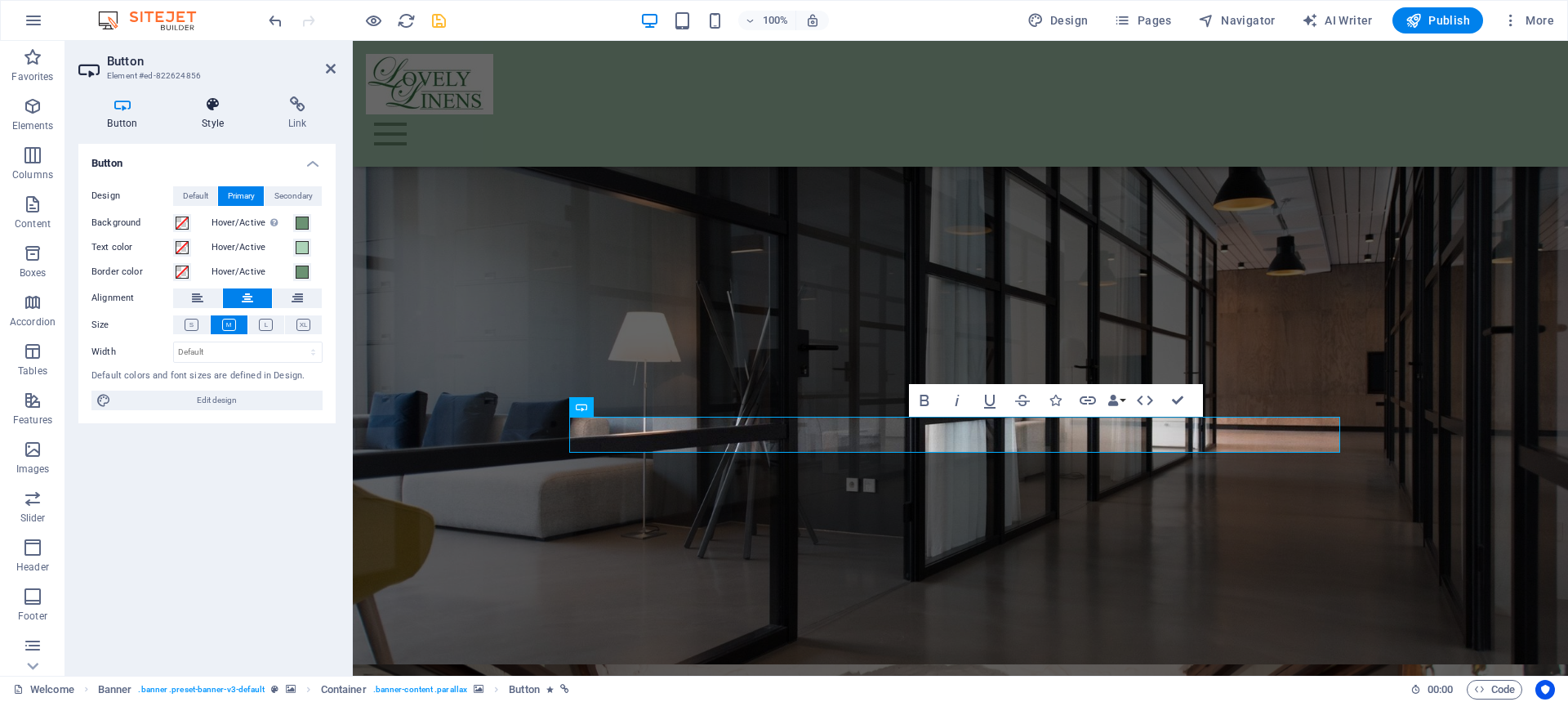 click on "Style" at bounding box center (216, 114) 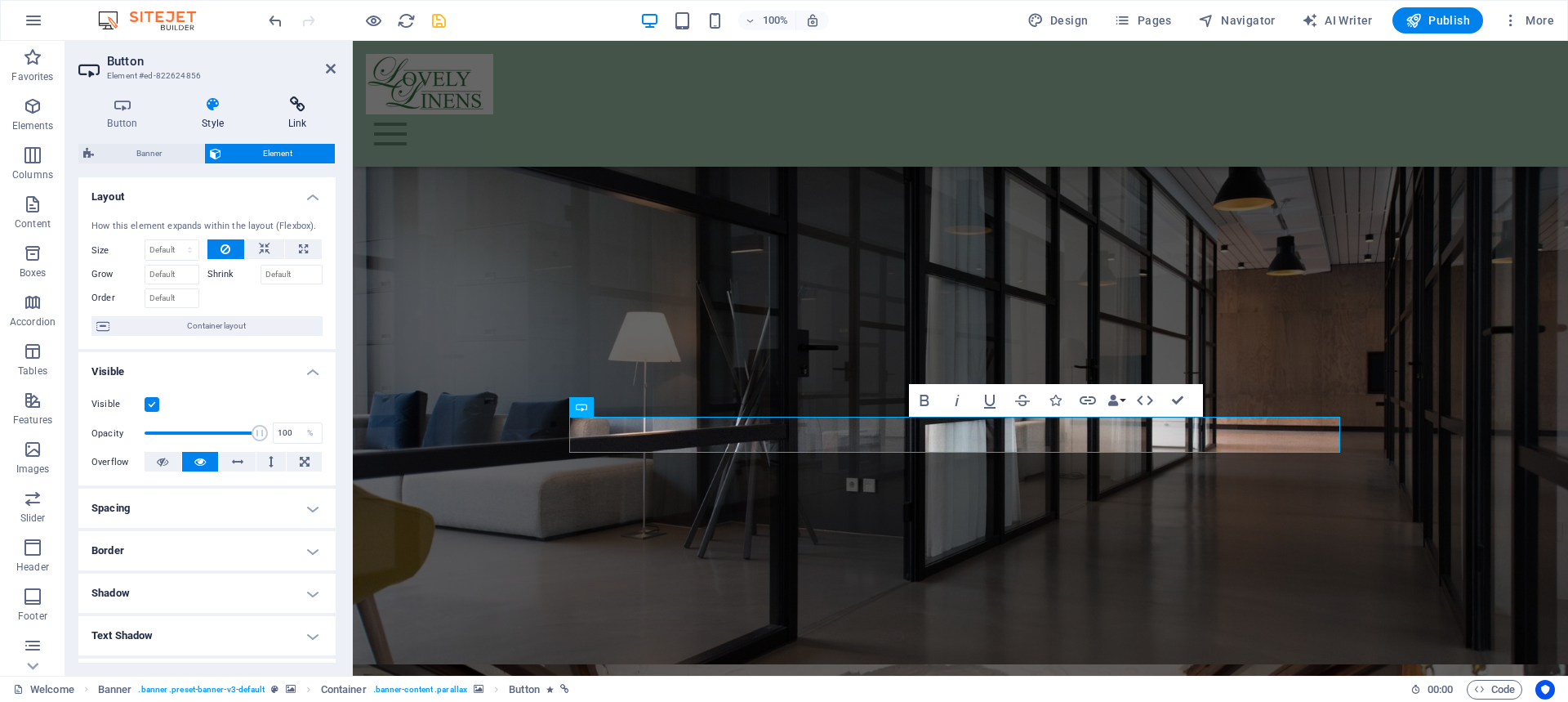 click at bounding box center (297, 105) 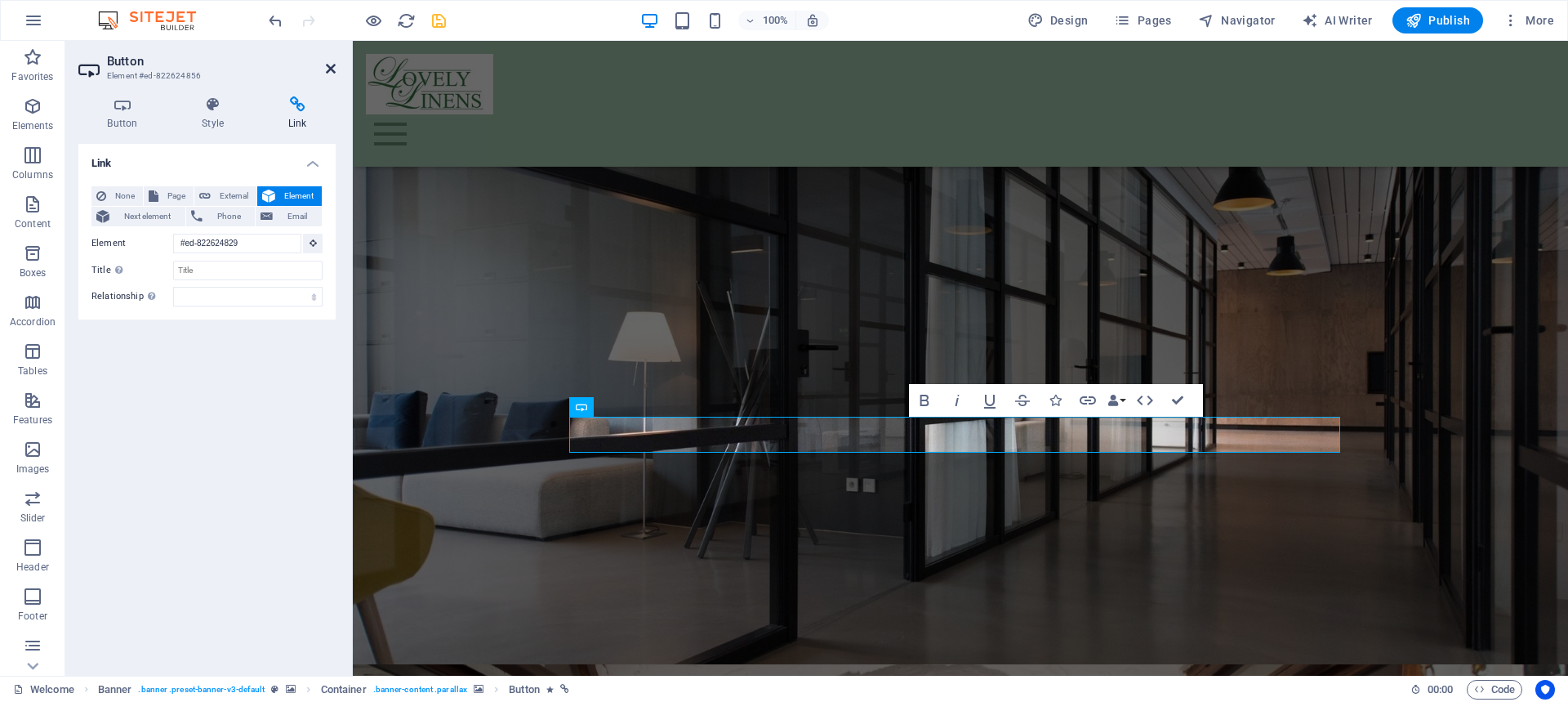 click at bounding box center (331, 69) 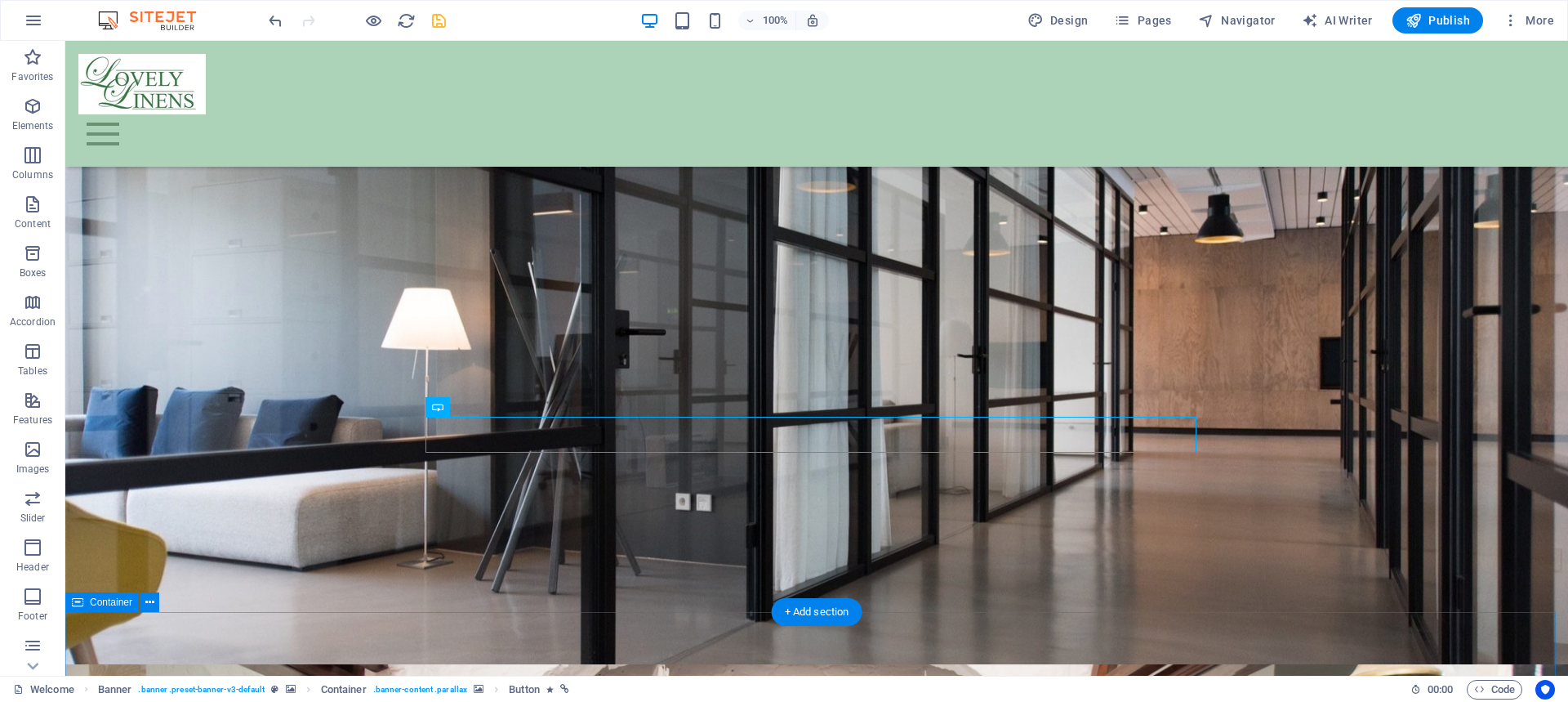 click on "Welcome! Lorem ipsum dolor sit amet, consetetur sadipscing elitr, sed diam nonumy eirmod tempor invidunt ut labore et dolore magna aliquyam erat, sed diam voluptua. At vero eos et accusam et justo duo dolores et ea rebum. Stet clita kasd gubergren, no sea takimata sanctus est Lorem ipsum dolor sit amet.  Lorem ipsum dolor sit amet, consetetur sadipscing elitr, sed diam nonumy eirmod tempor invidunt ut labore et dolore magna aliquyam erat sed diam voluptua. At vero eos et accusam et justo duo dolores et ea rebum. Stet clita kasd gubergren, no sea takimata sanctus est Lorem ipsum dolor sit amet. Lorem ipsum dolor sit amet, consetetur sadipscing elitr, sed diam nonumy eirmod tempor invidunt ut labore et dolore magna aliquyam erat, sed diam voluptua. At vero eos et accusam et justo duo dolores et ea rebum. Stet clita kasd gubergren, no sea takimata sanctus est Lorem ipsum dolor sit amet.  Duis autem vel eum iriure dolor." at bounding box center [817, 1710] 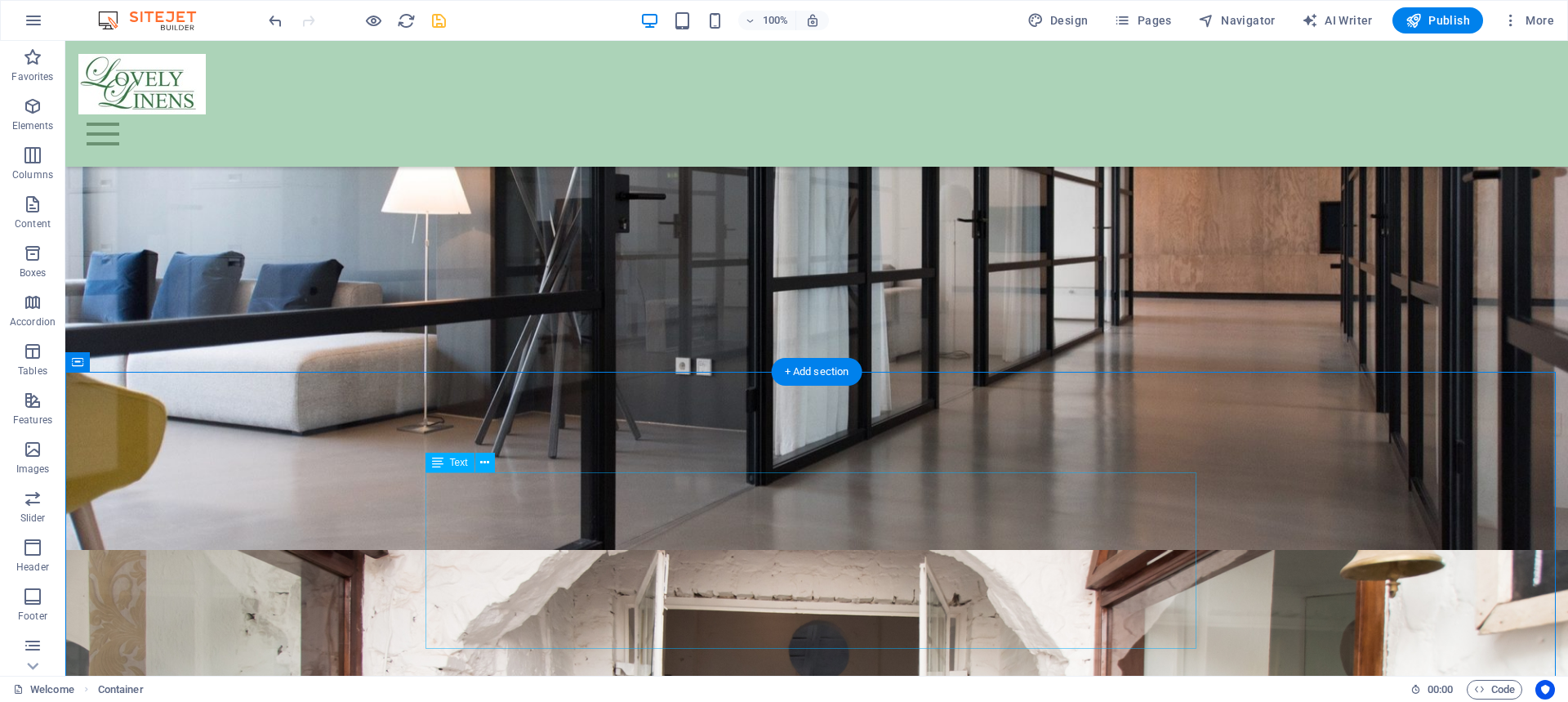scroll, scrollTop: 0, scrollLeft: 0, axis: both 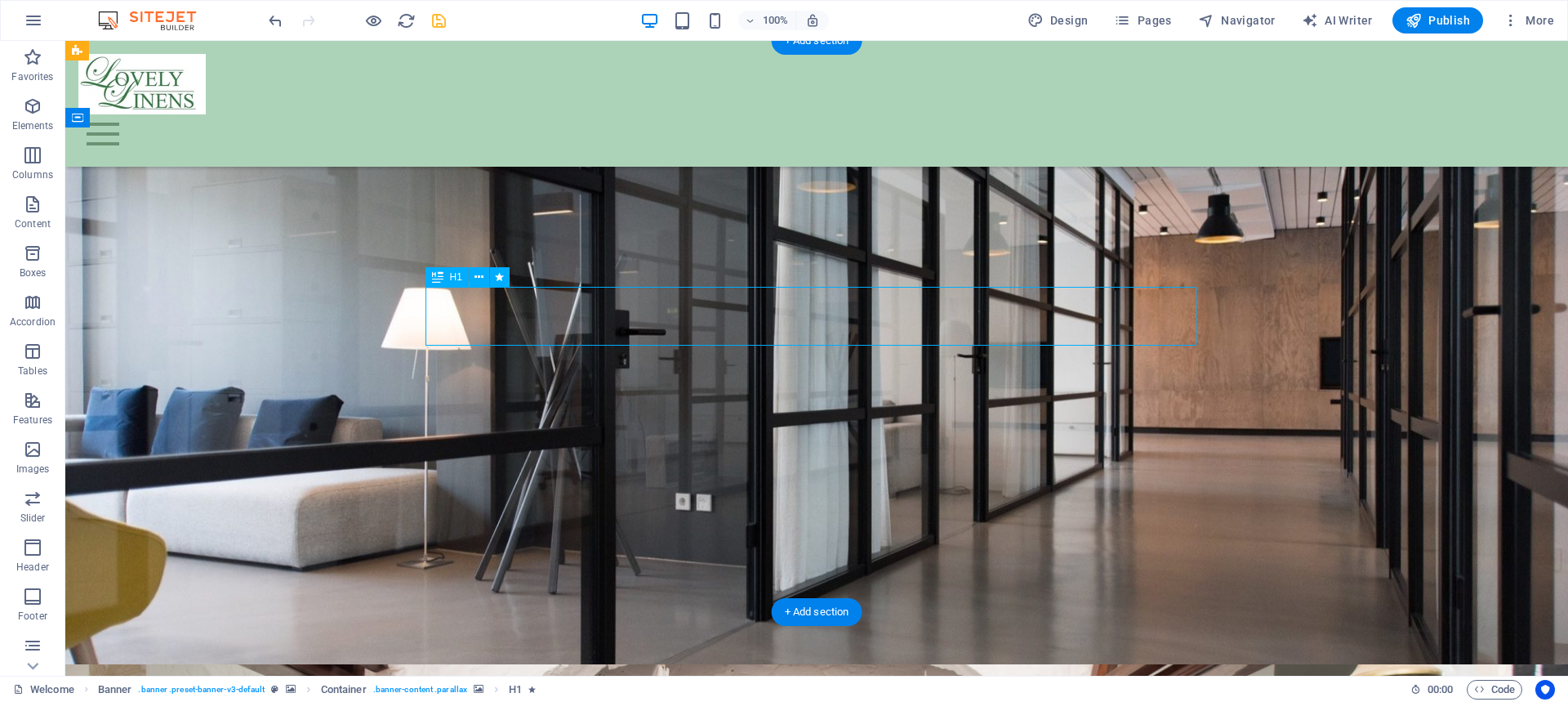drag, startPoint x: 745, startPoint y: 323, endPoint x: 732, endPoint y: 323, distance: 13 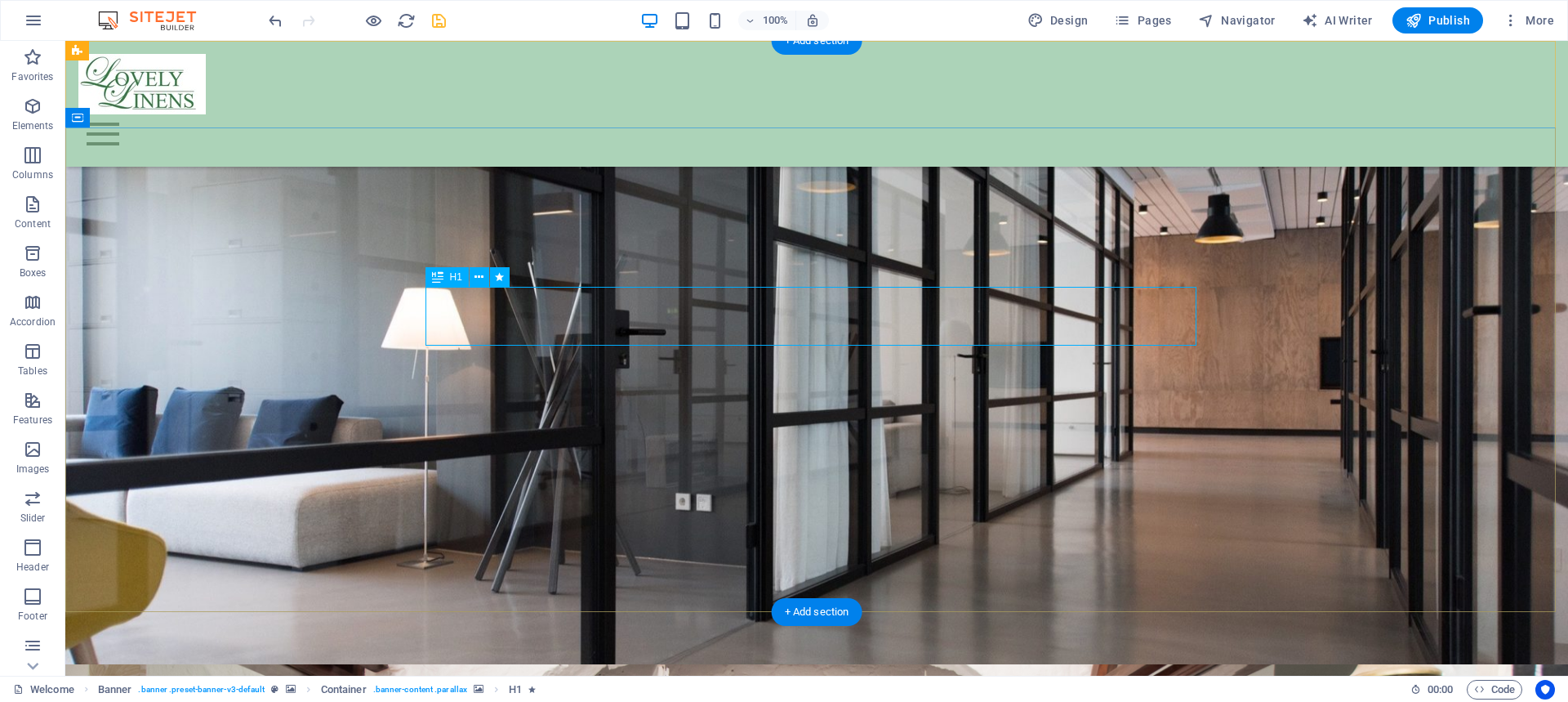 click on "Lovely Linens" at bounding box center [817, 1339] 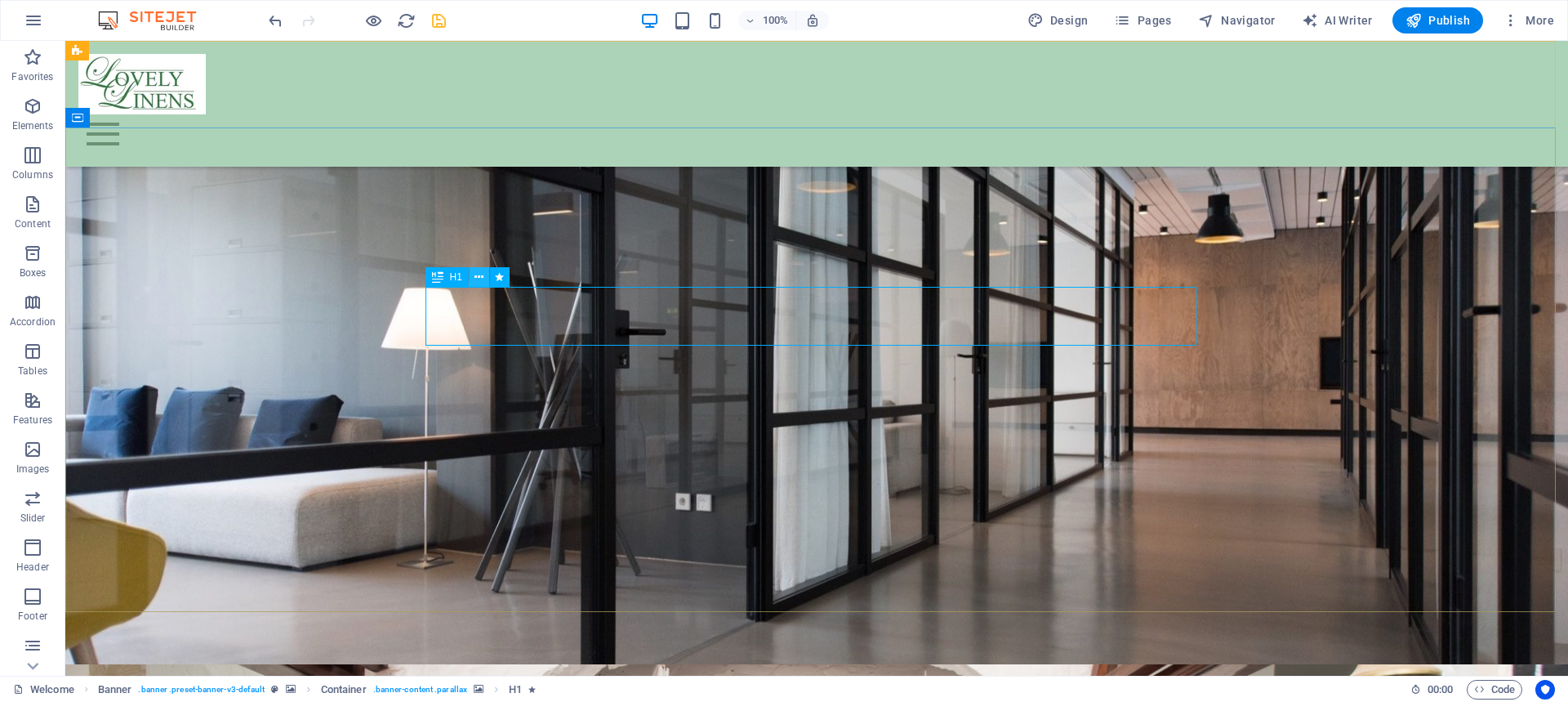 click at bounding box center [479, 277] 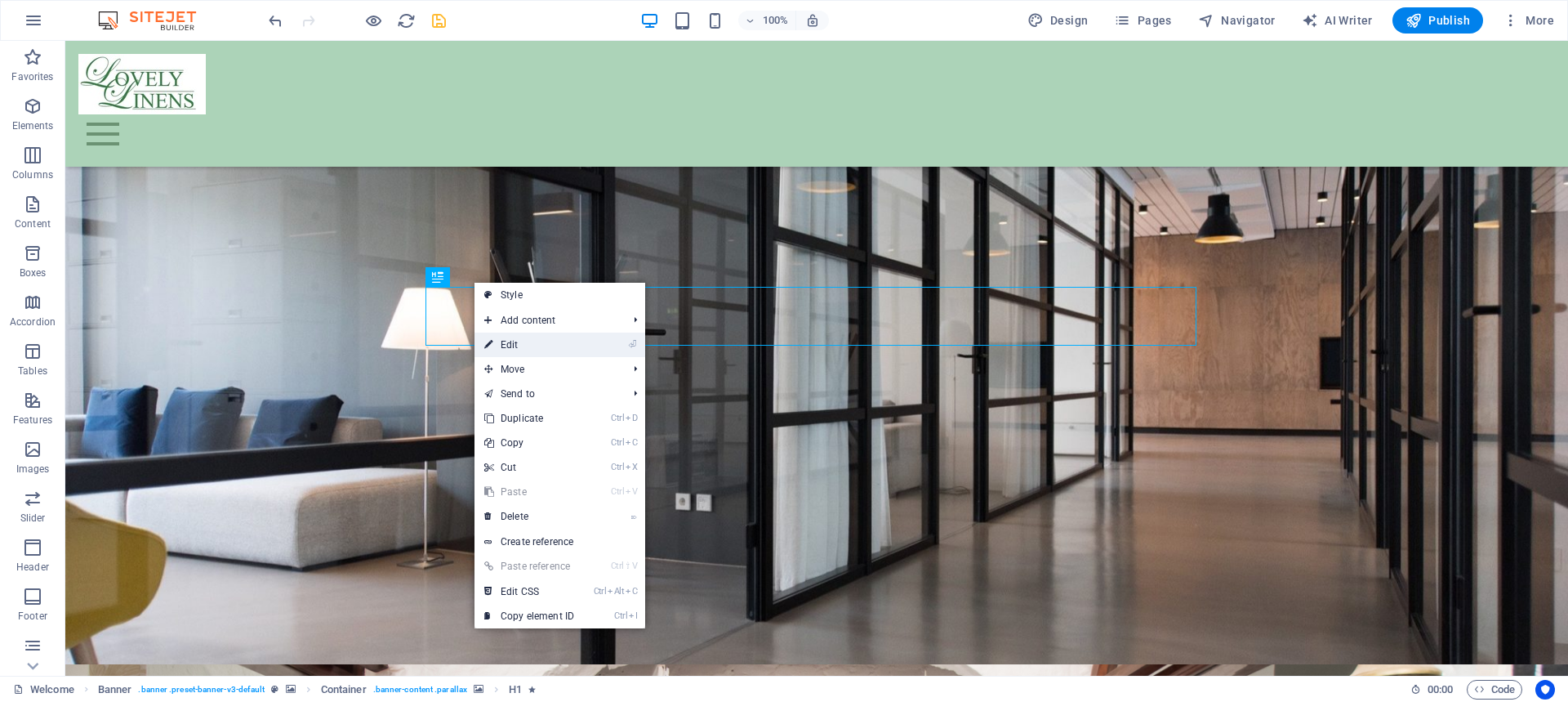 click on "⏎  Edit" at bounding box center [529, 345] 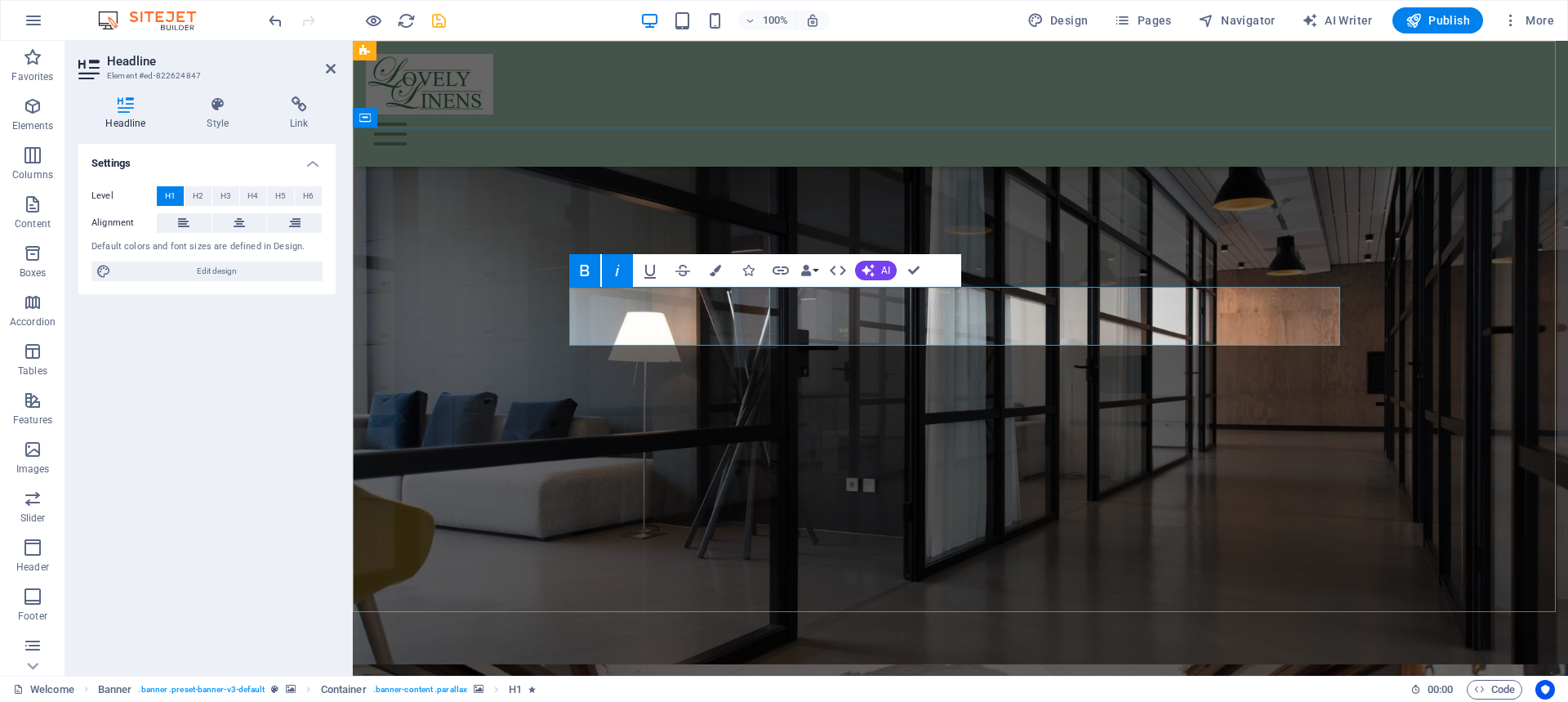 click on "Lovely Linens" at bounding box center [960, 1339] 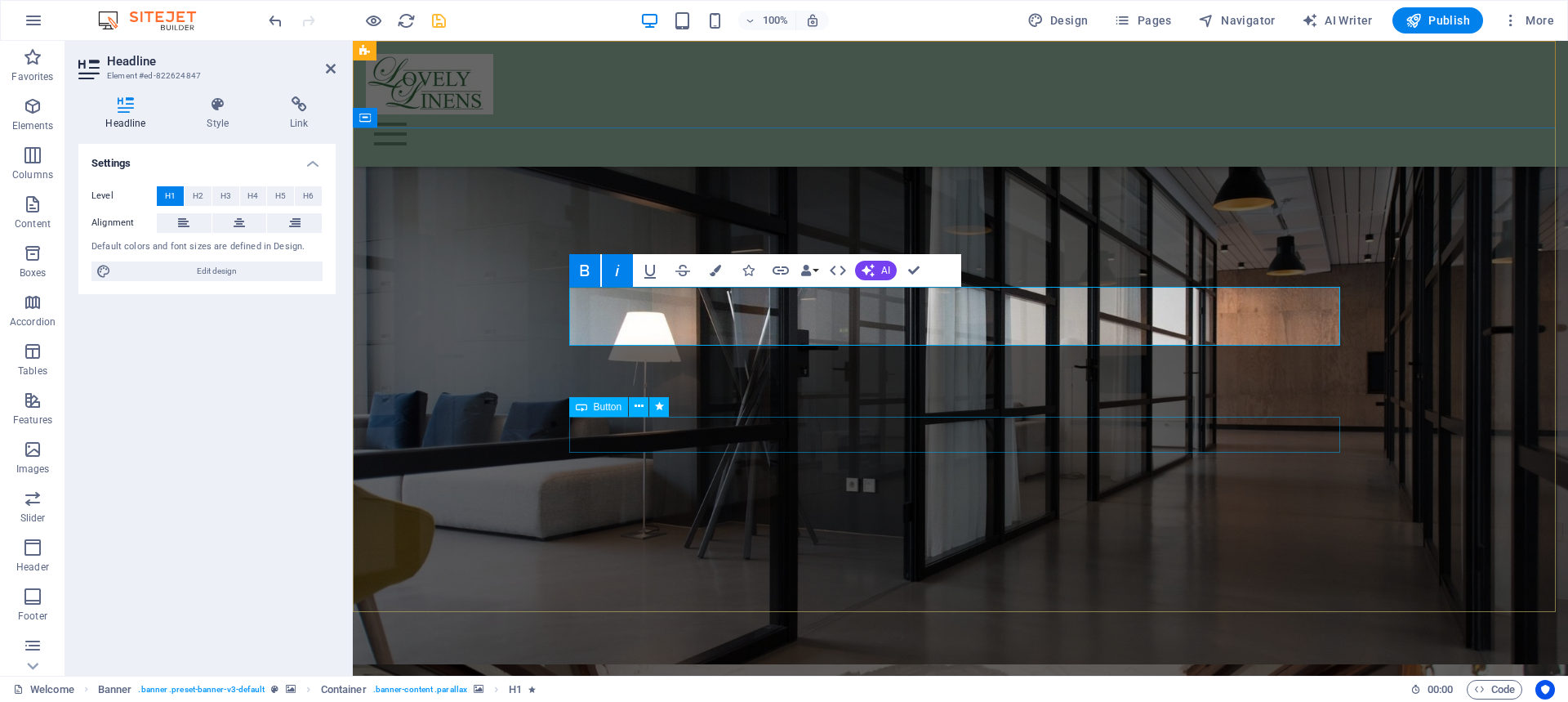 click on "Learn more" at bounding box center (960, 1456) 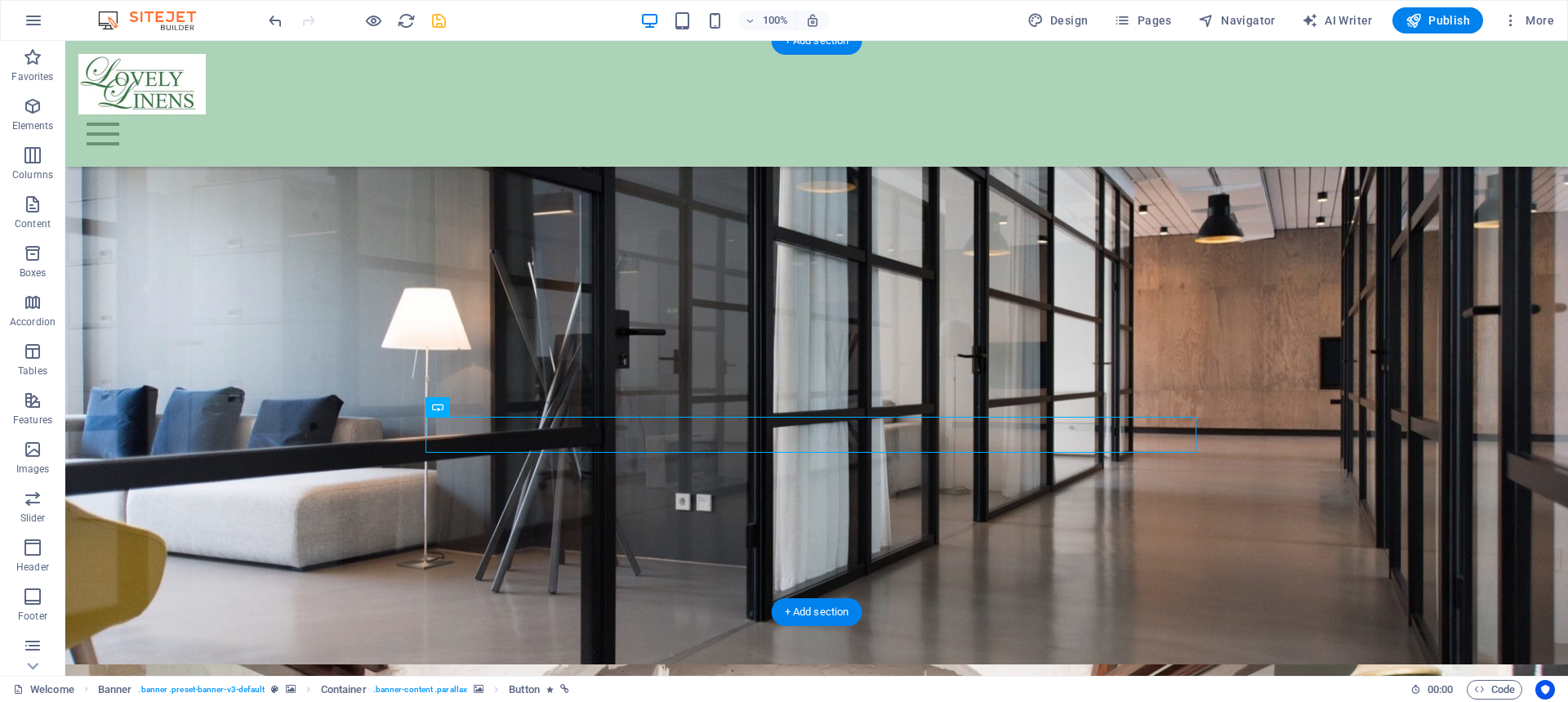 click at bounding box center [817, 937] 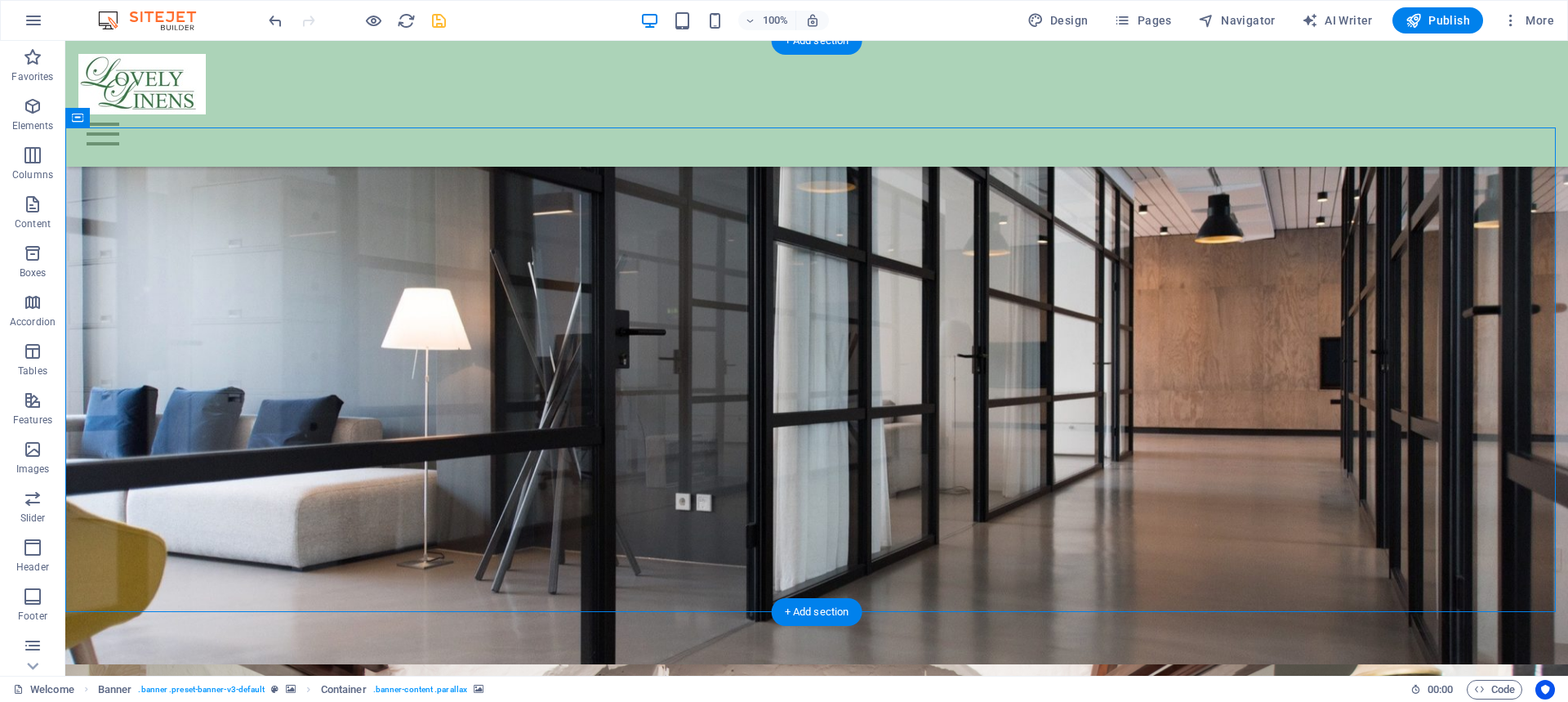 click at bounding box center [817, 937] 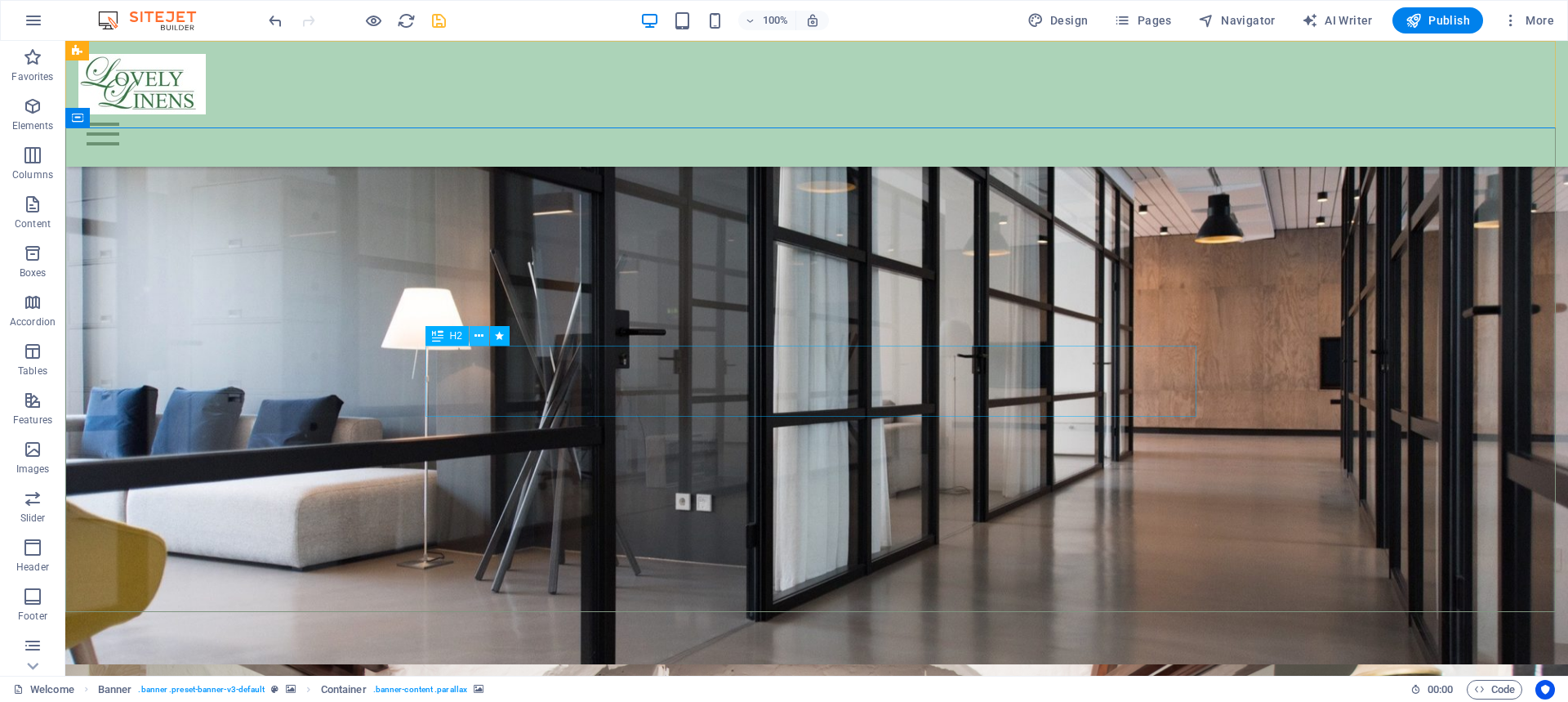 click at bounding box center (479, 336) 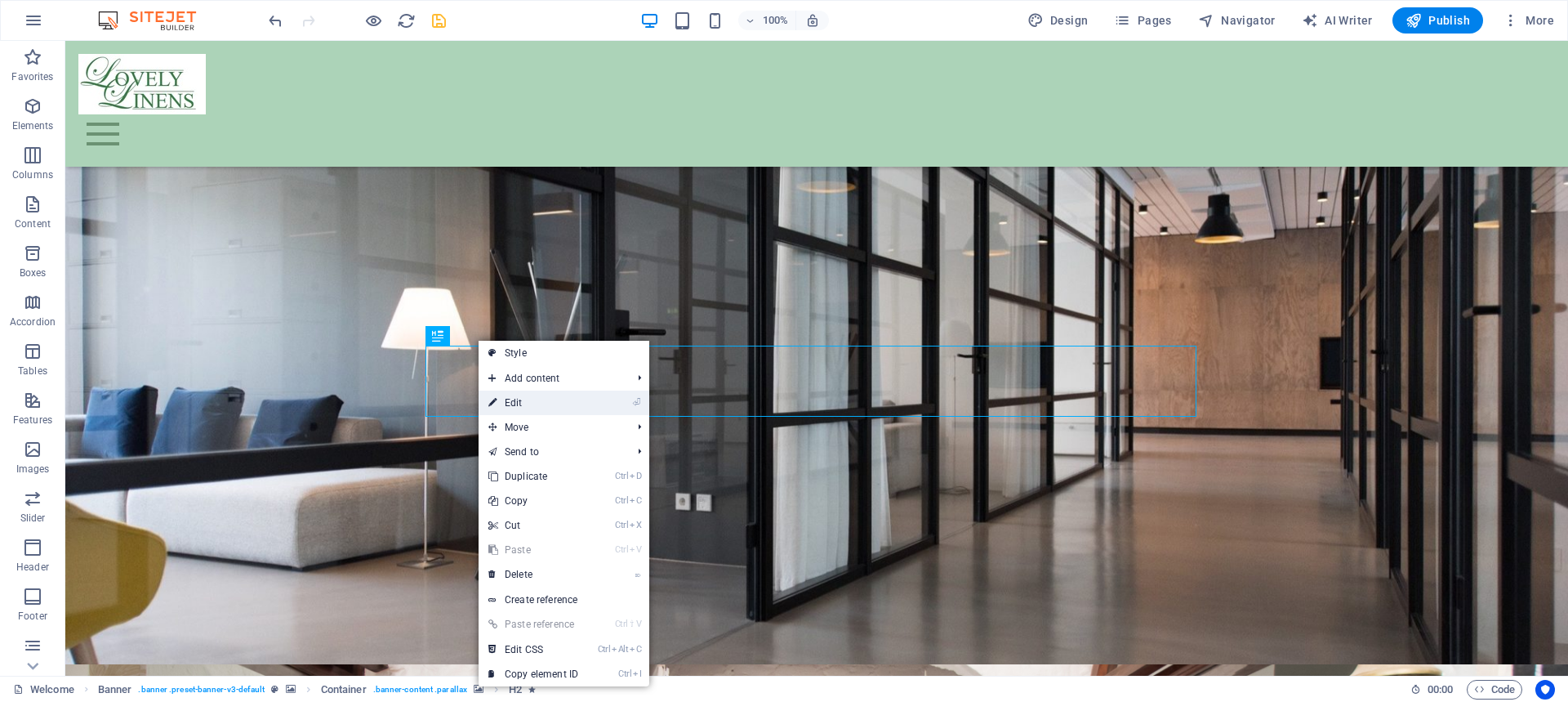 click on "⏎  Edit" at bounding box center (533, 403) 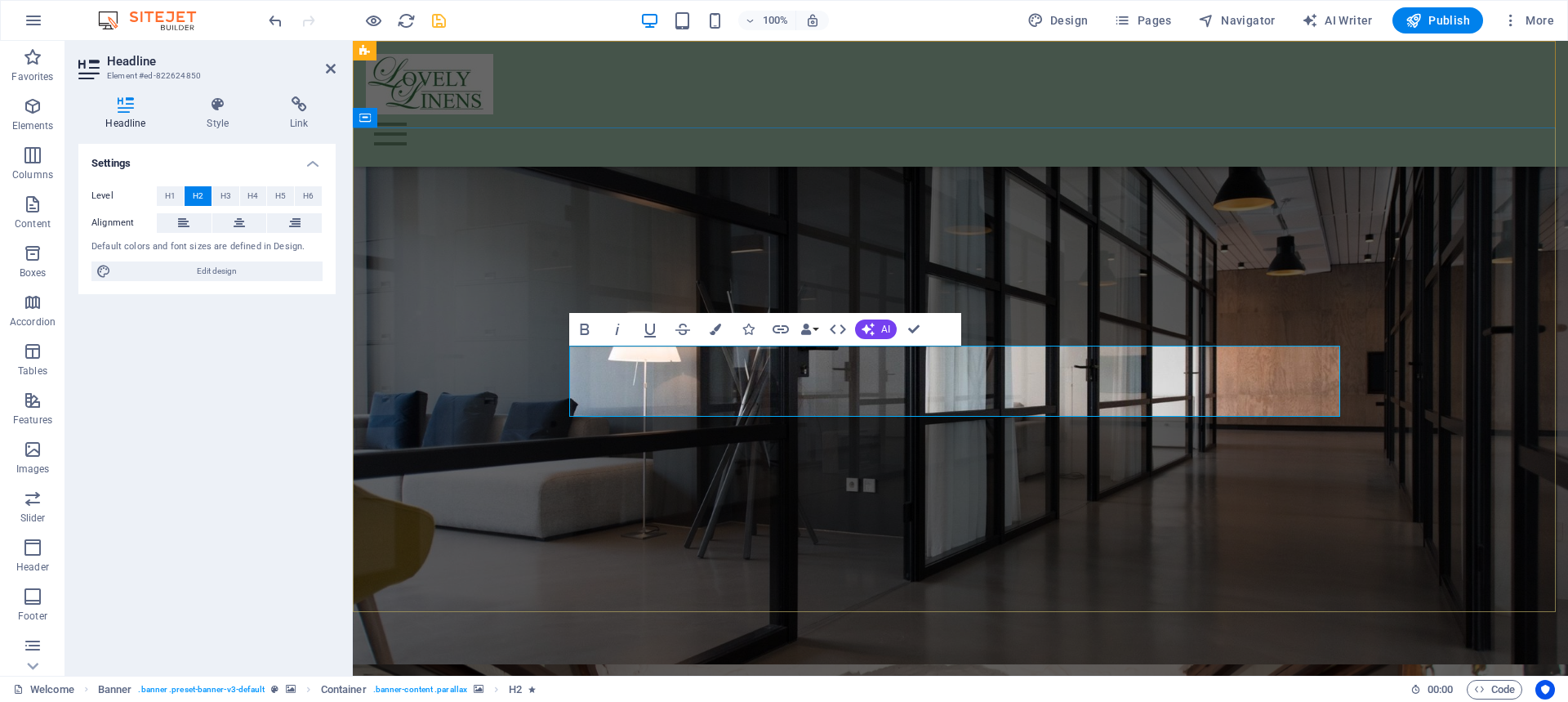 click on "The Home of Beautiful Hand embroidered 100% Cotton Bed and Table Linens" at bounding box center (960, 1403) 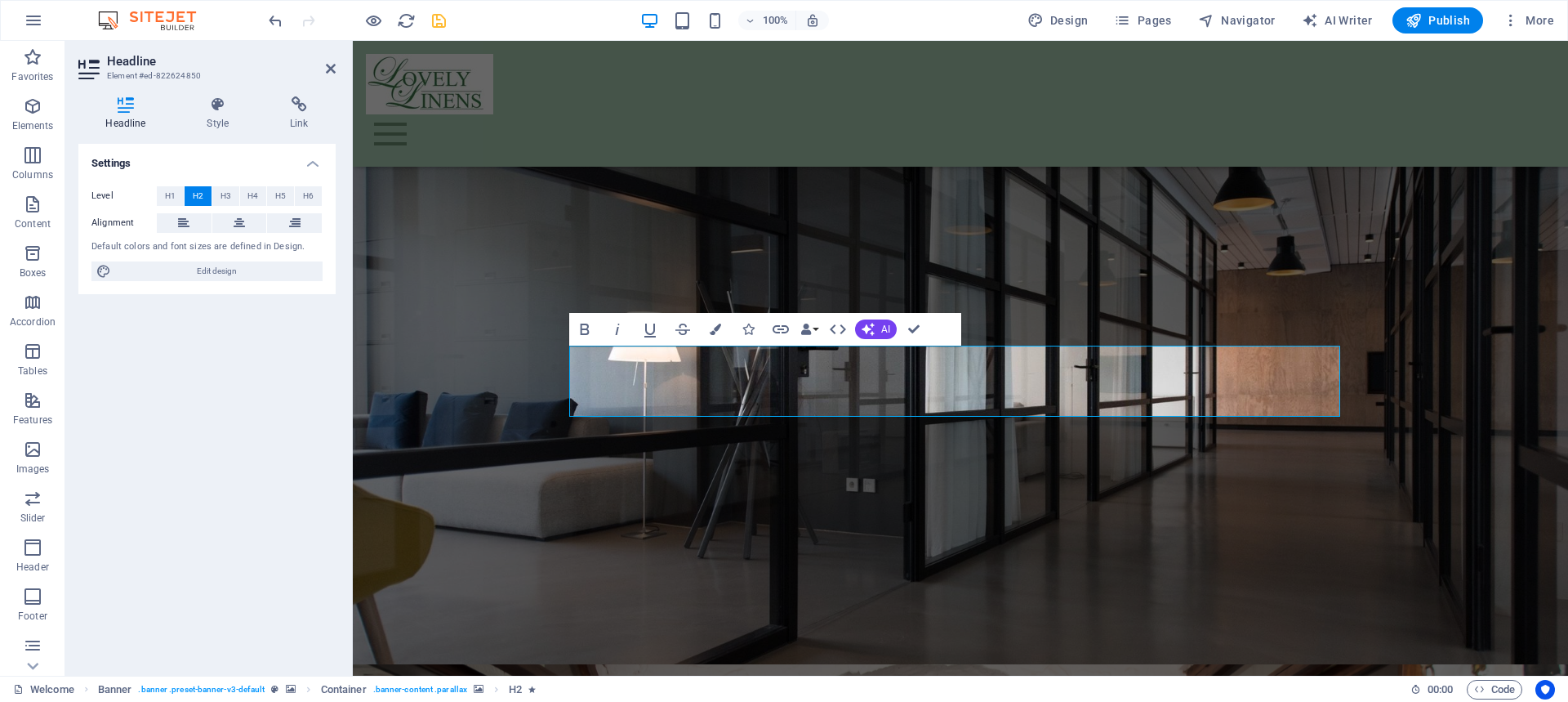 click at bounding box center (960, 937) 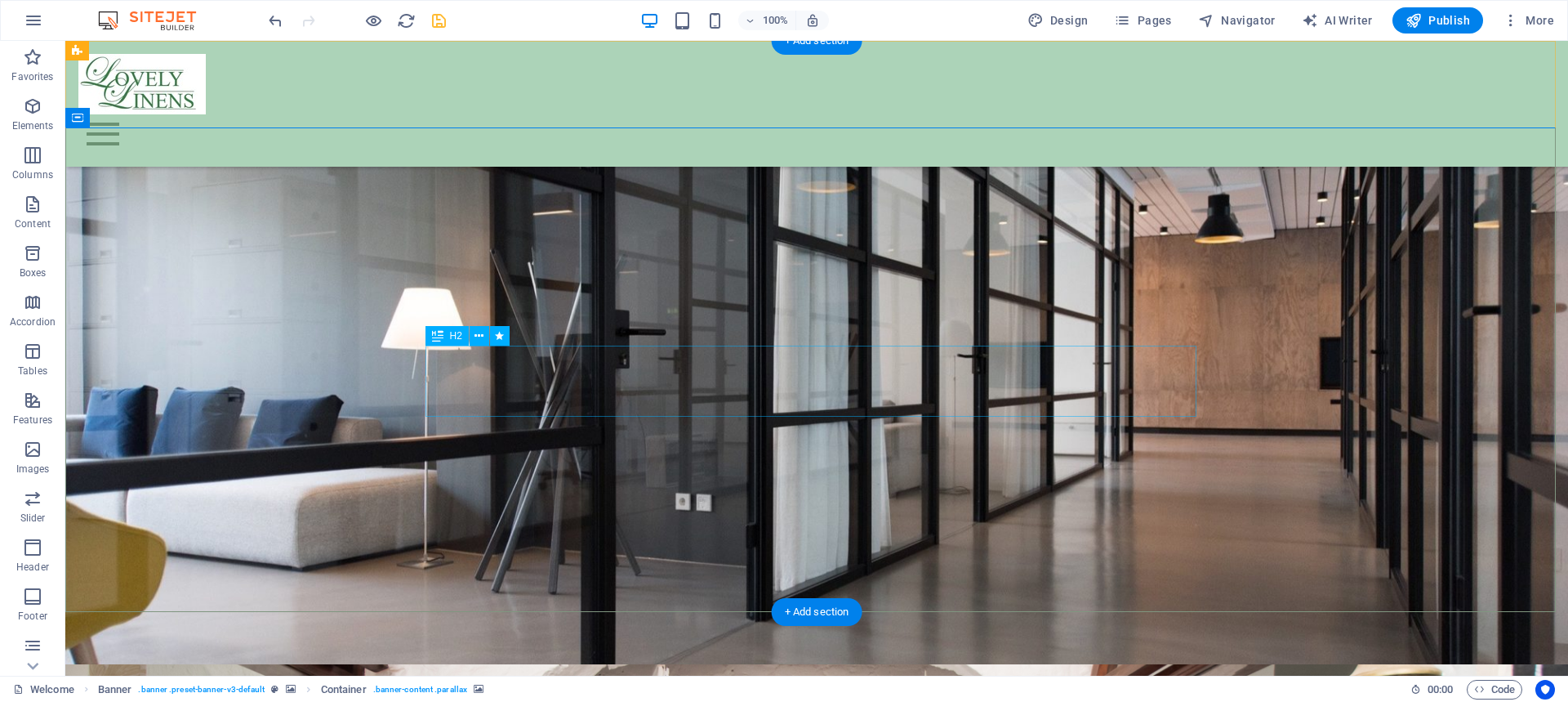 click on "The Home of Beautiful Hand embroidered 100% Cotton Bed and Table Linens" at bounding box center (817, 1403) 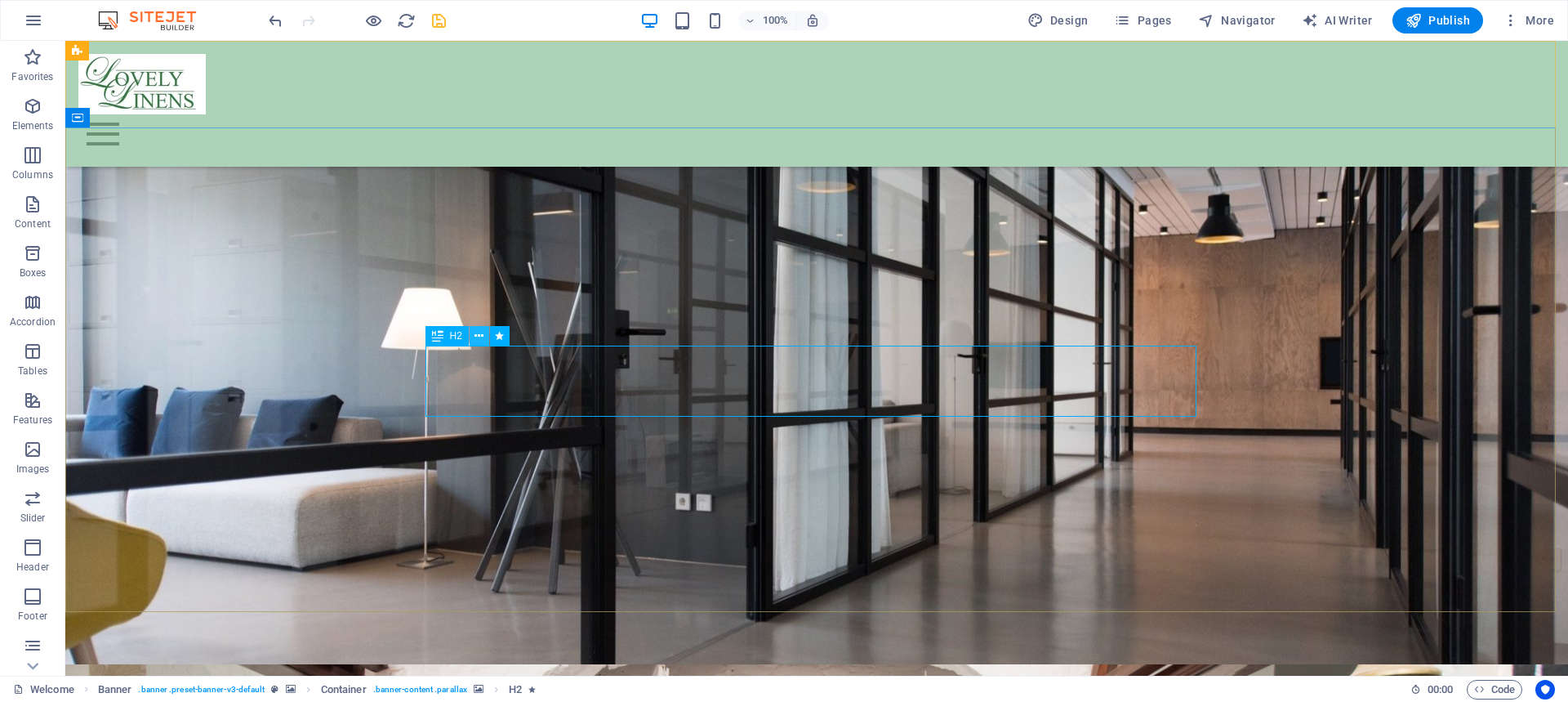 click at bounding box center (479, 336) 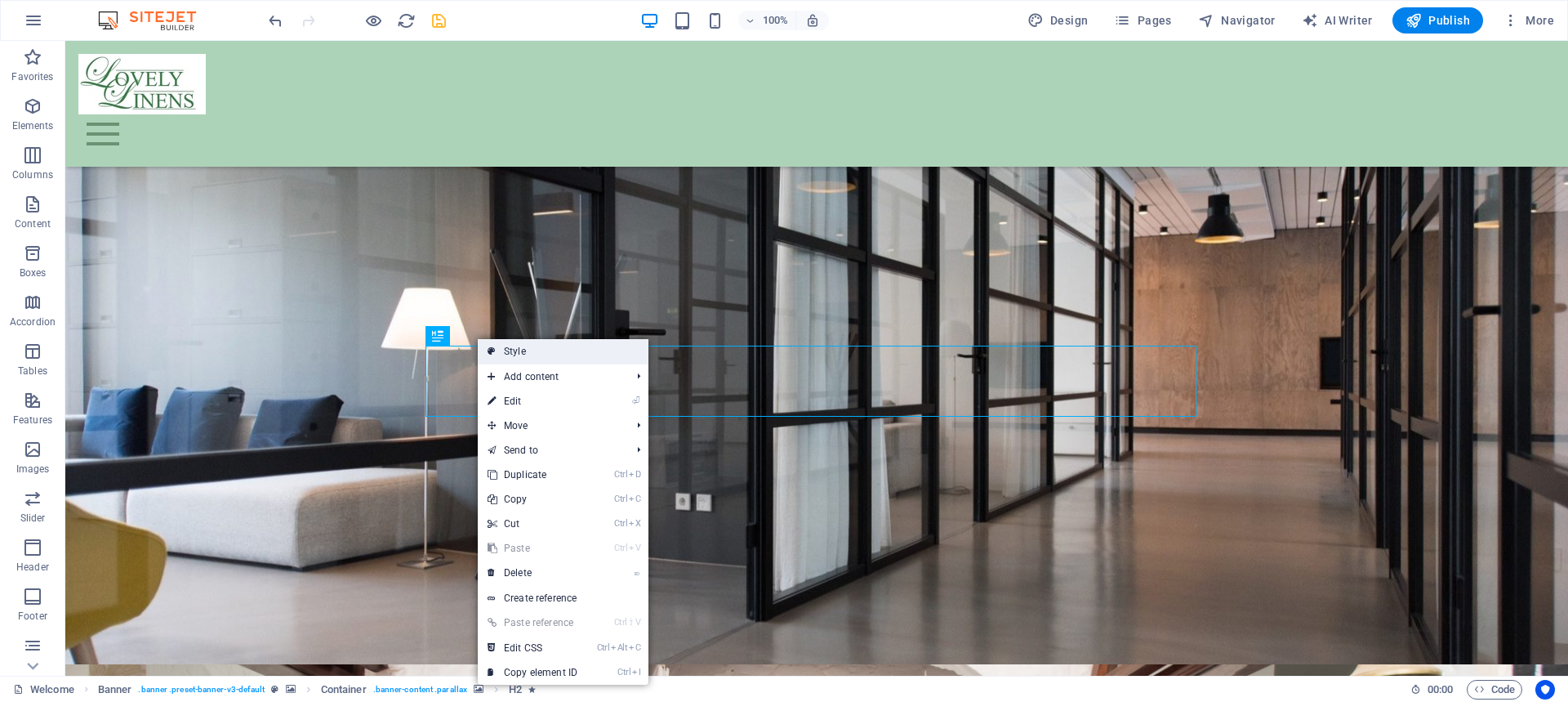 click on "Style" at bounding box center [563, 351] 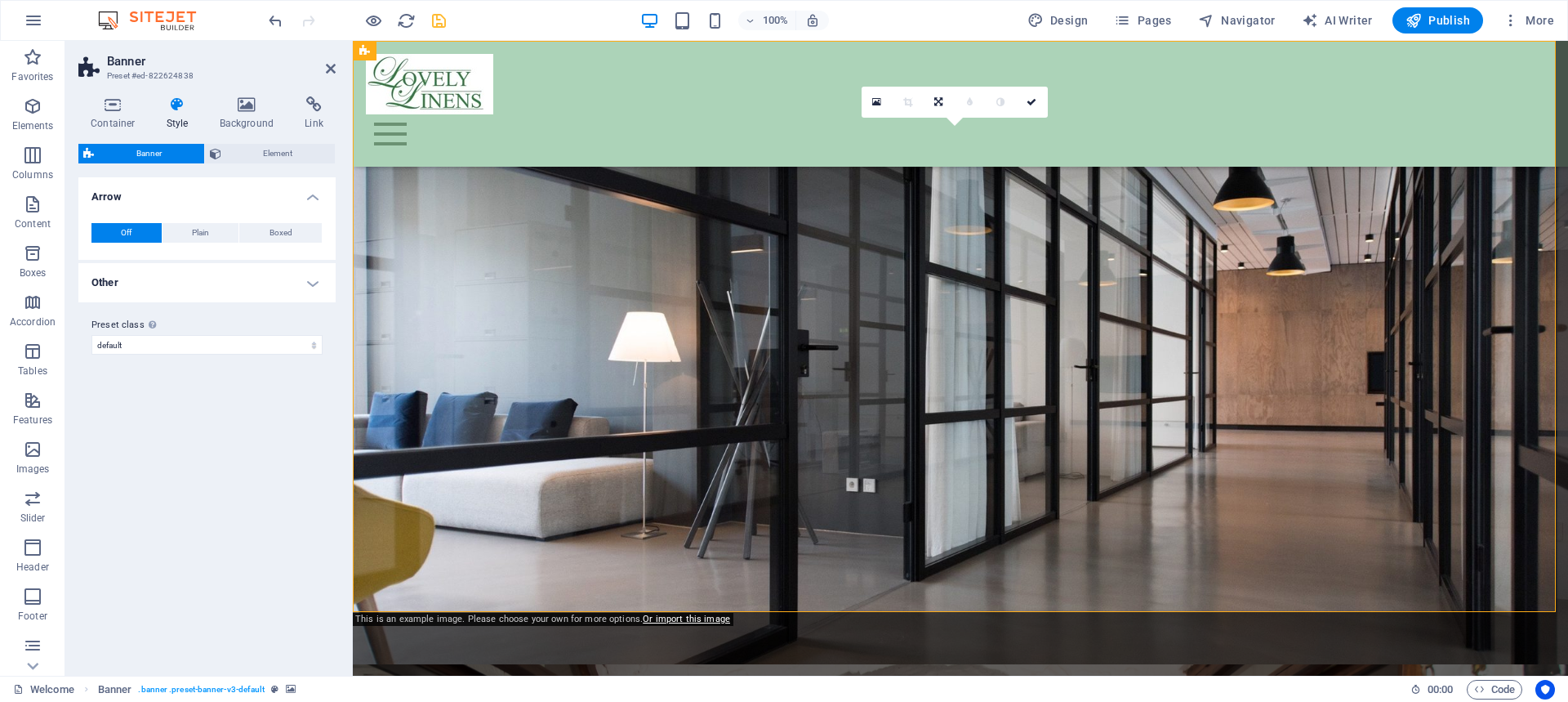 click at bounding box center [177, 105] 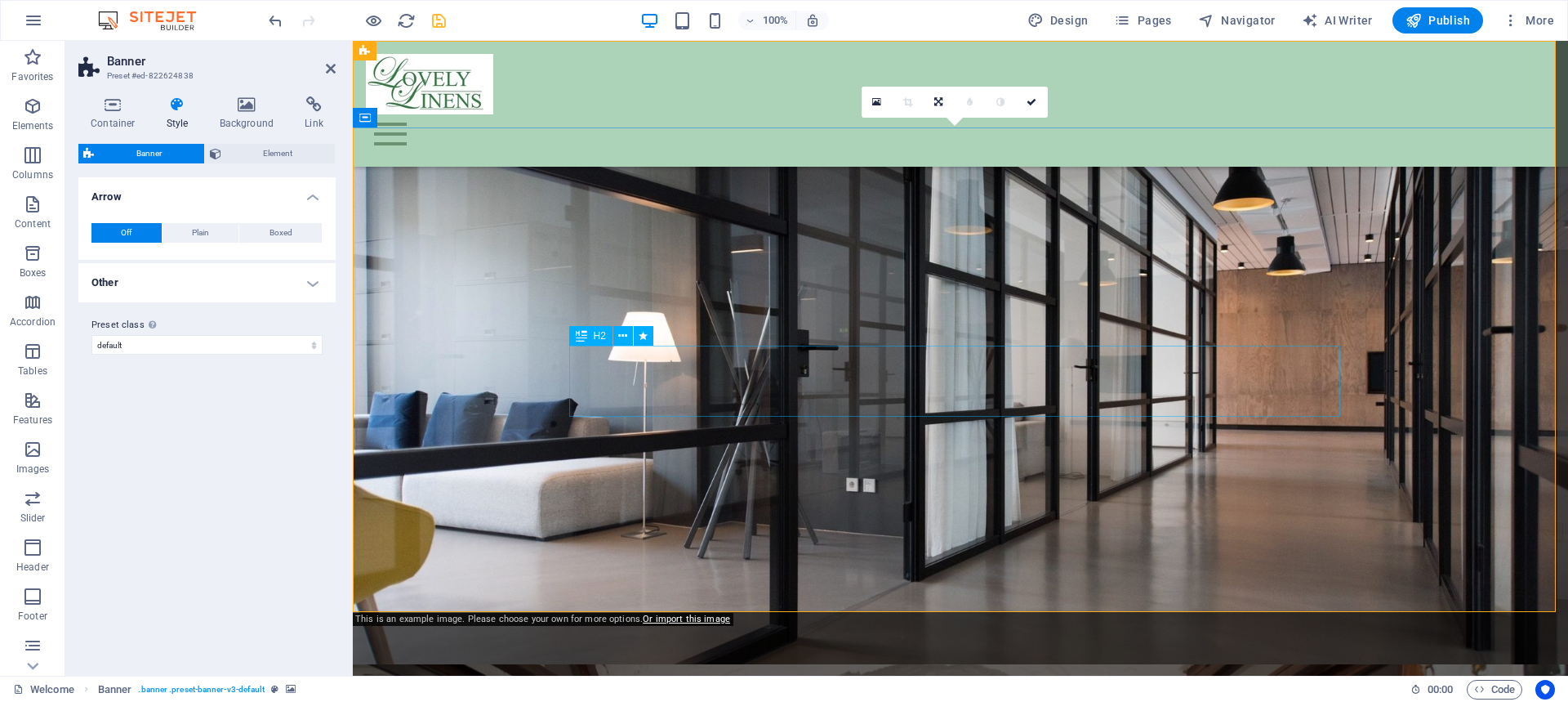 click on "The Home of Beautiful Hand embroidered 100% Cotton Bed and Table Linens" at bounding box center (960, 1403) 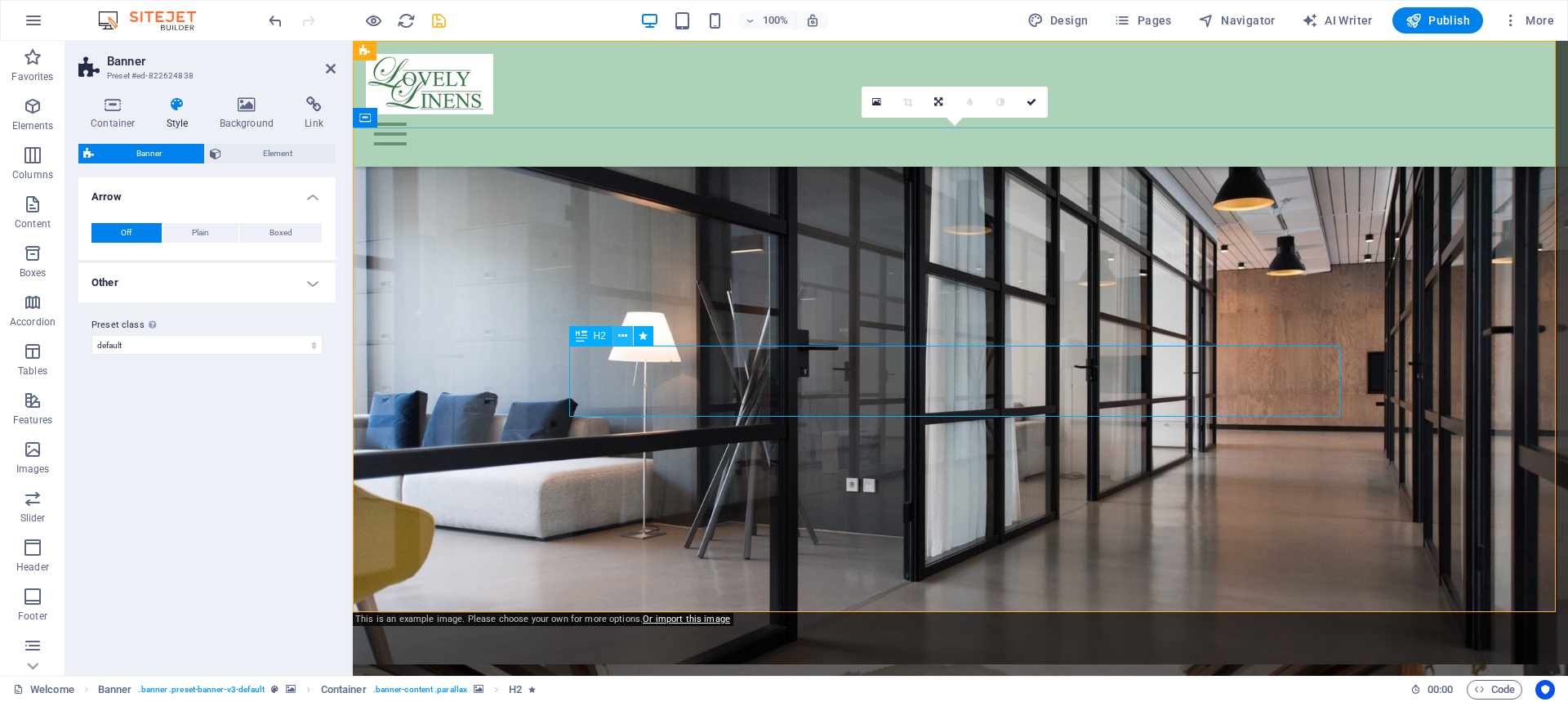 click at bounding box center [622, 336] 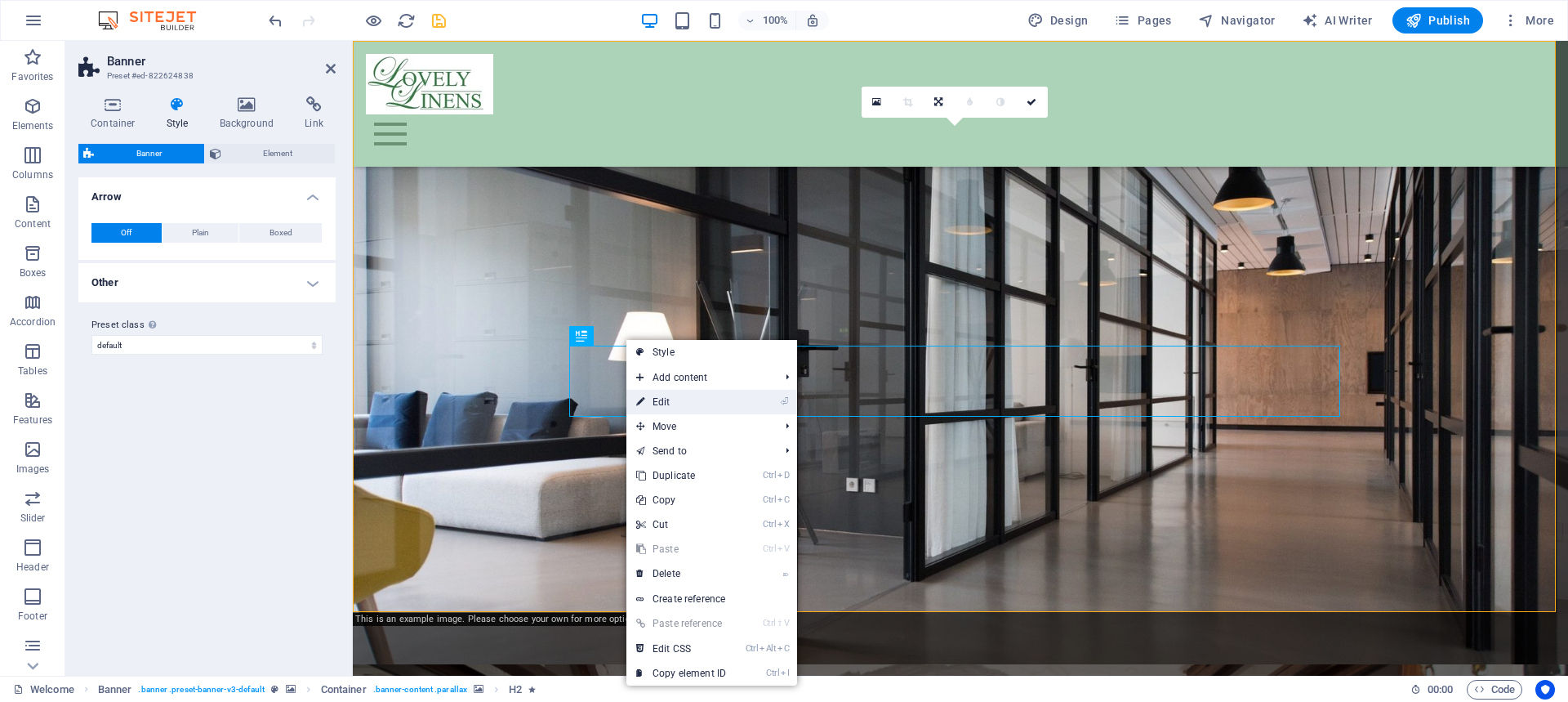 click on "⏎  Edit" at bounding box center (681, 402) 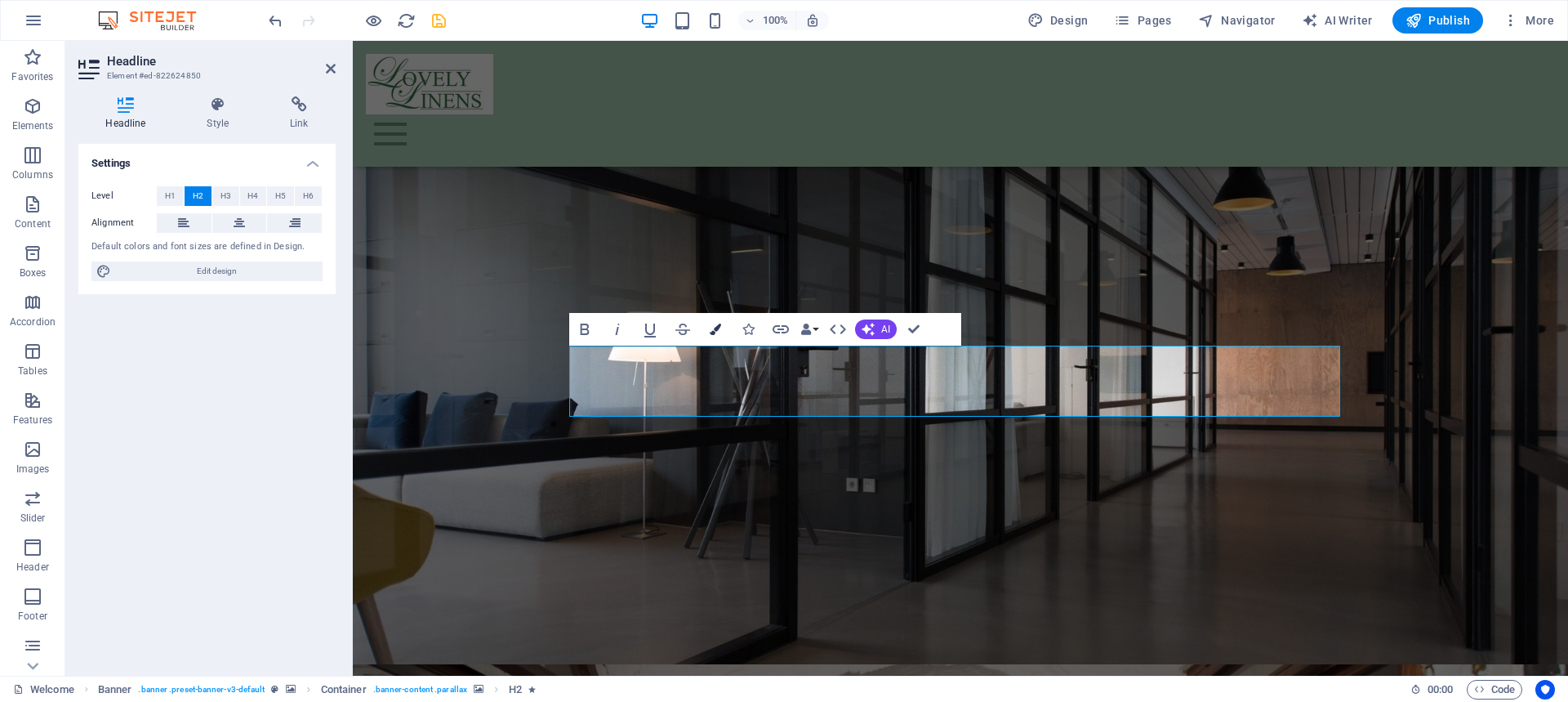 click at bounding box center [715, 329] 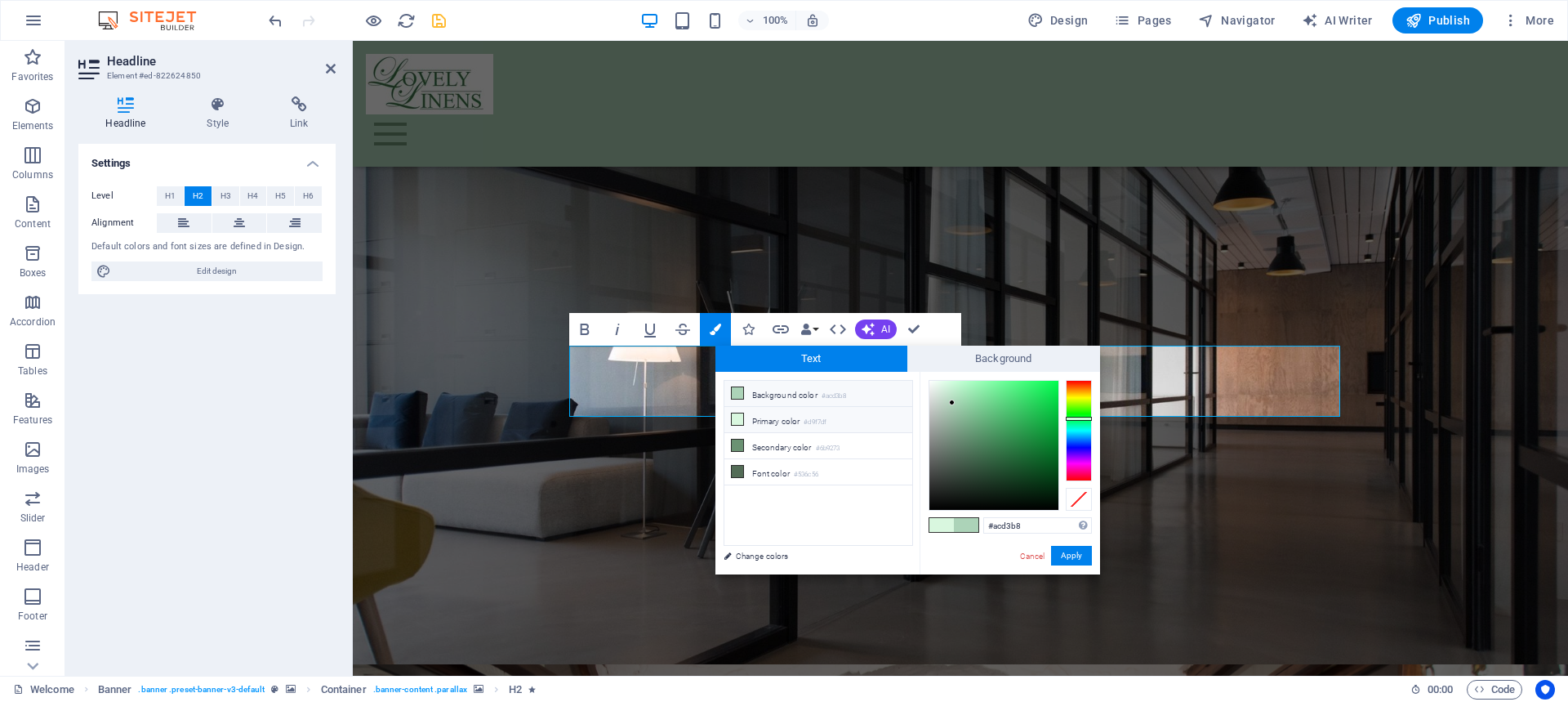 click on "Background color
#acd3b8" at bounding box center (818, 394) 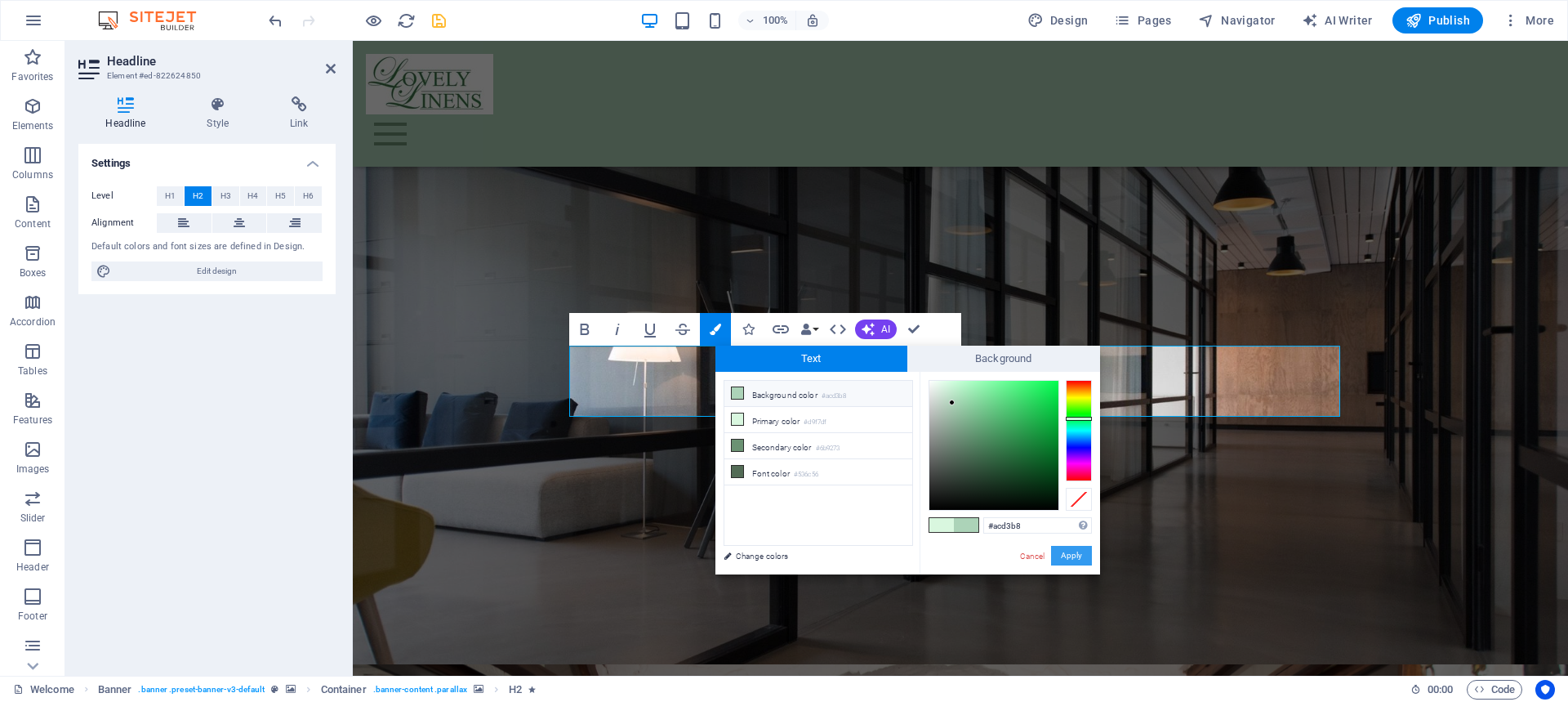 click on "Apply" at bounding box center (1071, 556) 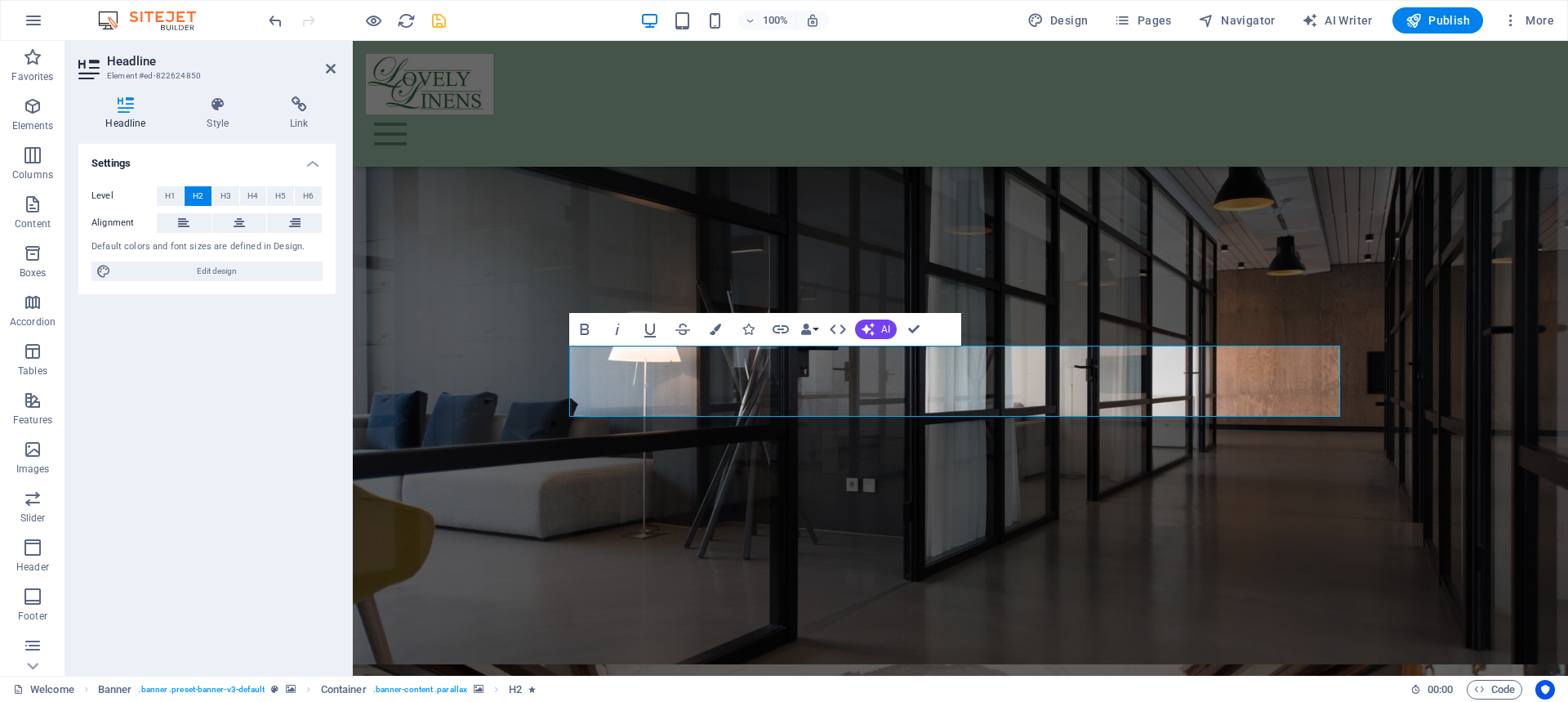 click at bounding box center [960, 937] 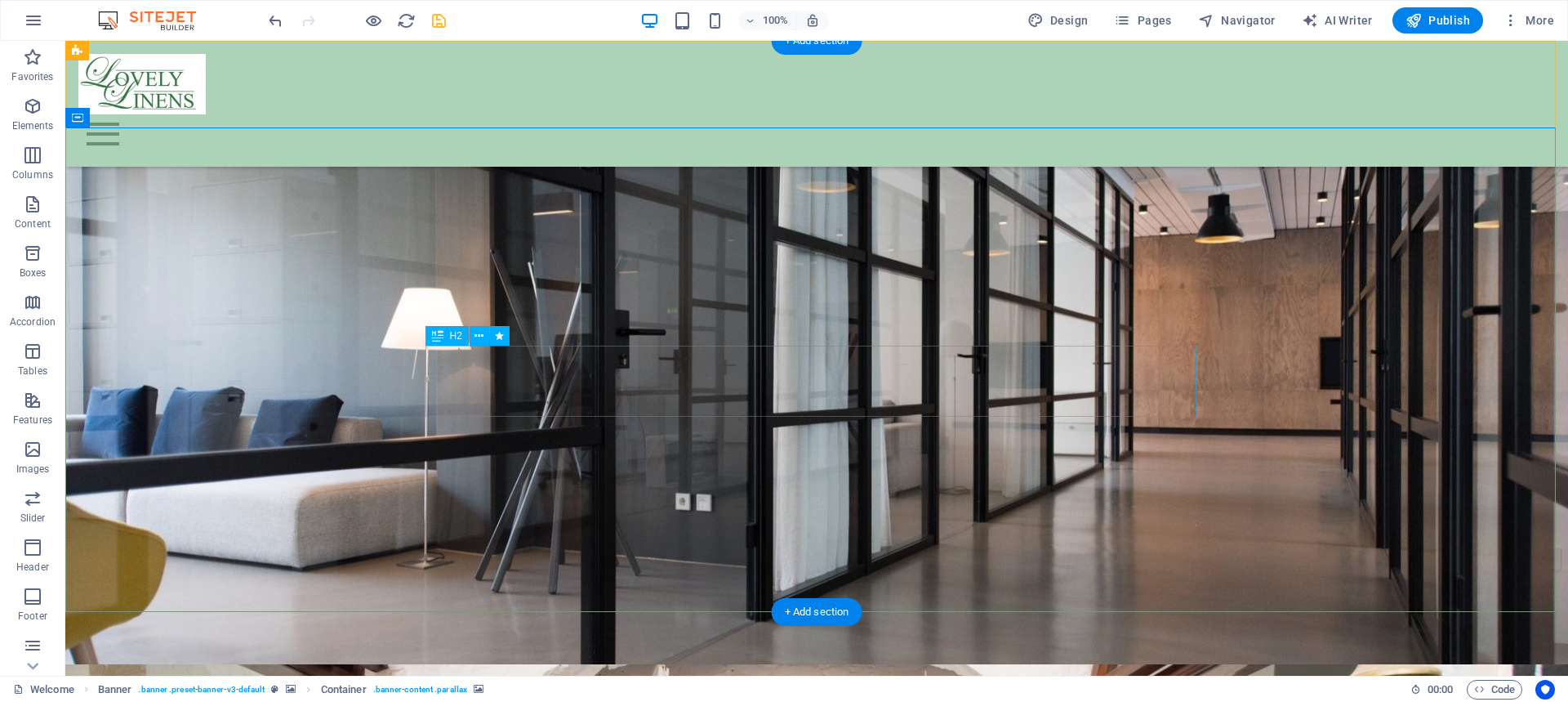 click on "The Home of Beautiful Hand embroidered 100% Cotton Bed and Table Linens" at bounding box center [817, 1403] 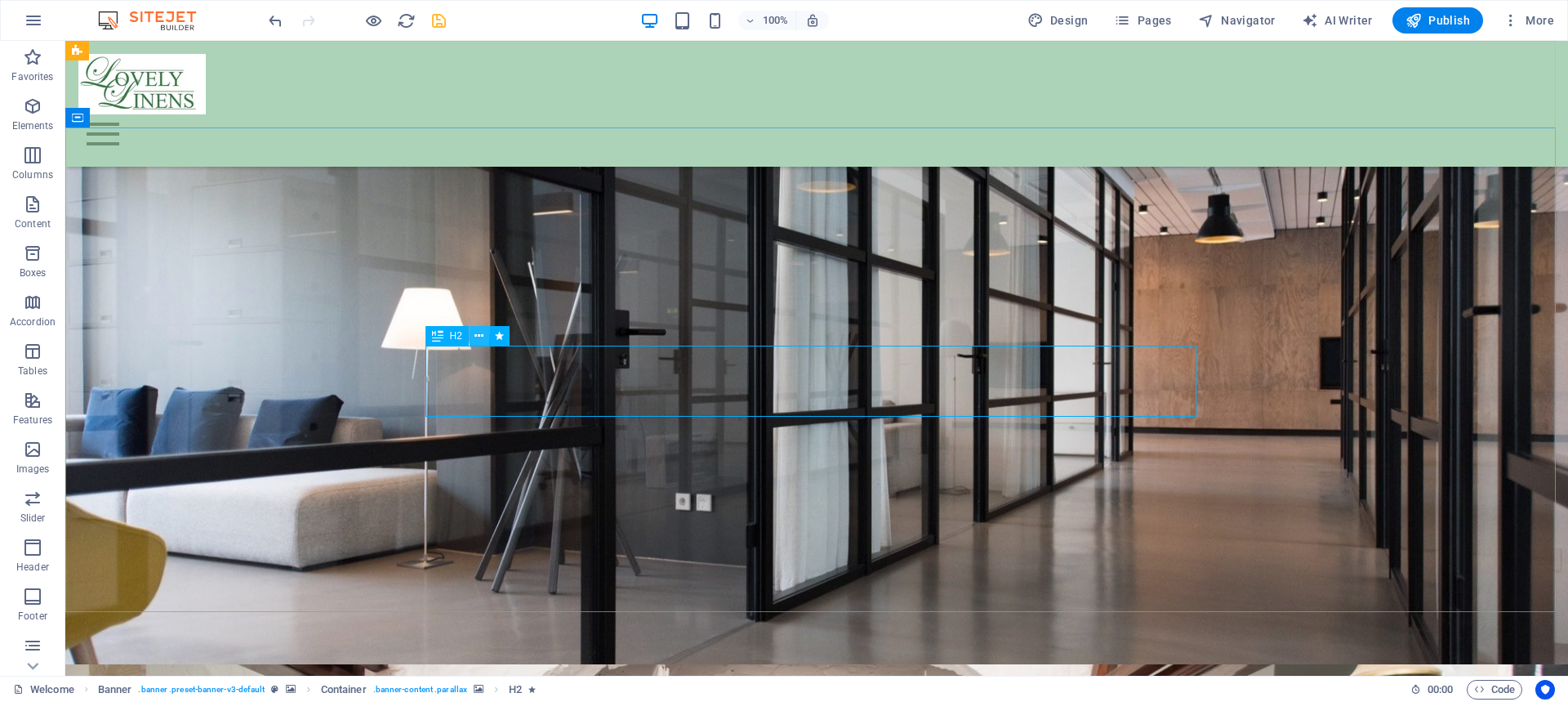 click at bounding box center [479, 336] 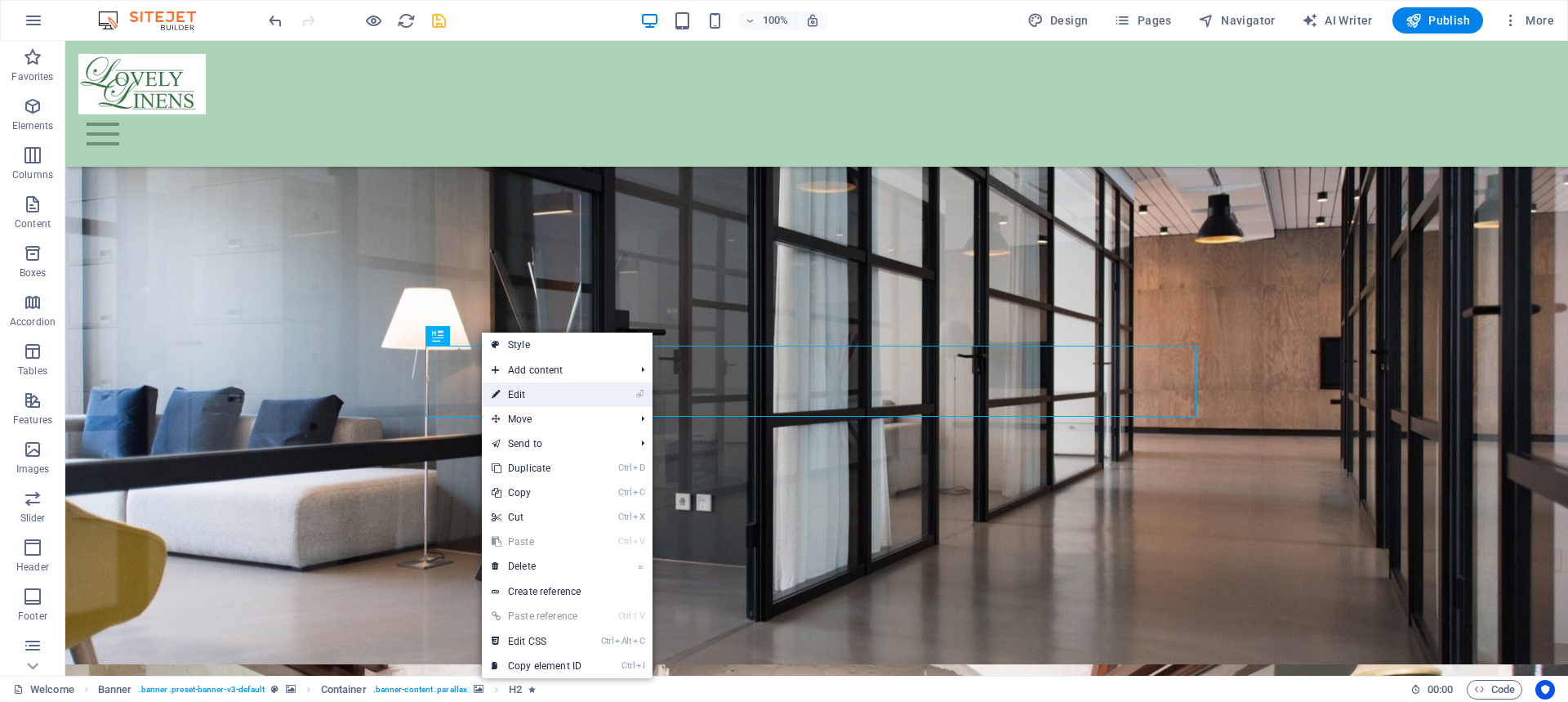 drag, startPoint x: 538, startPoint y: 395, endPoint x: 189, endPoint y: 349, distance: 352.018 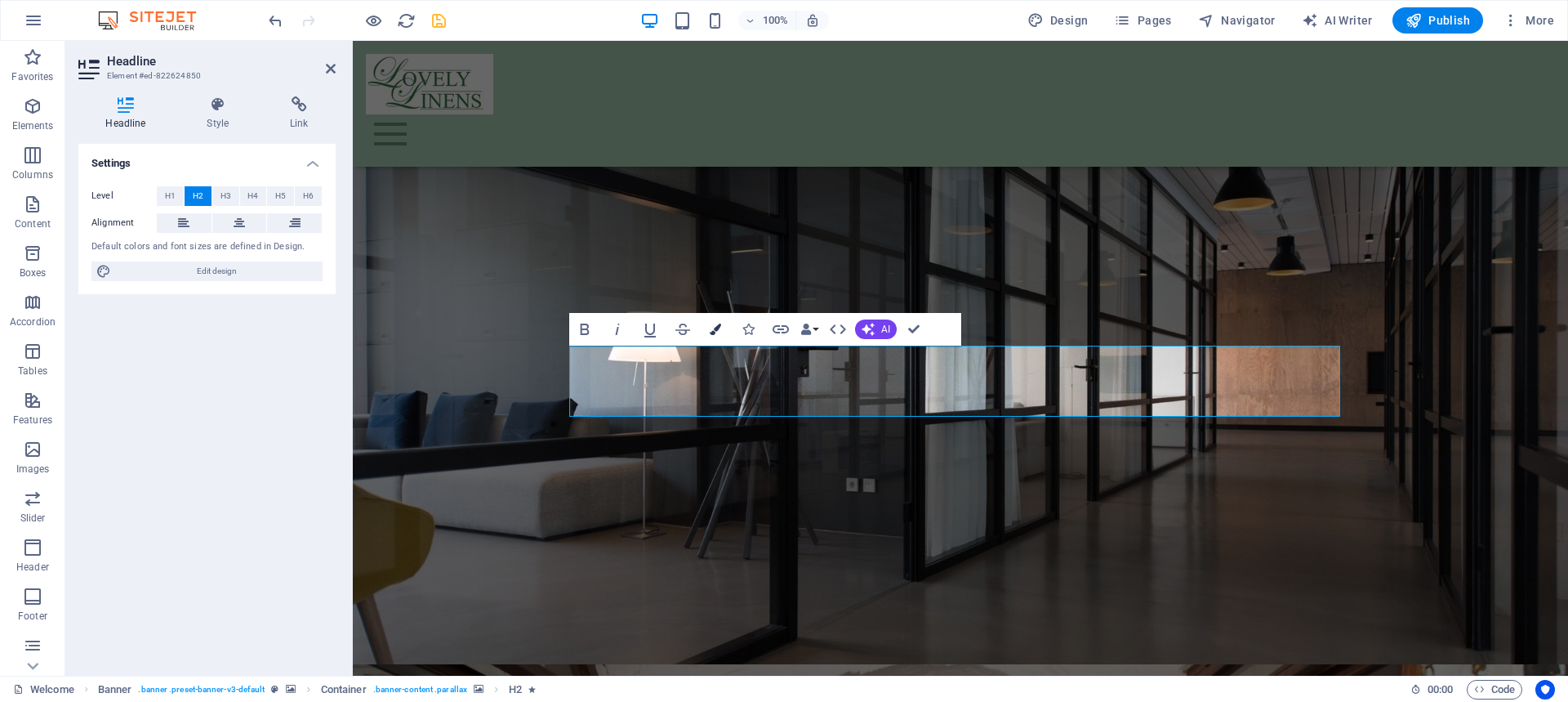 click at bounding box center (715, 329) 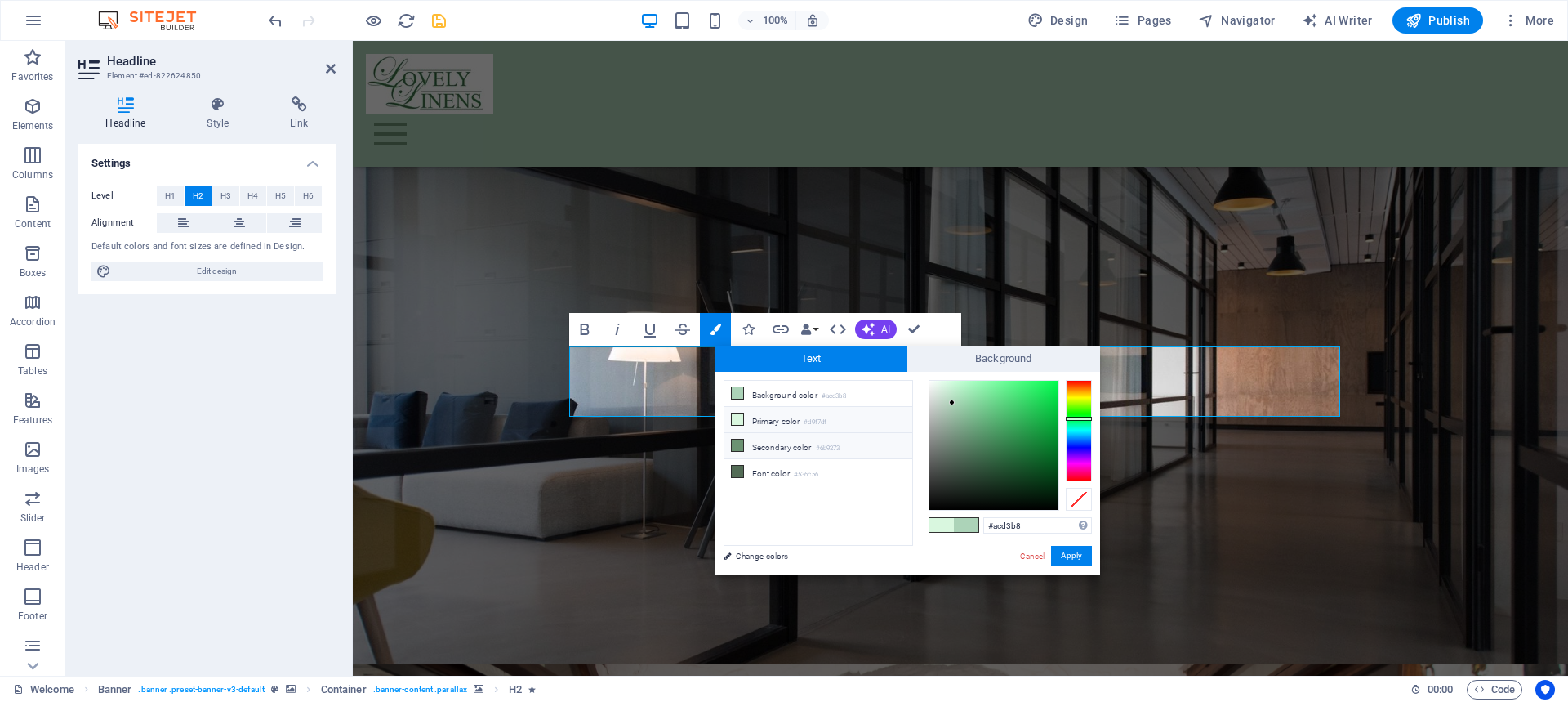 click at bounding box center (737, 445) 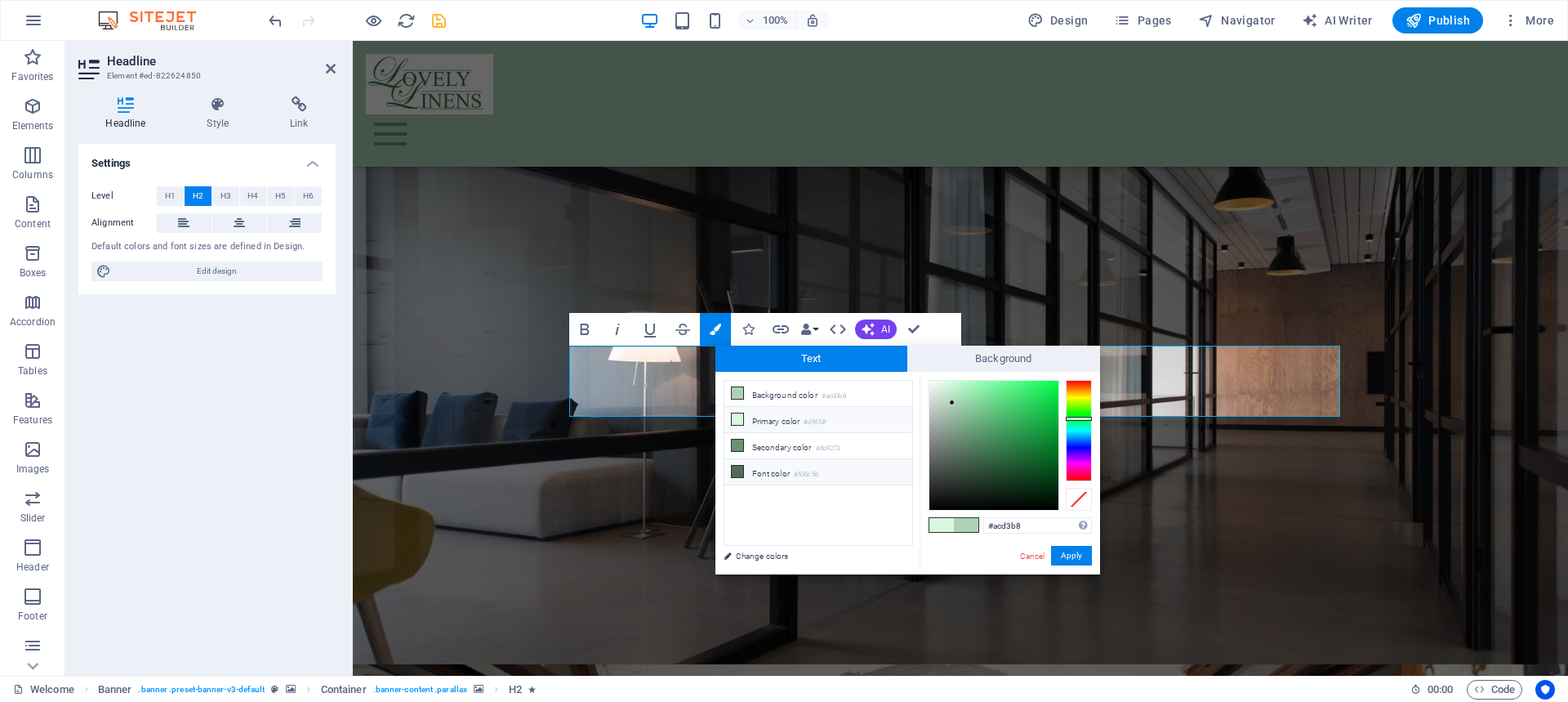 type on "#6b9273" 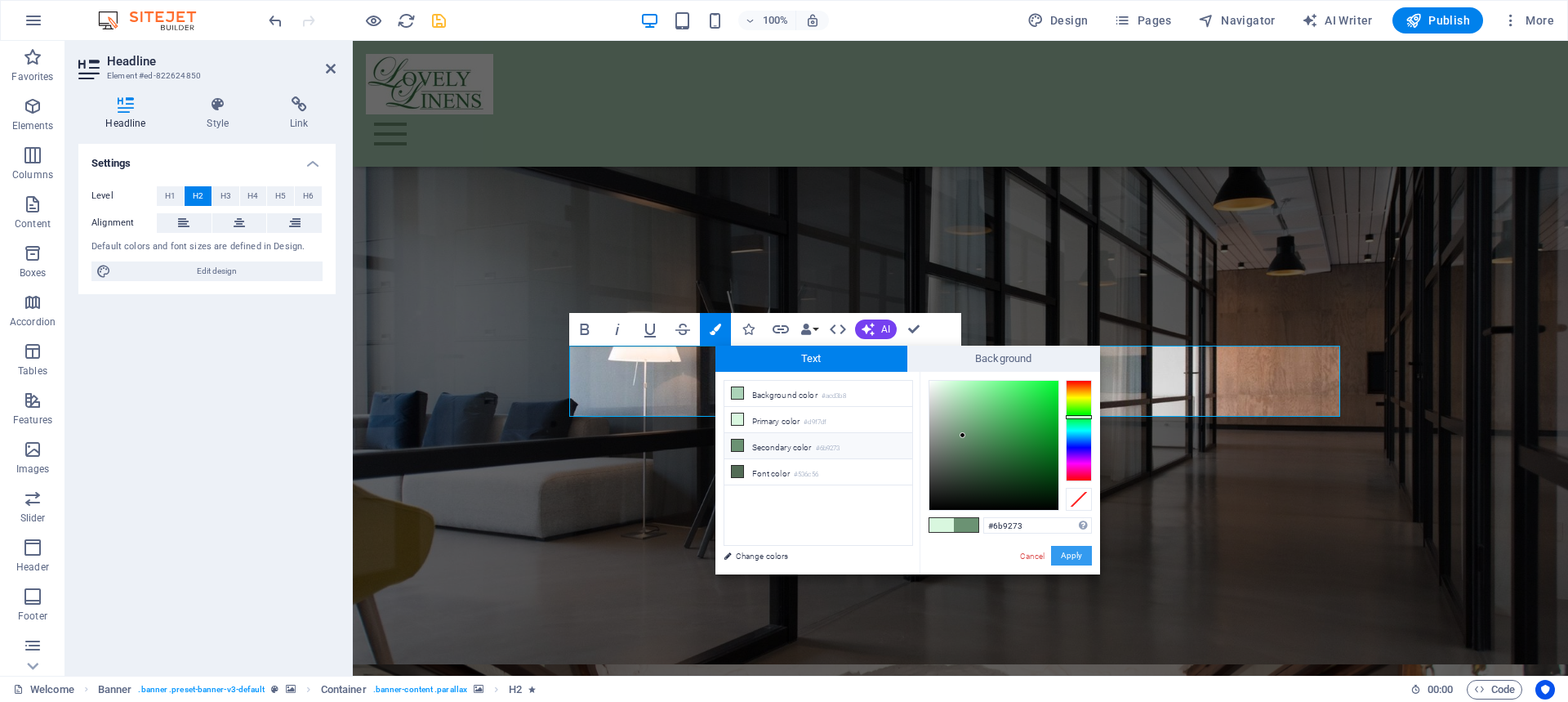 click on "Apply" at bounding box center (1071, 556) 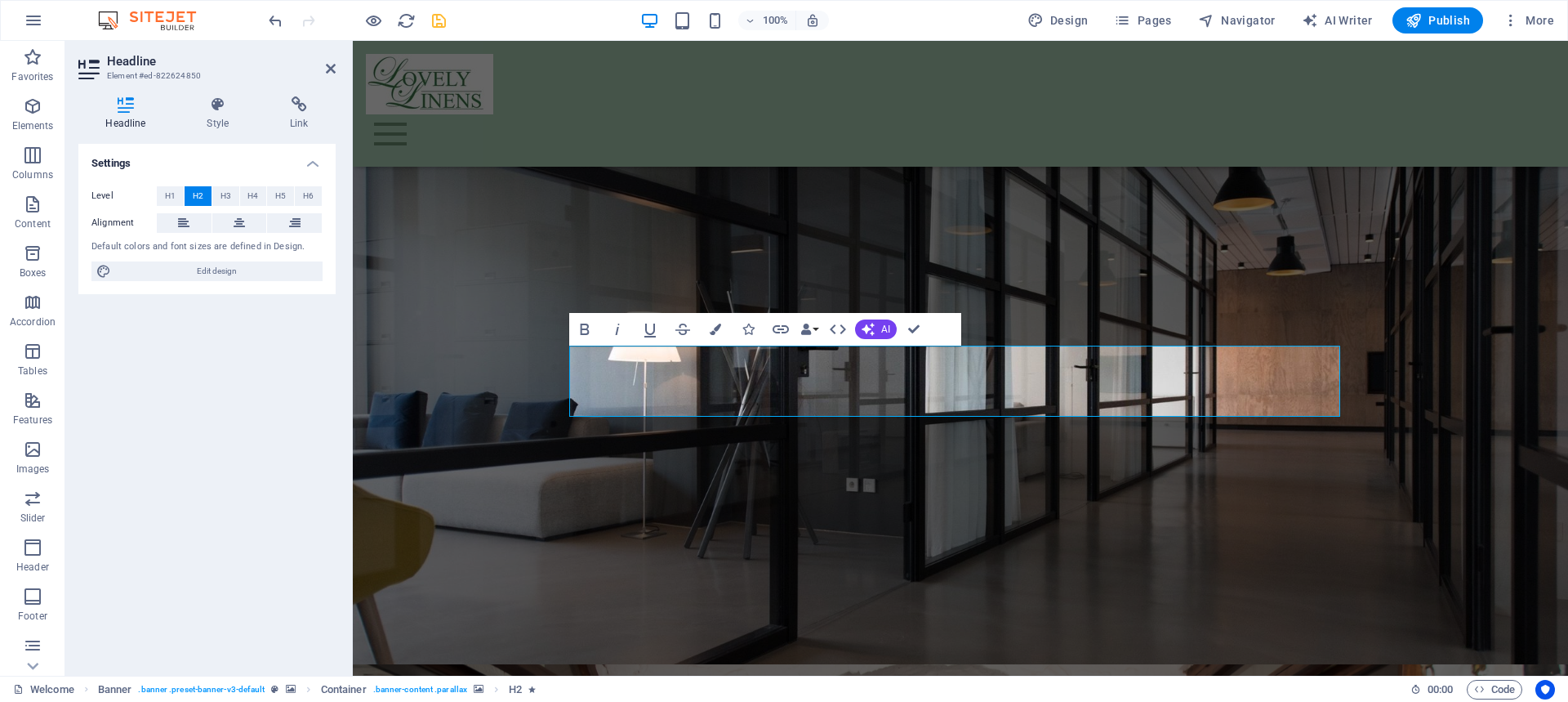 click at bounding box center [960, 937] 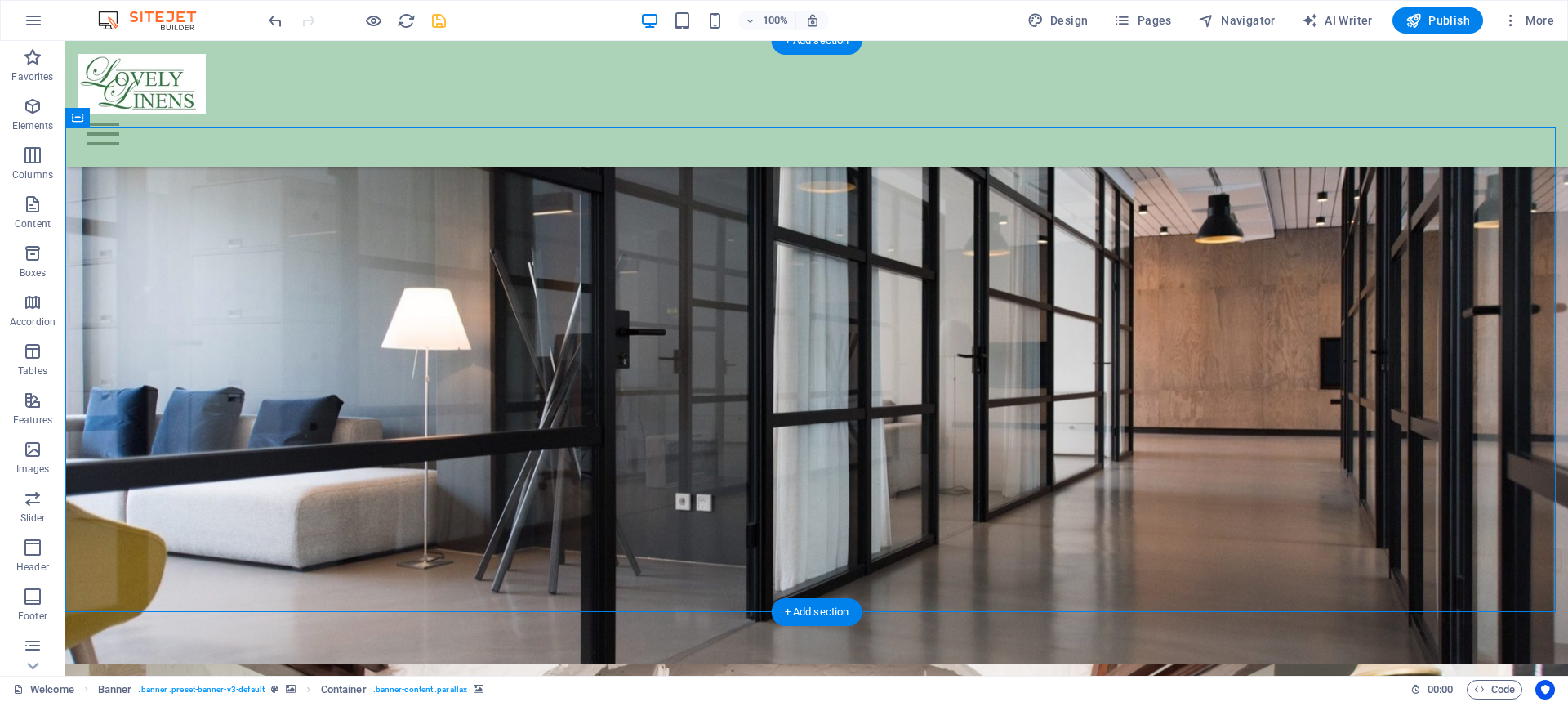 click at bounding box center [817, 937] 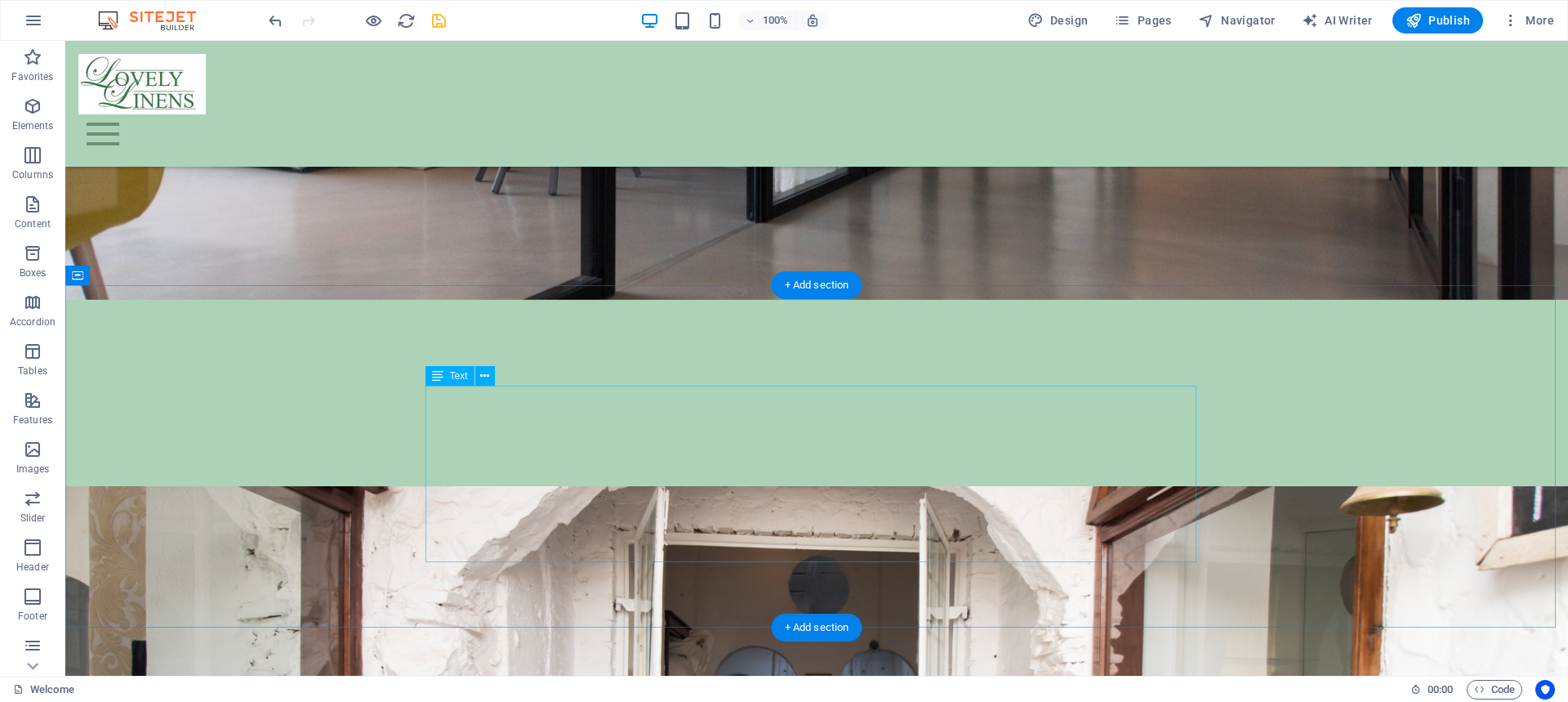 scroll, scrollTop: 572, scrollLeft: 0, axis: vertical 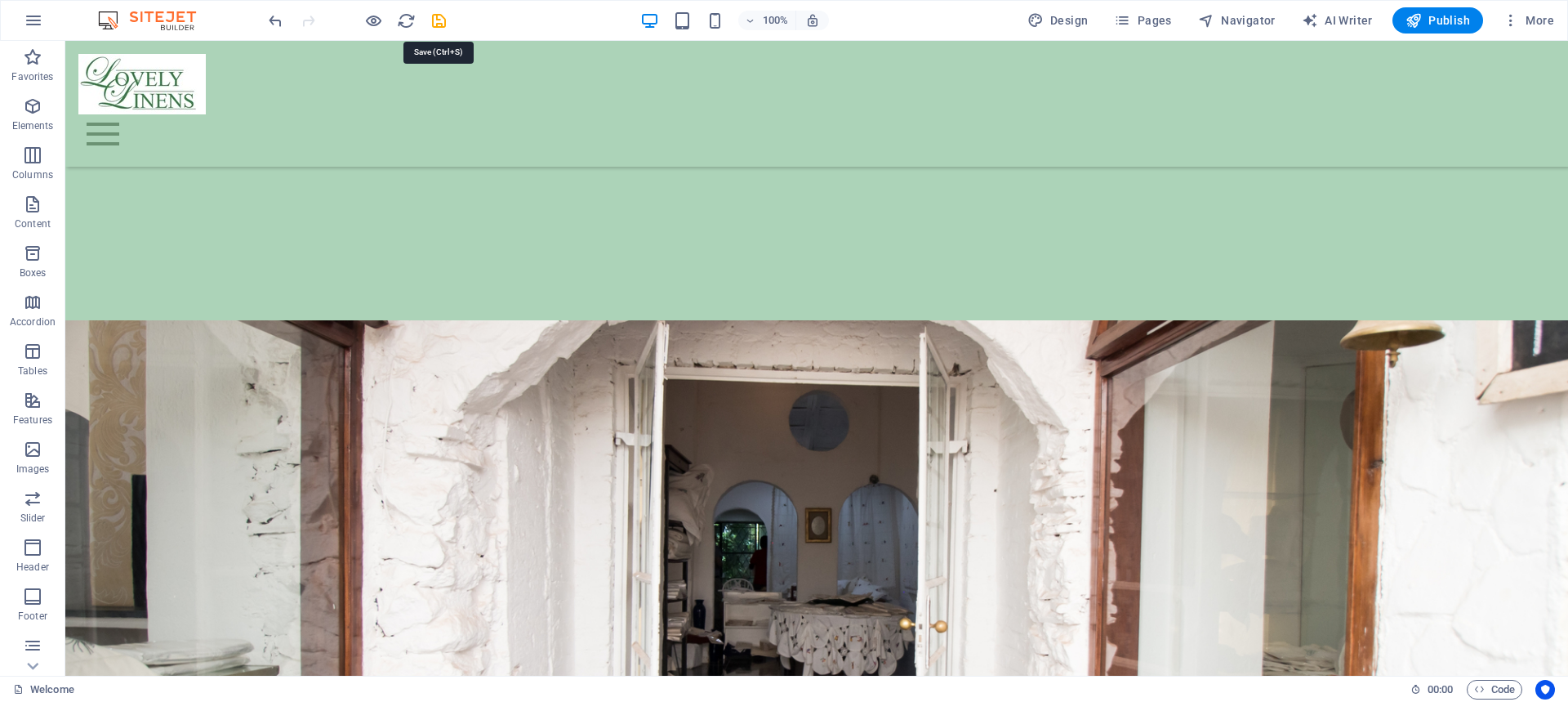 drag, startPoint x: 440, startPoint y: 20, endPoint x: 509, endPoint y: 6, distance: 70.40597 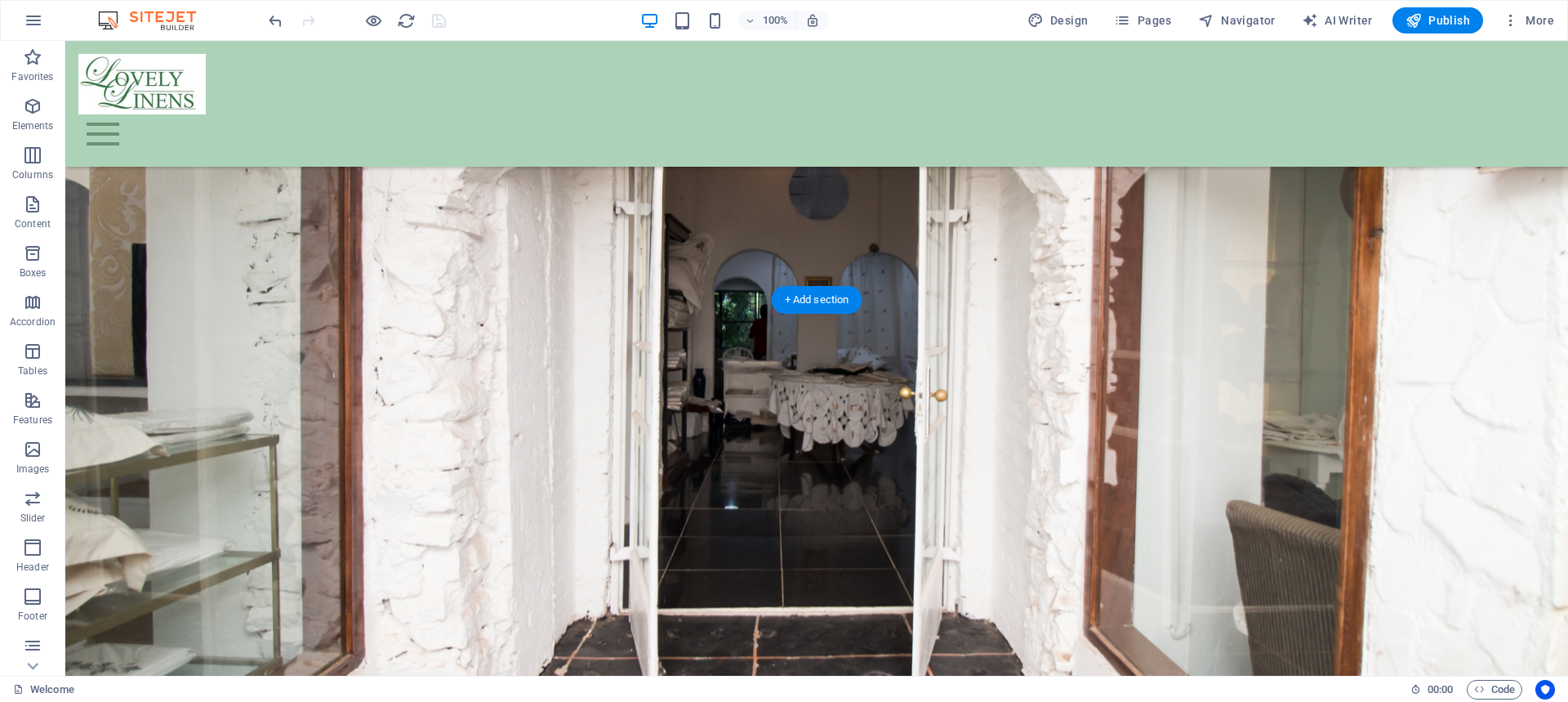 scroll, scrollTop: 654, scrollLeft: 0, axis: vertical 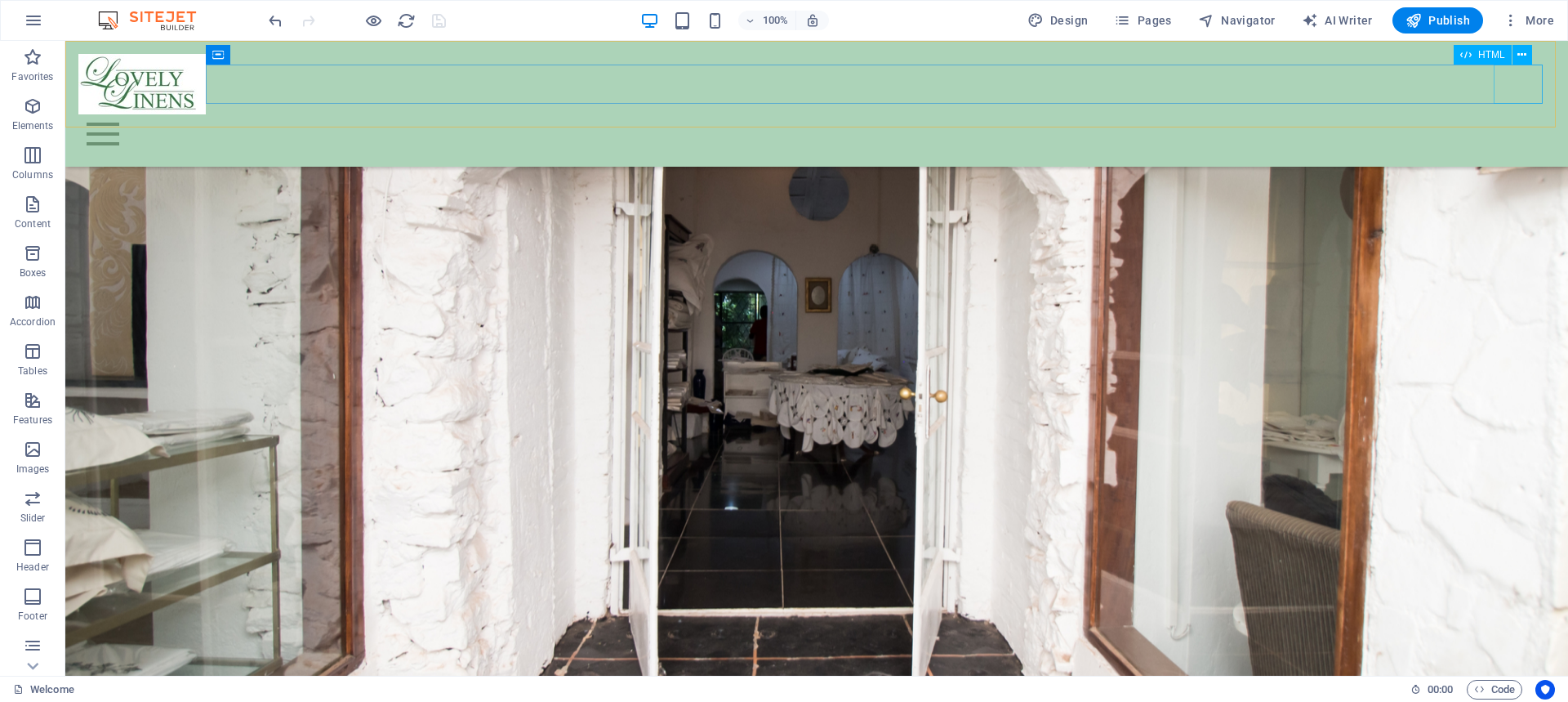 click at bounding box center [817, 134] 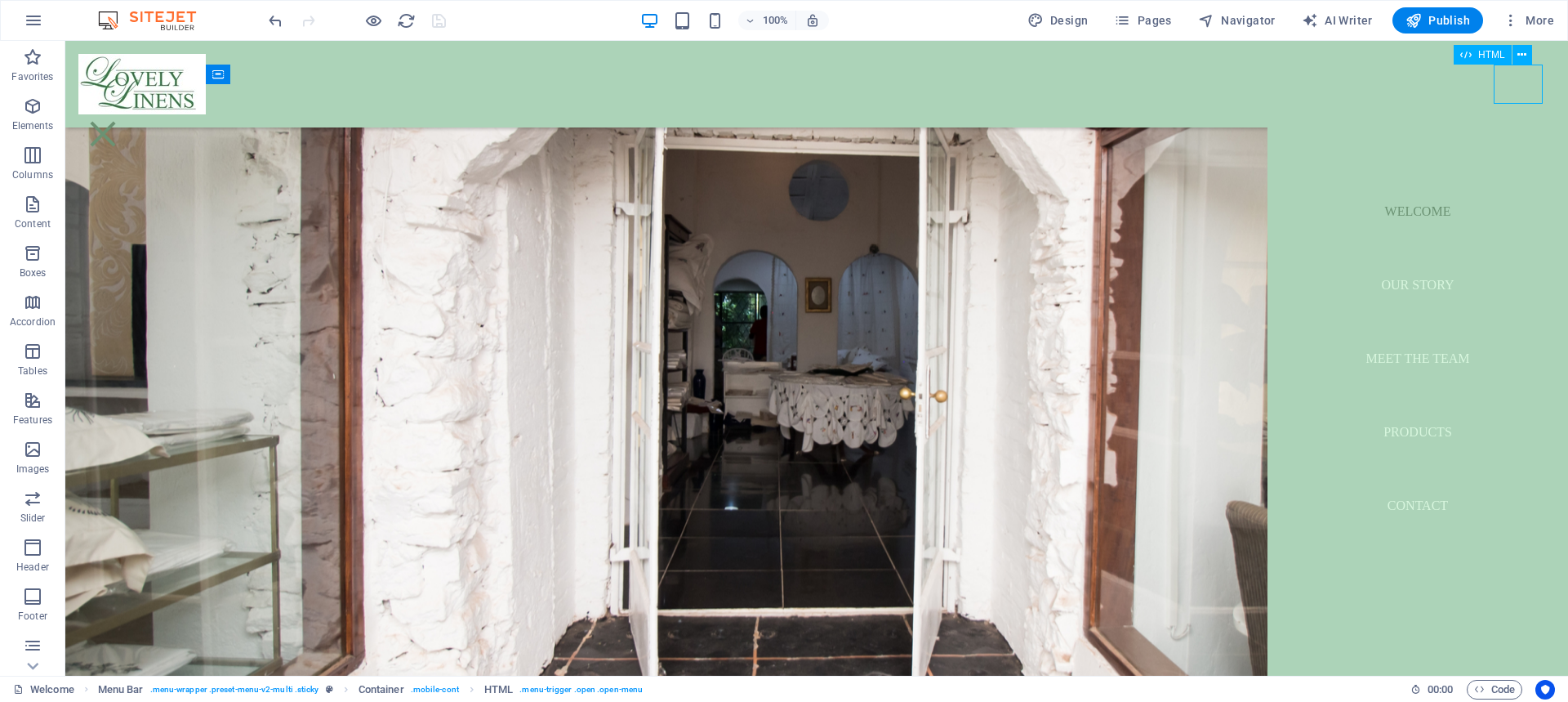 click at bounding box center (103, 134) 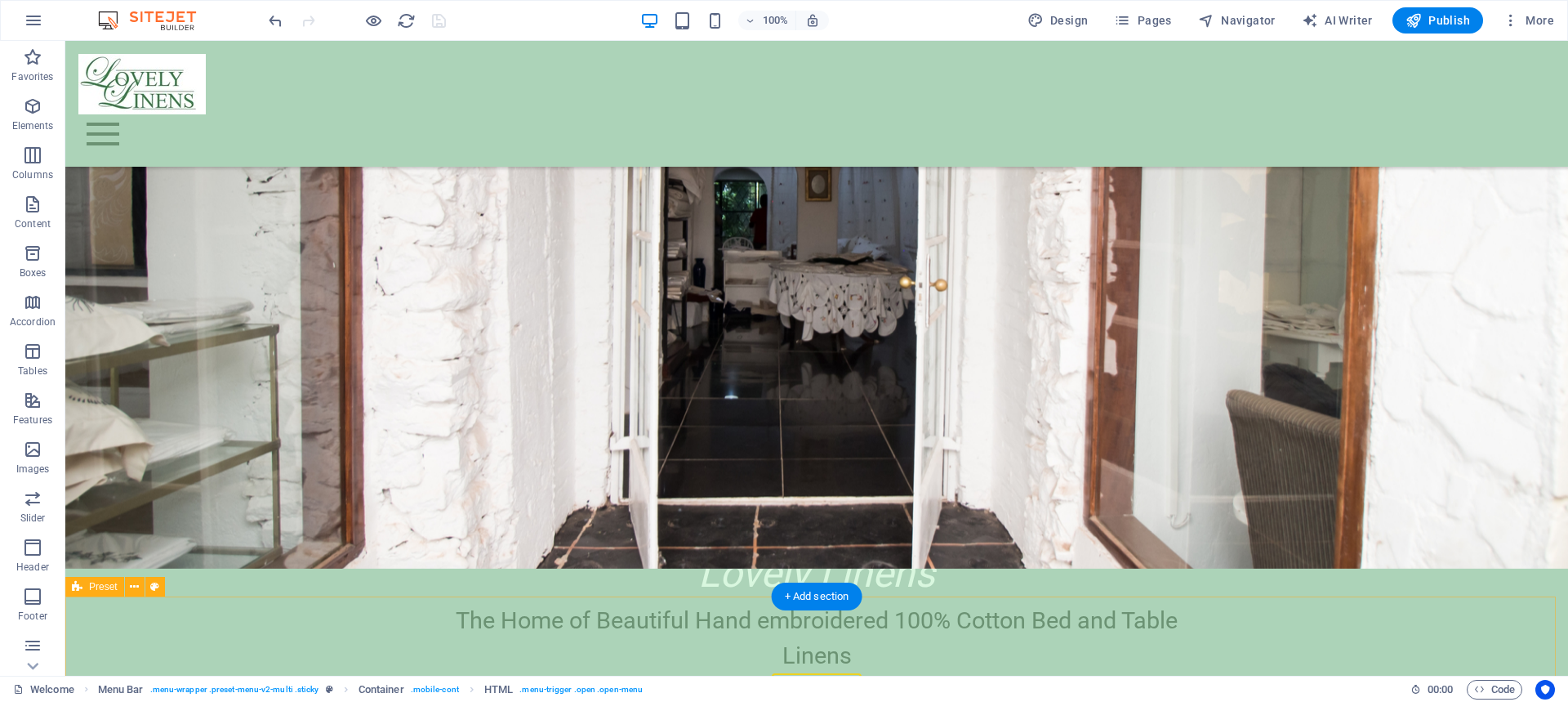 scroll, scrollTop: 817, scrollLeft: 0, axis: vertical 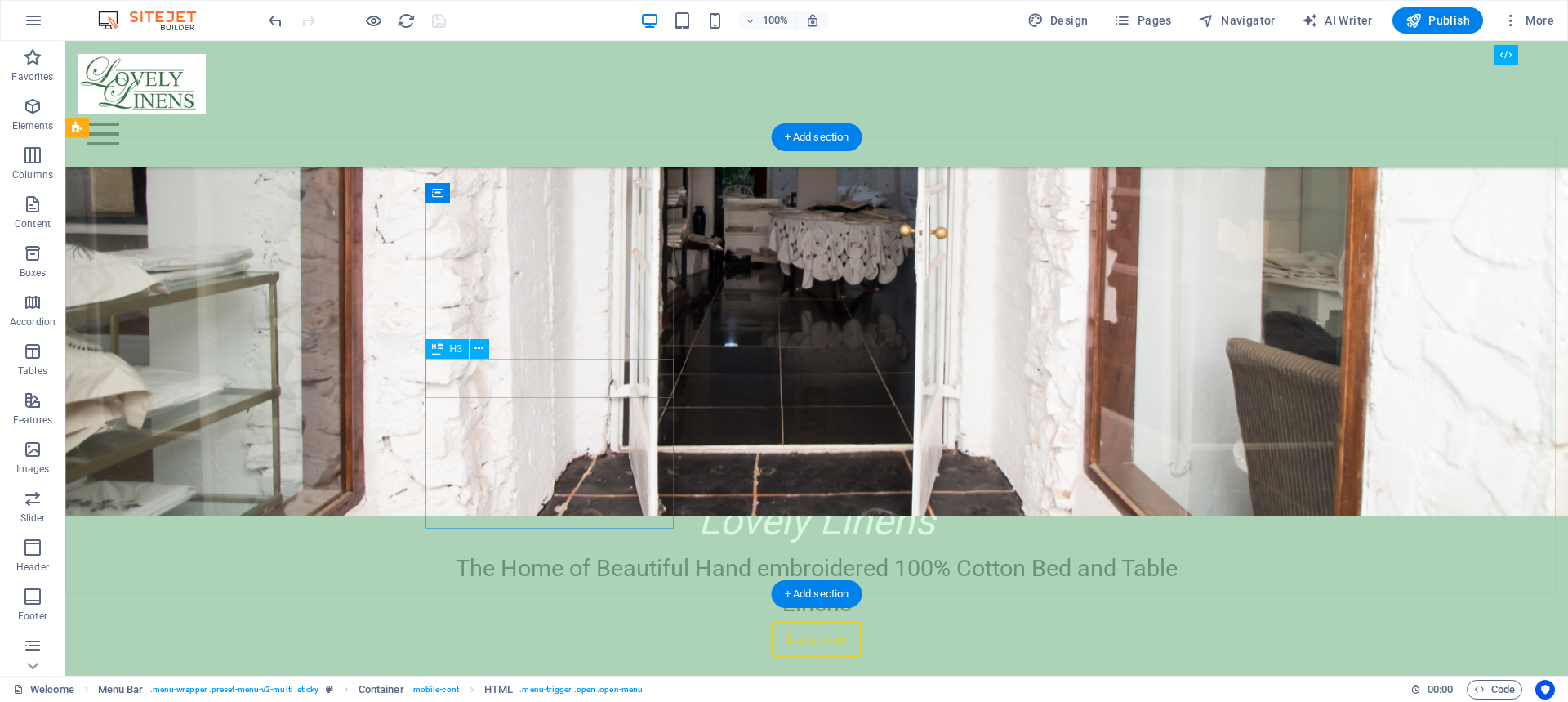 click on "Who we are" at bounding box center (464, 2220) 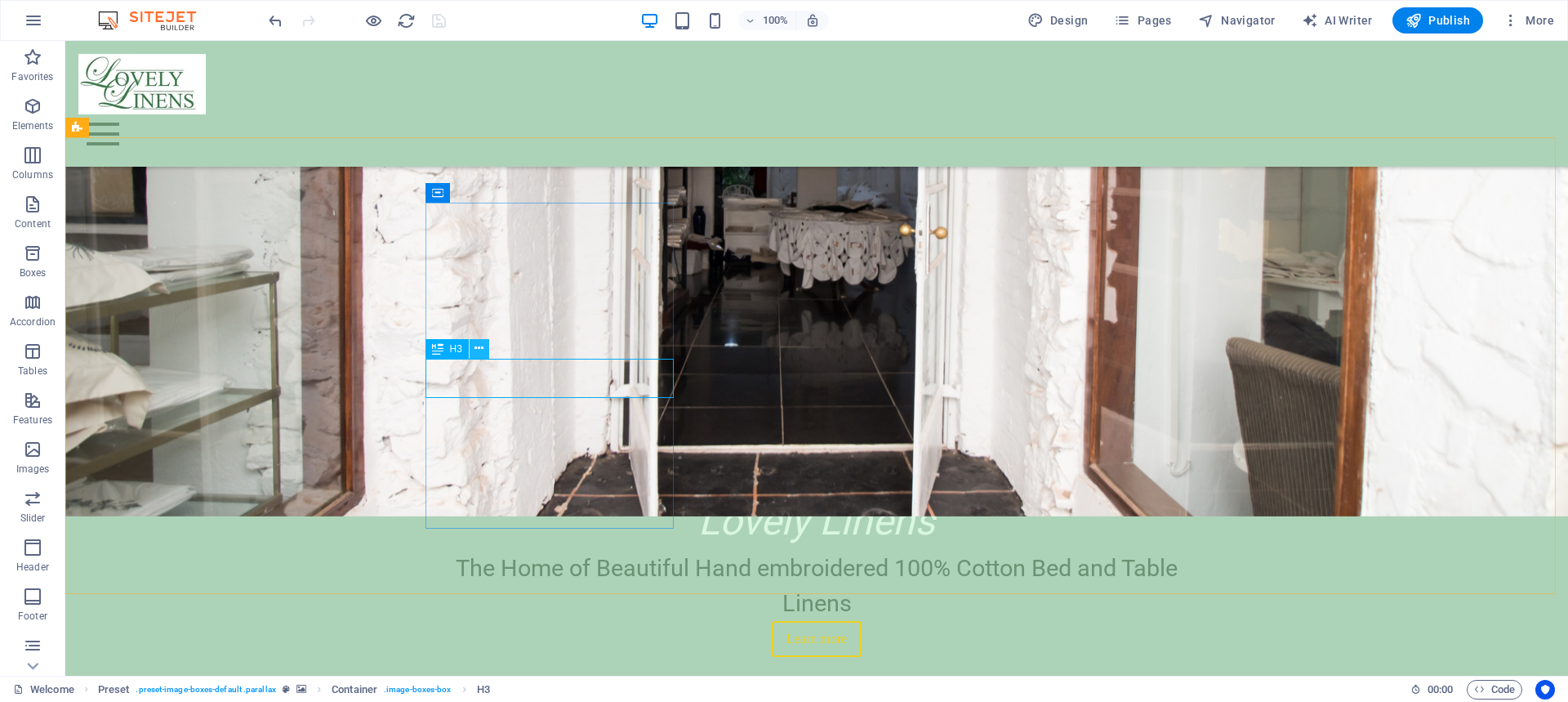 click at bounding box center (479, 348) 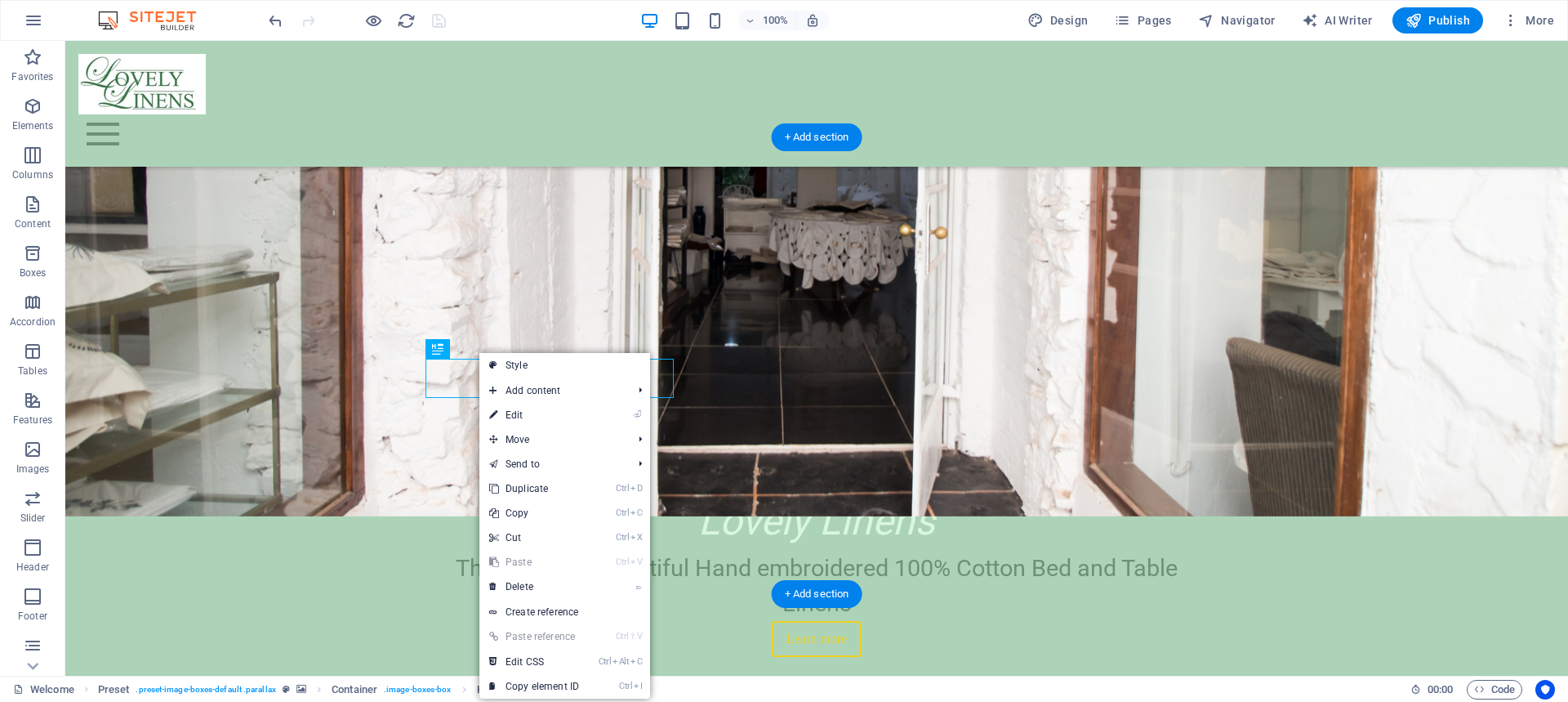 click at bounding box center [817, 1290] 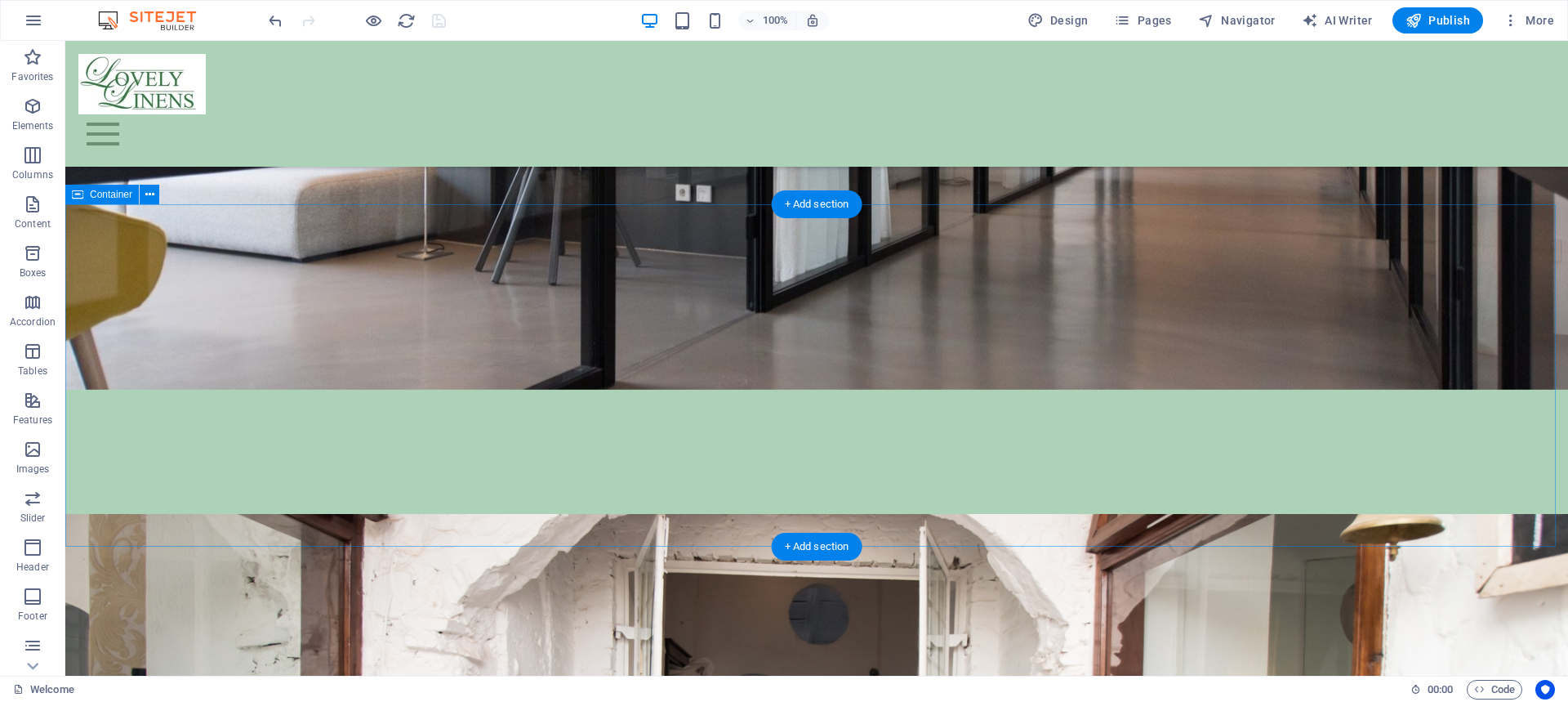 scroll, scrollTop: 409, scrollLeft: 0, axis: vertical 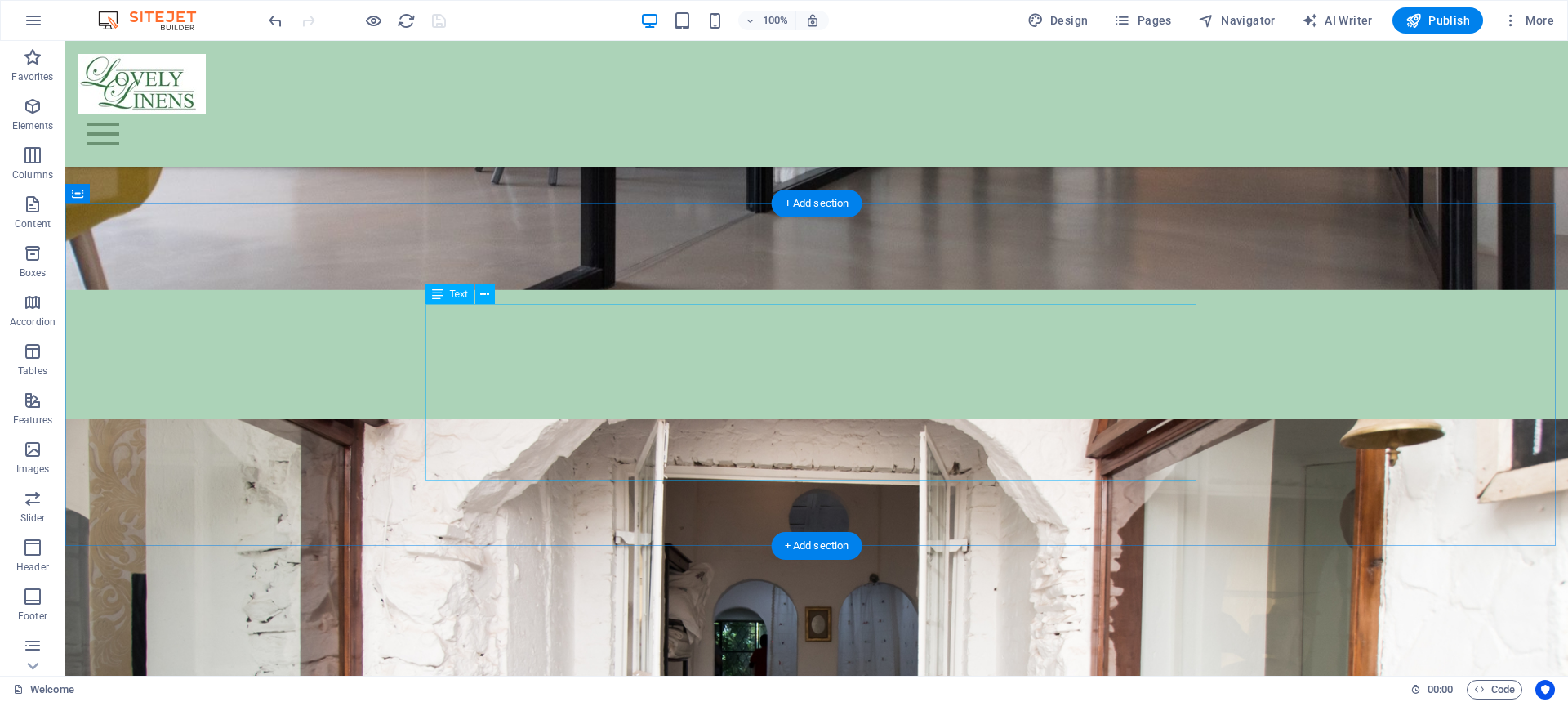 click on "Lorem ipsum dolor sit amet, consetetur sadipscing elitr, sed diam nonumy eirmod tempor invidunt ut labore et dolore magna aliquyam erat, sed diam voluptua. At vero eos et accusam et justo duo dolores et ea rebum. Stet clita kasd gubergren, no sea takimata sanctus est Lorem ipsum dolor sit amet.  Lorem ipsum dolor sit amet, consetetur sadipscing elitr, sed diam nonumy eirmod tempor invidunt ut labore et dolore magna aliquyam erat sed diam voluptua. At vero eos et accusam et justo duo dolores et ea rebum. Stet clita kasd gubergren, no sea takimata sanctus est Lorem ipsum dolor sit amet. Lorem ipsum dolor sit amet, consetetur sadipscing elitr, sed diam nonumy eirmod tempor invidunt ut labore et dolore magna aliquyam erat, sed diam voluptua. At vero eos et accusam et justo duo dolores et ea rebum. Stet clita kasd gubergren, no sea takimata sanctus est Lorem ipsum dolor sit amet.  Duis autem vel eum iriure dolor." at bounding box center [817, 1321] 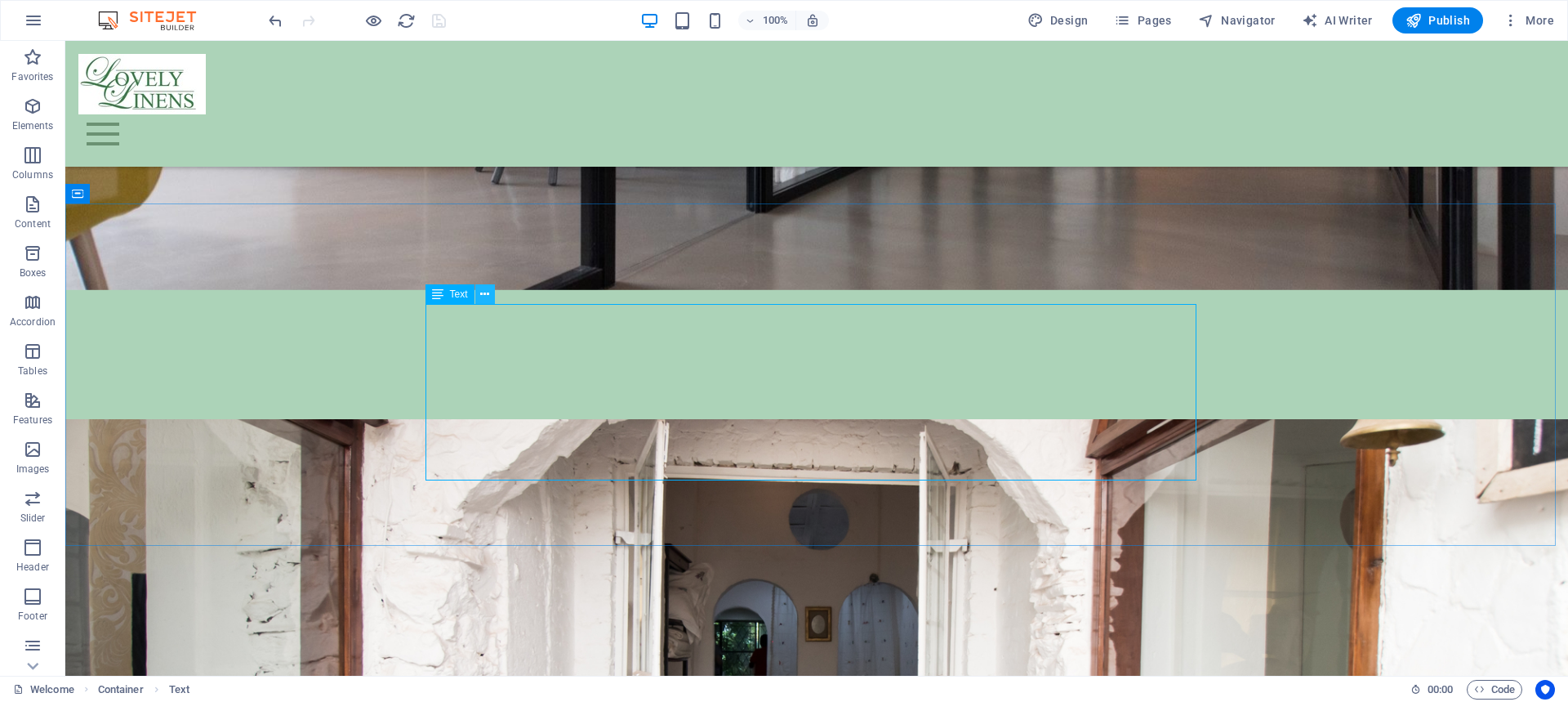click at bounding box center (484, 294) 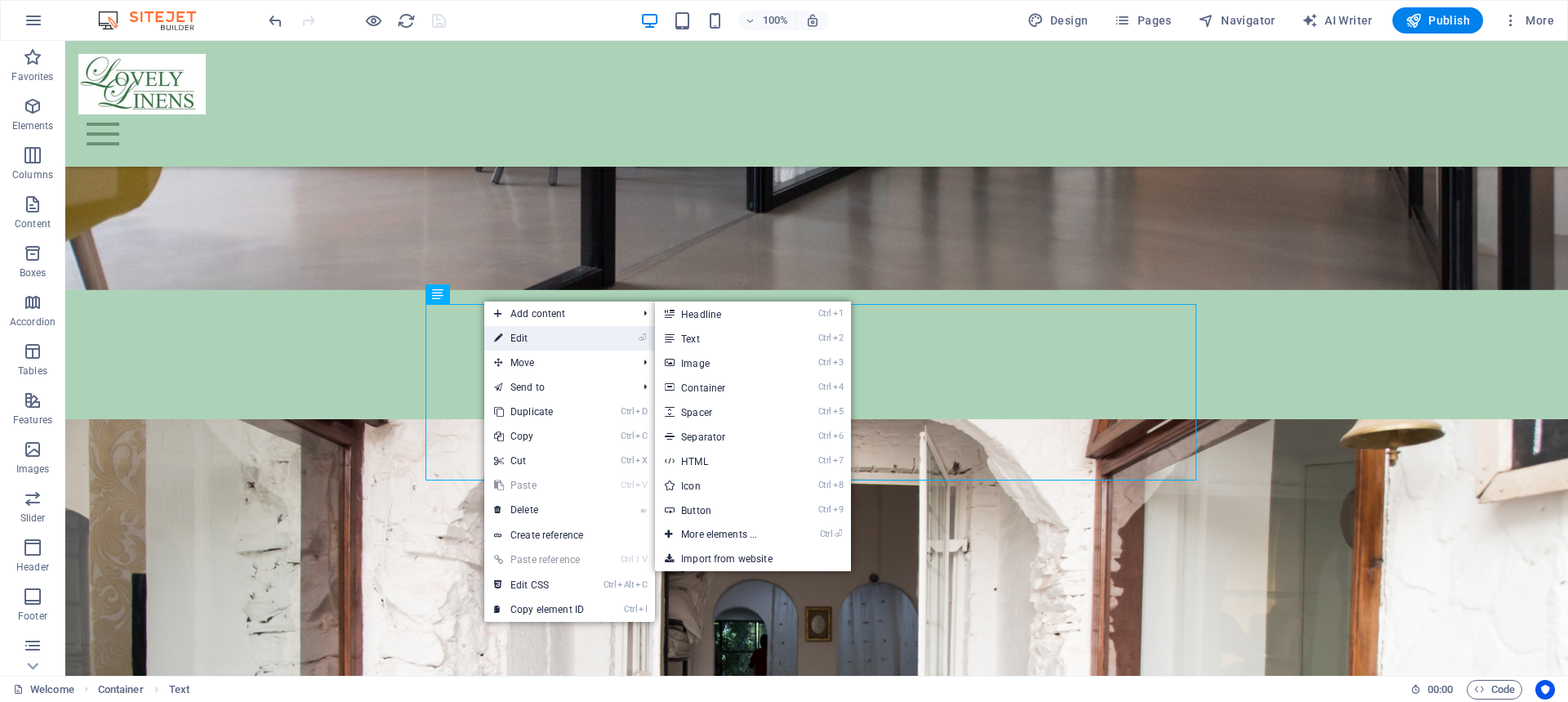 click on "⏎  Edit" at bounding box center [539, 338] 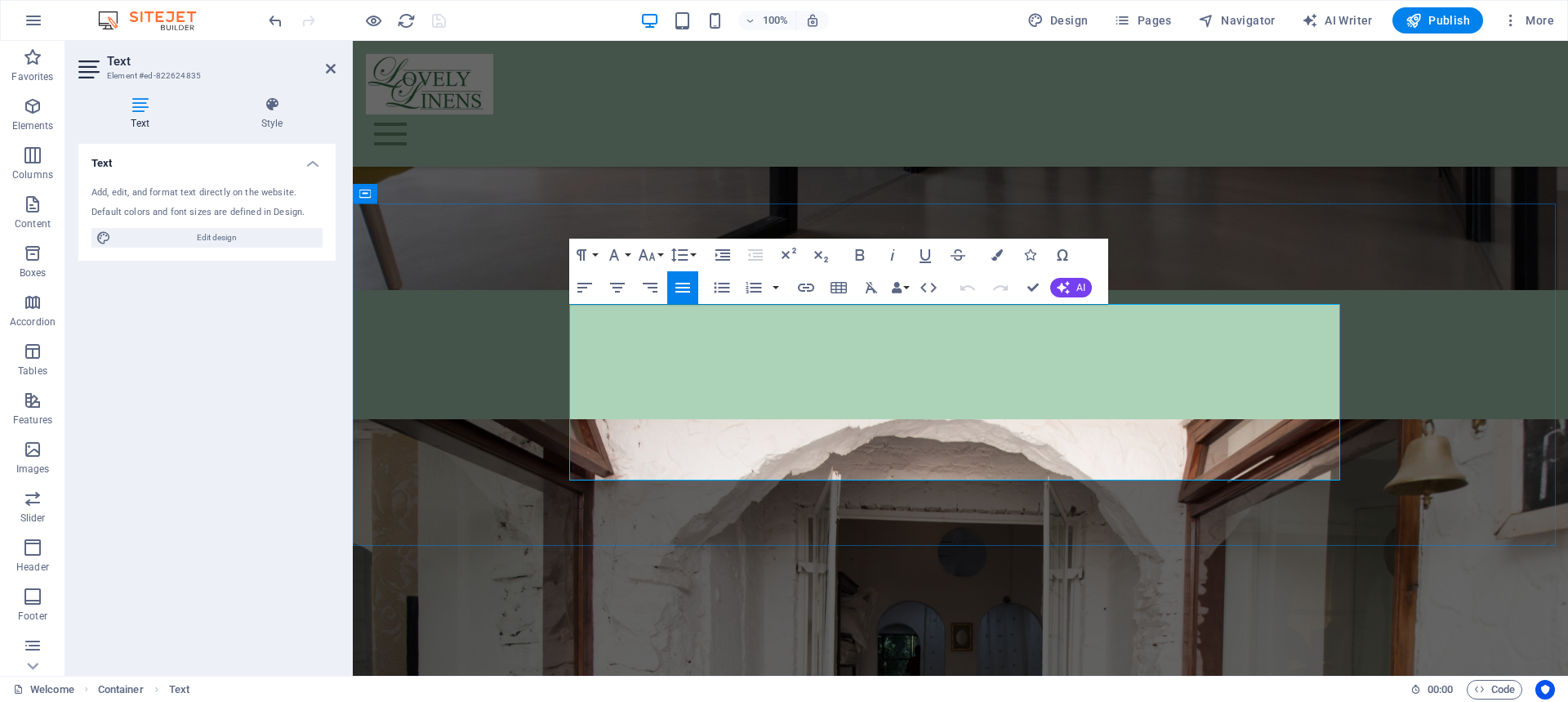 drag, startPoint x: 877, startPoint y: 468, endPoint x: 570, endPoint y: 315, distance: 343.01312 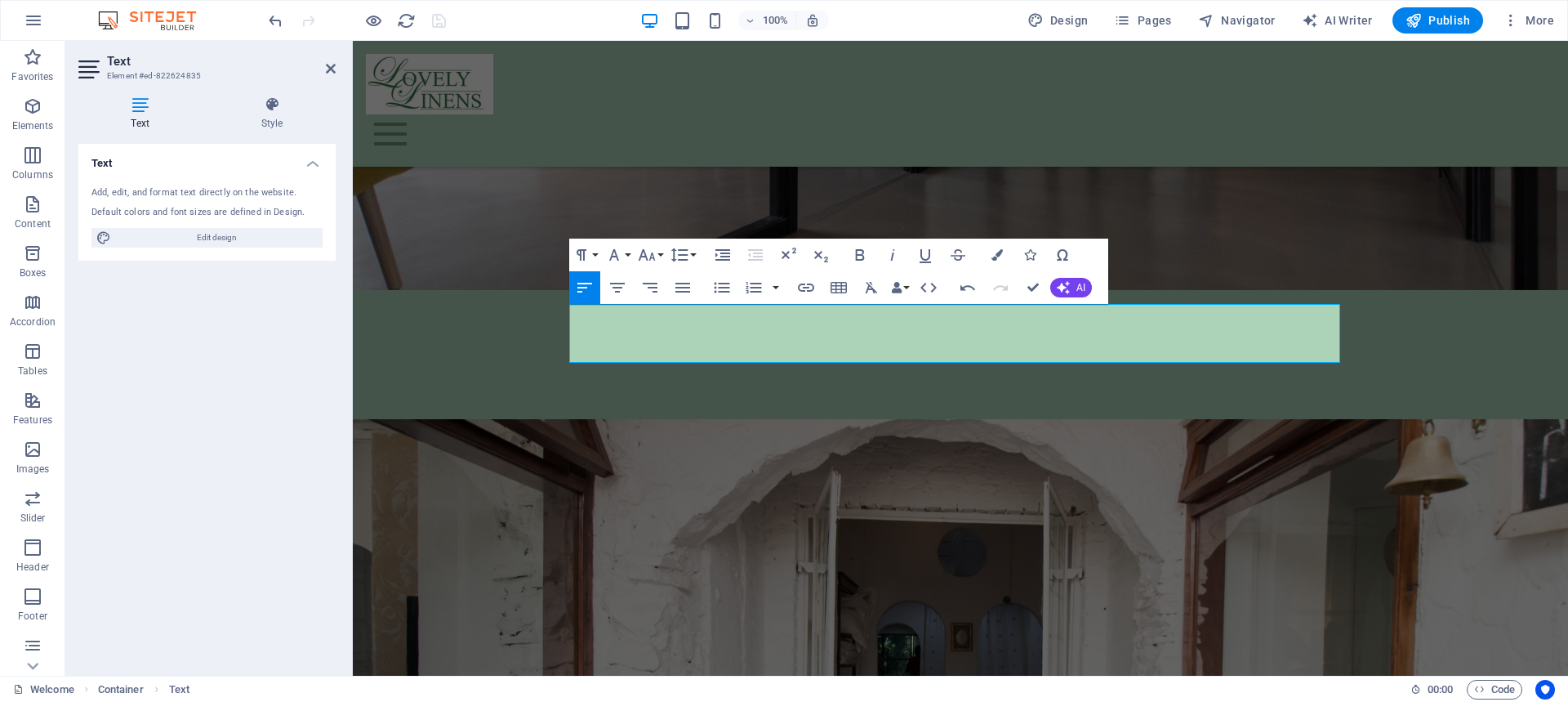 click at bounding box center [960, 1435] 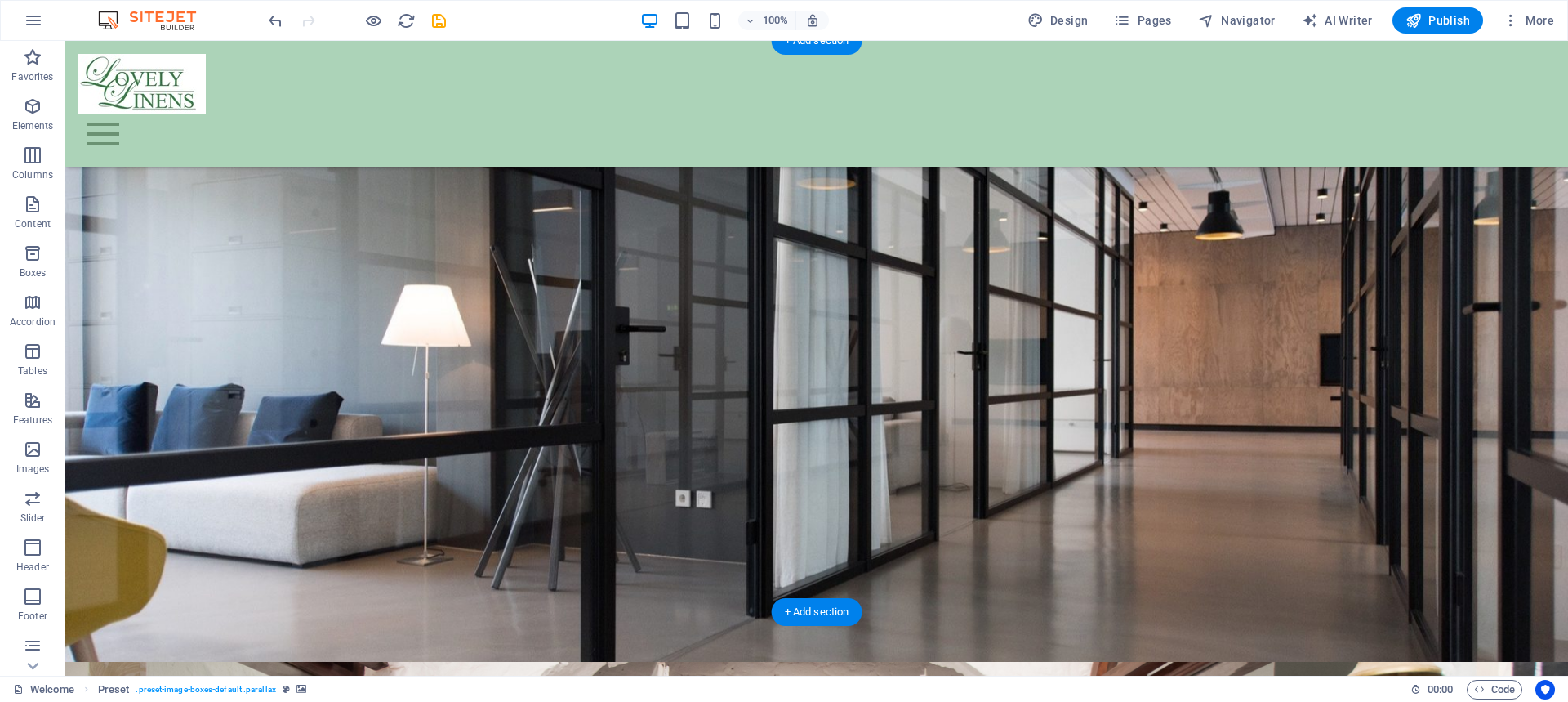 scroll, scrollTop: 0, scrollLeft: 0, axis: both 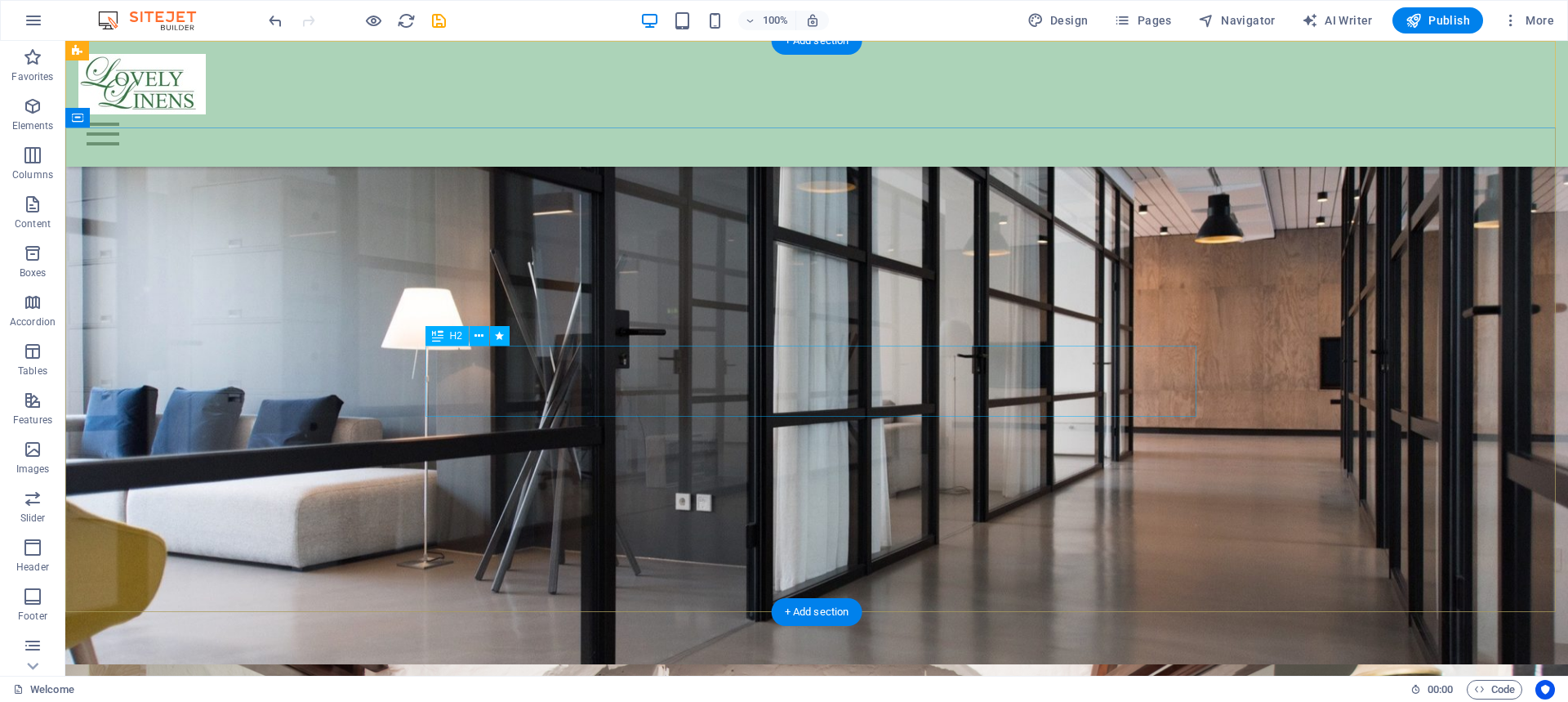 click on "The Home of Beautiful Hand embroidered 100% Cotton Bed and Table Linens" at bounding box center (817, 1403) 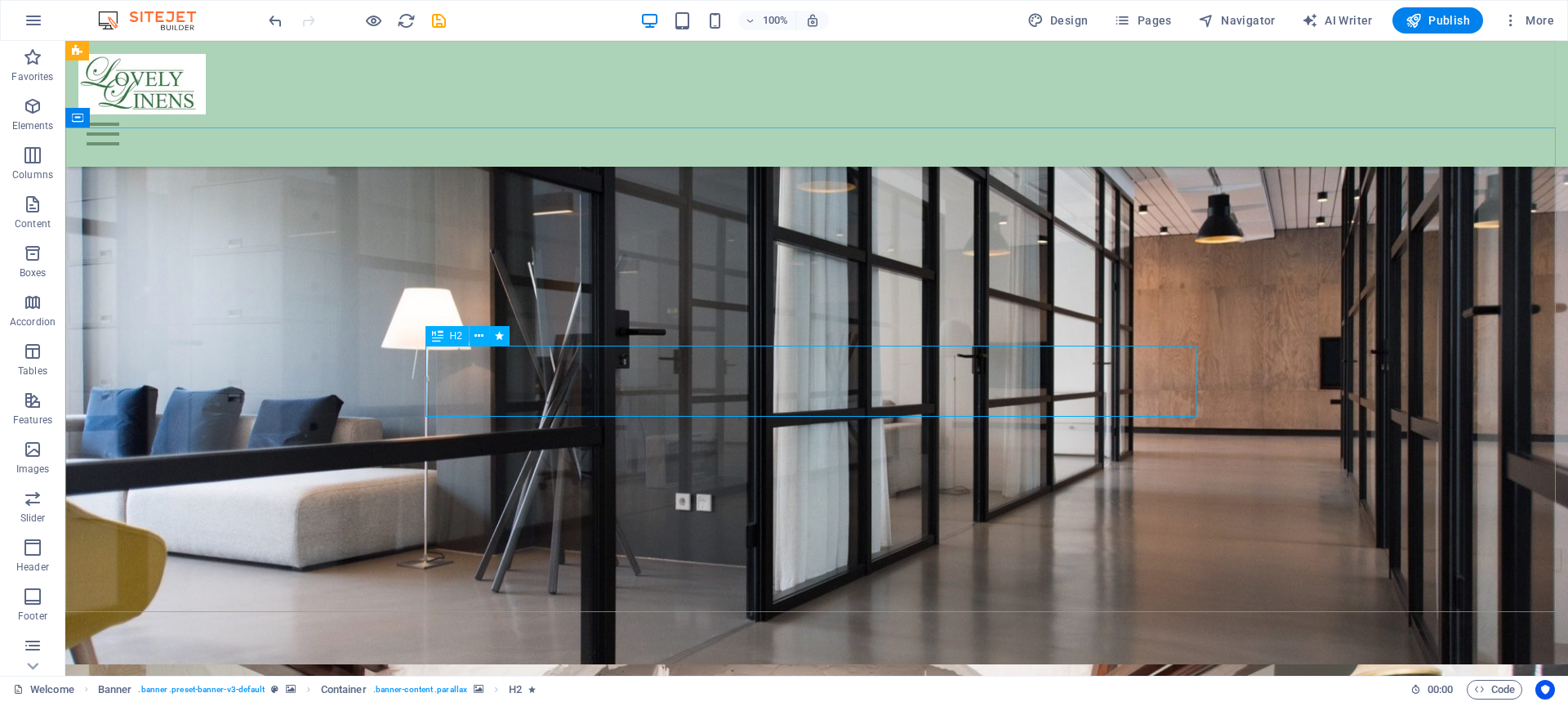 click on "H2" at bounding box center (456, 336) 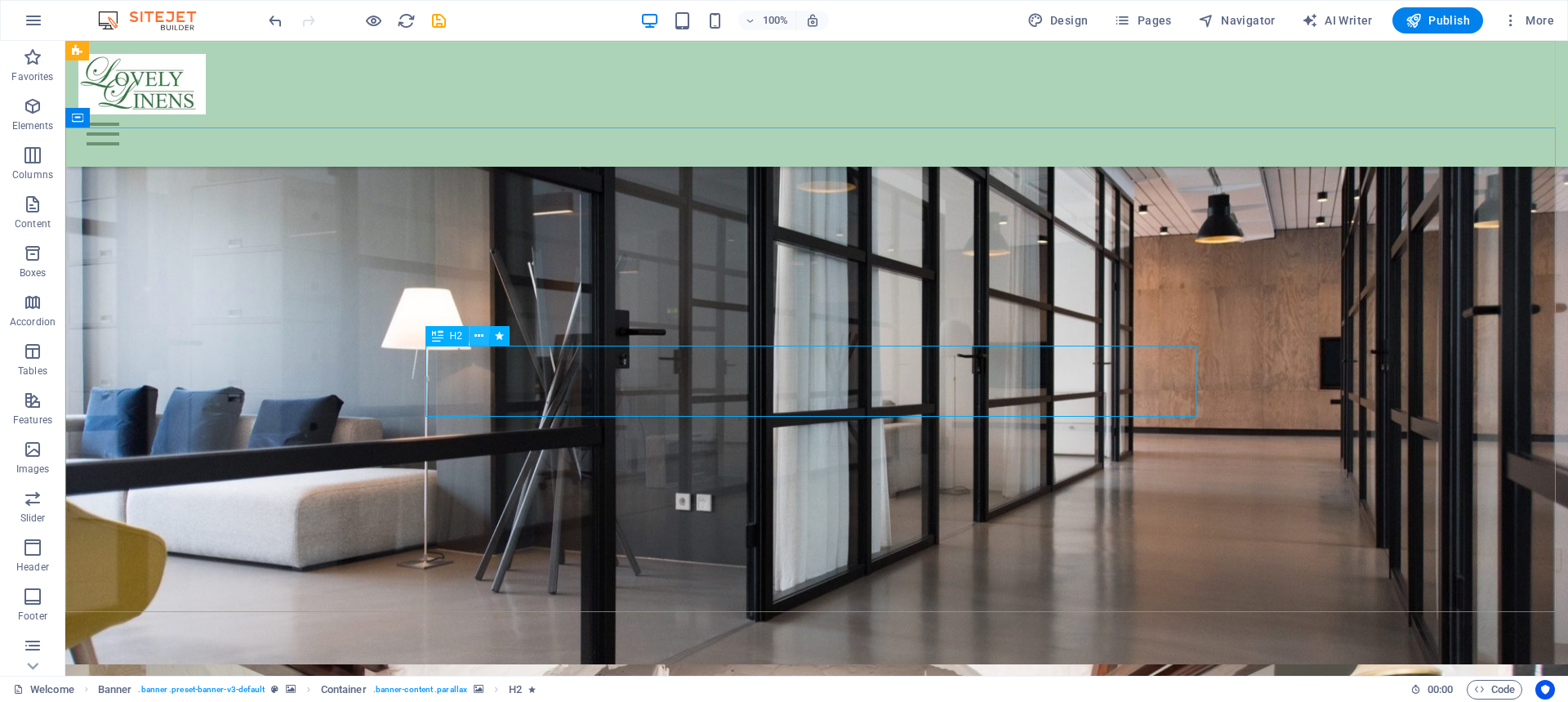 click at bounding box center [479, 336] 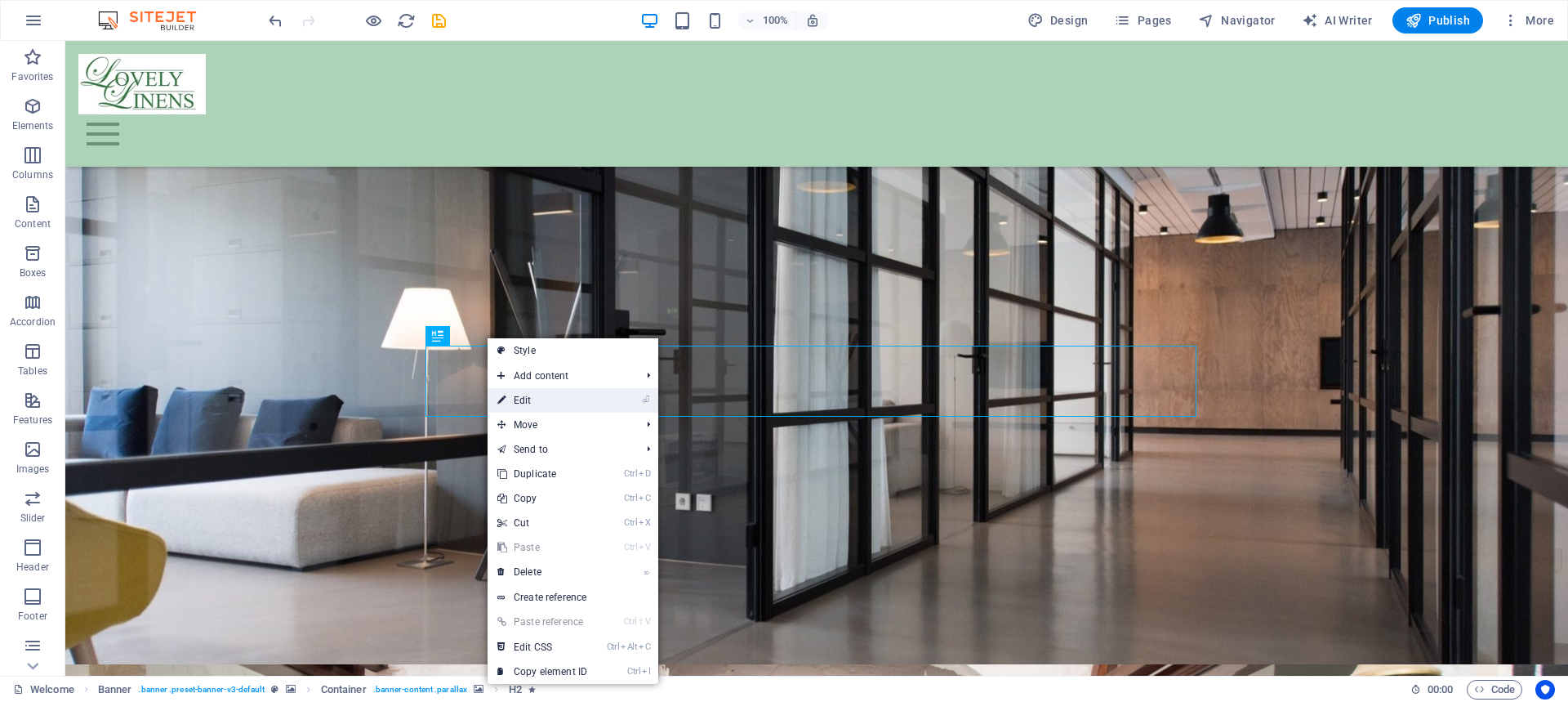 drag, startPoint x: 526, startPoint y: 400, endPoint x: 174, endPoint y: 360, distance: 354.26544 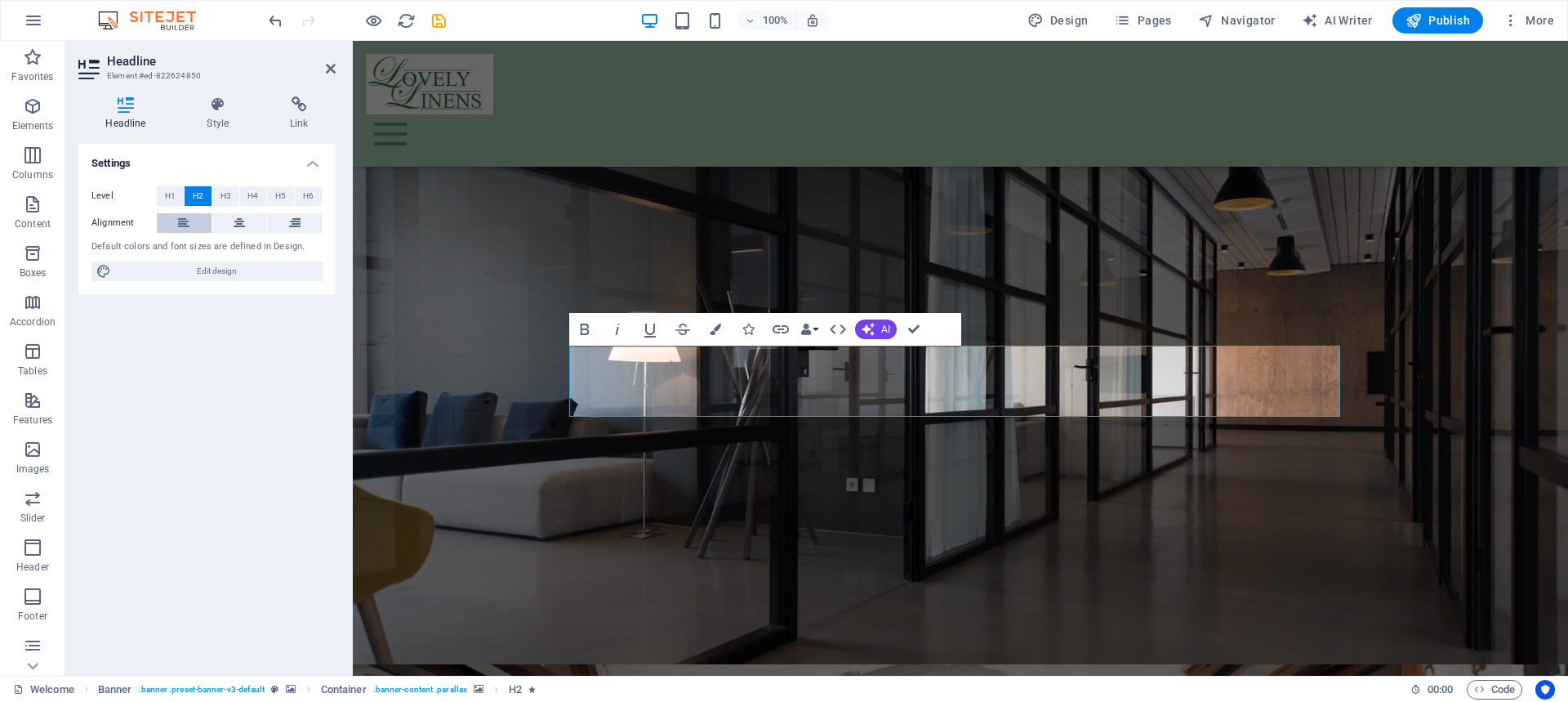 click at bounding box center [184, 223] 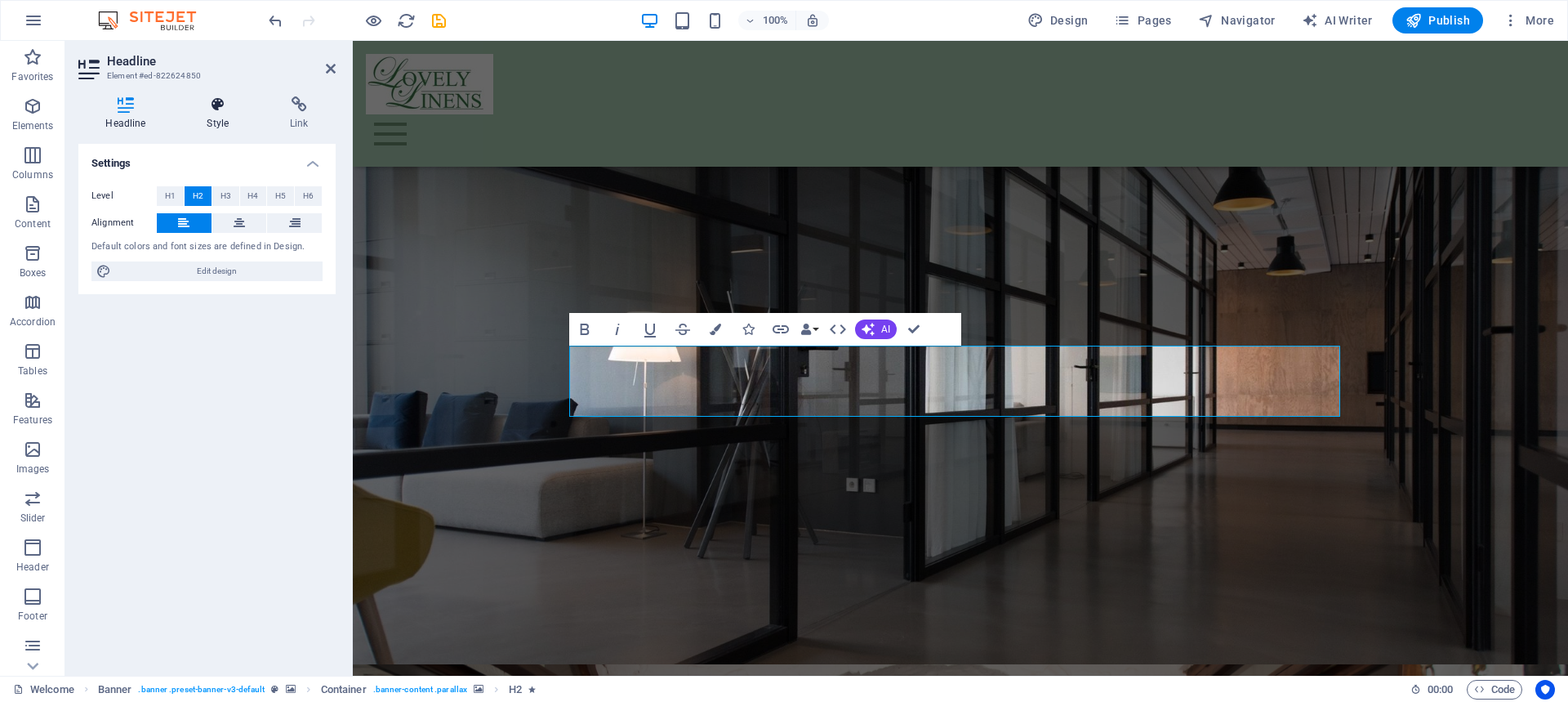 click at bounding box center (218, 105) 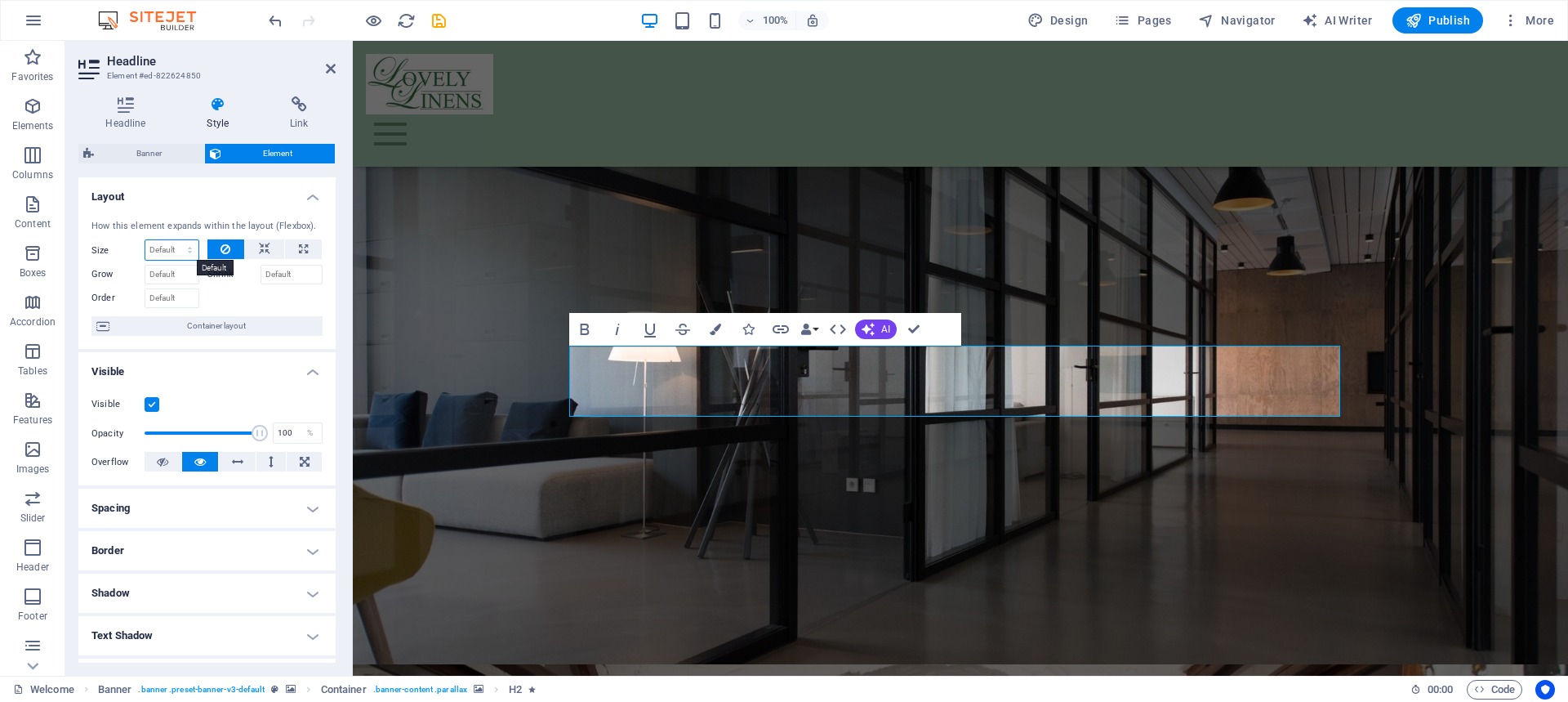 click on "Default auto px % 1/1 1/2 1/3 1/4 1/5 1/6 1/7 1/8 1/9 1/10" at bounding box center [172, 250] 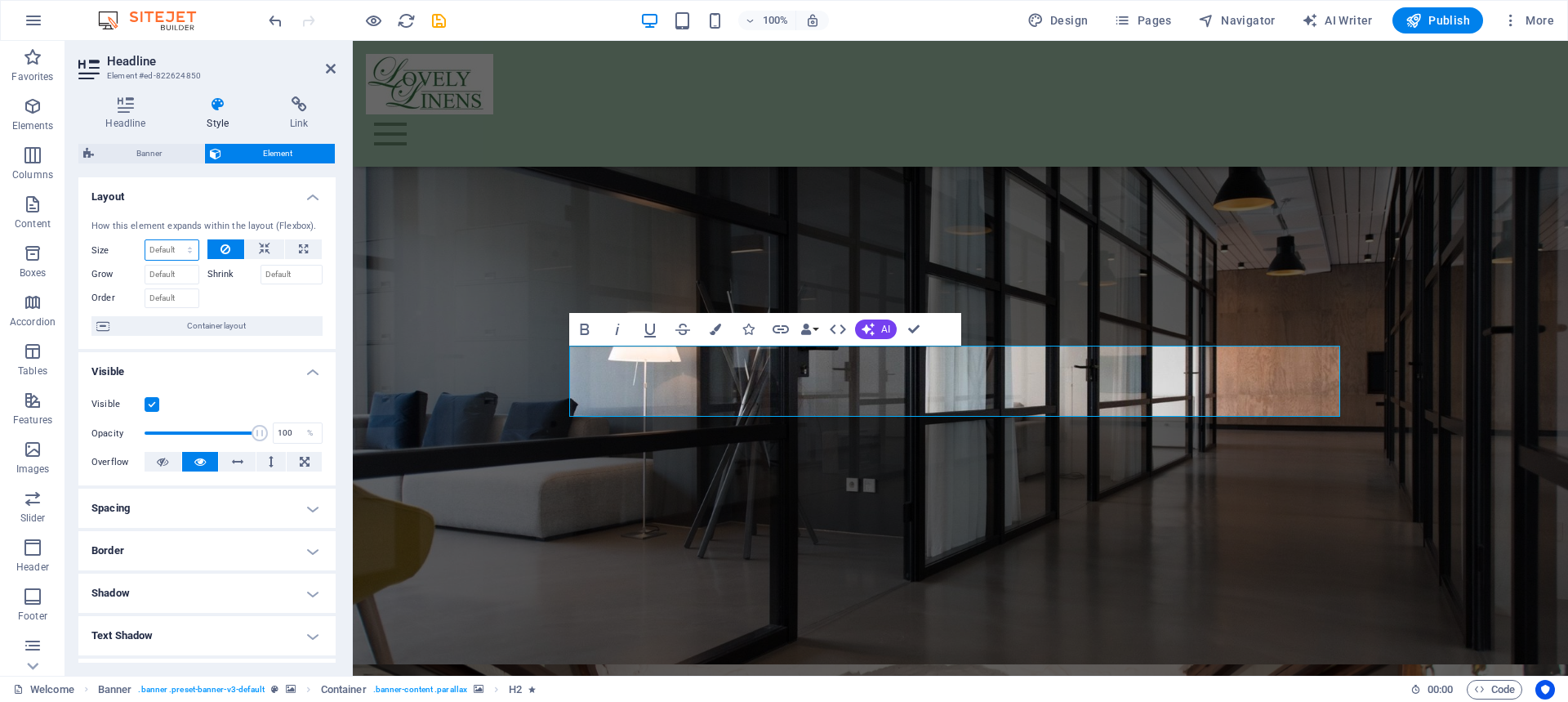 select on "1/1" 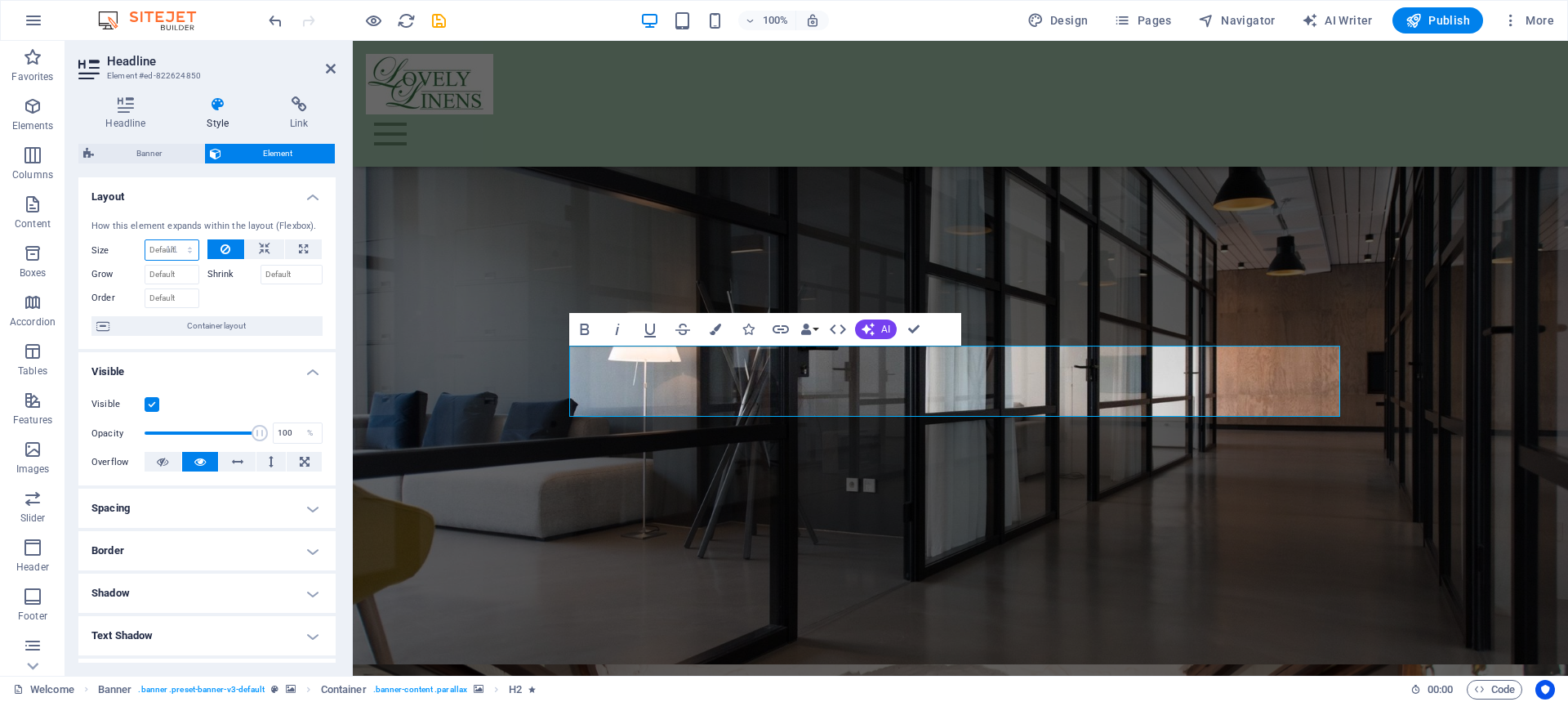 click on "Default auto px % 1/1 1/2 1/3 1/4 1/5 1/6 1/7 1/8 1/9 1/10" at bounding box center (172, 250) 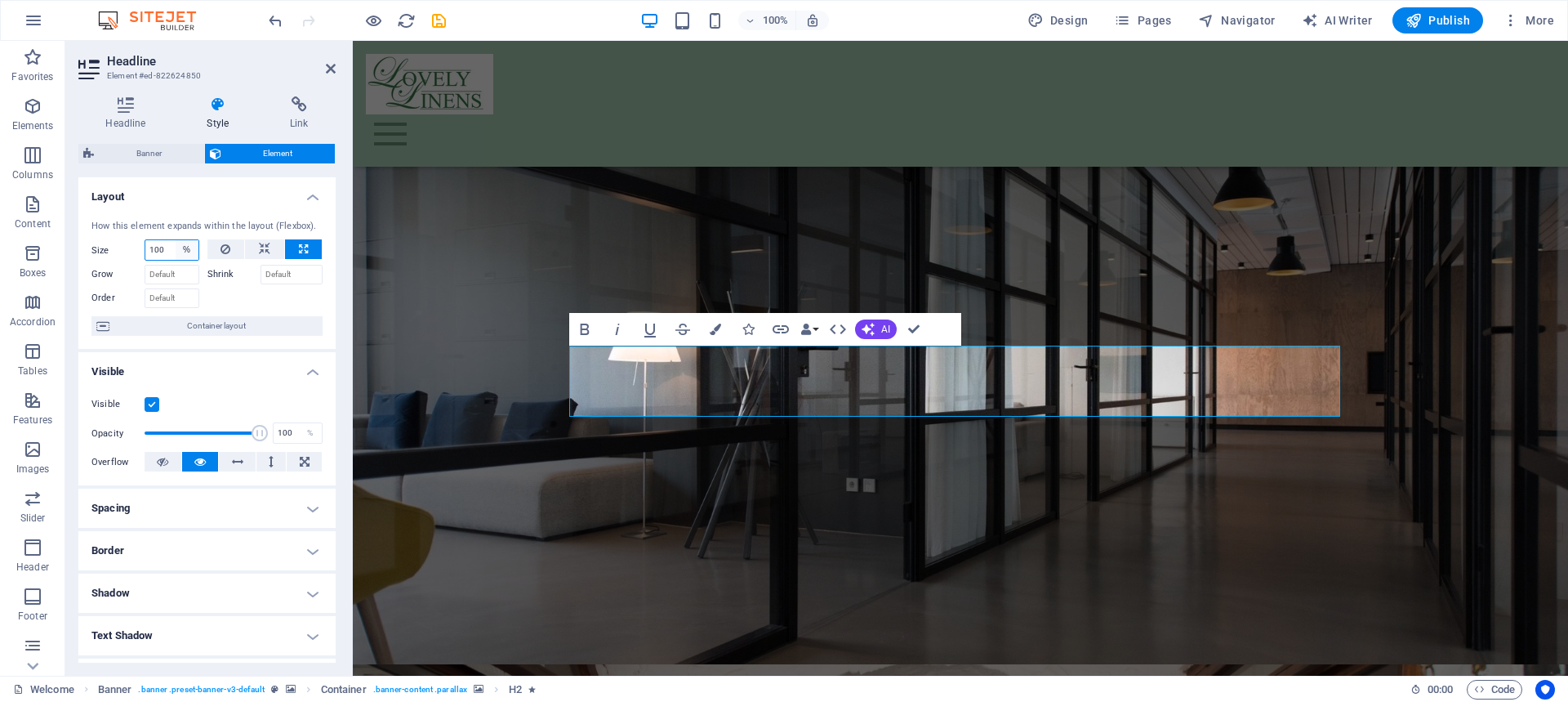 click on "Default auto px % 1/1 1/2 1/3 1/4 1/5 1/6 1/7 1/8 1/9 1/10" at bounding box center [187, 250] 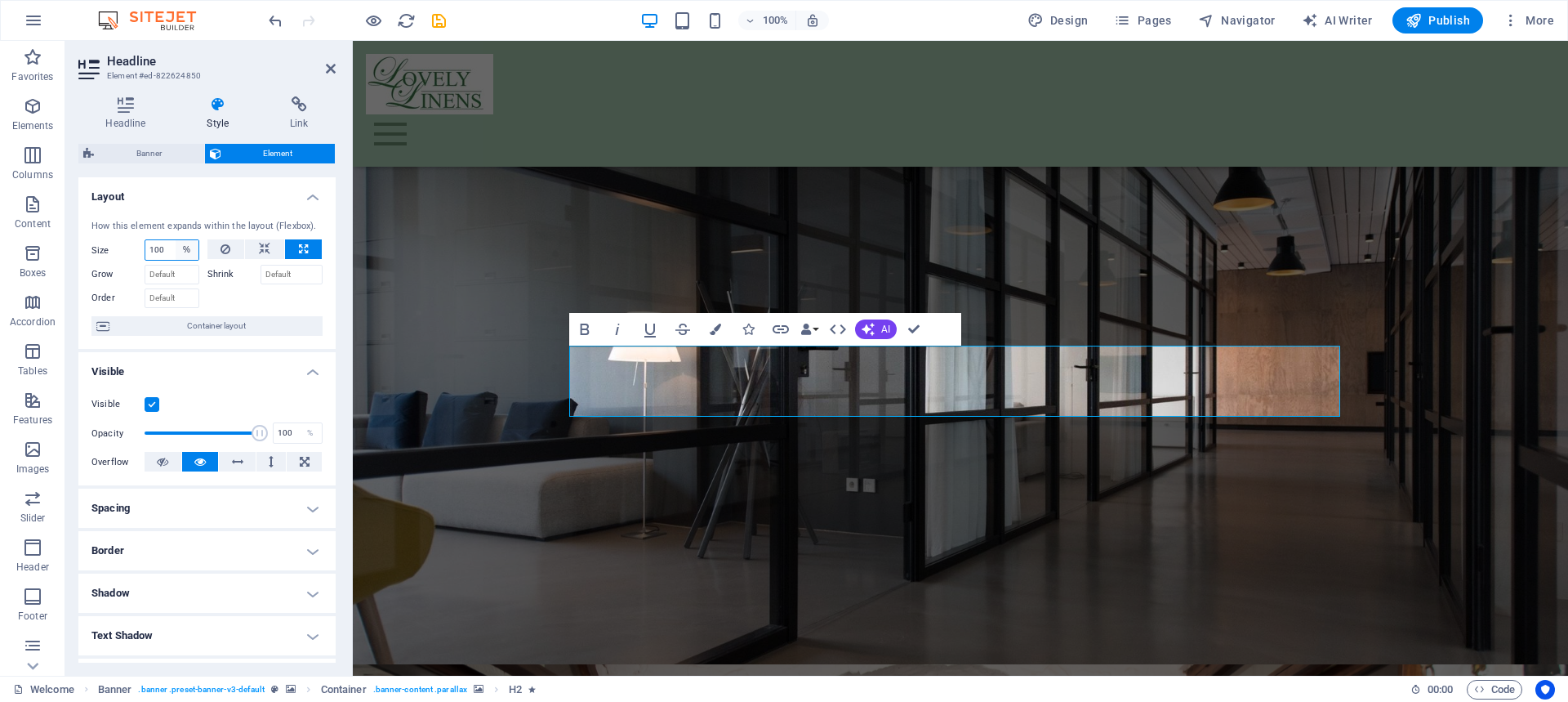 select on "1/3" 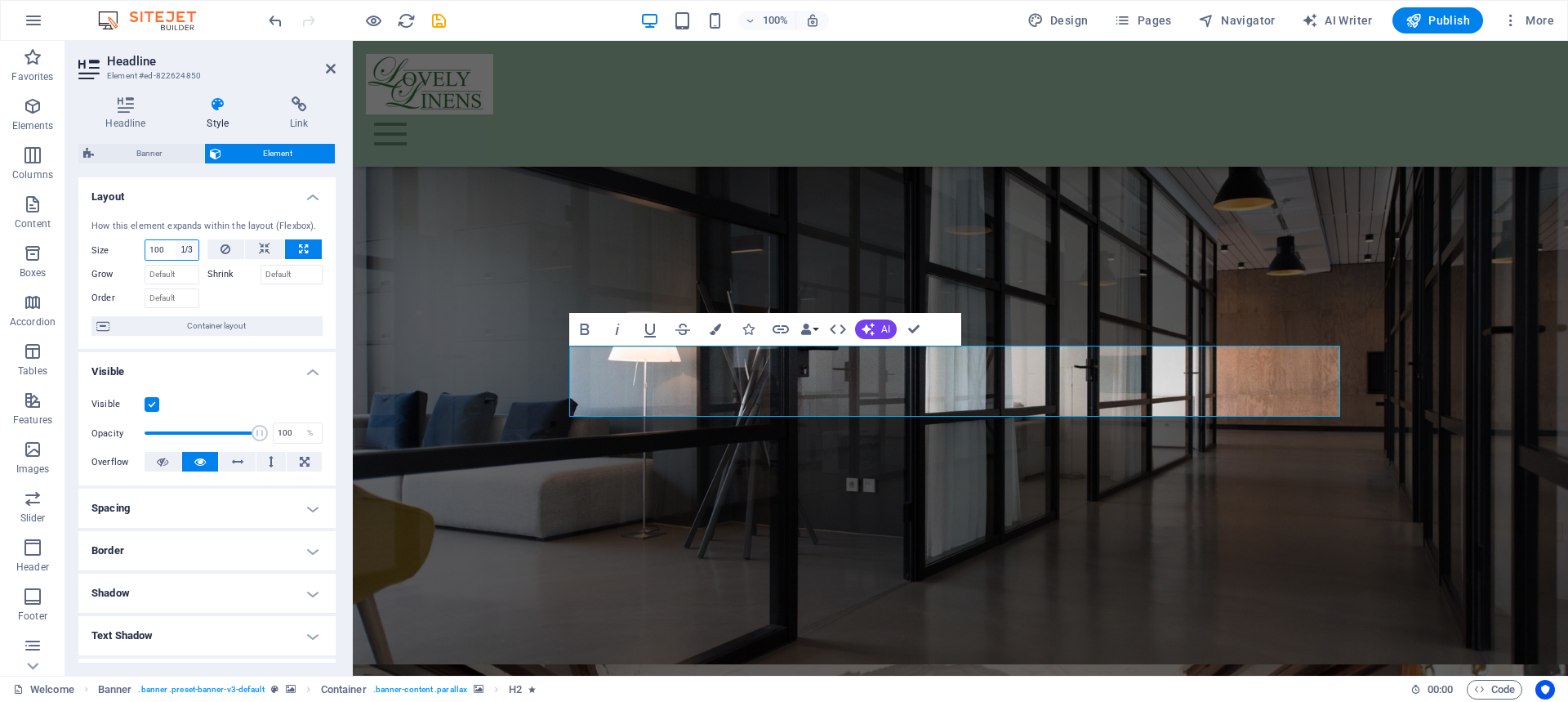 click on "Default auto px % 1/1 1/2 1/3 1/4 1/5 1/6 1/7 1/8 1/9 1/10" at bounding box center (187, 250) 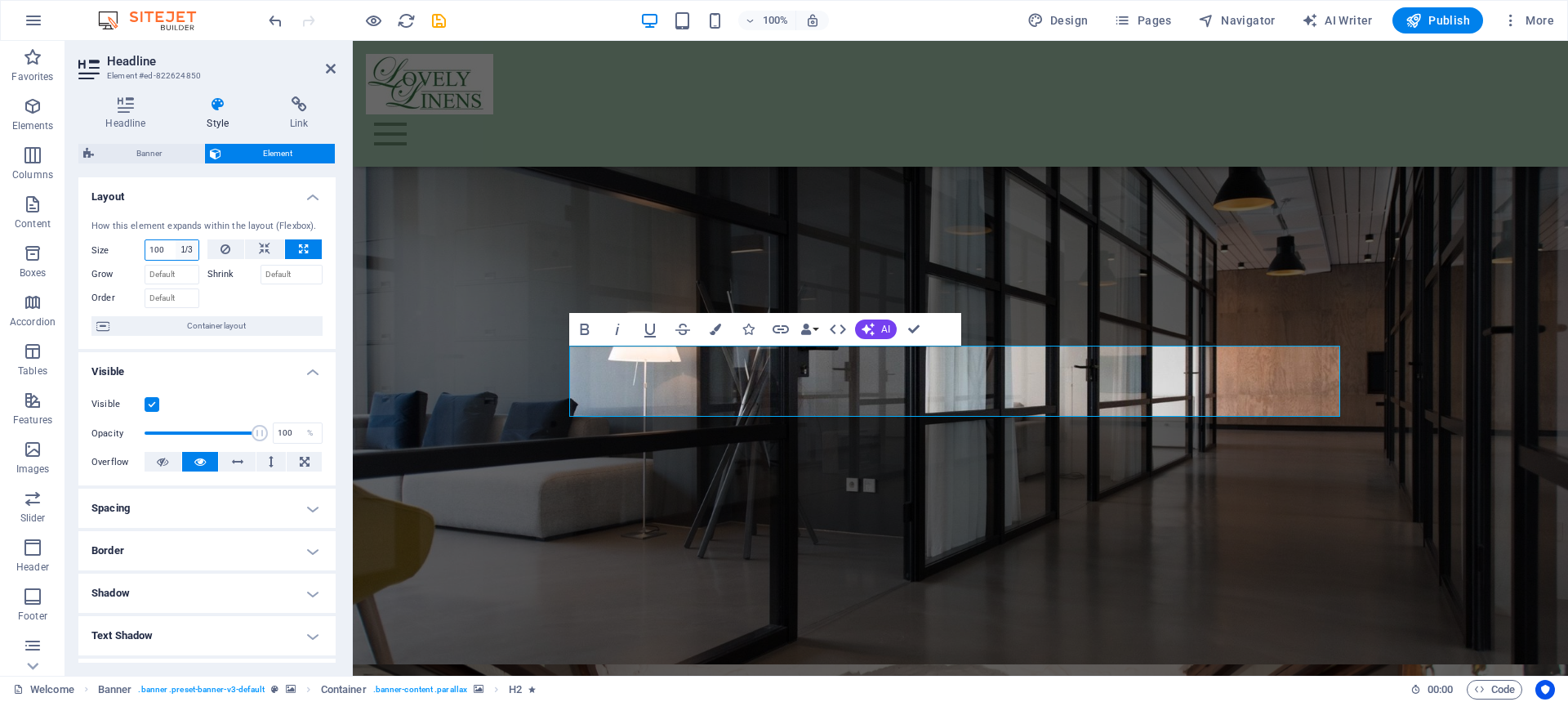 type on "33.33" 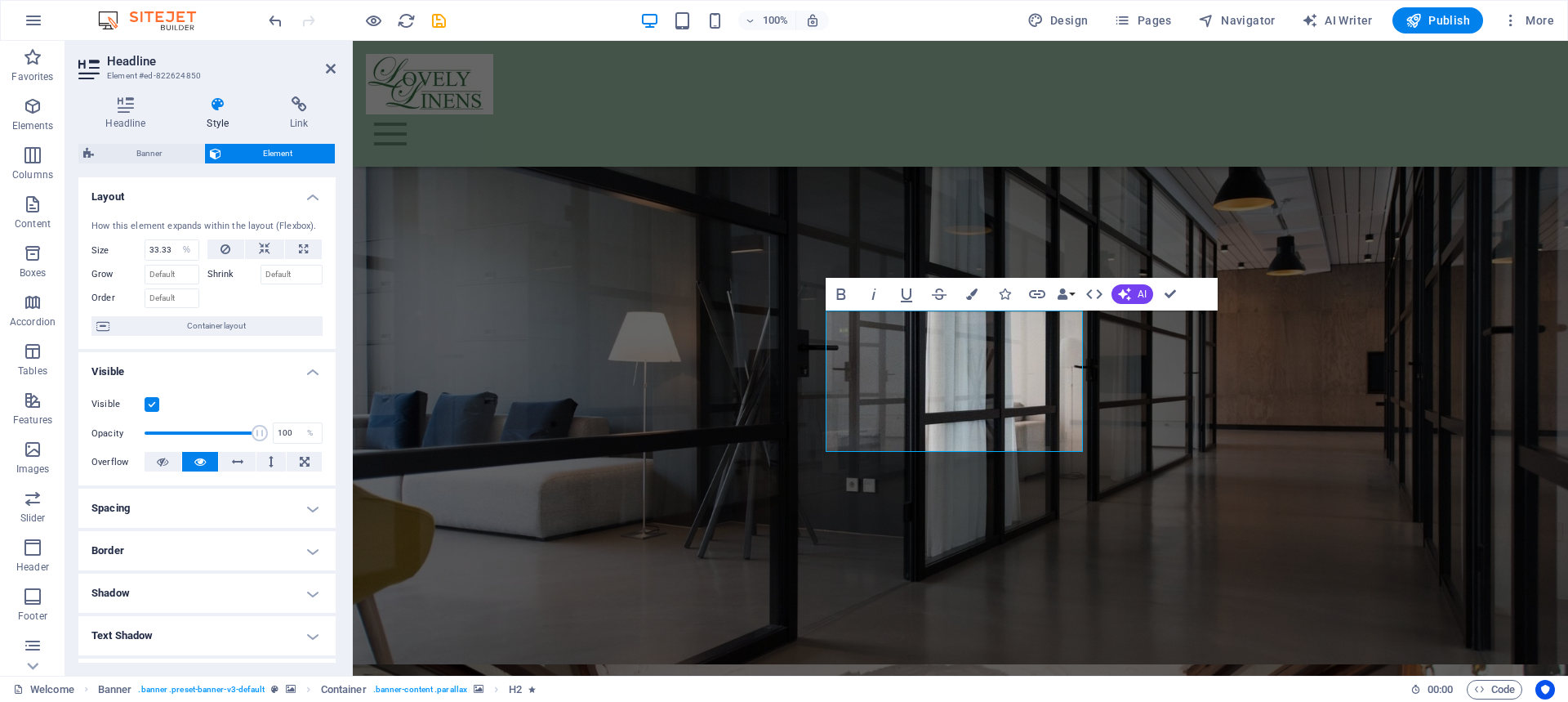 click at bounding box center (265, 296) 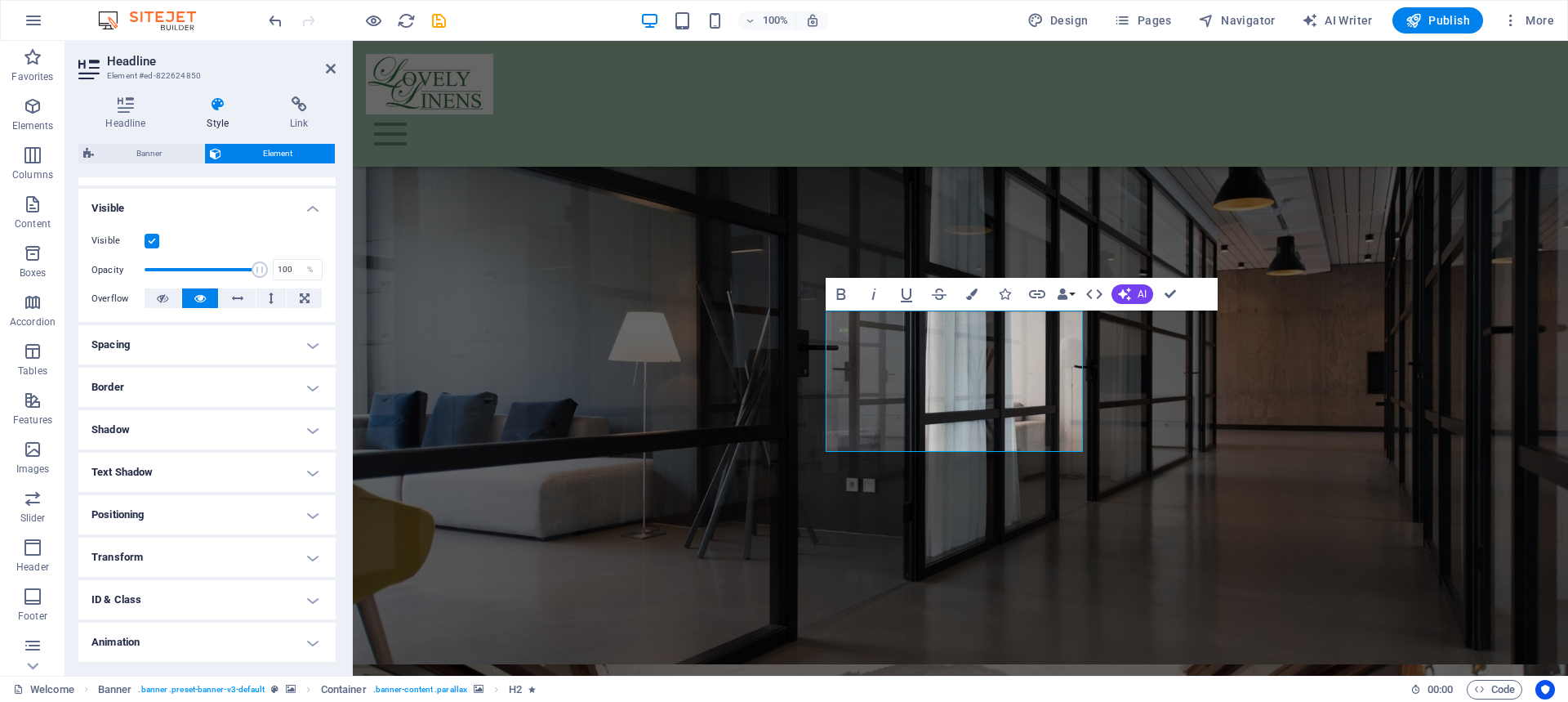 scroll, scrollTop: 205, scrollLeft: 0, axis: vertical 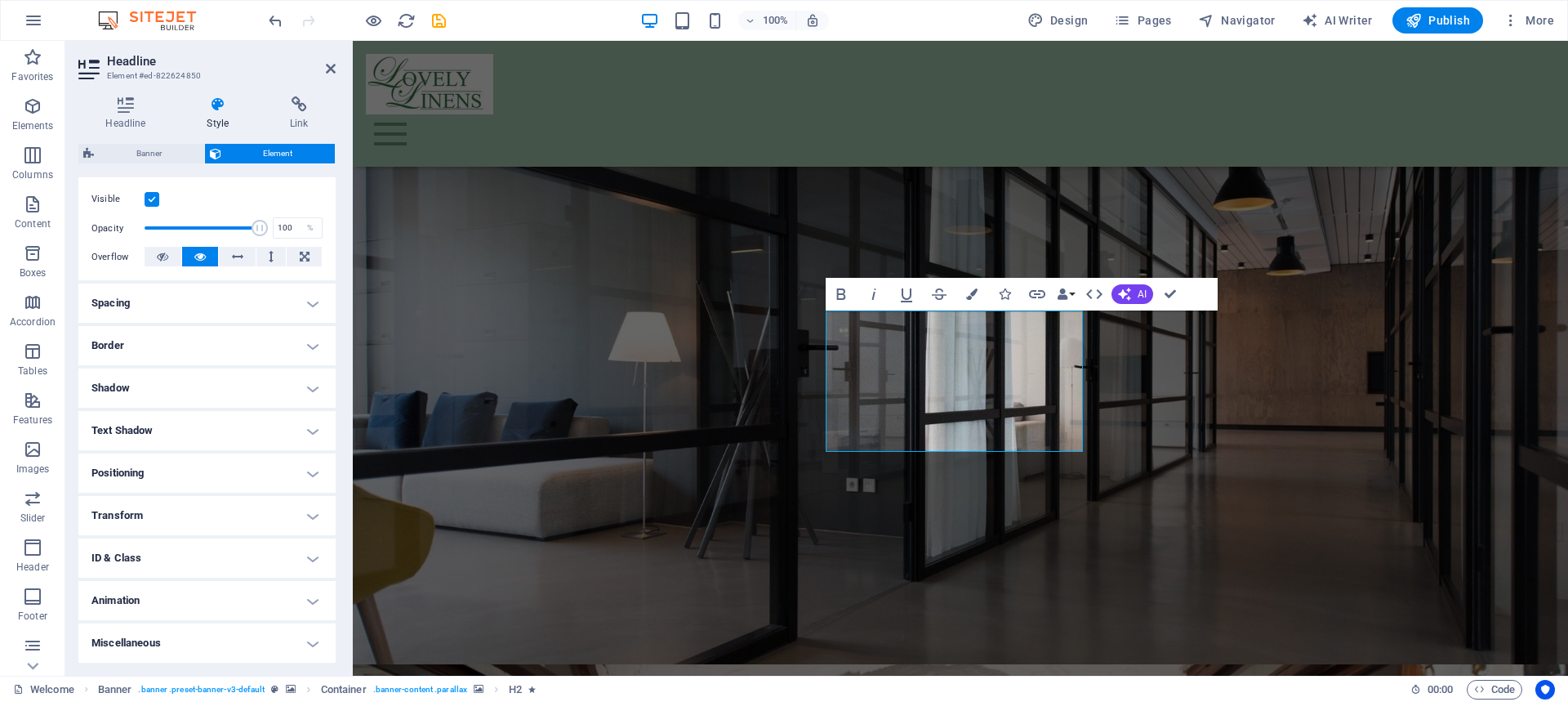 click on "Positioning" at bounding box center [207, 473] 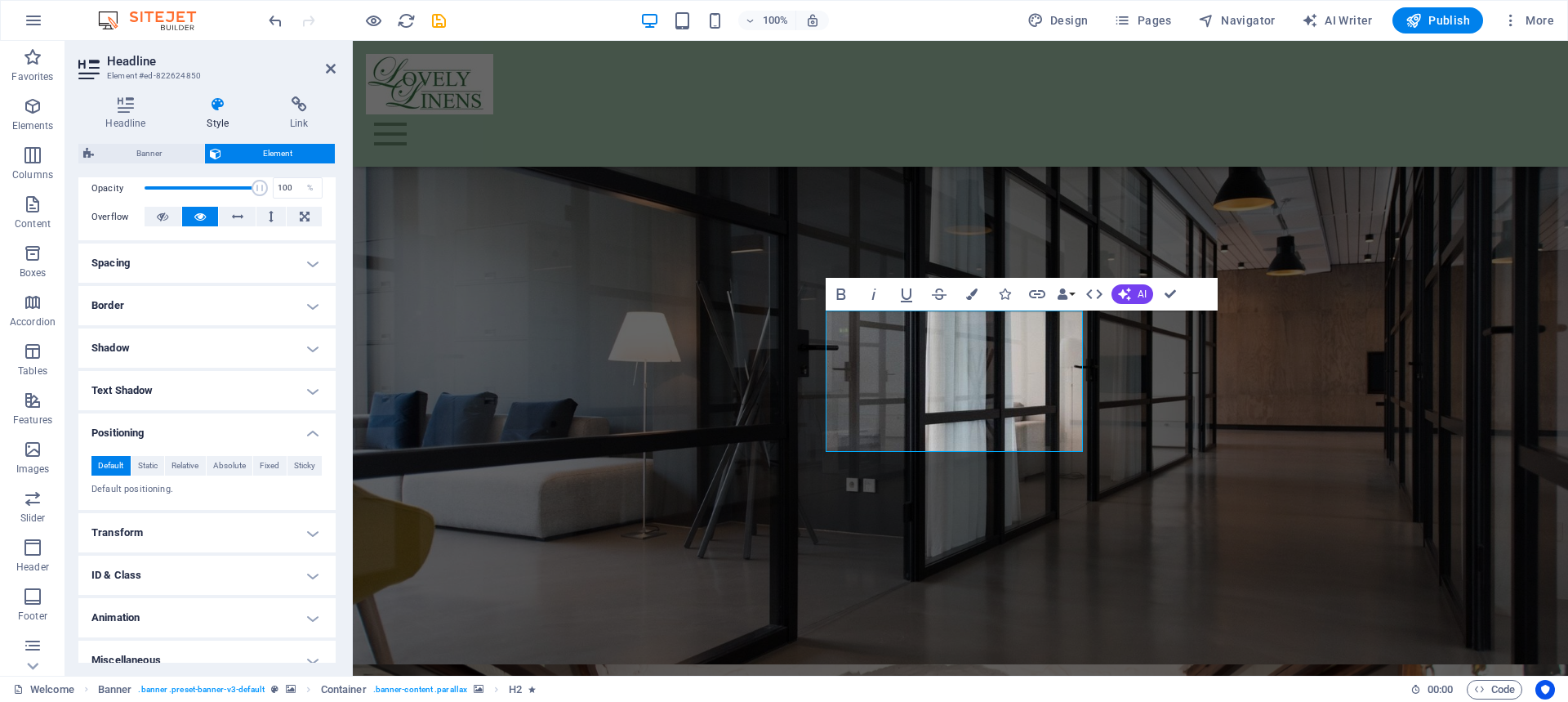 scroll, scrollTop: 262, scrollLeft: 0, axis: vertical 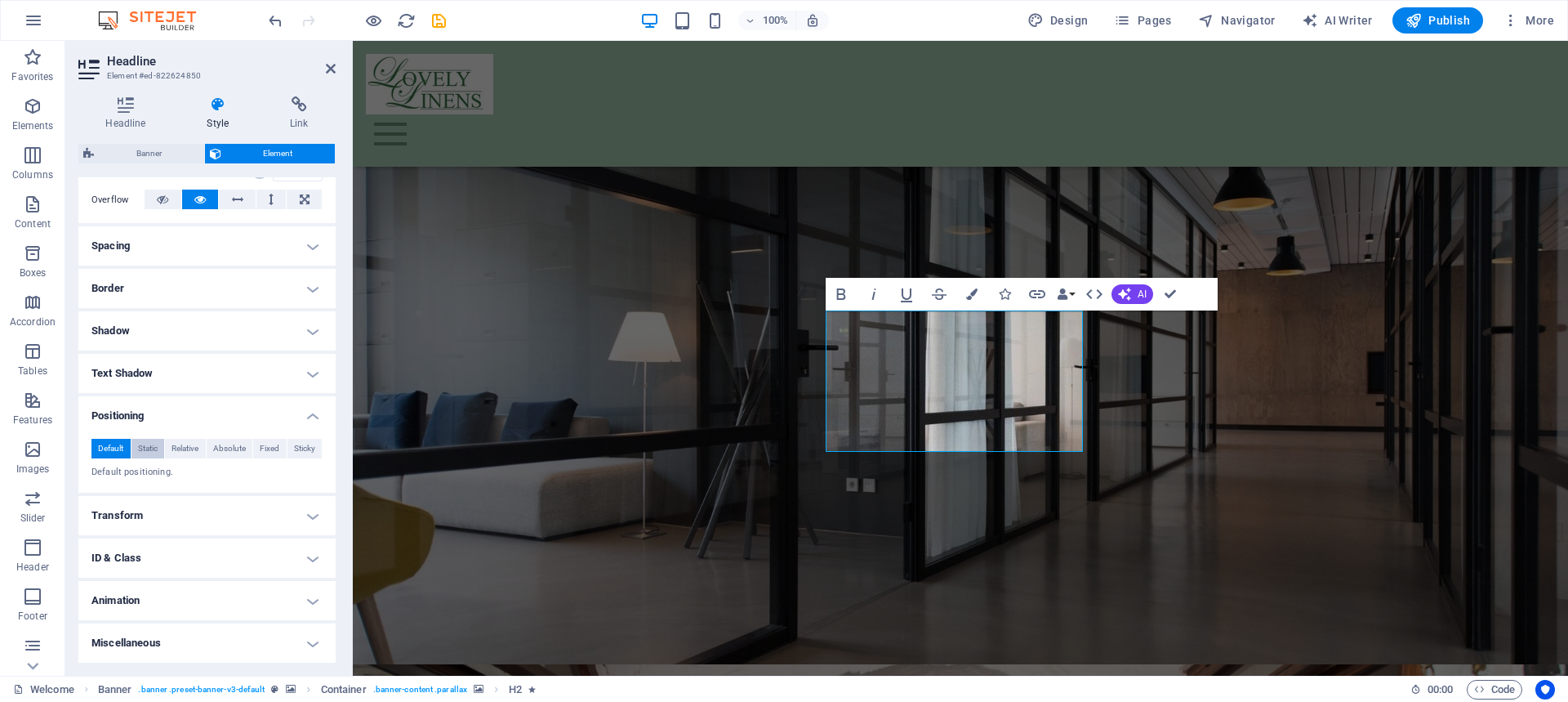 click on "Static" at bounding box center (148, 449) 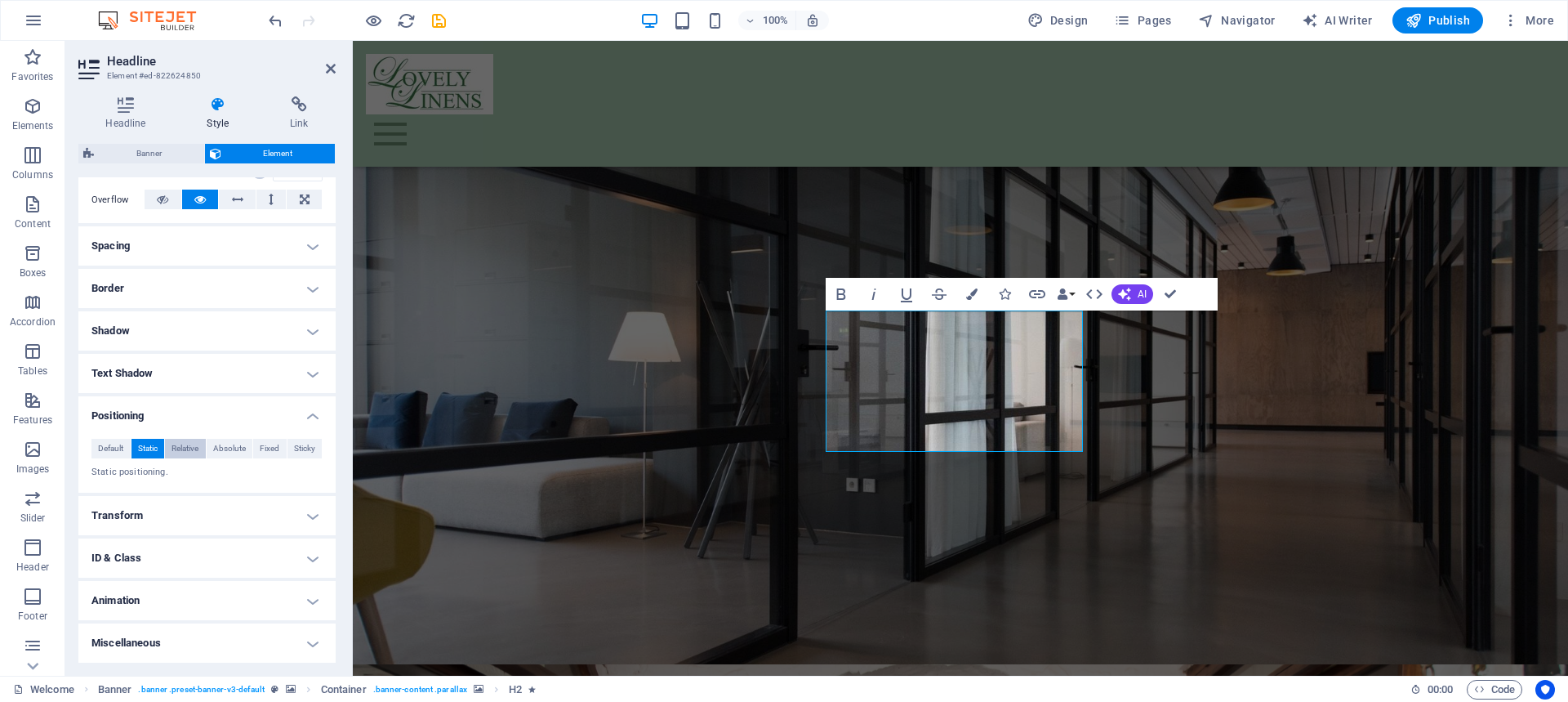 click on "Relative" at bounding box center (185, 449) 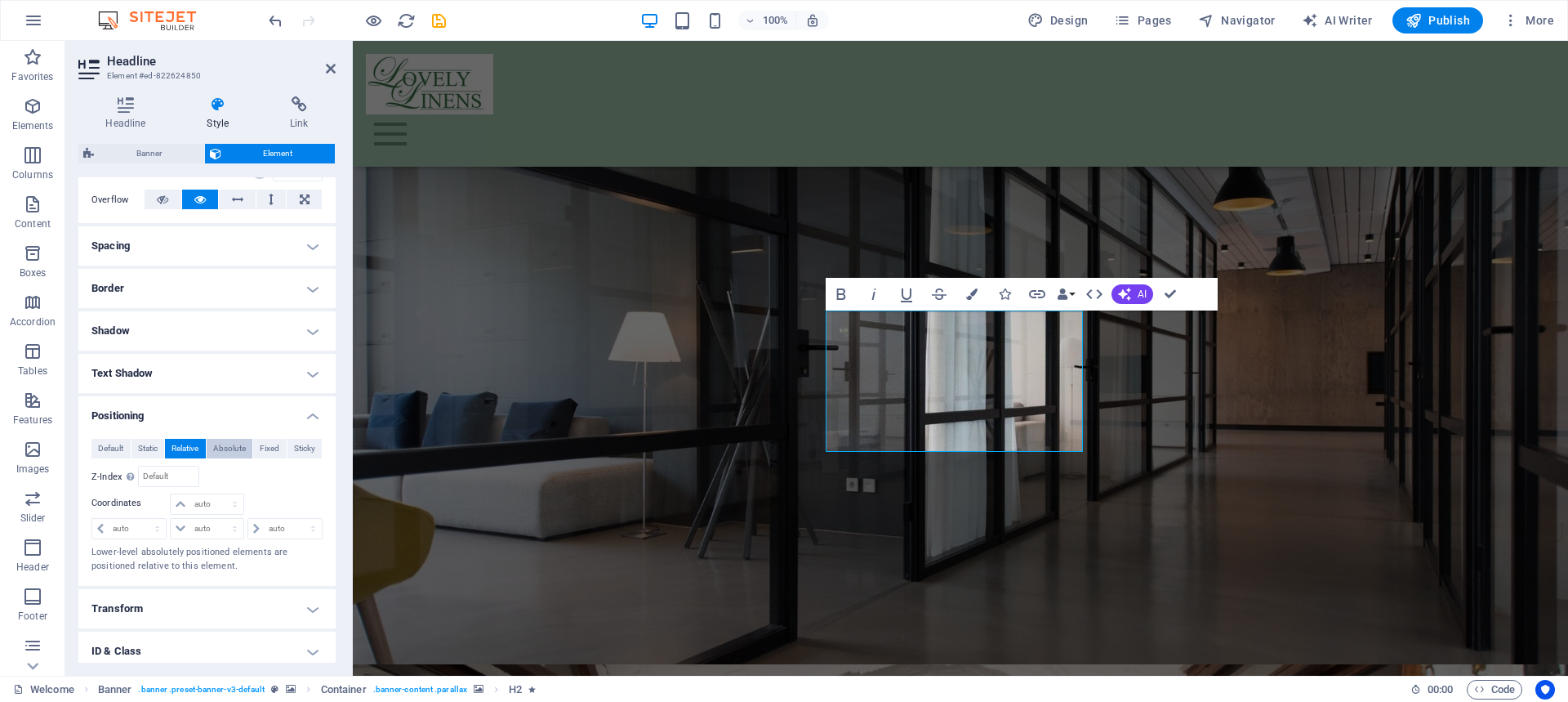 click on "Absolute" at bounding box center [229, 449] 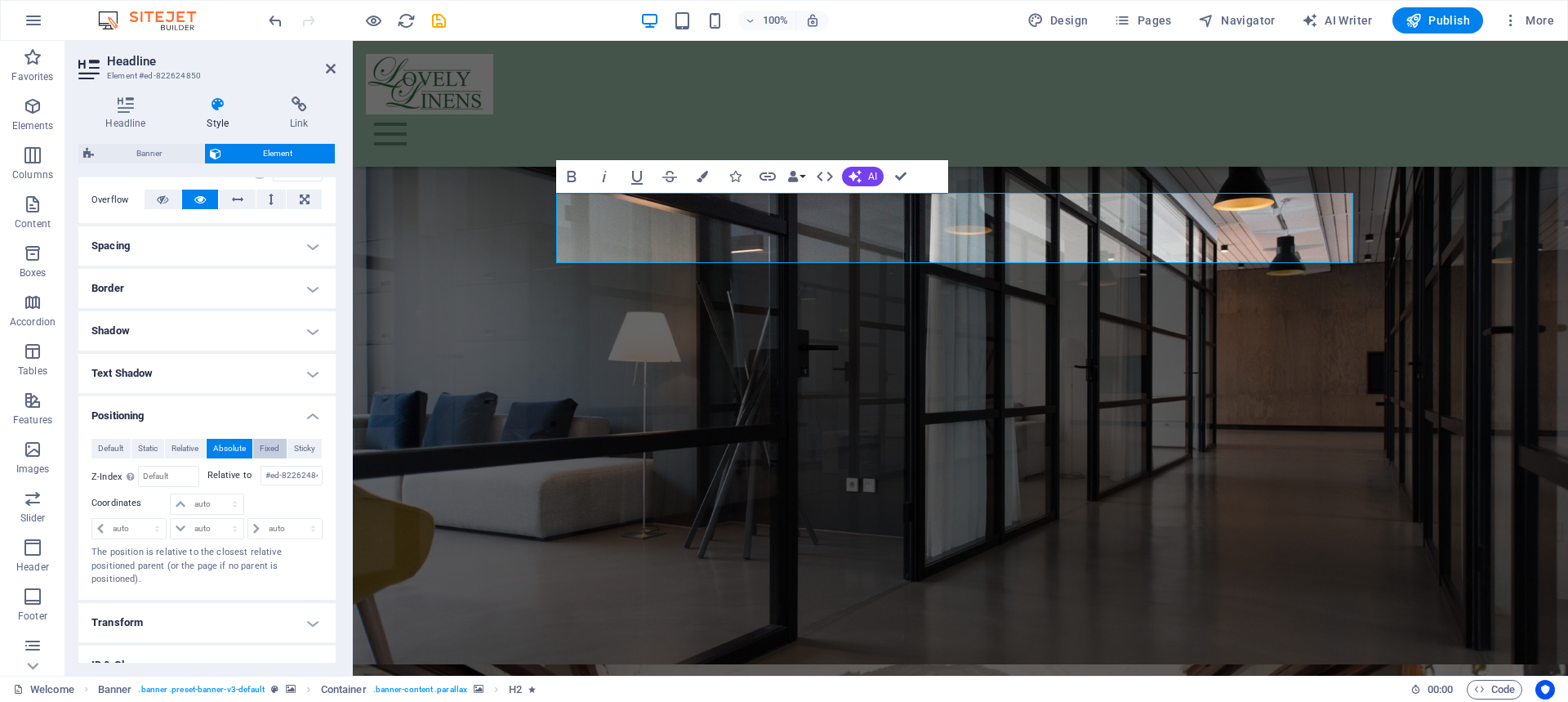 click on "Fixed" at bounding box center [270, 449] 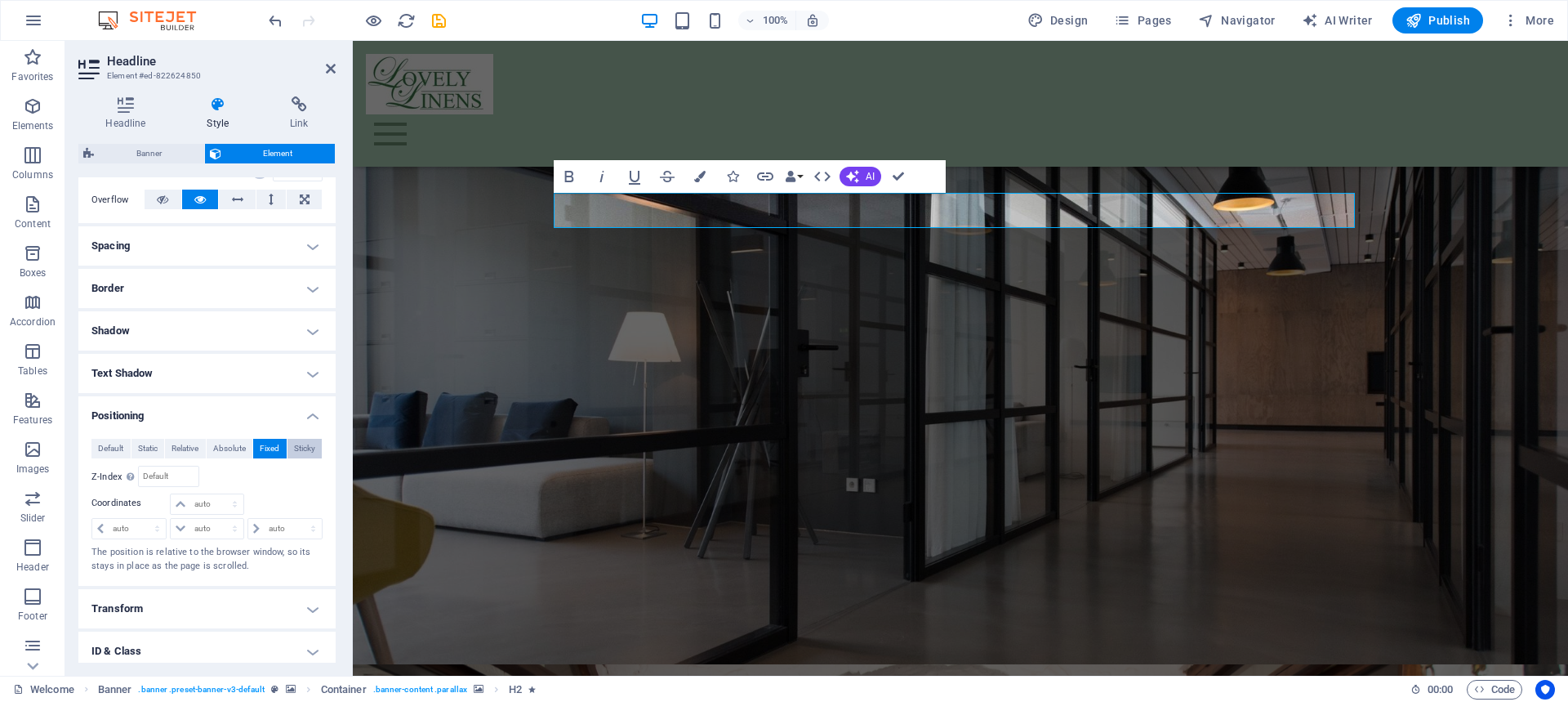click on "Sticky" at bounding box center [305, 449] 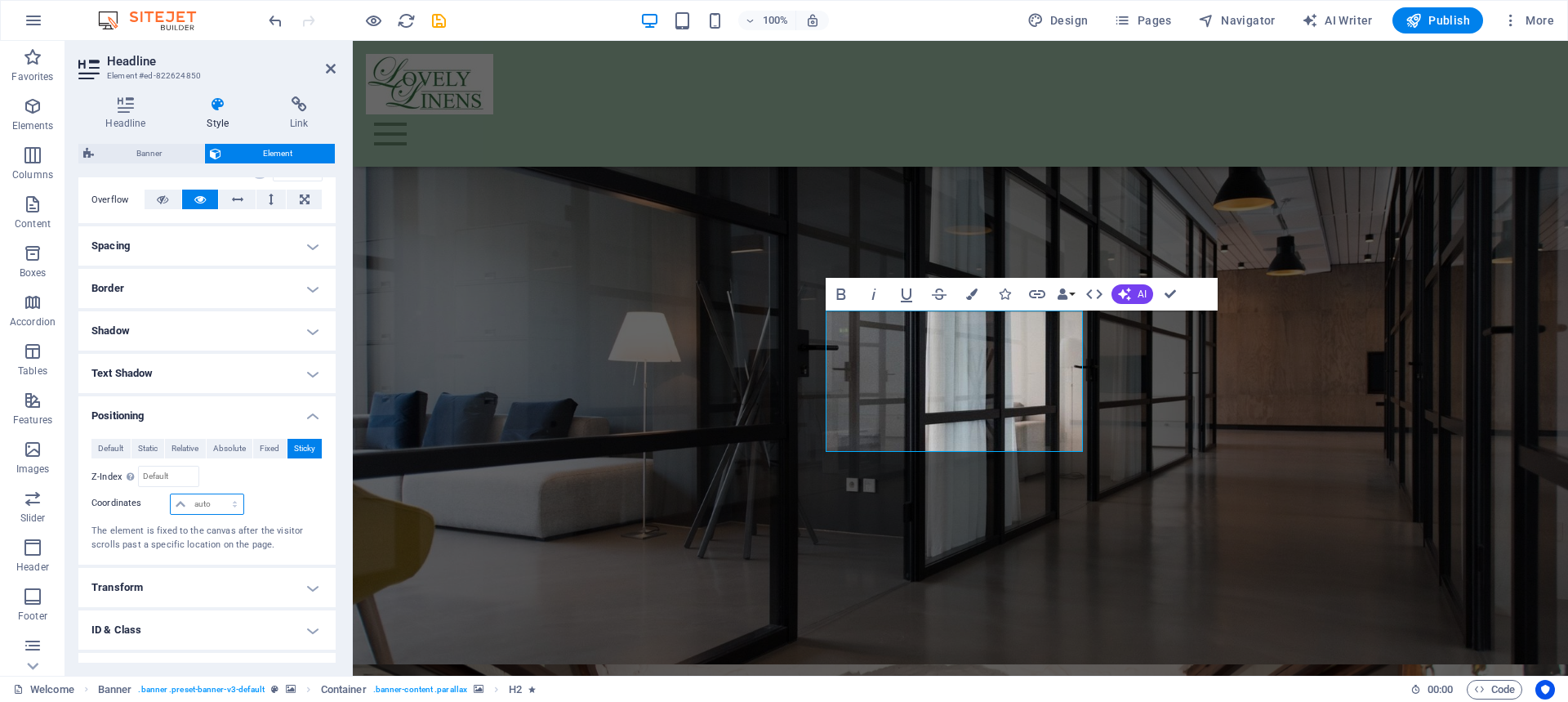 click on "auto px rem % em" at bounding box center (207, 504) 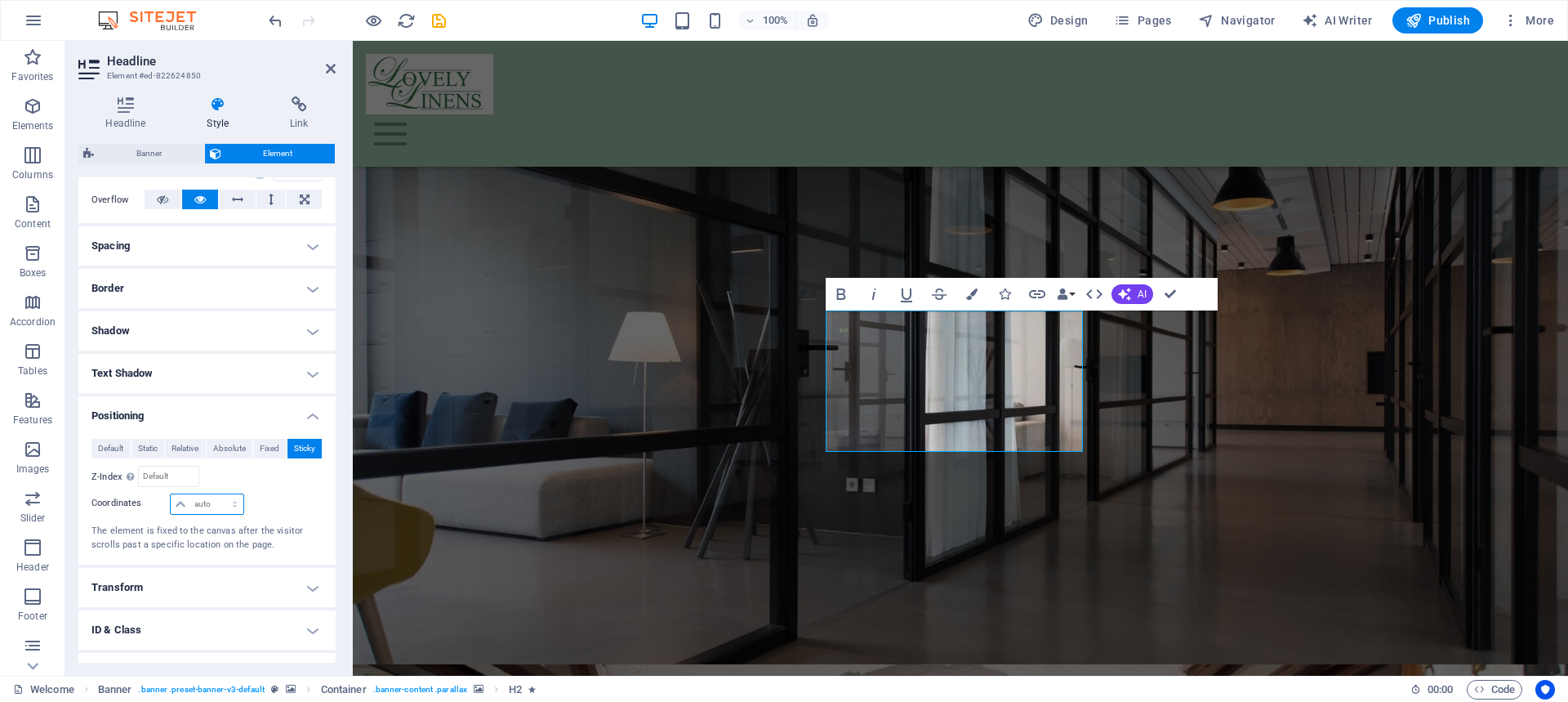 select on "%" 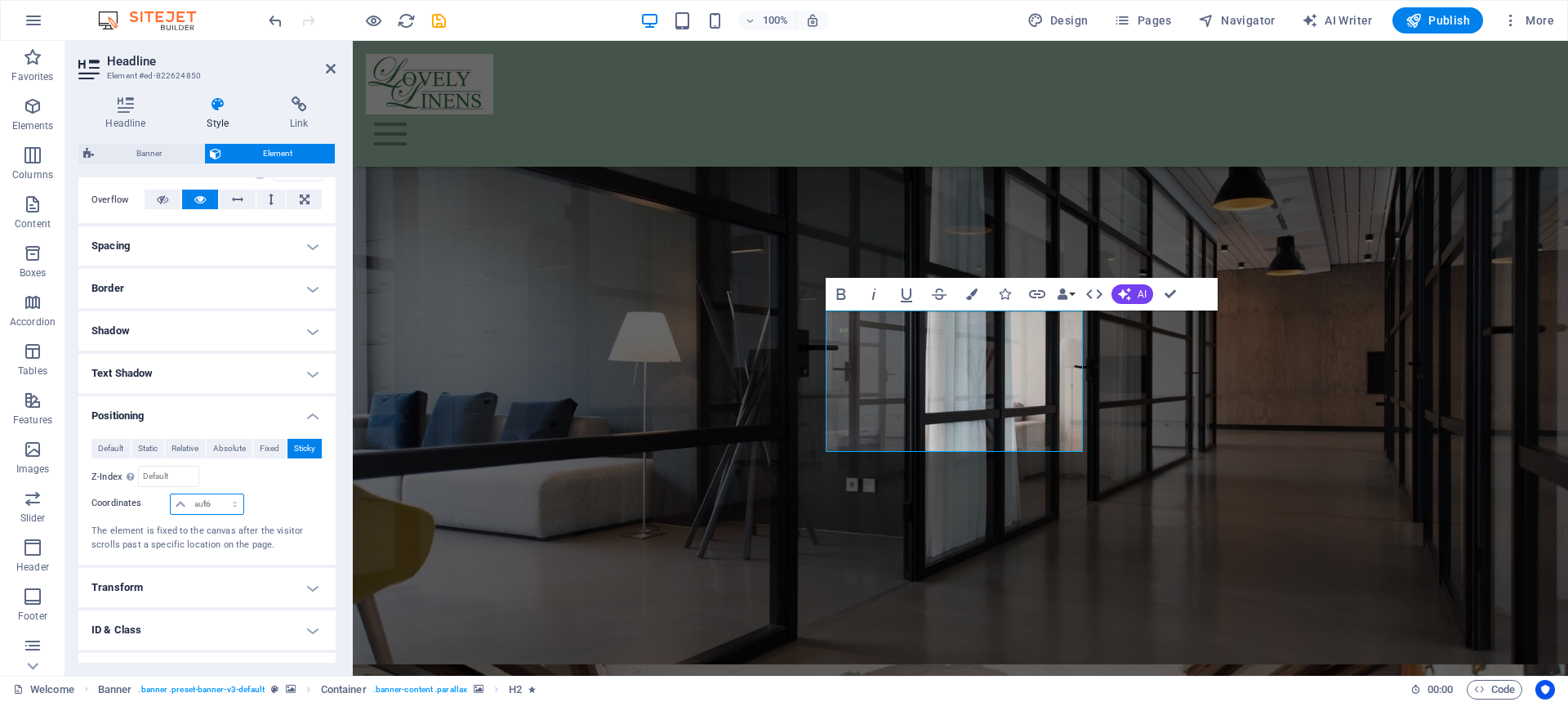 click on "auto px rem % em" at bounding box center [207, 504] 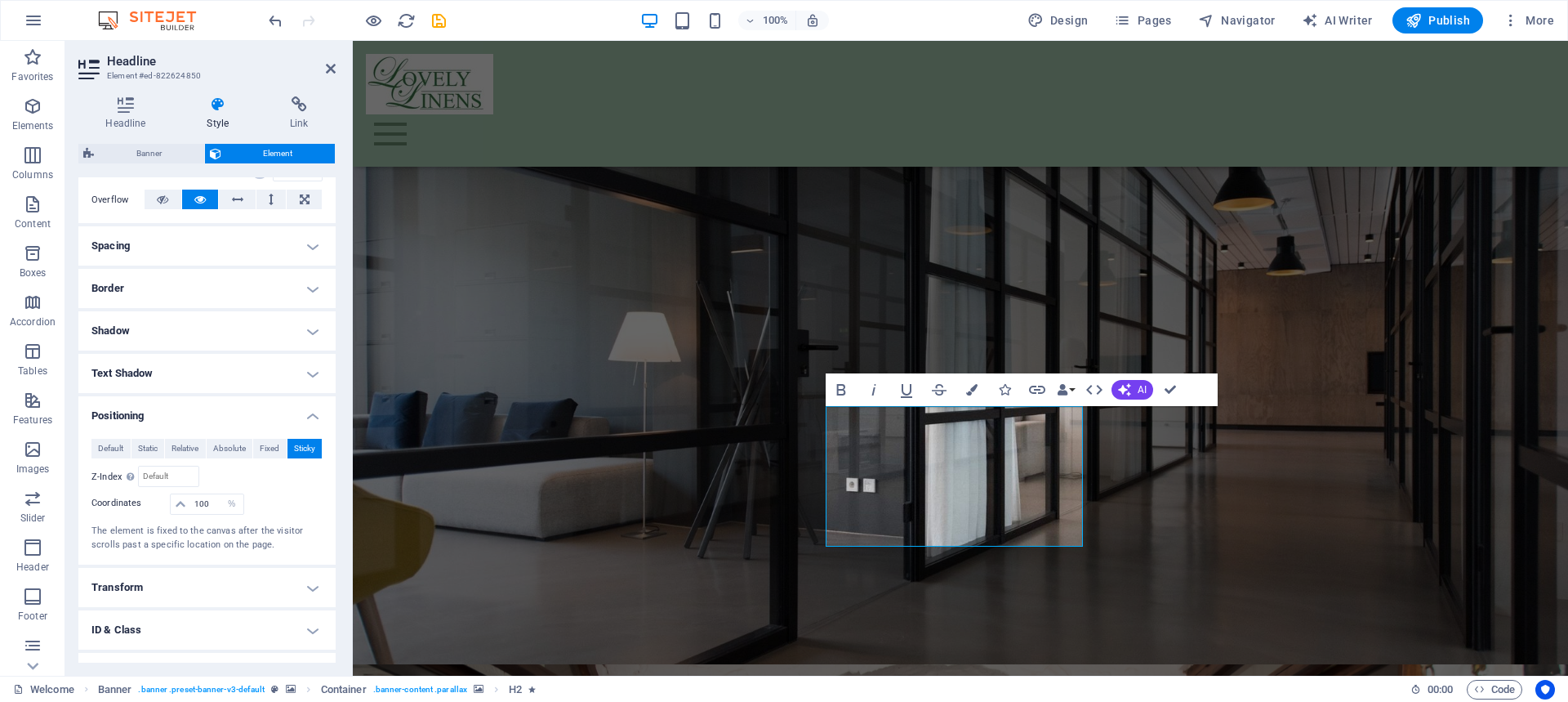 click at bounding box center [960, 937] 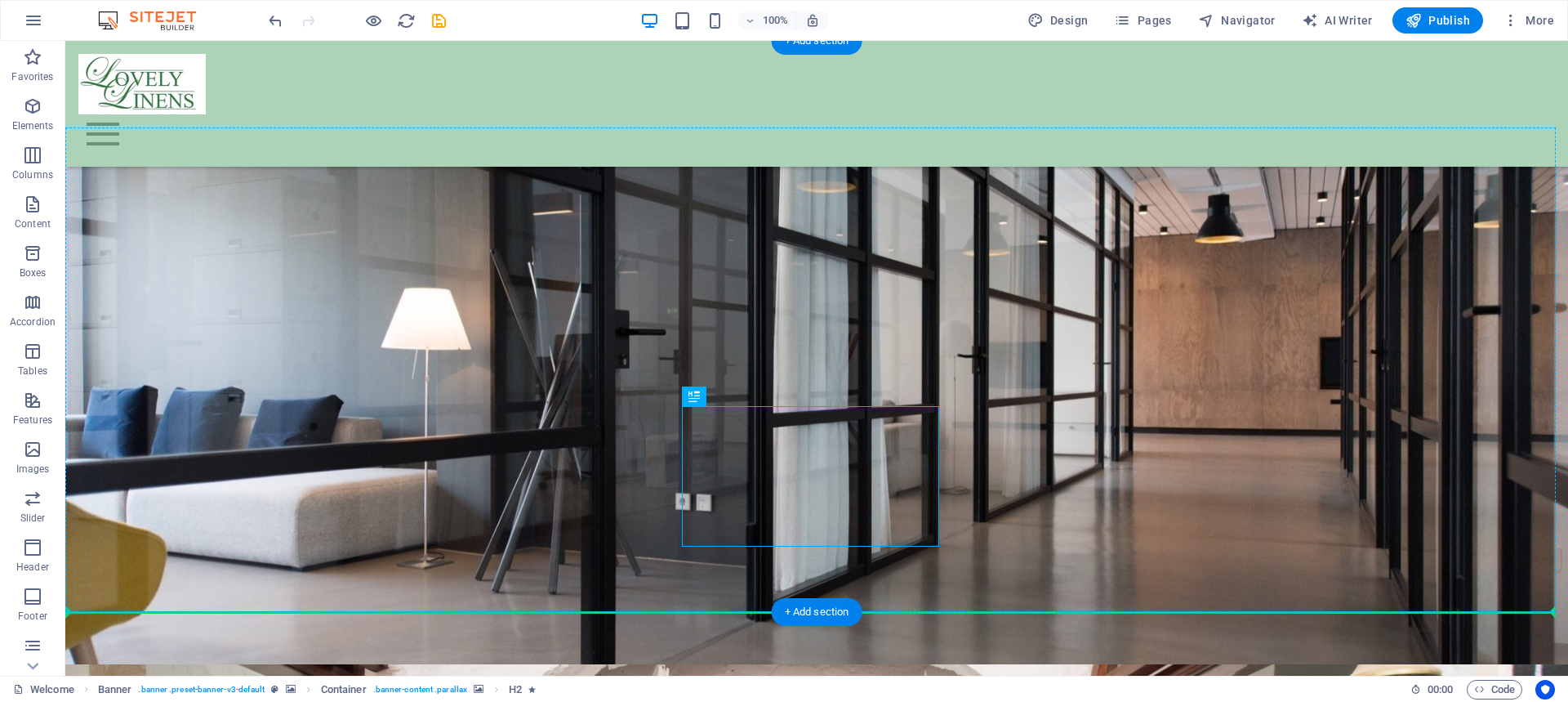 drag, startPoint x: 723, startPoint y: 420, endPoint x: 627, endPoint y: 409, distance: 96.62815 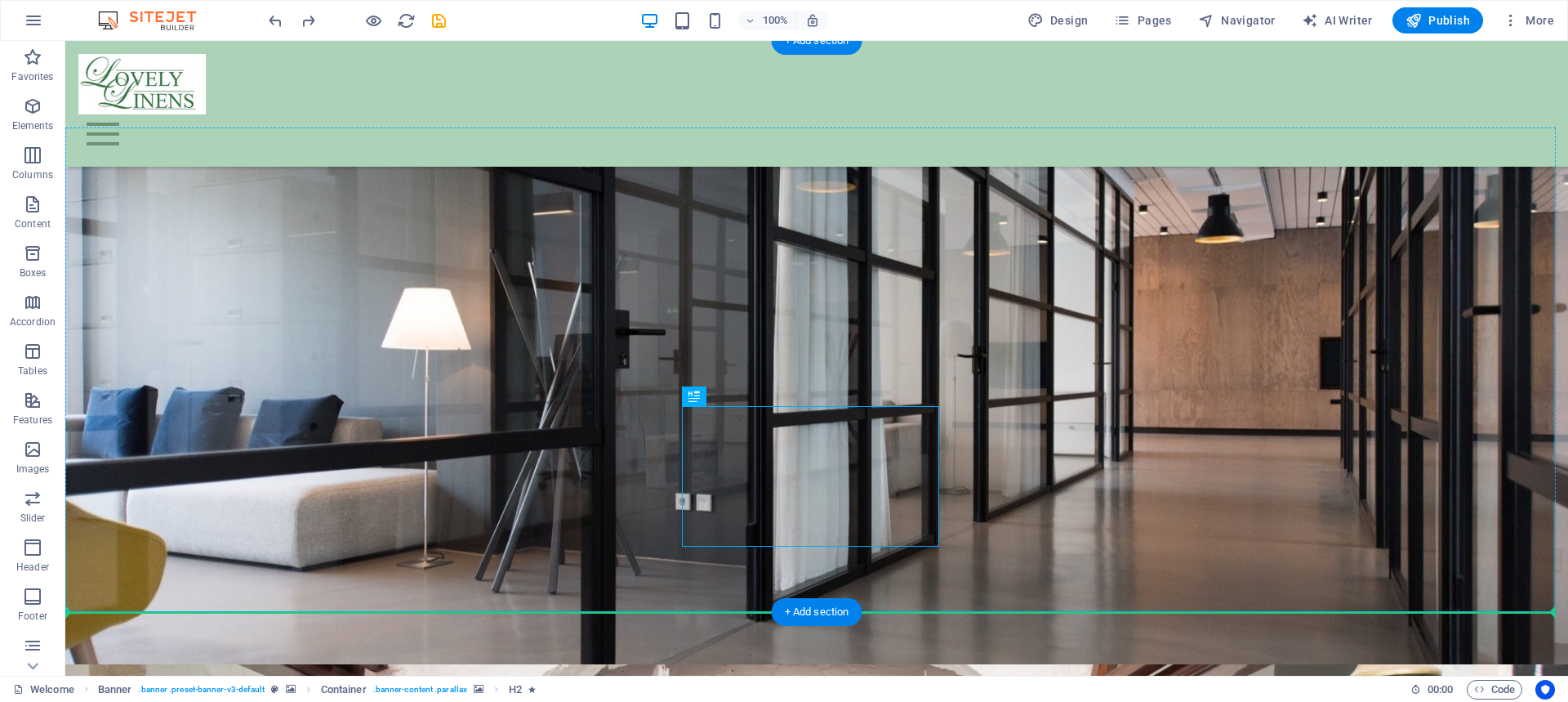 drag, startPoint x: 693, startPoint y: 444, endPoint x: 637, endPoint y: 439, distance: 56.22277 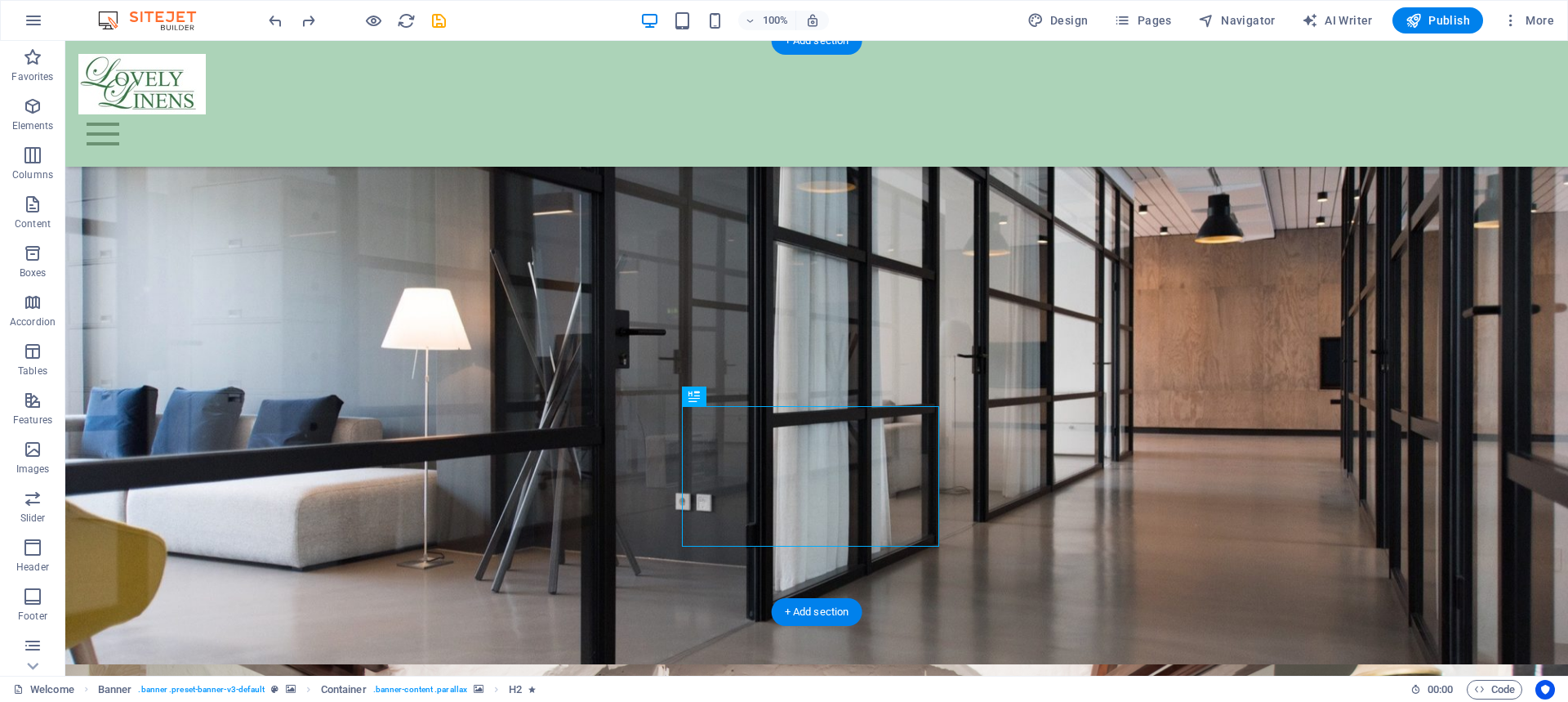 click at bounding box center [817, 937] 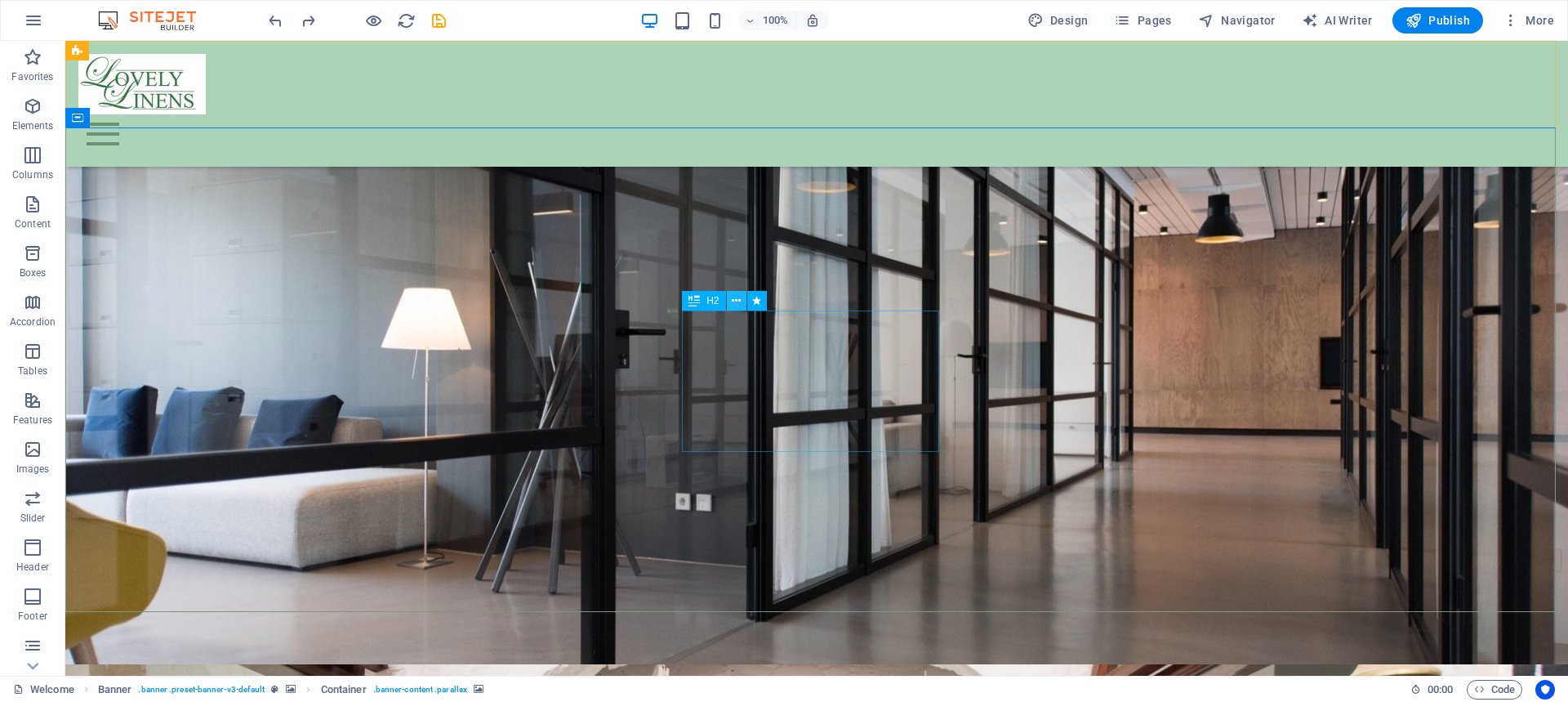 click at bounding box center [736, 301] 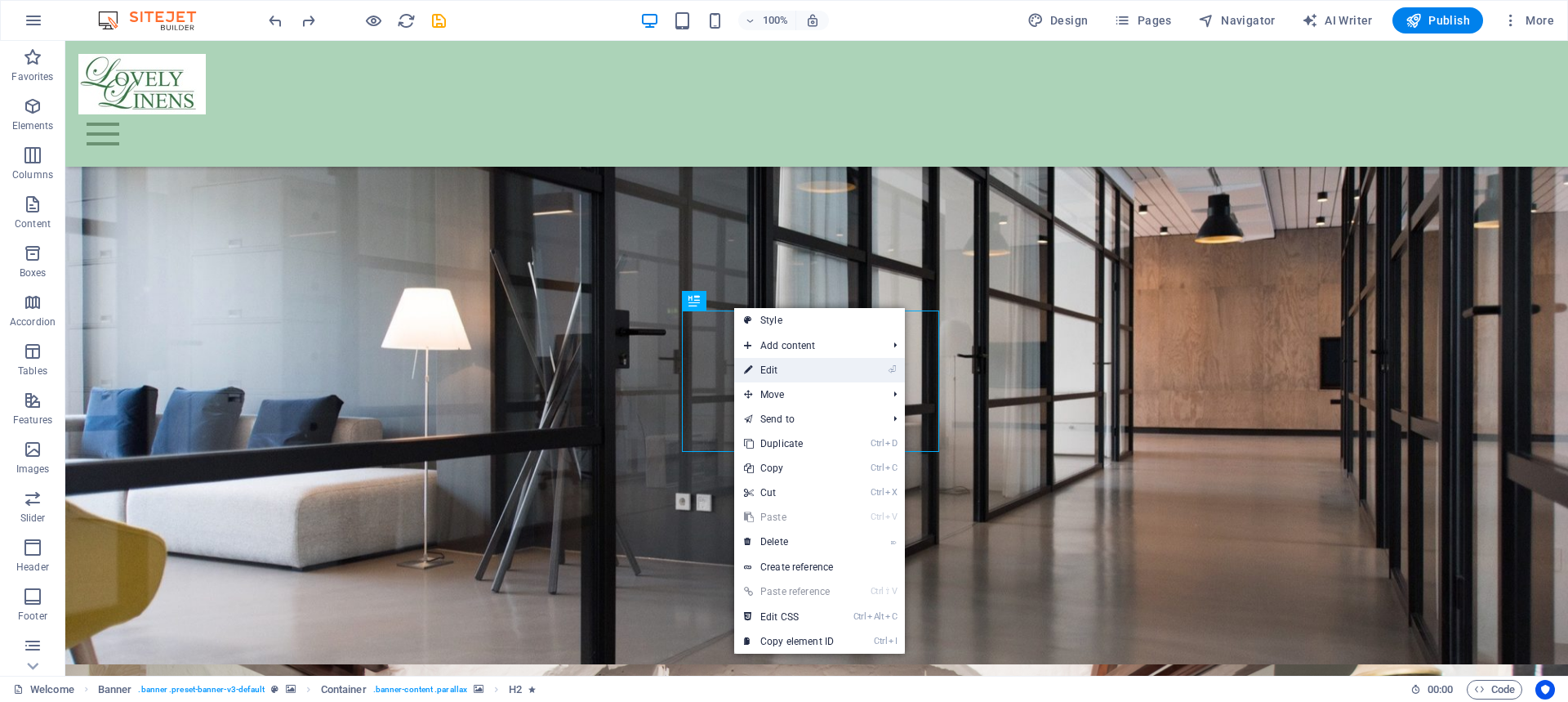 click on "⏎  Edit" at bounding box center [789, 370] 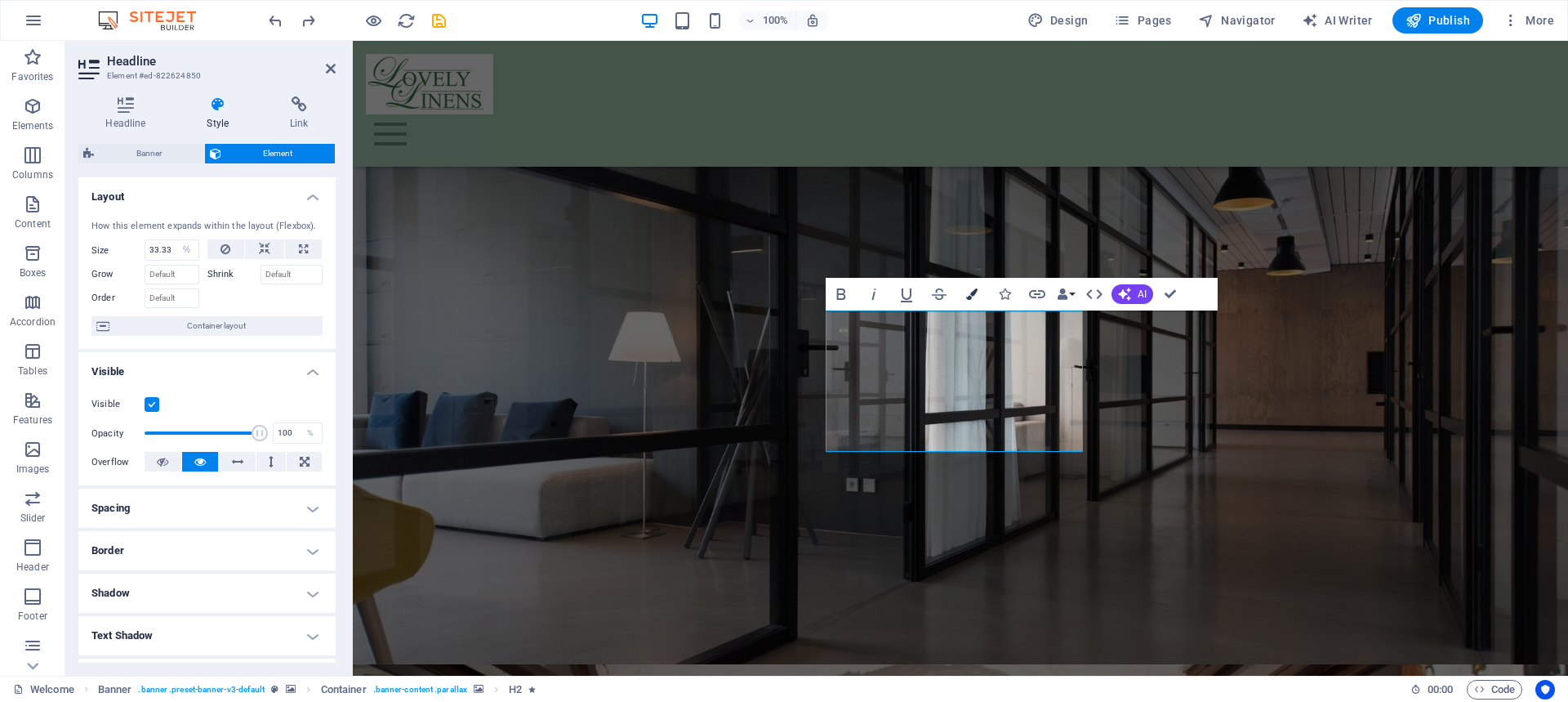 click at bounding box center (972, 294) 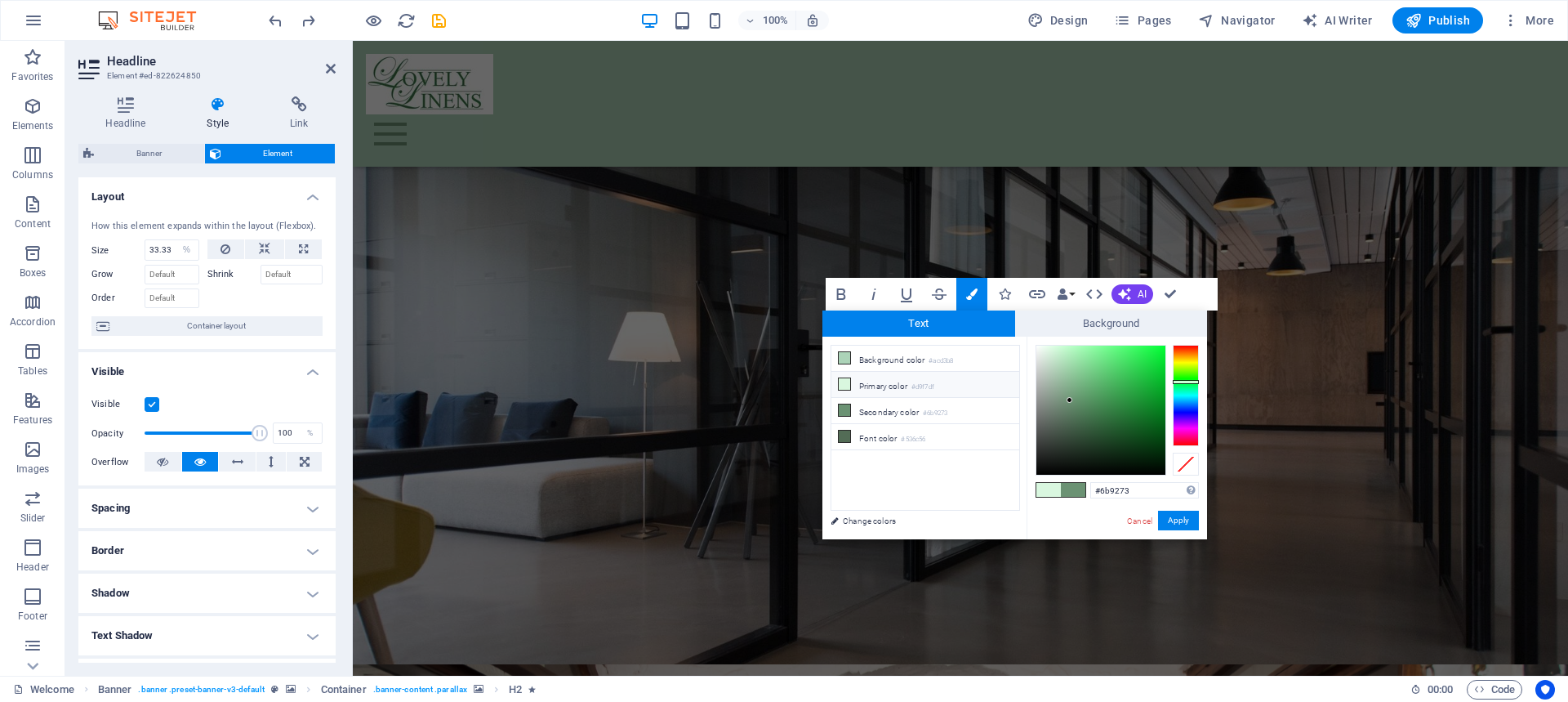 click at bounding box center (844, 384) 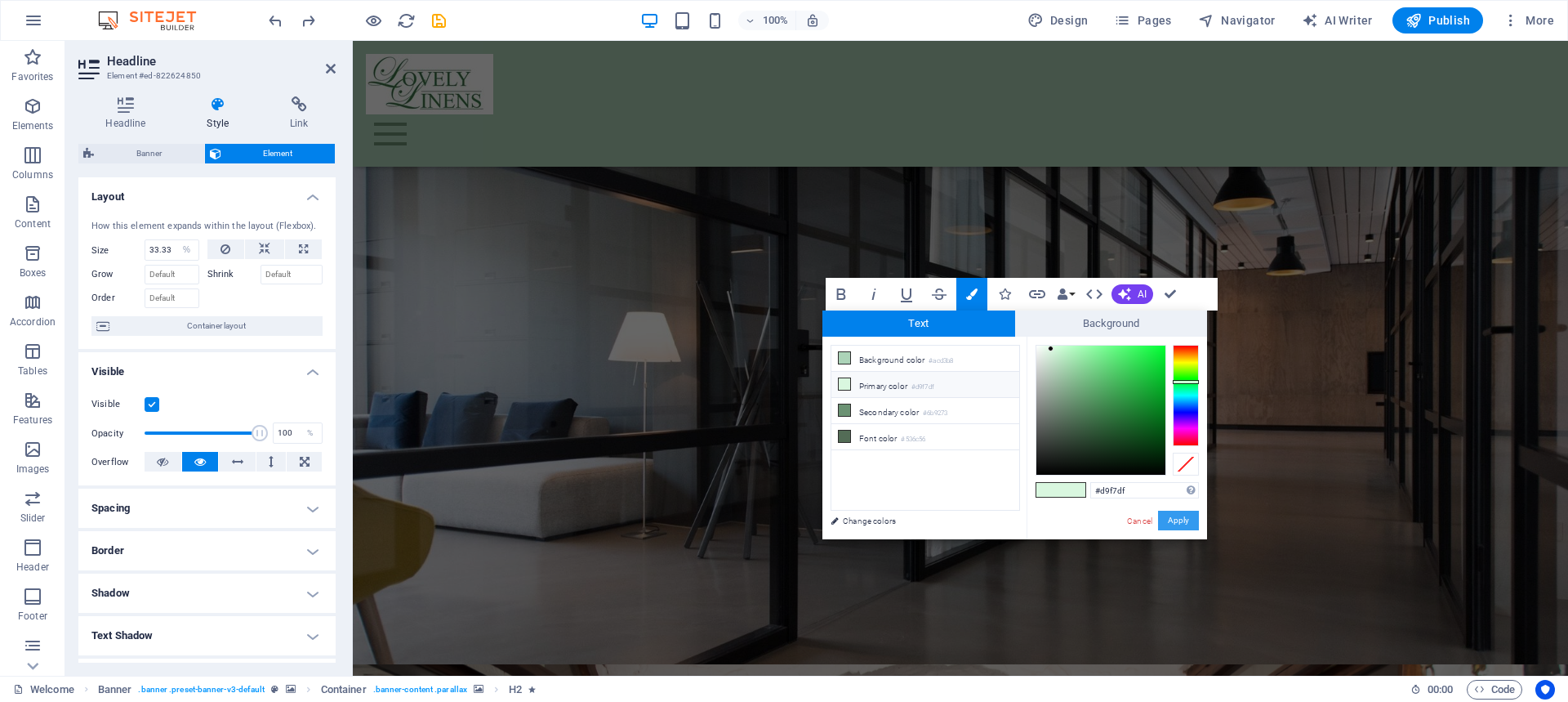 click on "Apply" at bounding box center [1178, 521] 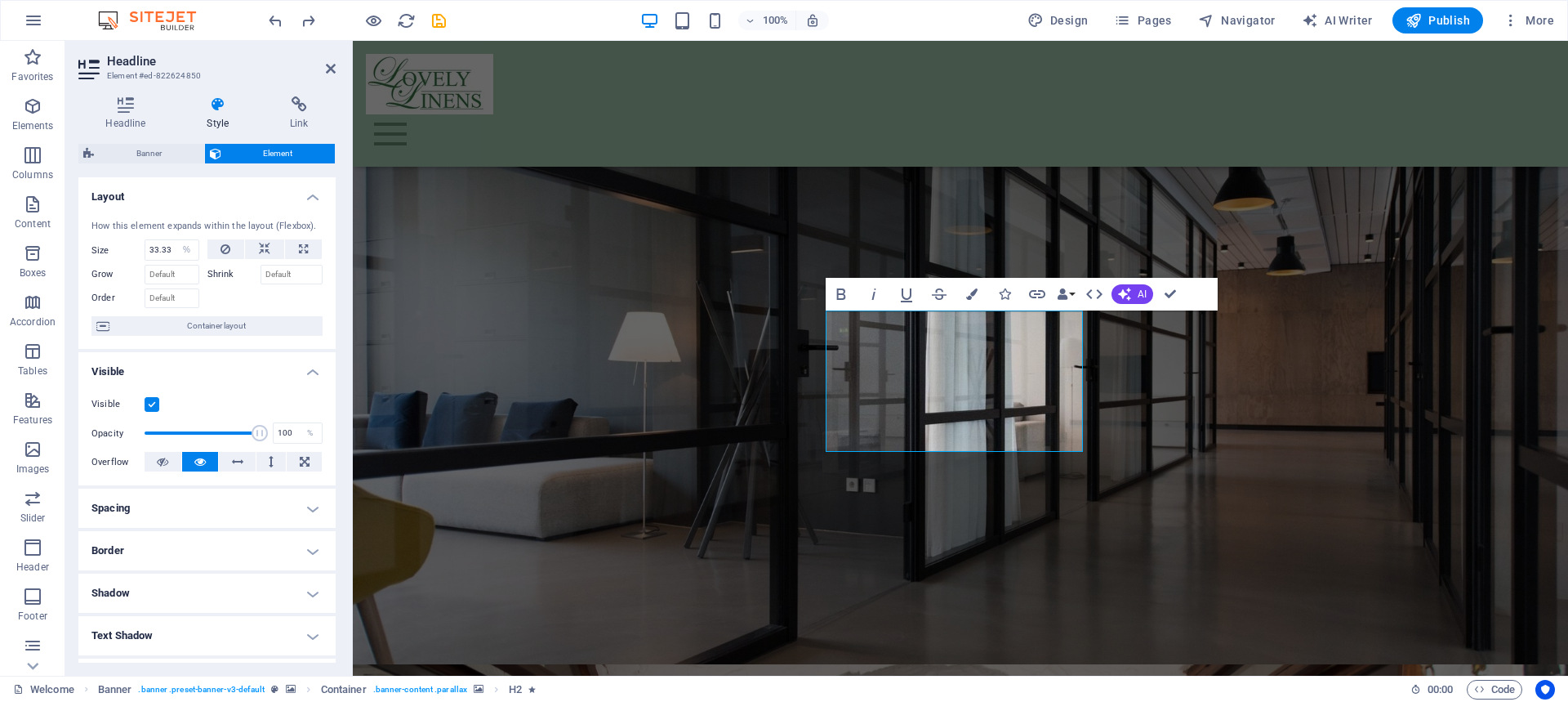 click on "Spacing" at bounding box center (207, 508) 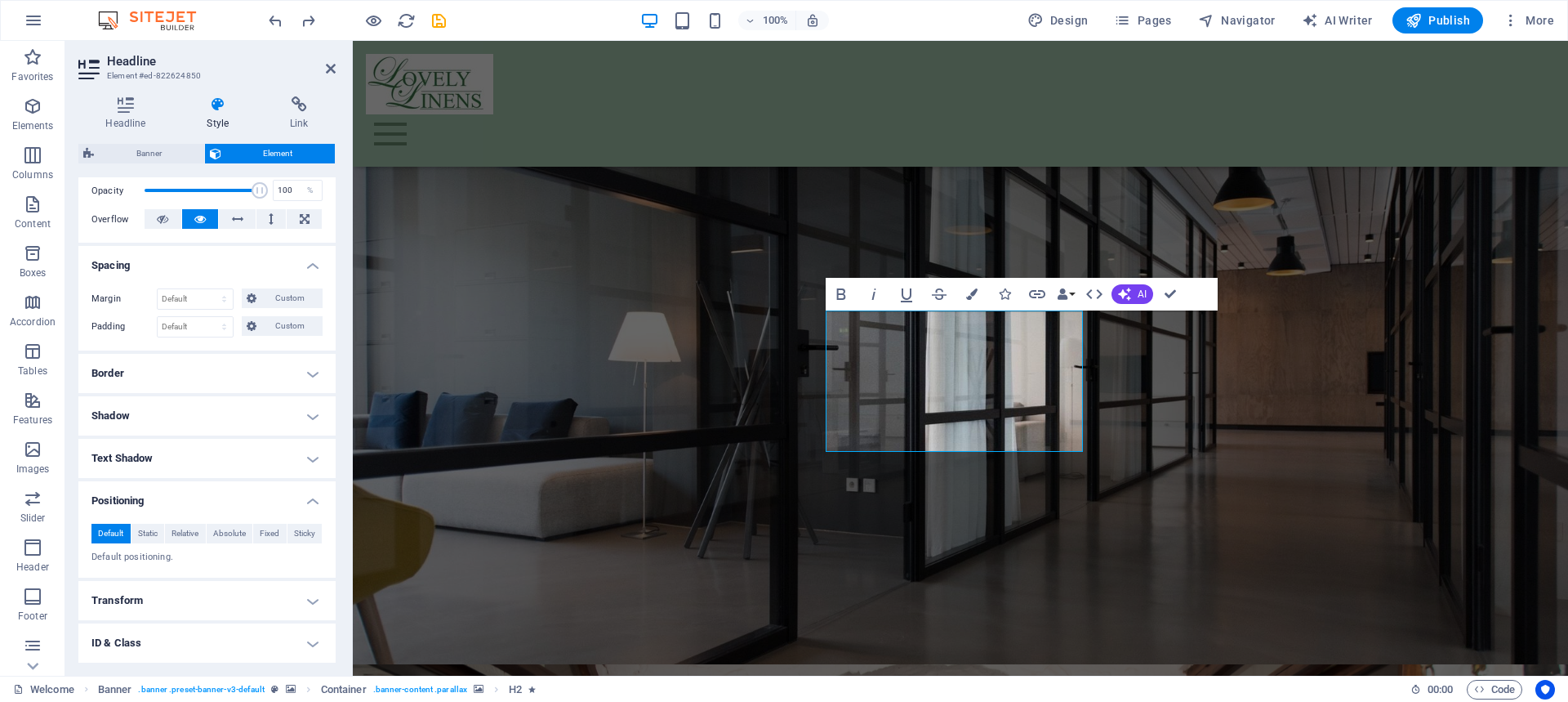 scroll, scrollTop: 245, scrollLeft: 0, axis: vertical 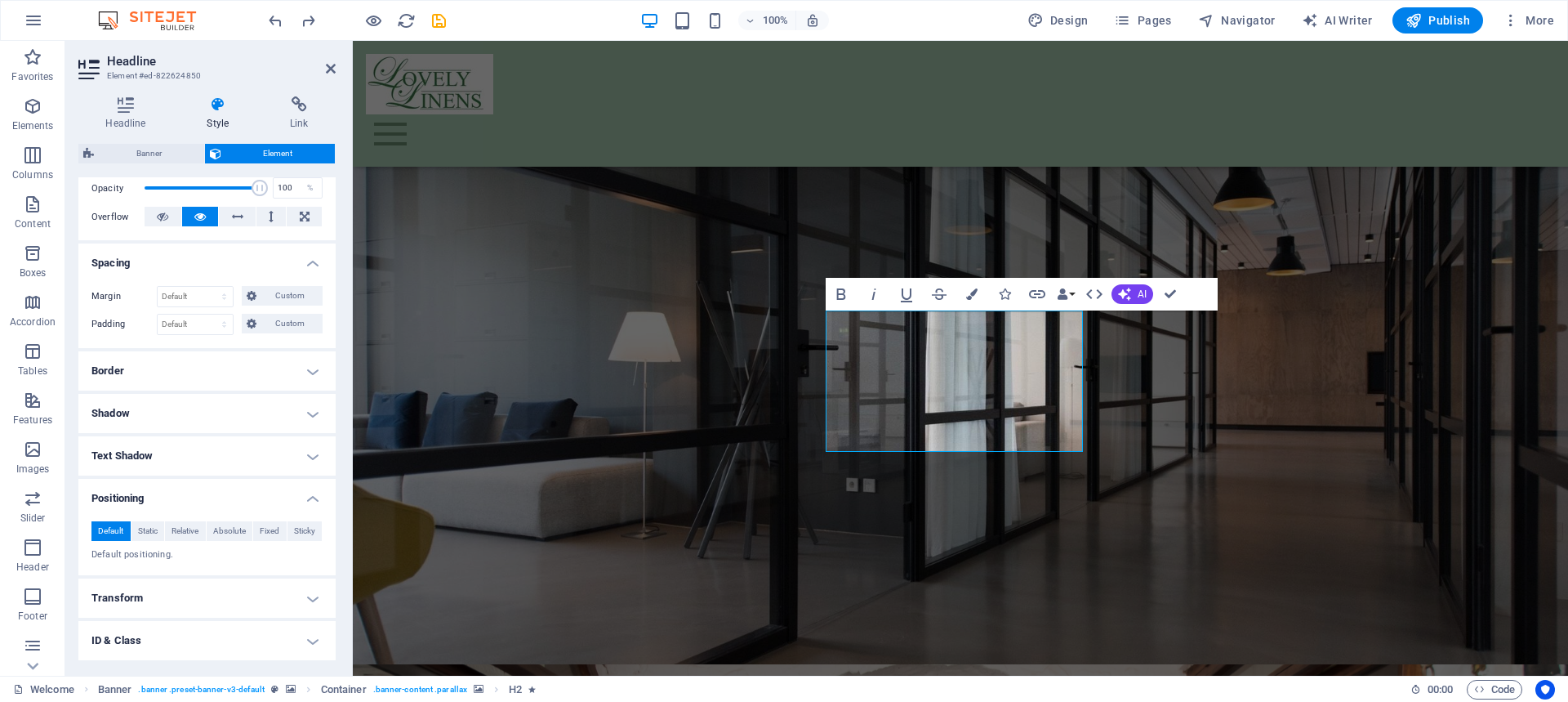 click on "Positioning" at bounding box center (207, 494) 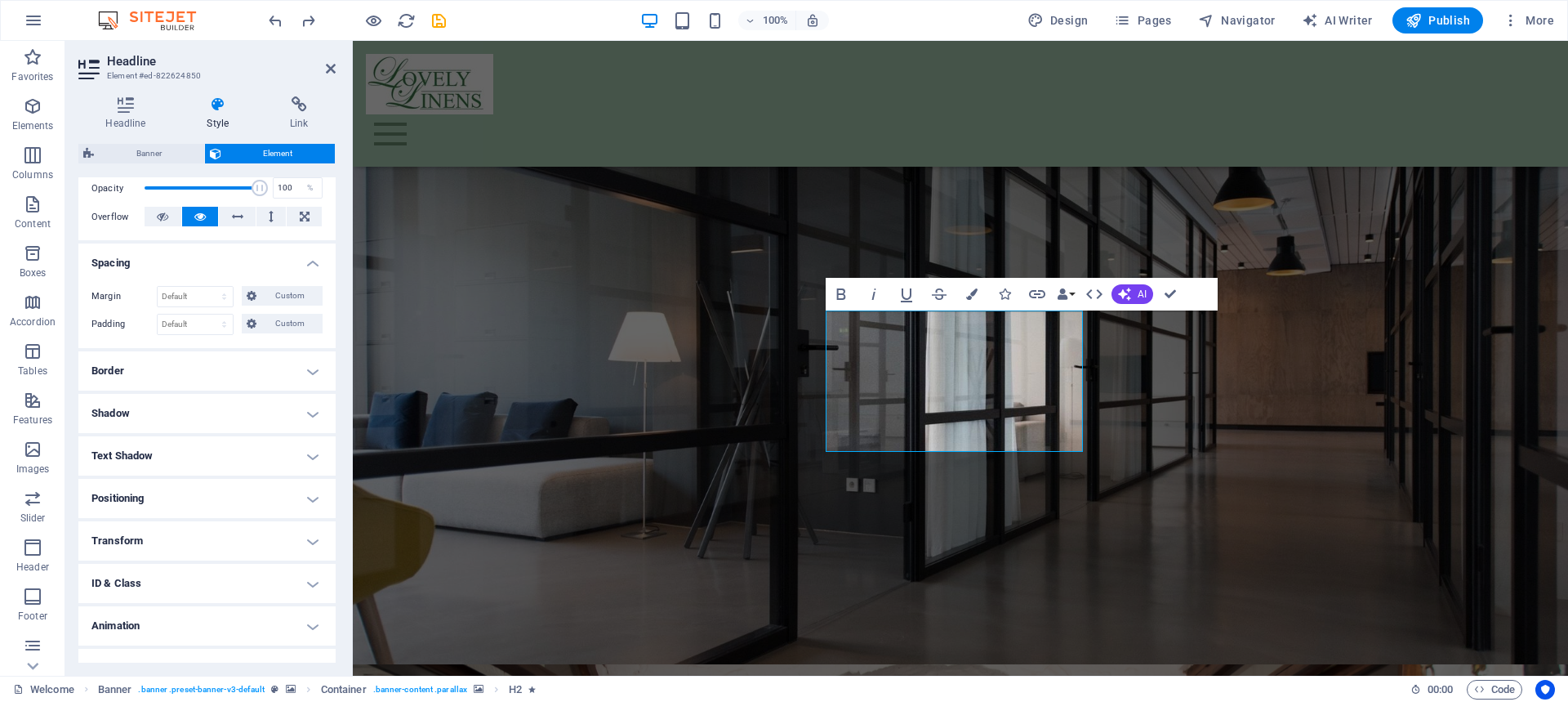 click on "Text Shadow" at bounding box center [207, 456] 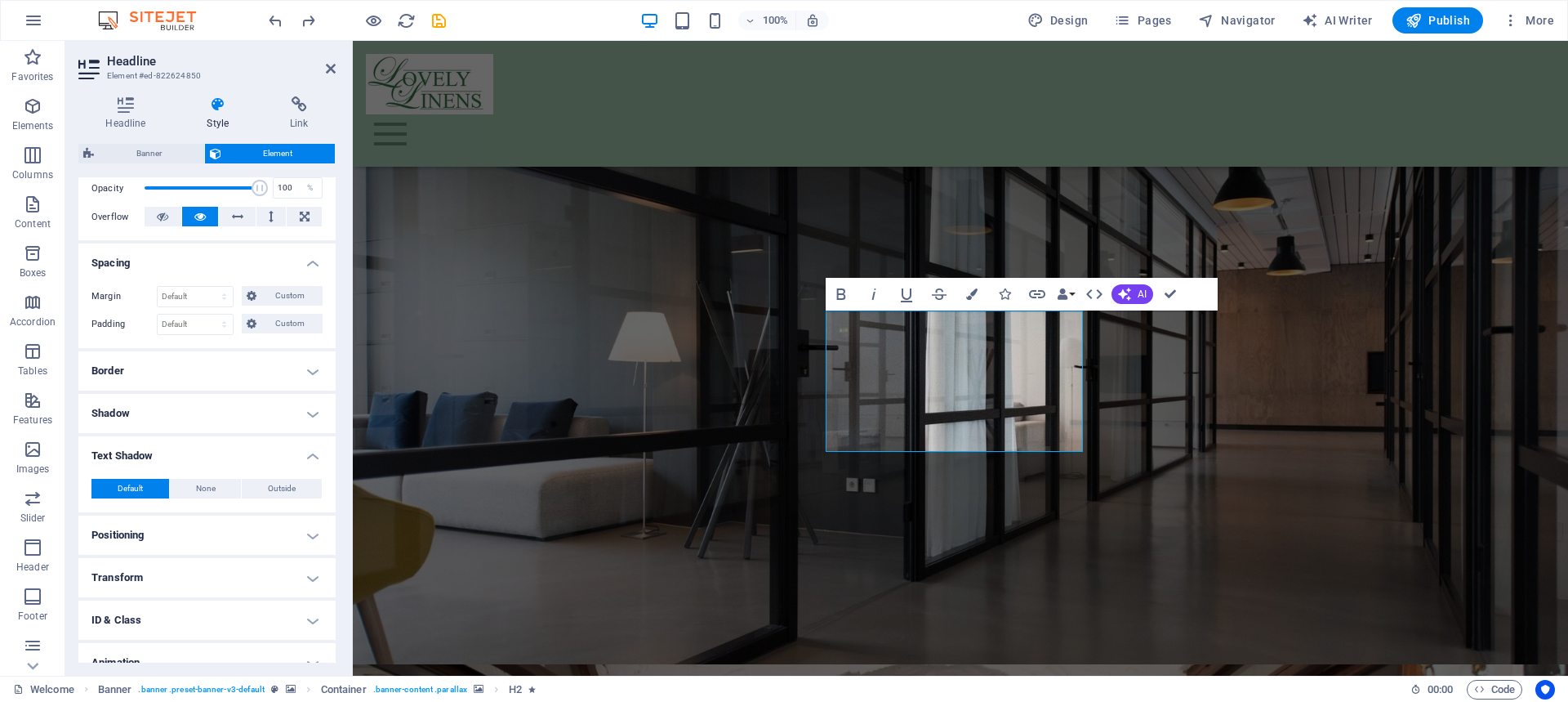 click on "Text Shadow" at bounding box center (207, 451) 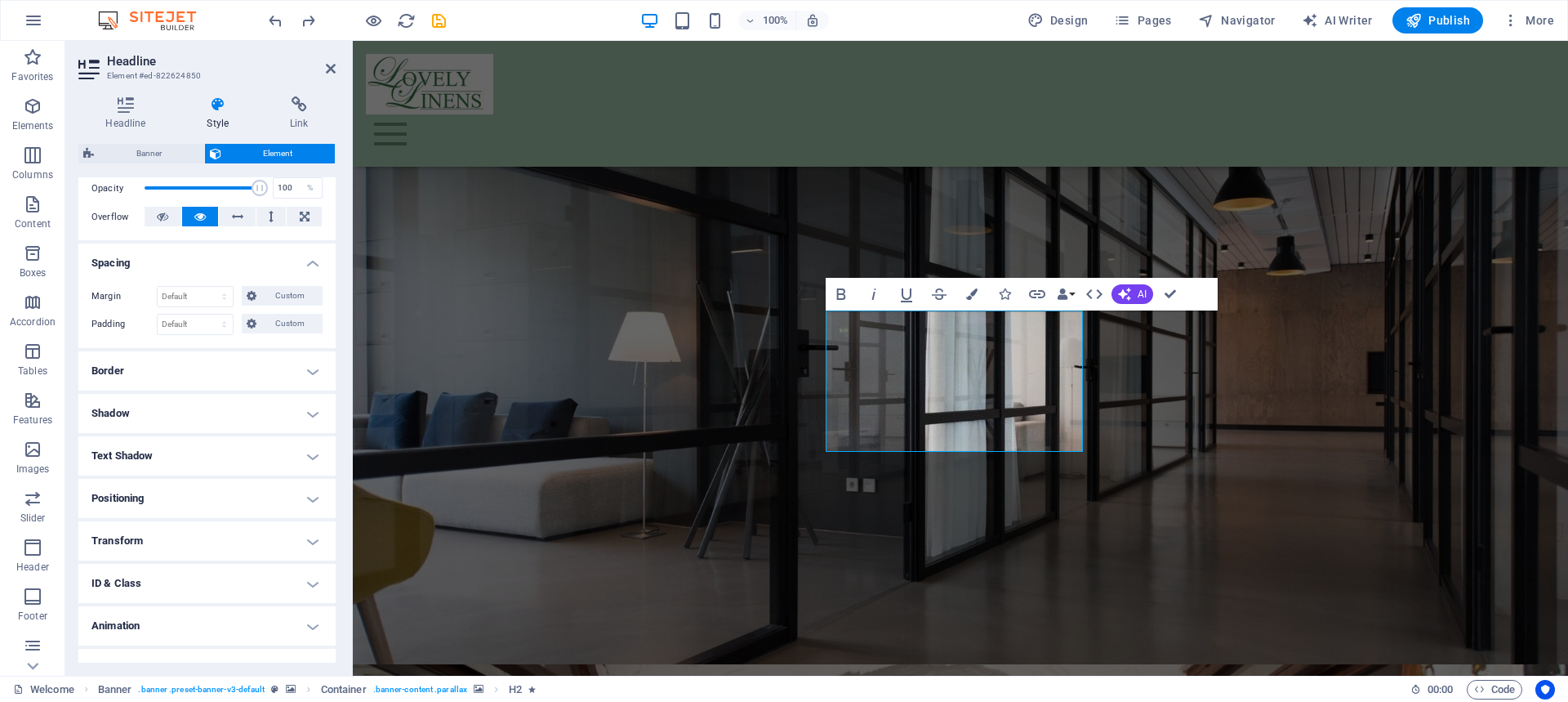 click on "Shadow" at bounding box center [207, 414] 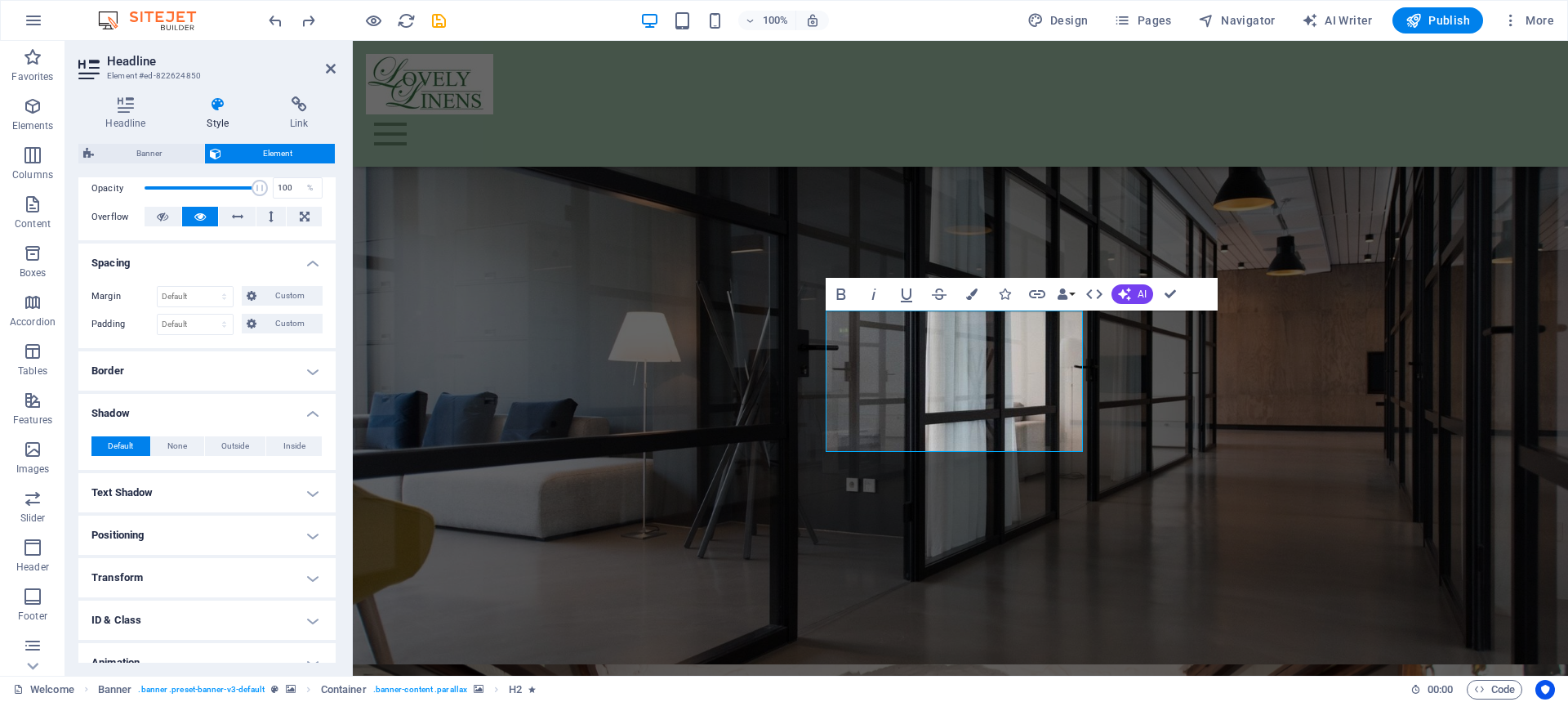 click on "Shadow" at bounding box center [207, 409] 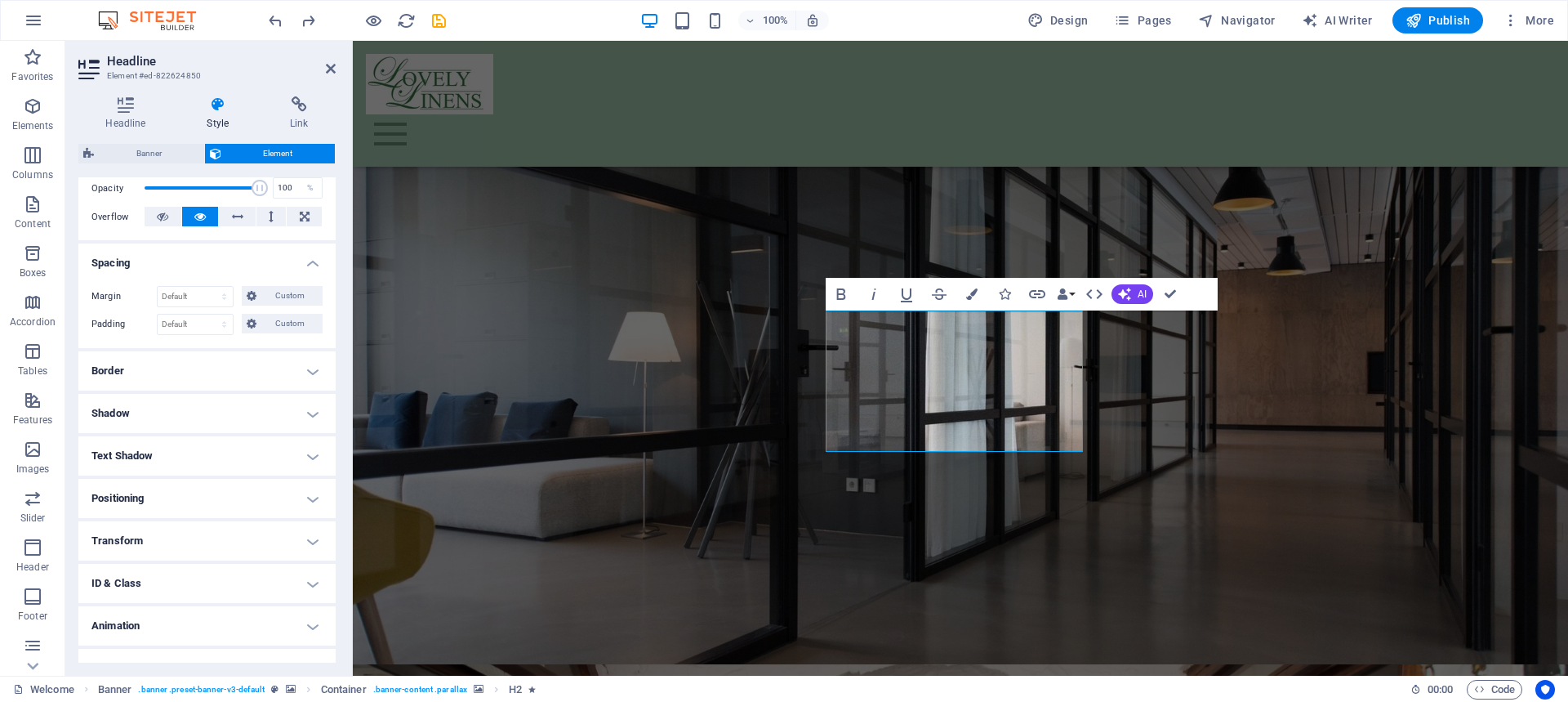 click on "Border" at bounding box center [207, 371] 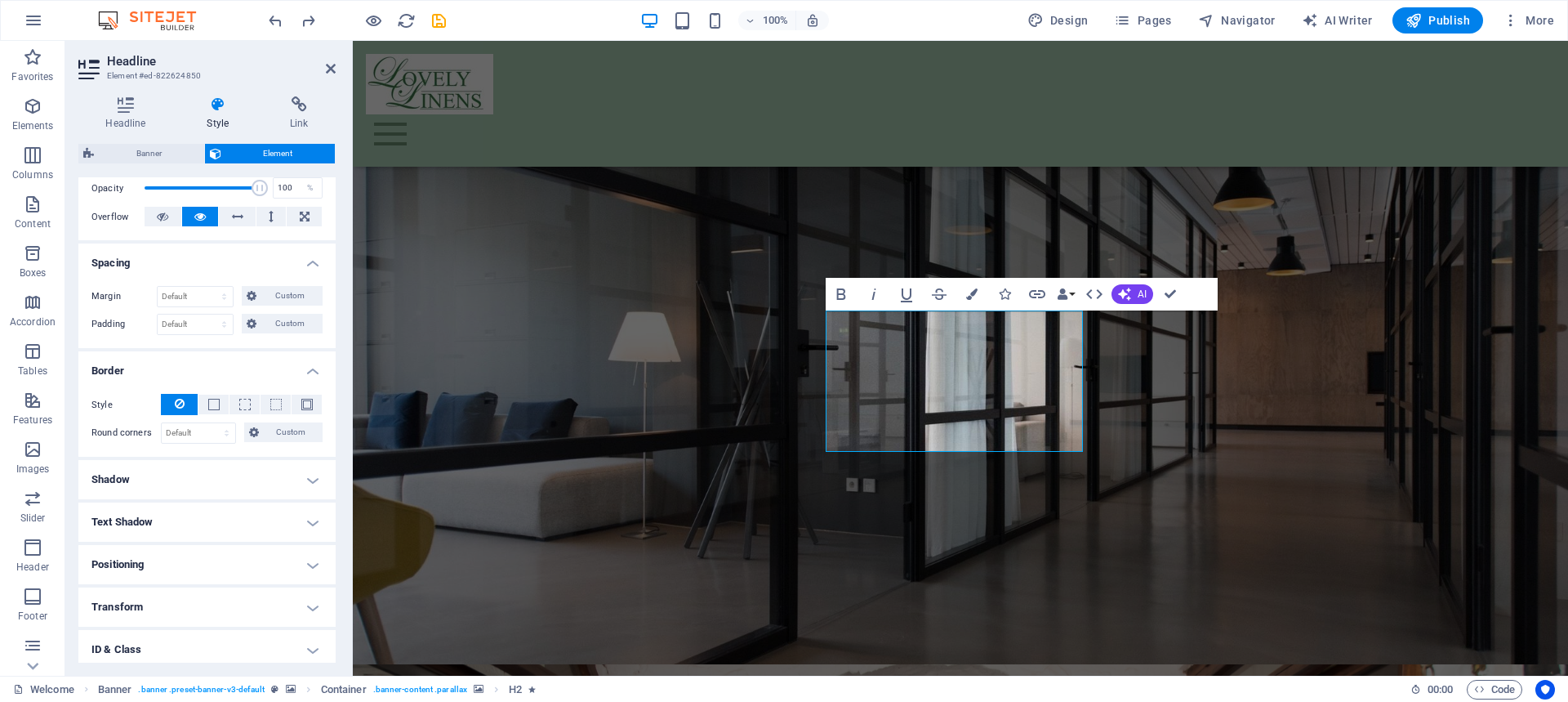 click on "Border" at bounding box center (207, 366) 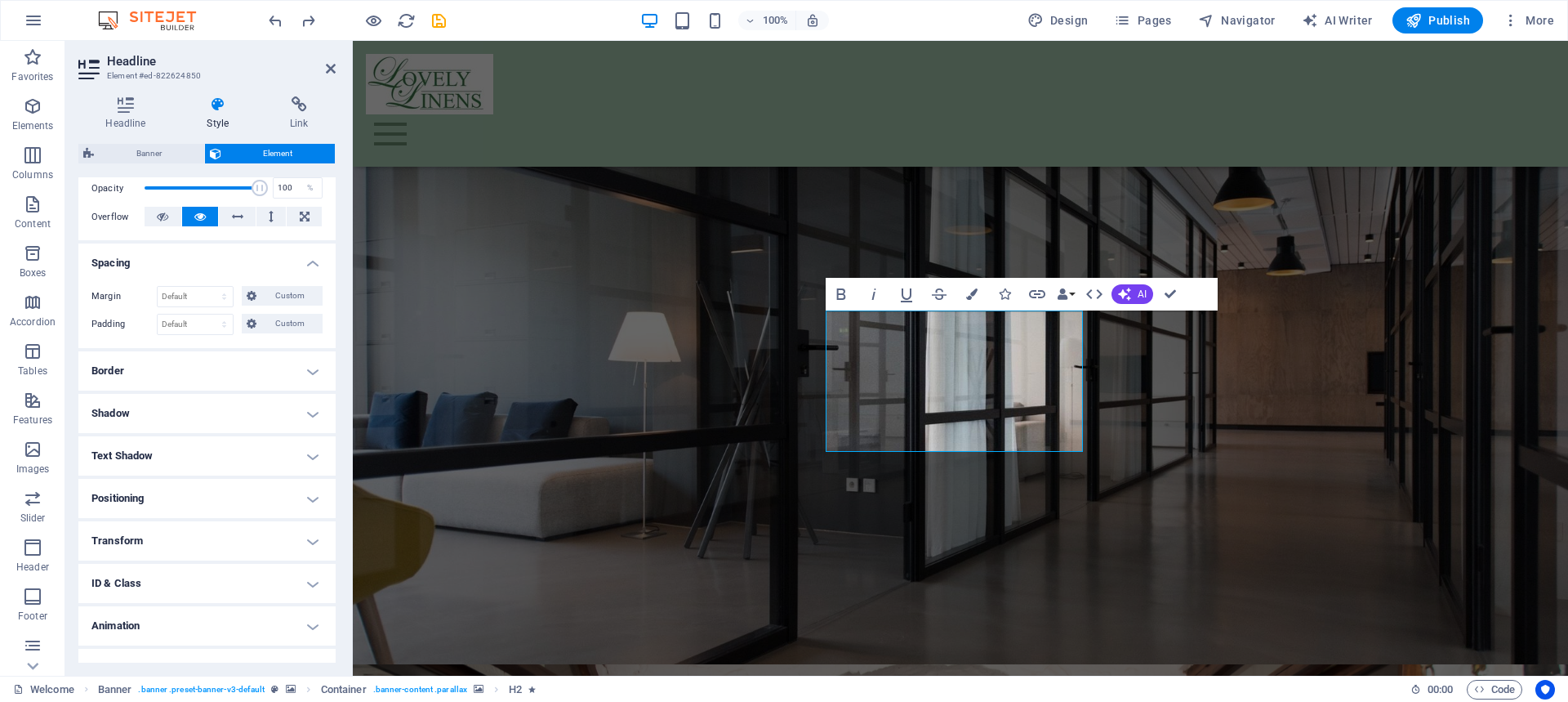 click at bounding box center (218, 105) 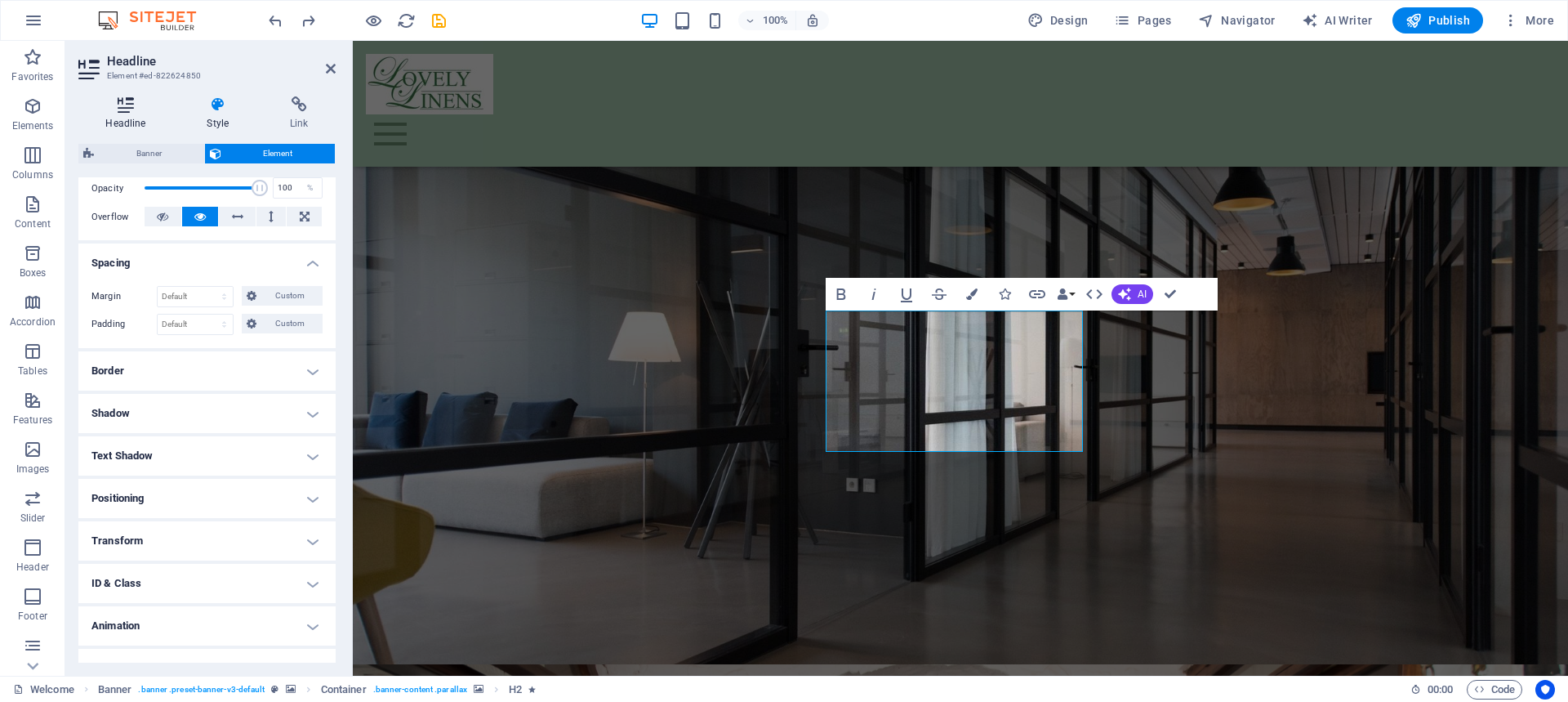 click at bounding box center [126, 105] 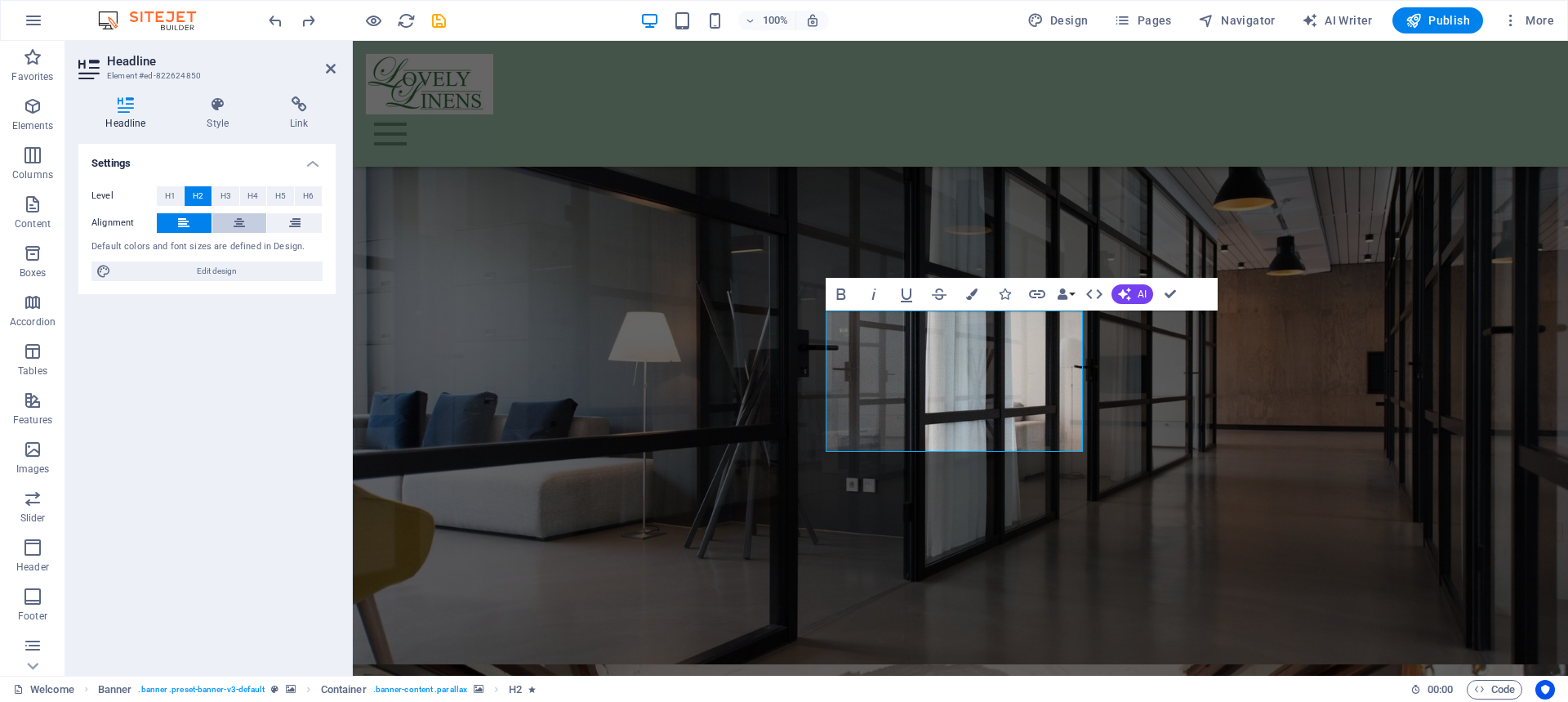 click at bounding box center (239, 223) 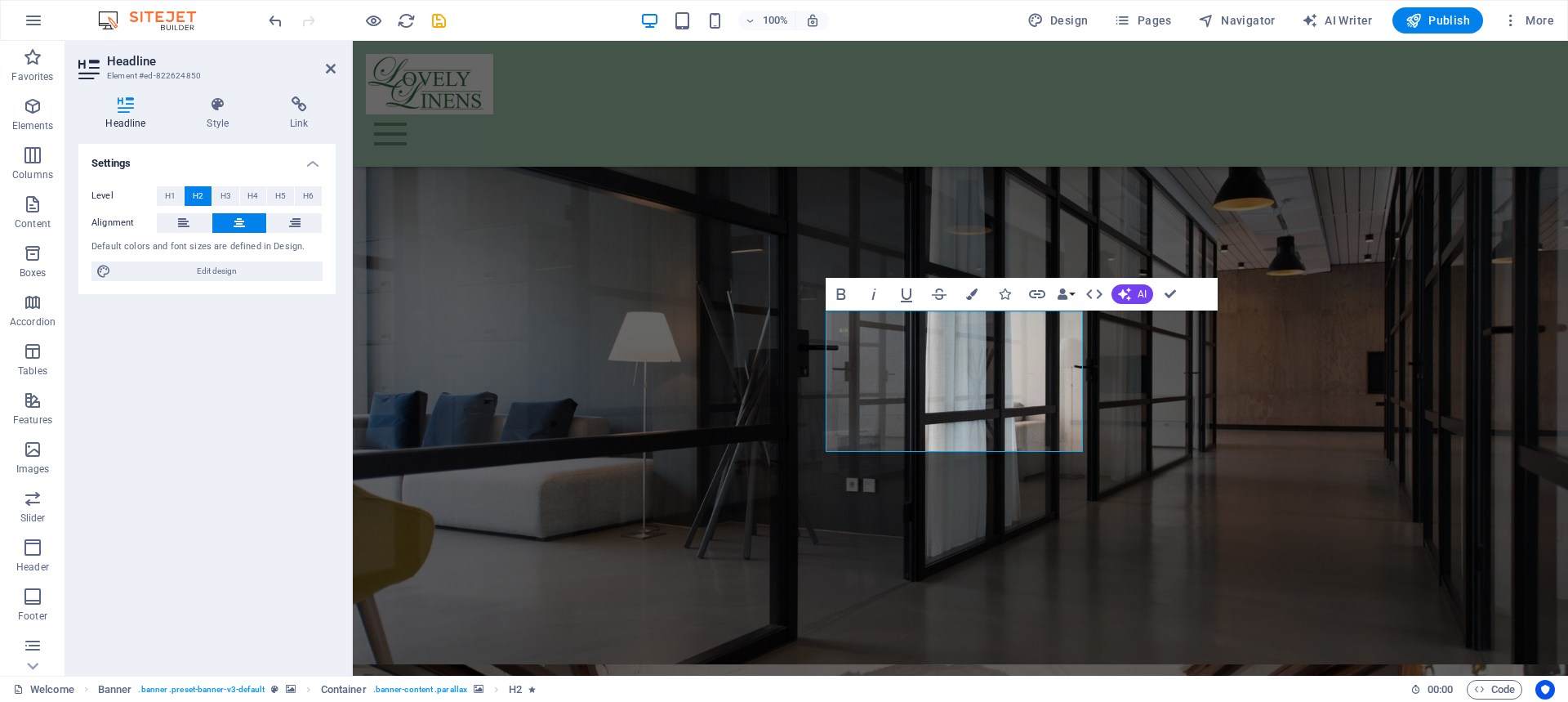 click at bounding box center [960, 937] 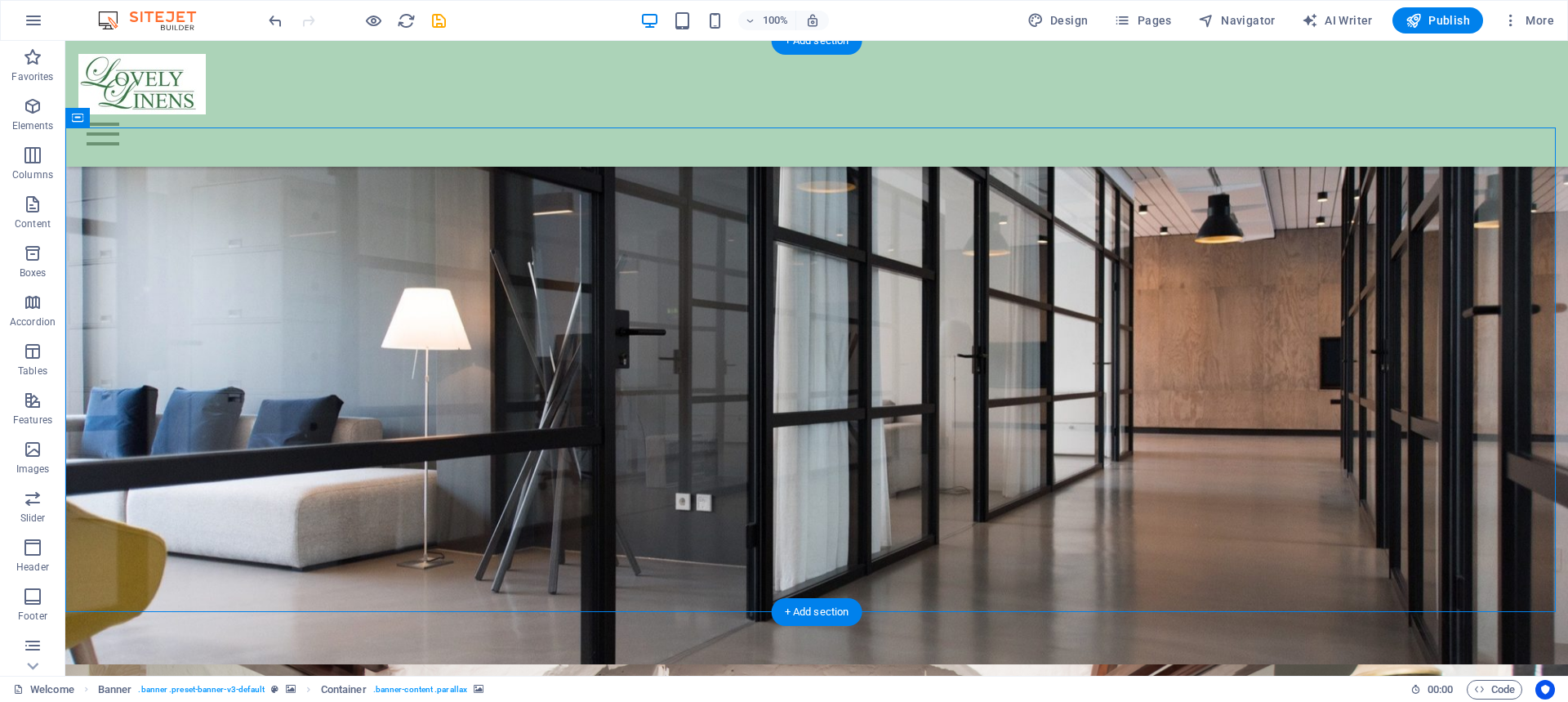 click at bounding box center [817, 937] 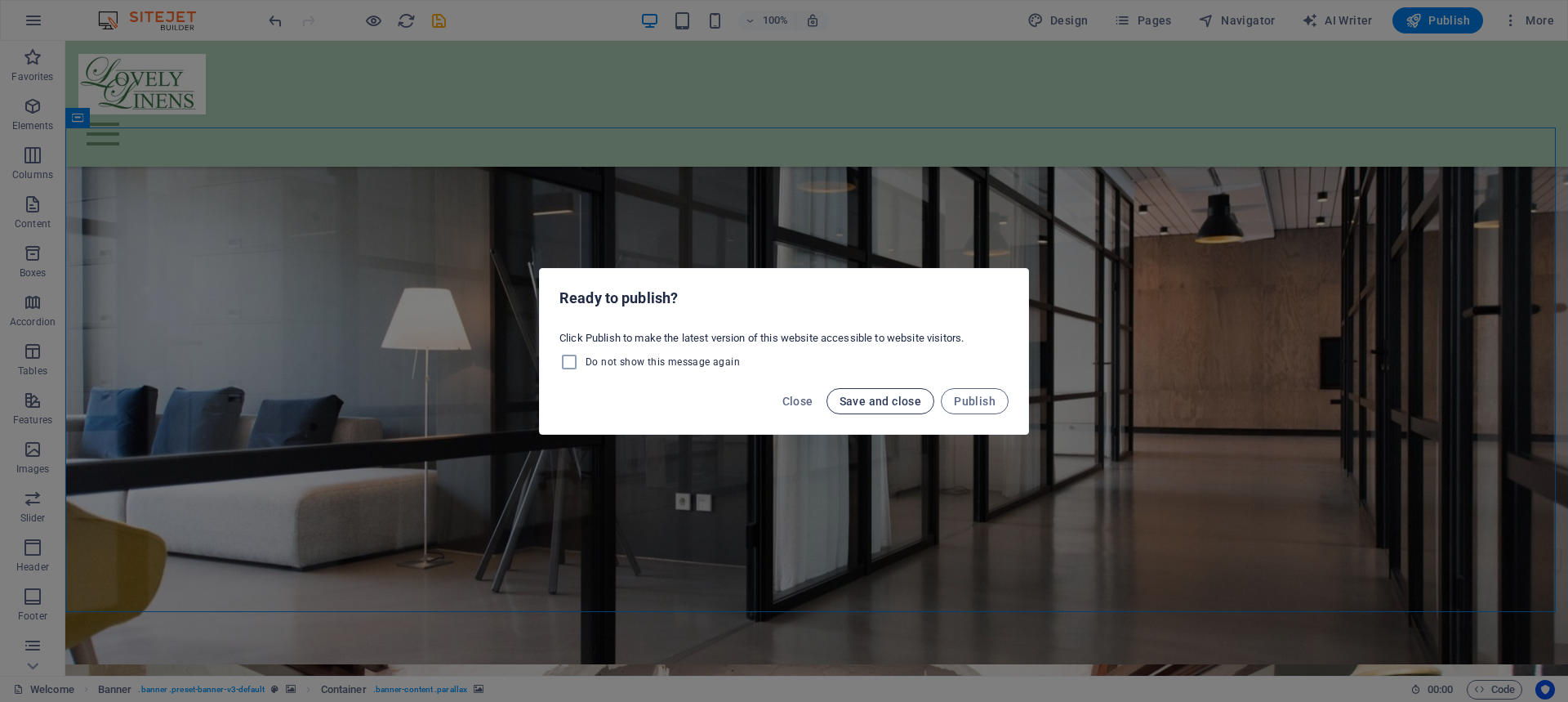 click on "Save and close" at bounding box center [880, 401] 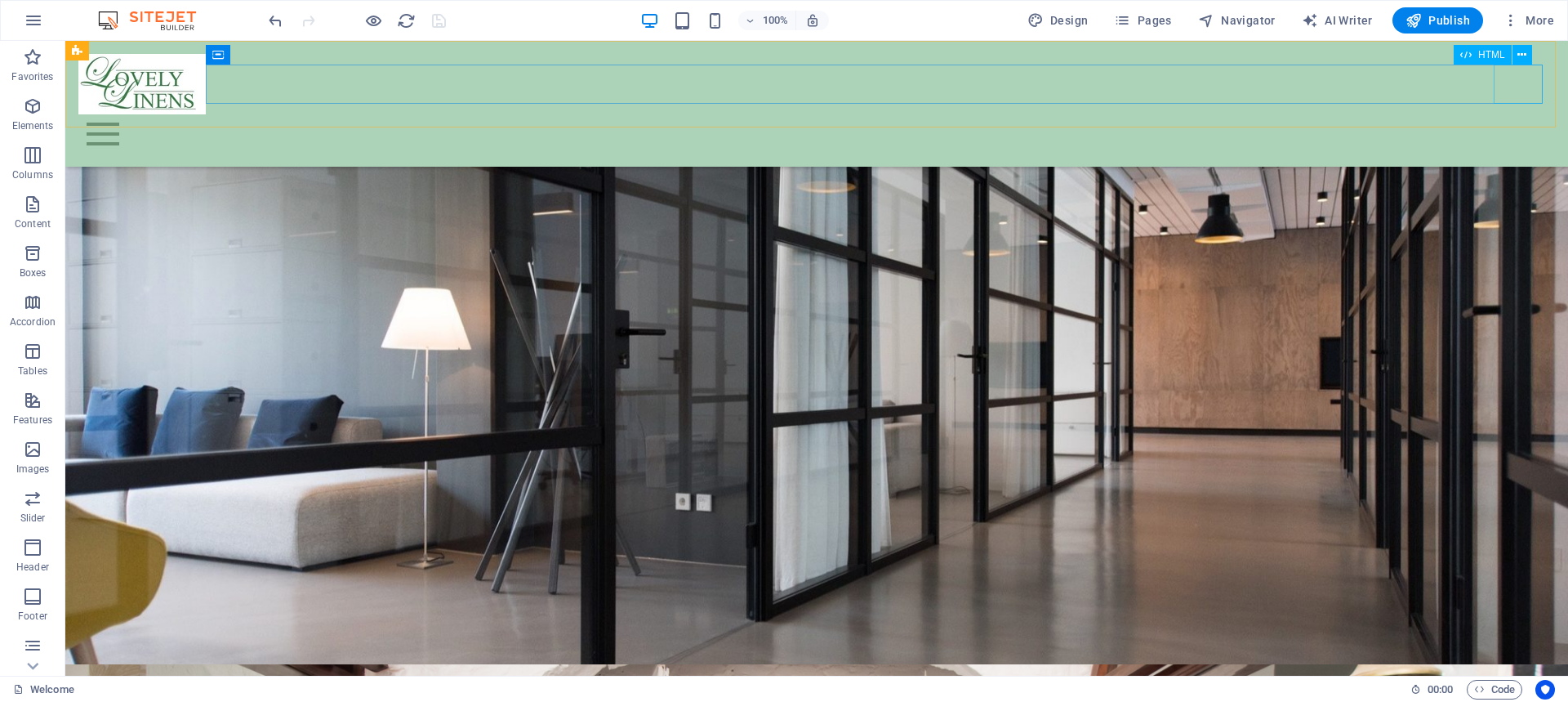 click at bounding box center [817, 134] 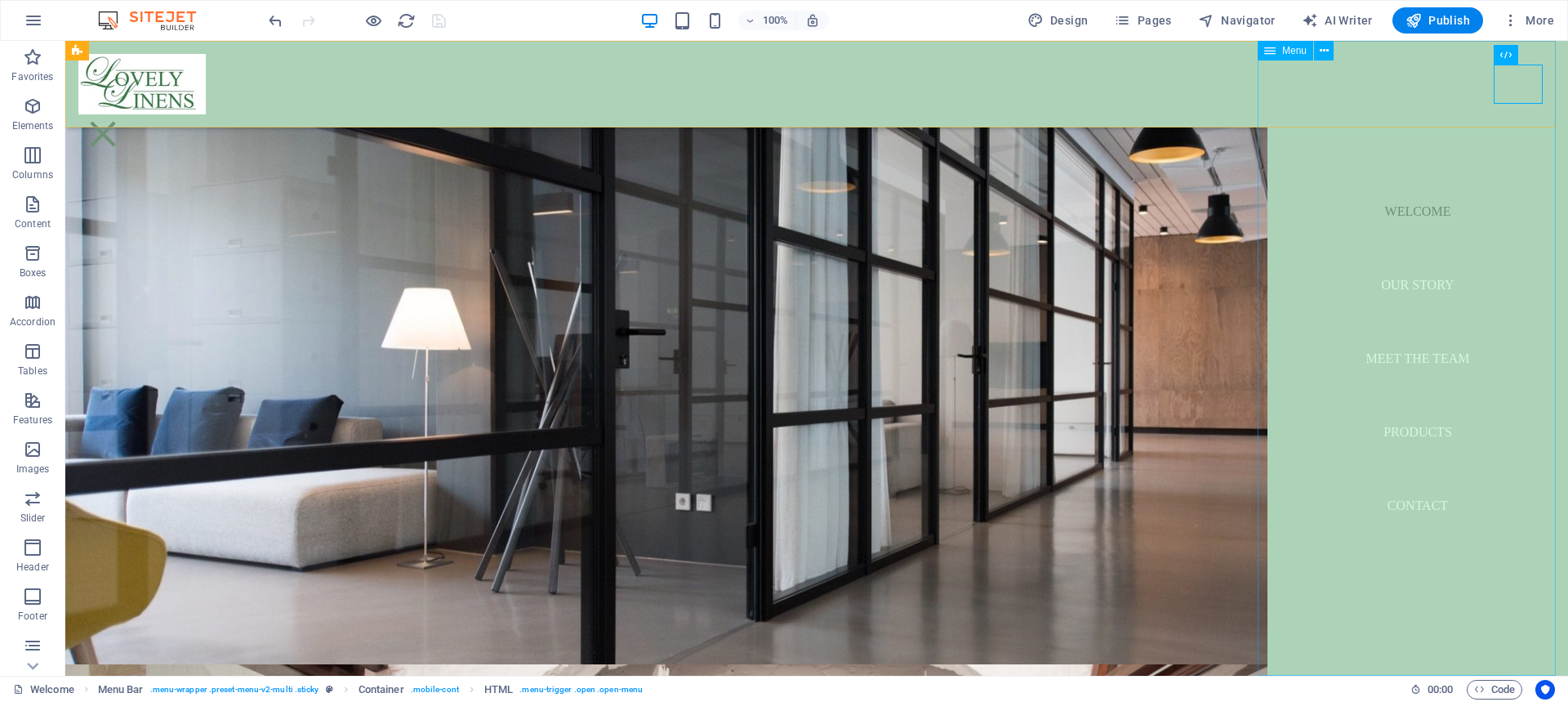 click on "Welcome Our Story Meet The Team Products Contact" at bounding box center (1418, 358) 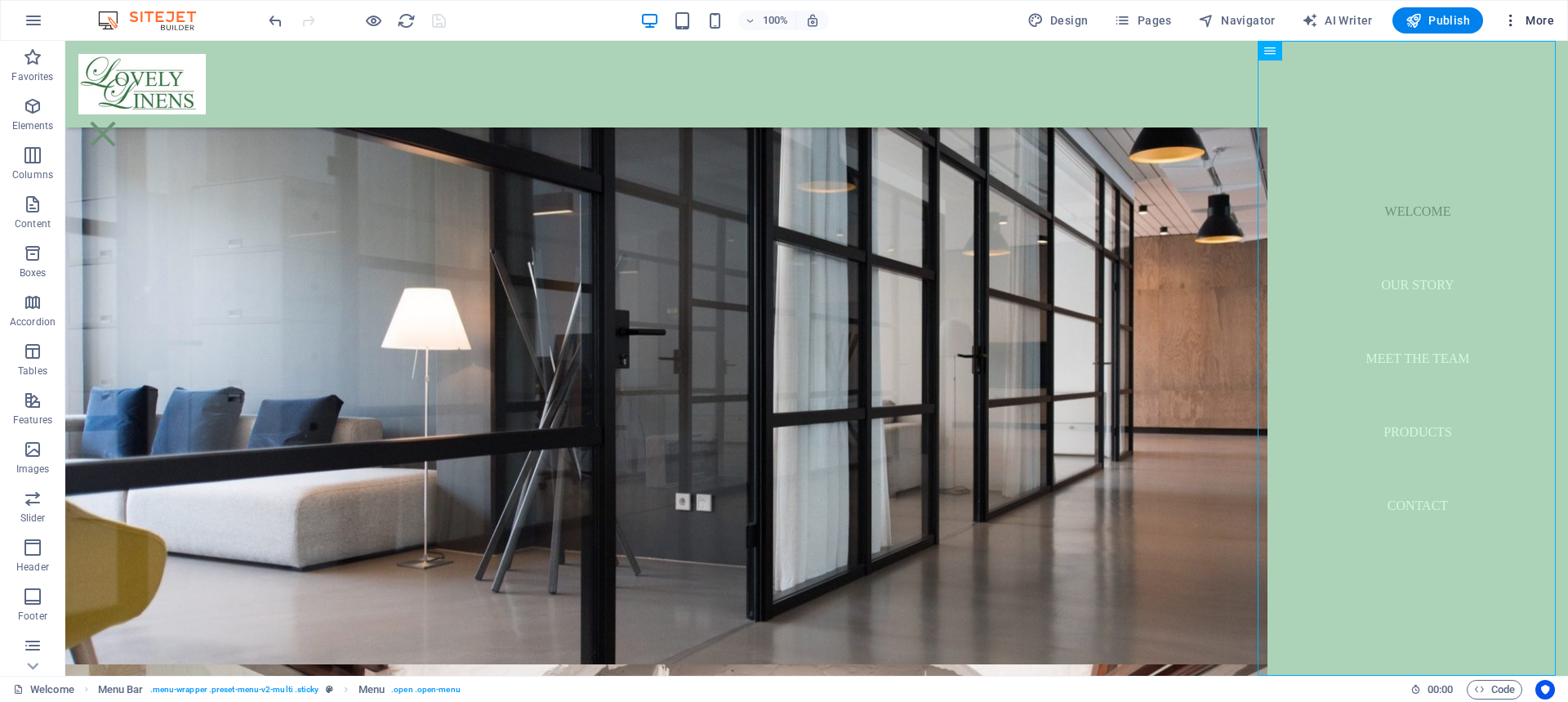 click on "More" at bounding box center [1528, 20] 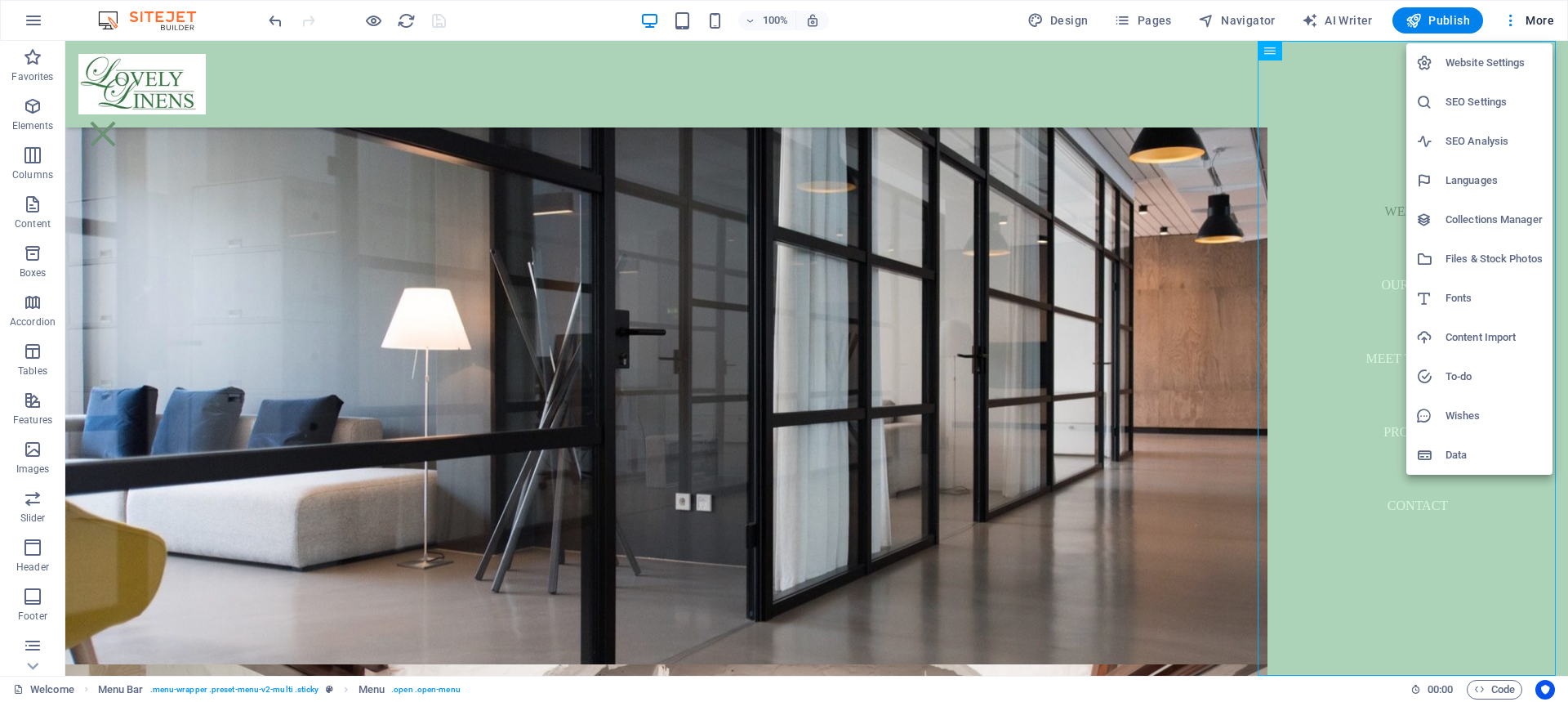 click at bounding box center [784, 351] 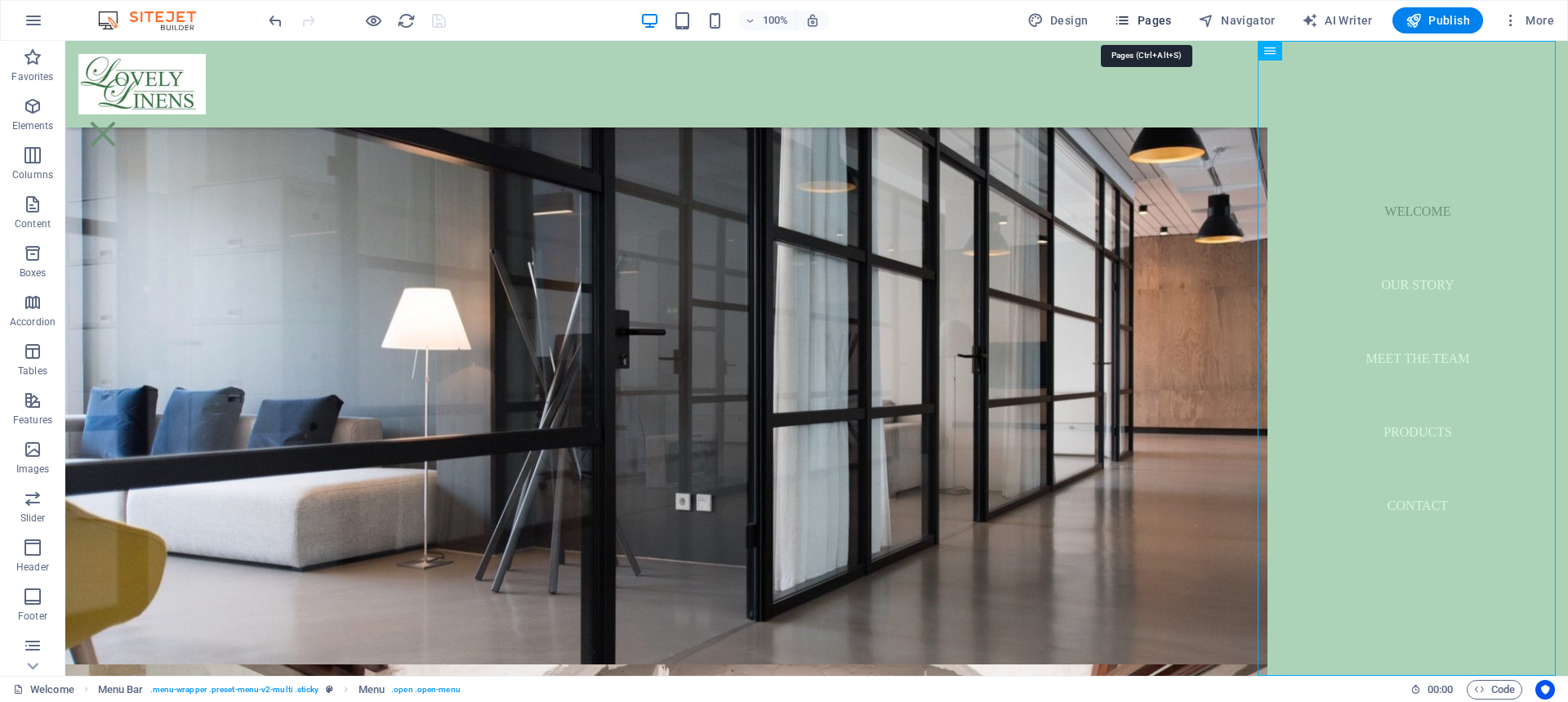 click on "Pages" at bounding box center (1143, 20) 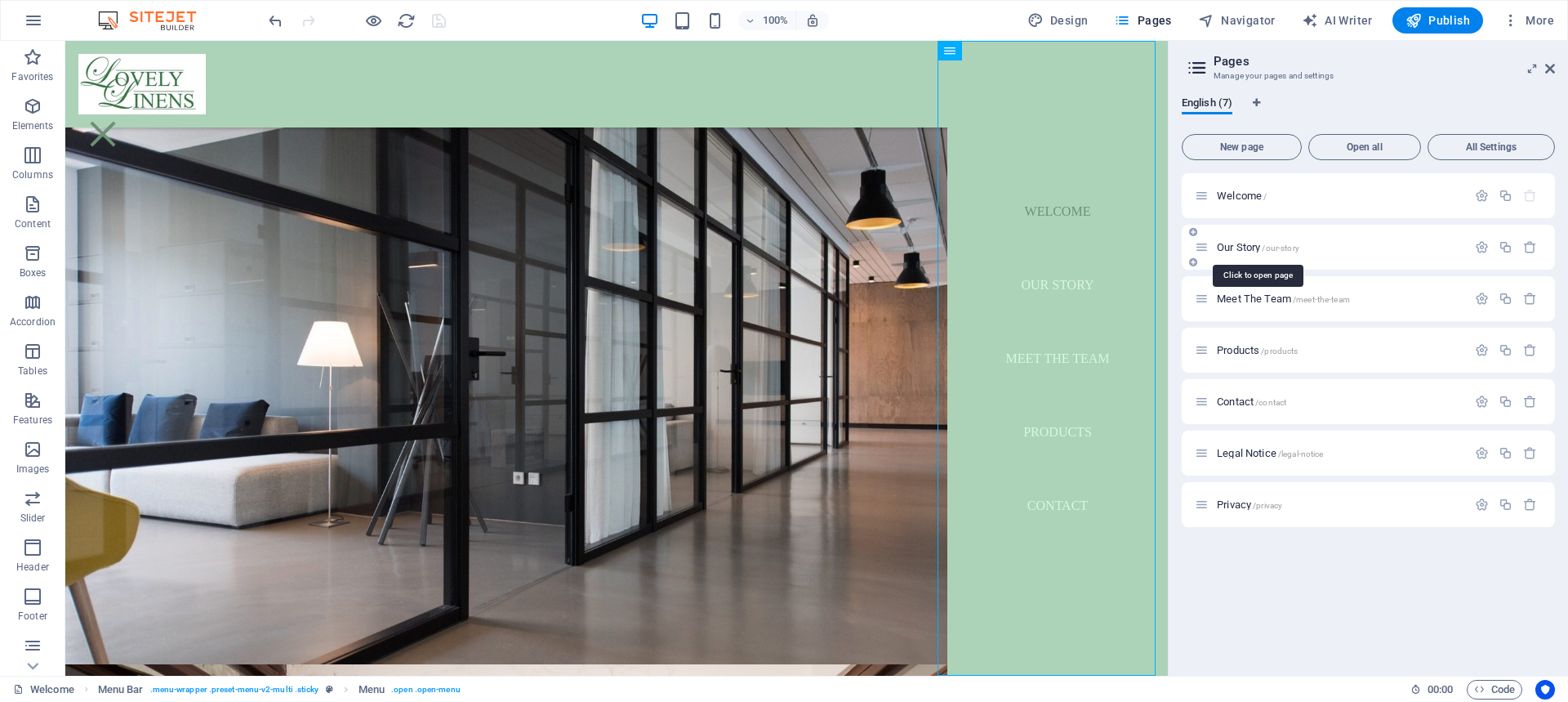 click on "Our Story /our-story" at bounding box center [1258, 247] 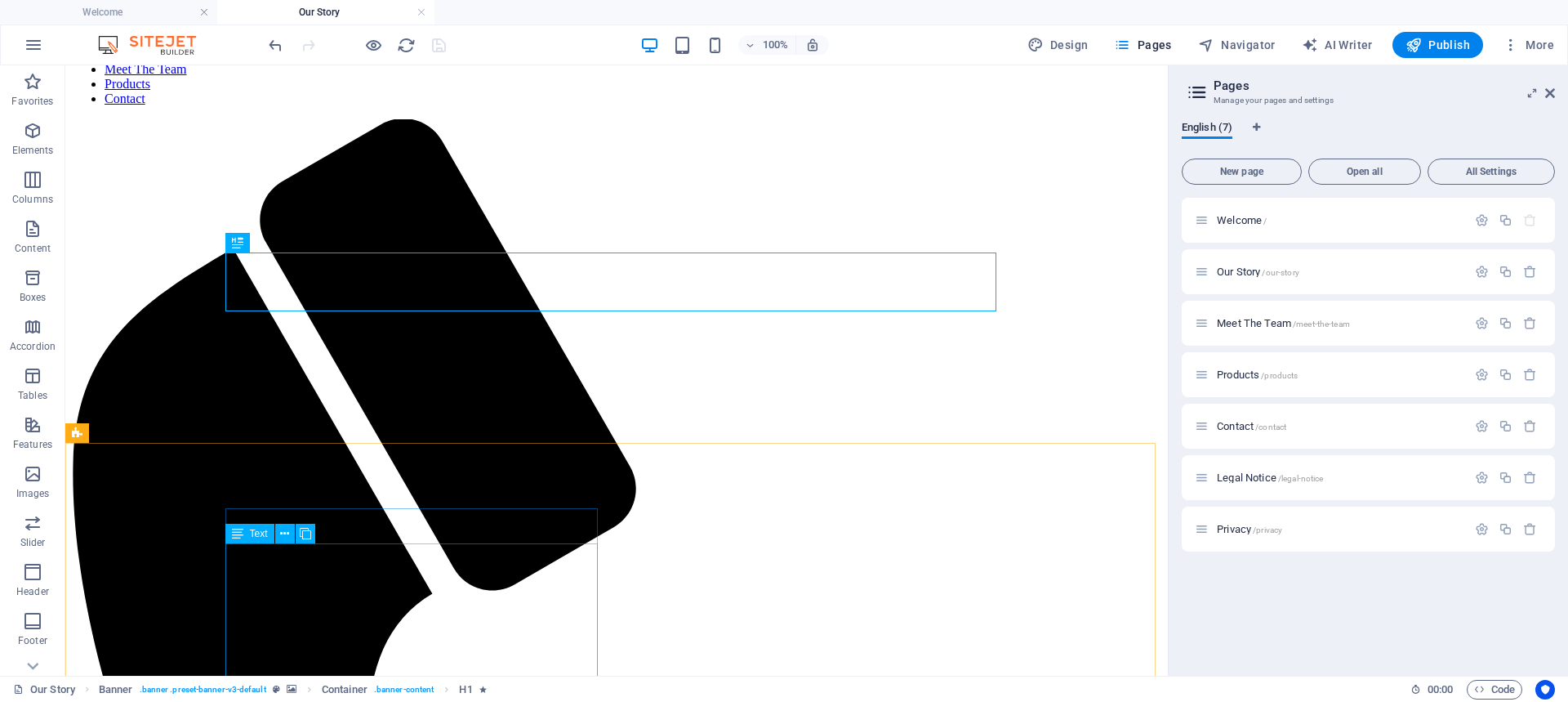 scroll, scrollTop: 0, scrollLeft: 0, axis: both 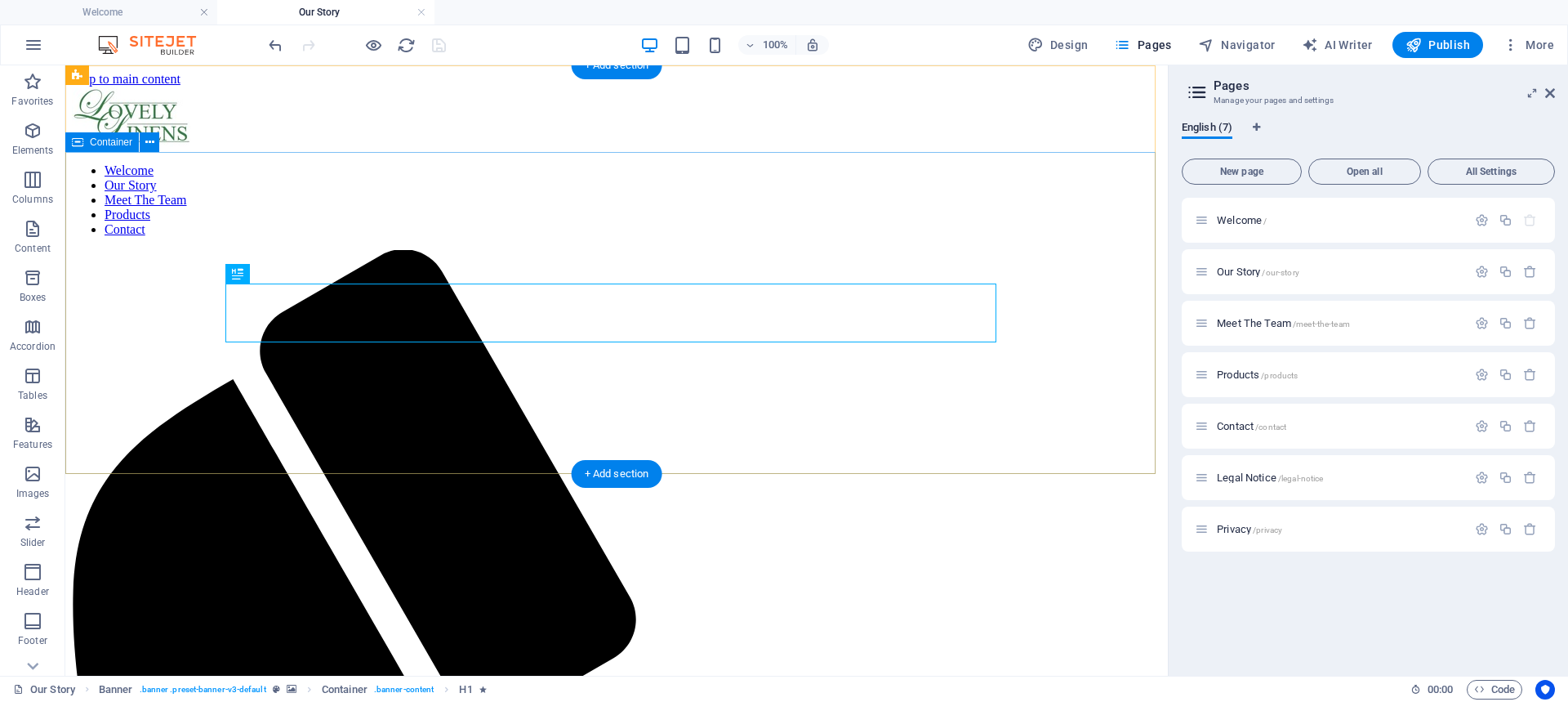 click on "Our Story" at bounding box center [617, 2140] 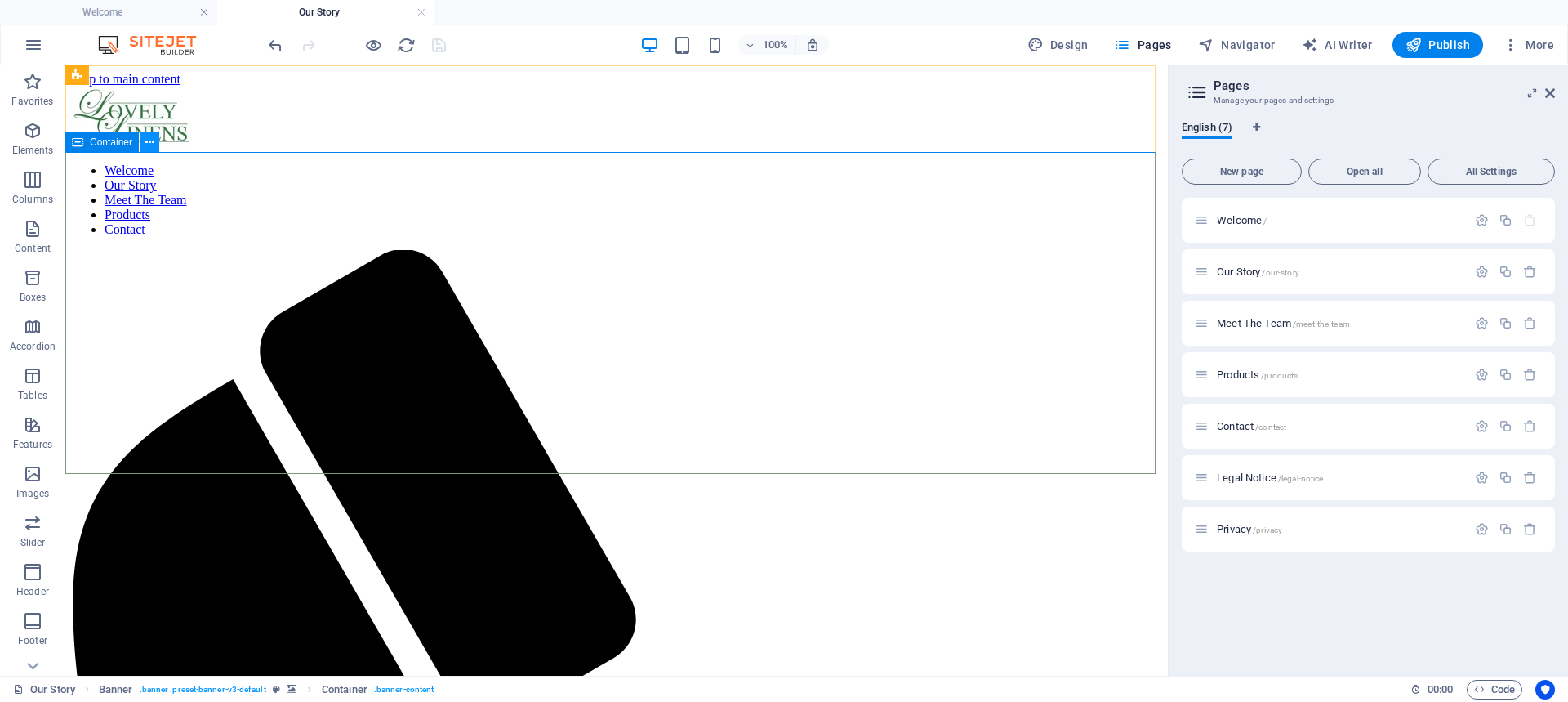 click at bounding box center [149, 142] 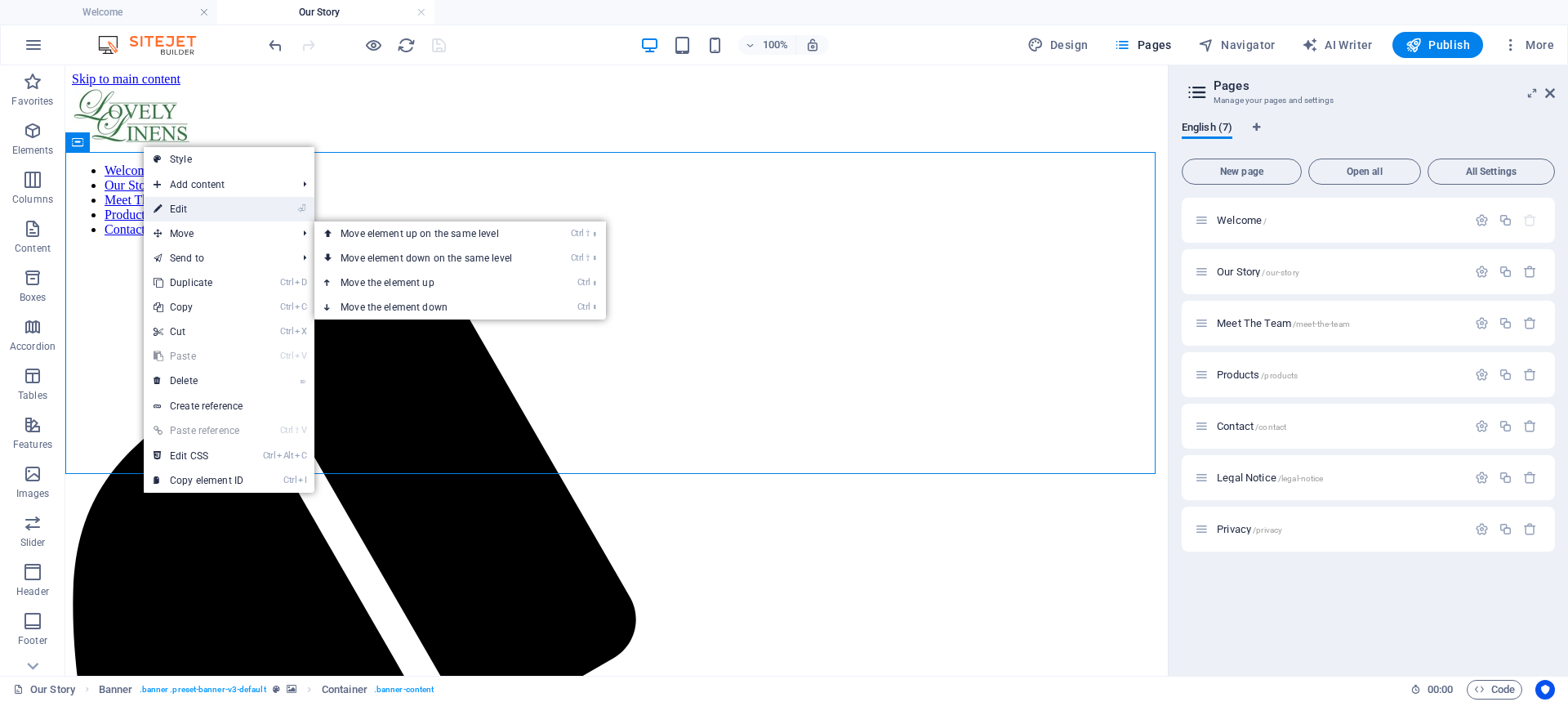 click on "⏎  Edit" at bounding box center [229, 209] 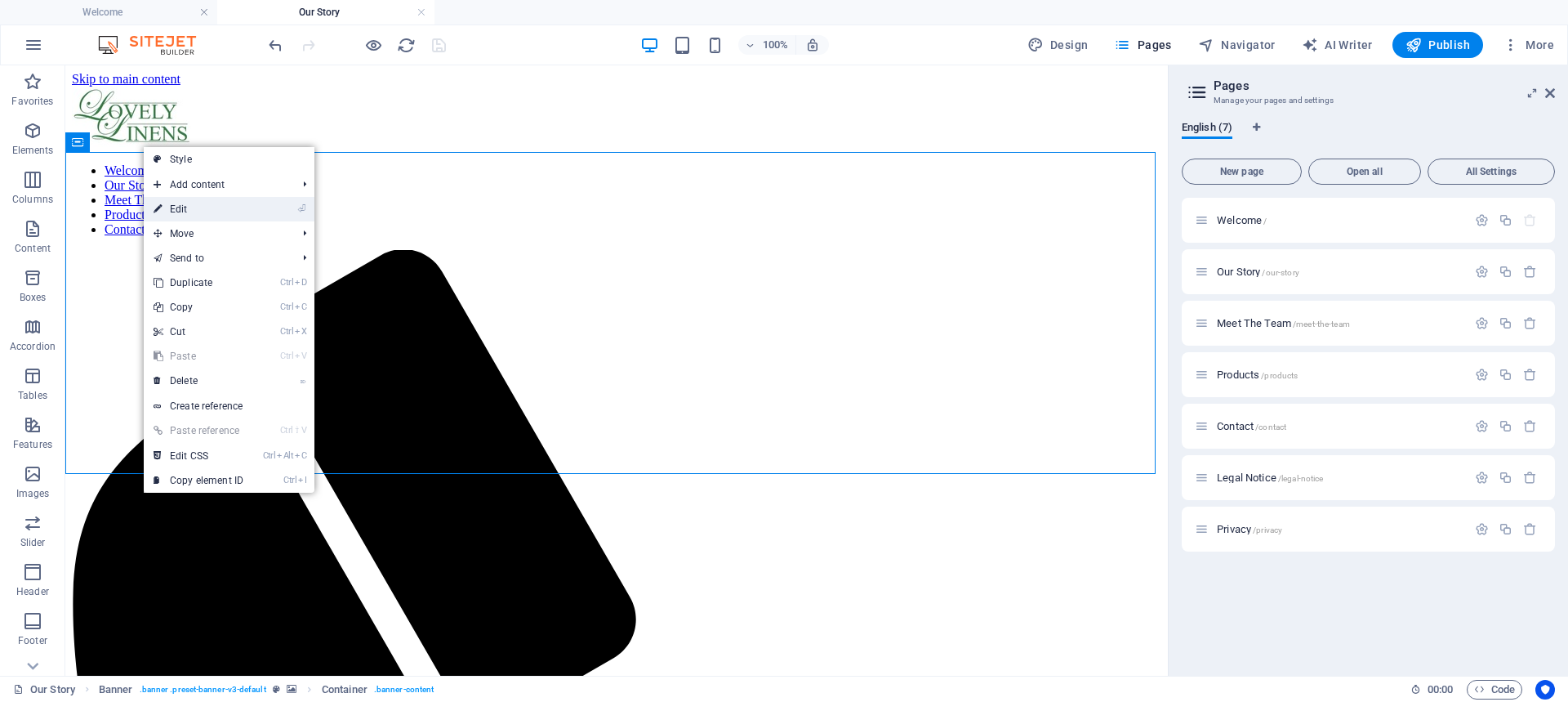 drag, startPoint x: 217, startPoint y: 207, endPoint x: 203, endPoint y: 159, distance: 50 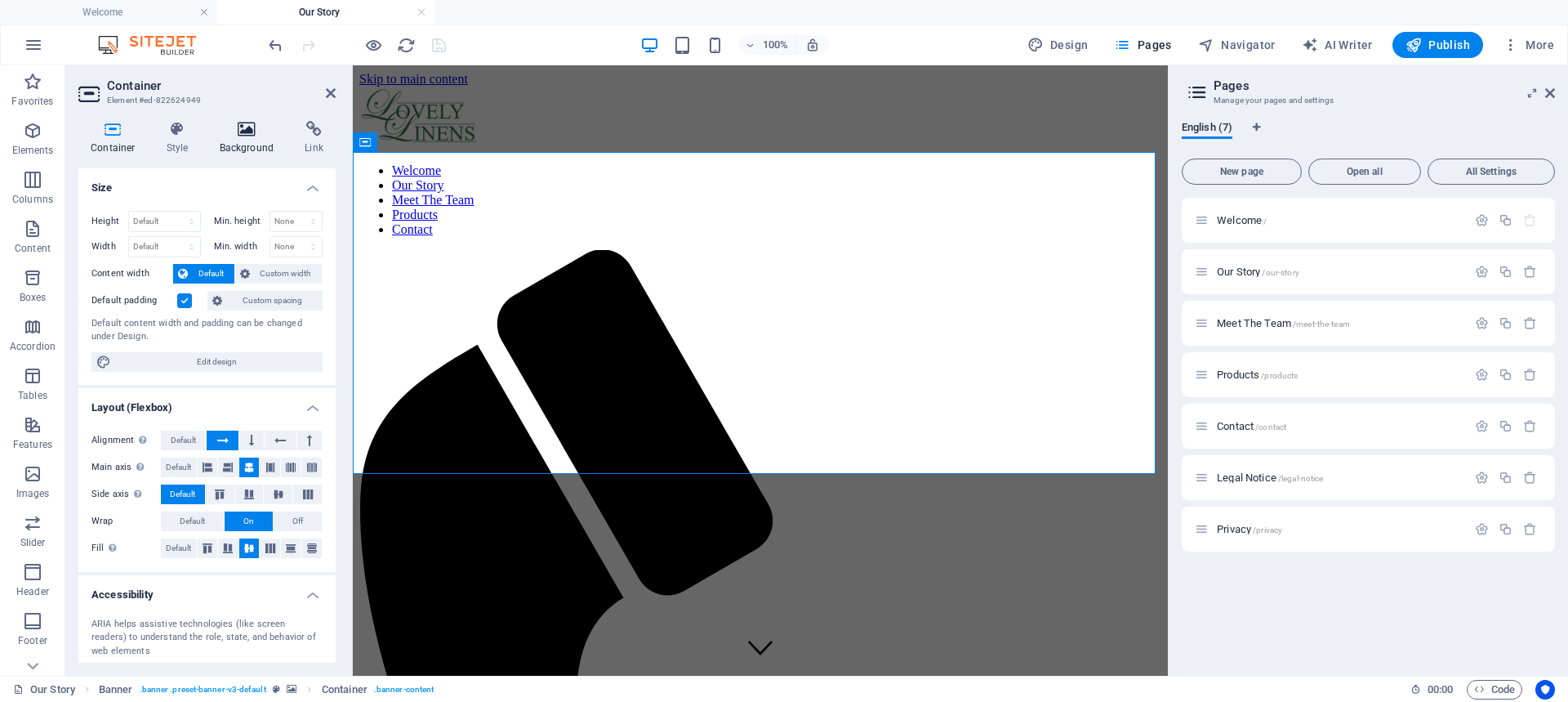 click at bounding box center (247, 129) 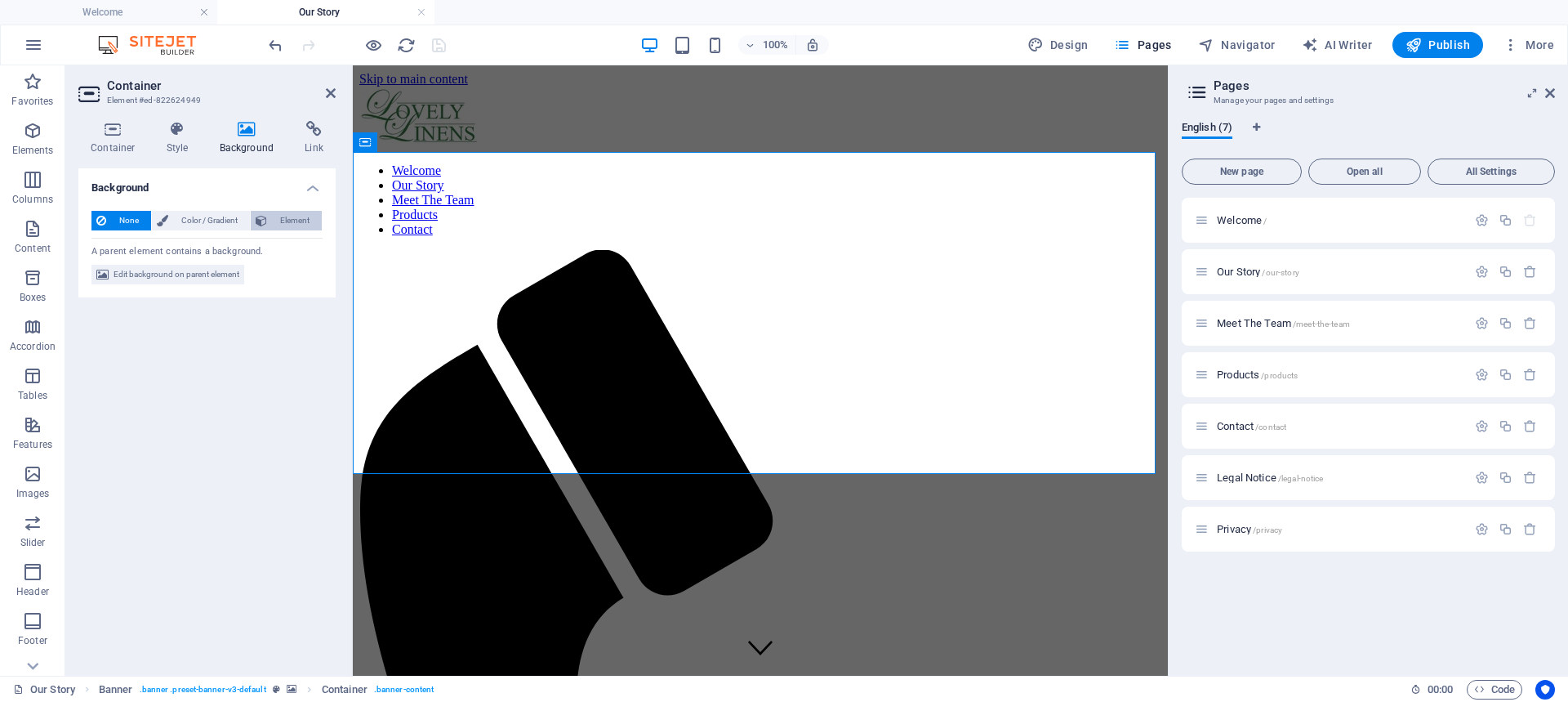 click on "Element" at bounding box center [294, 221] 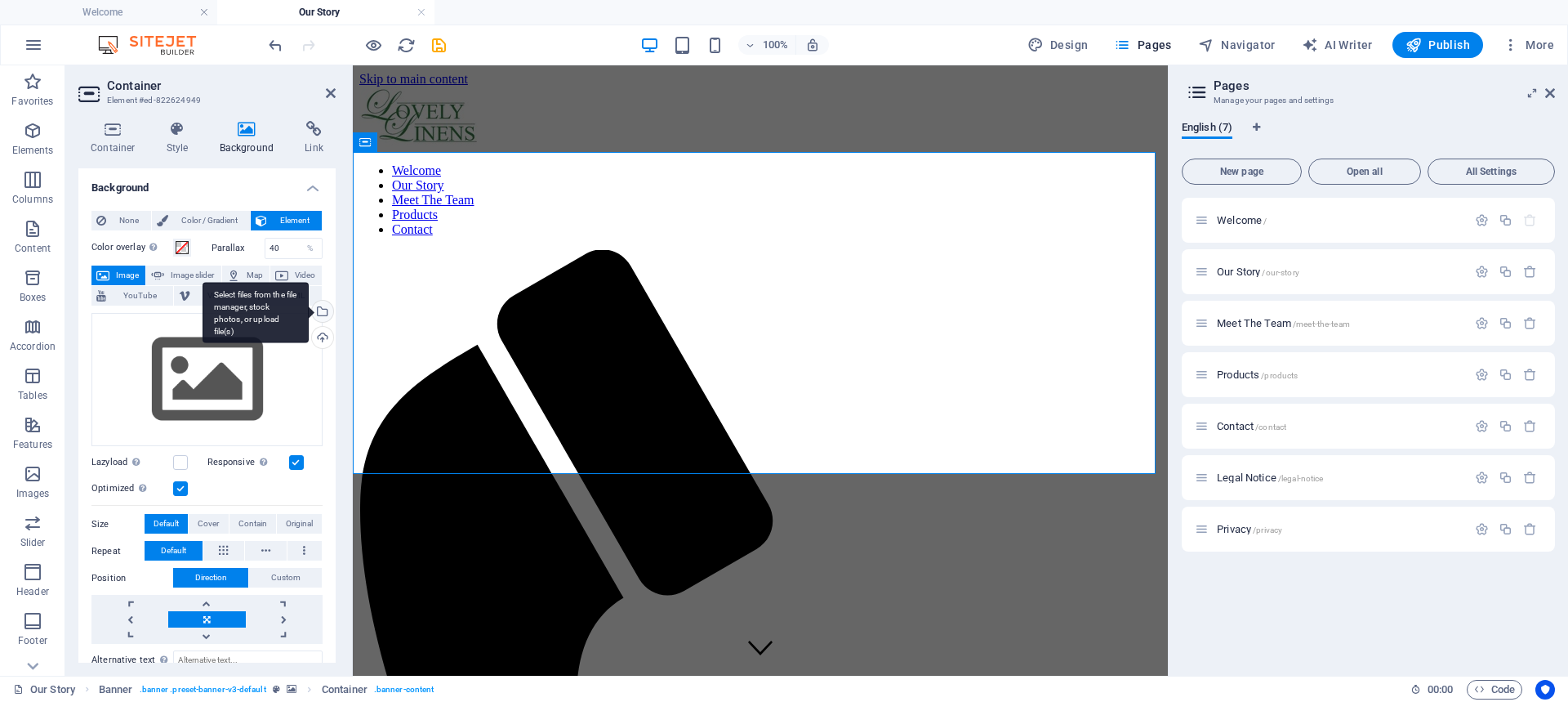 click on "Select files from the file manager, stock photos, or upload file(s)" at bounding box center [256, 312] 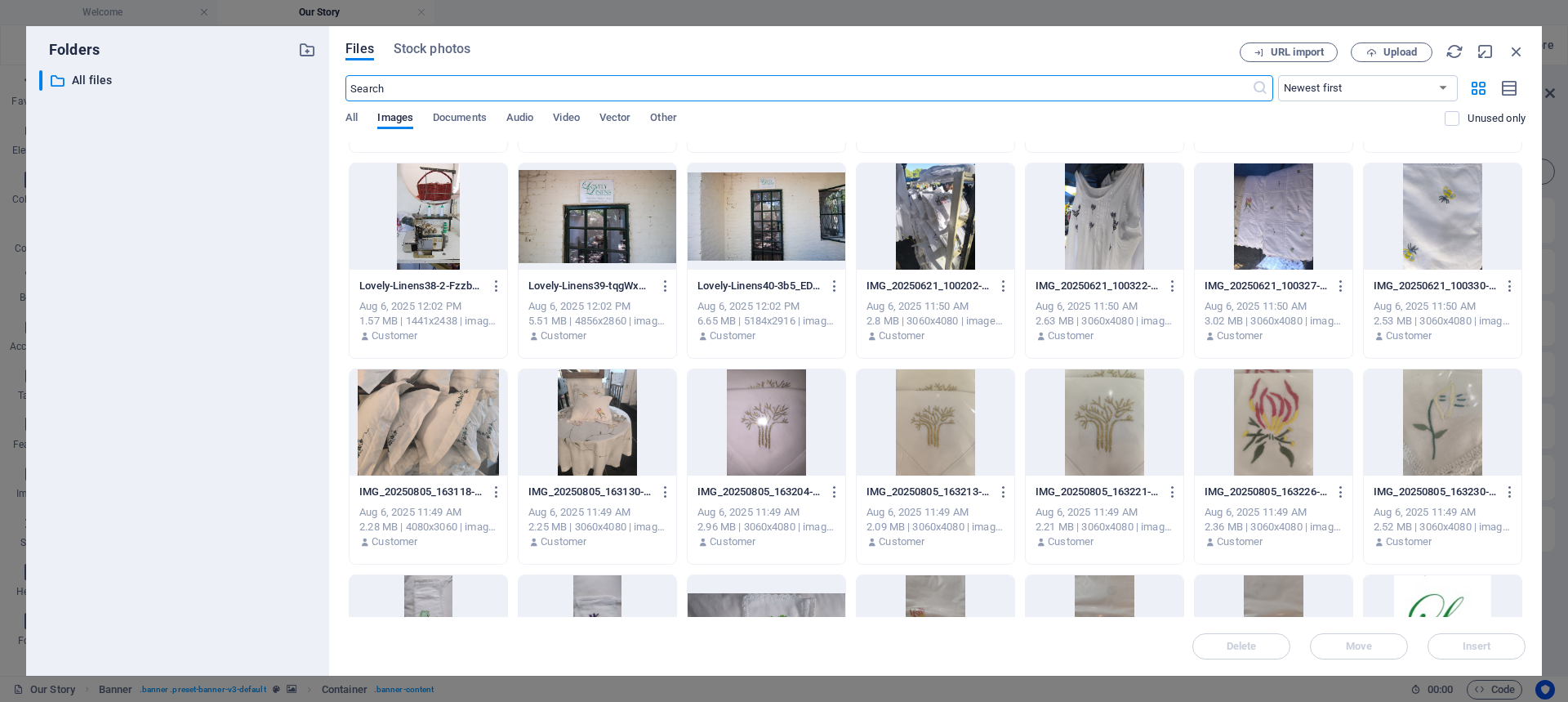 scroll, scrollTop: 817, scrollLeft: 0, axis: vertical 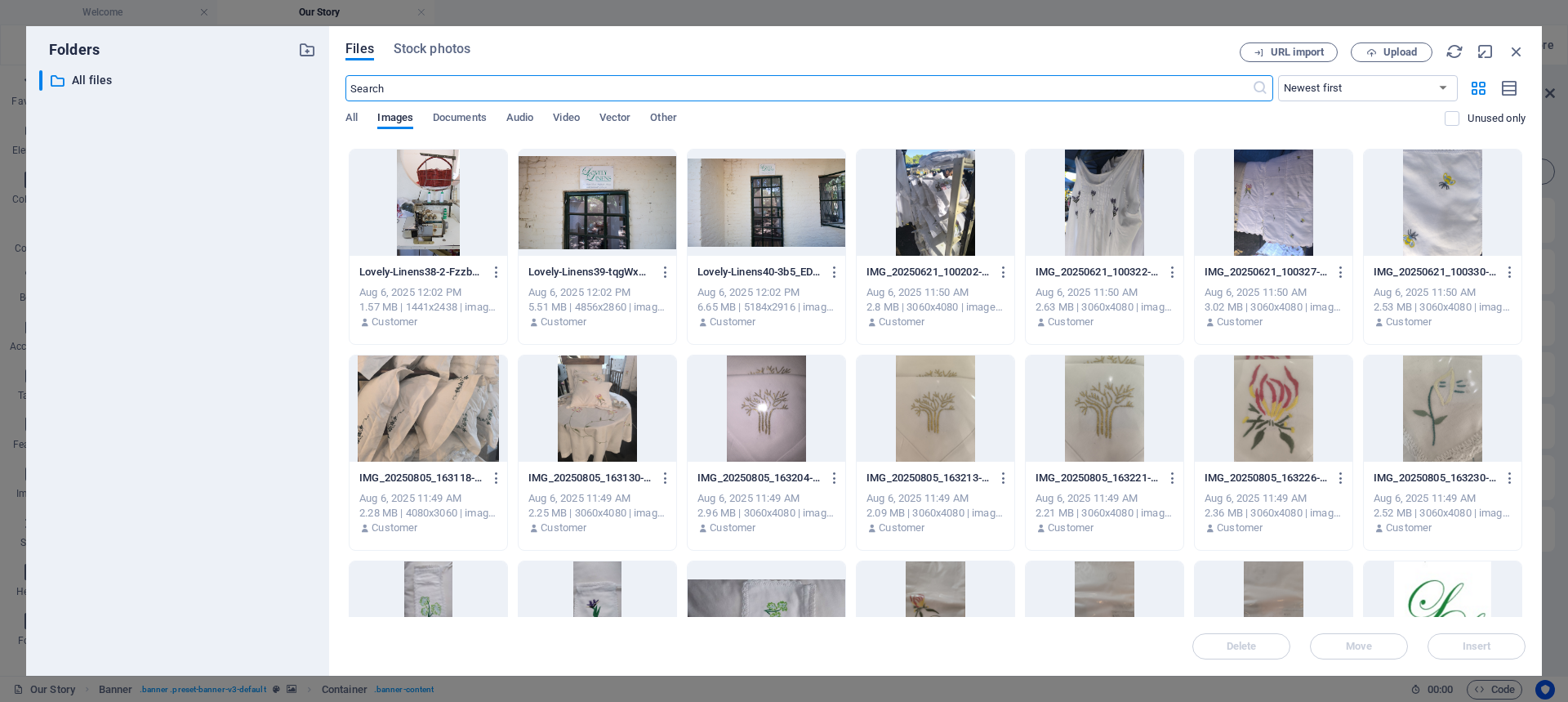 click at bounding box center (428, 409) 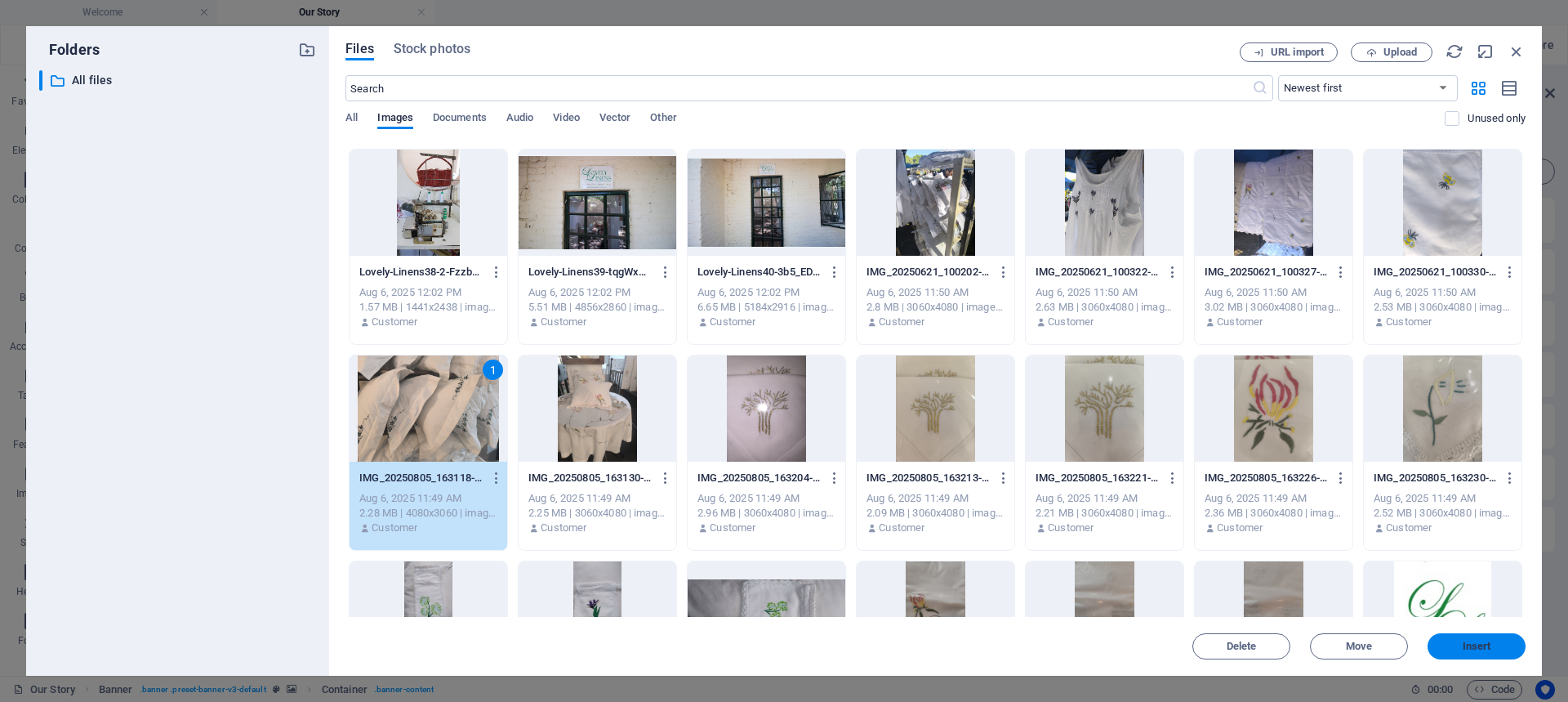 click on "Insert" at bounding box center (1477, 646) 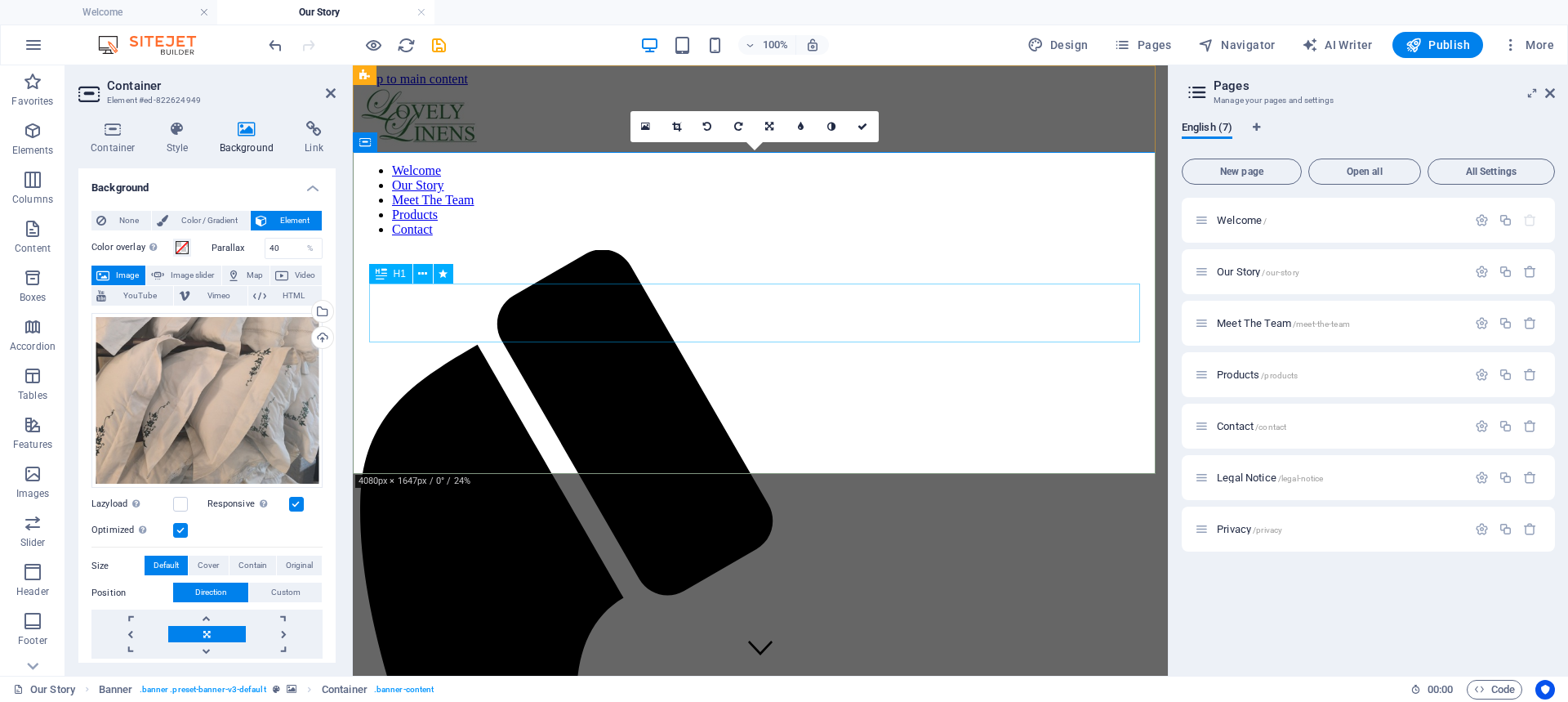 click on "Our Story" at bounding box center [760, 2195] 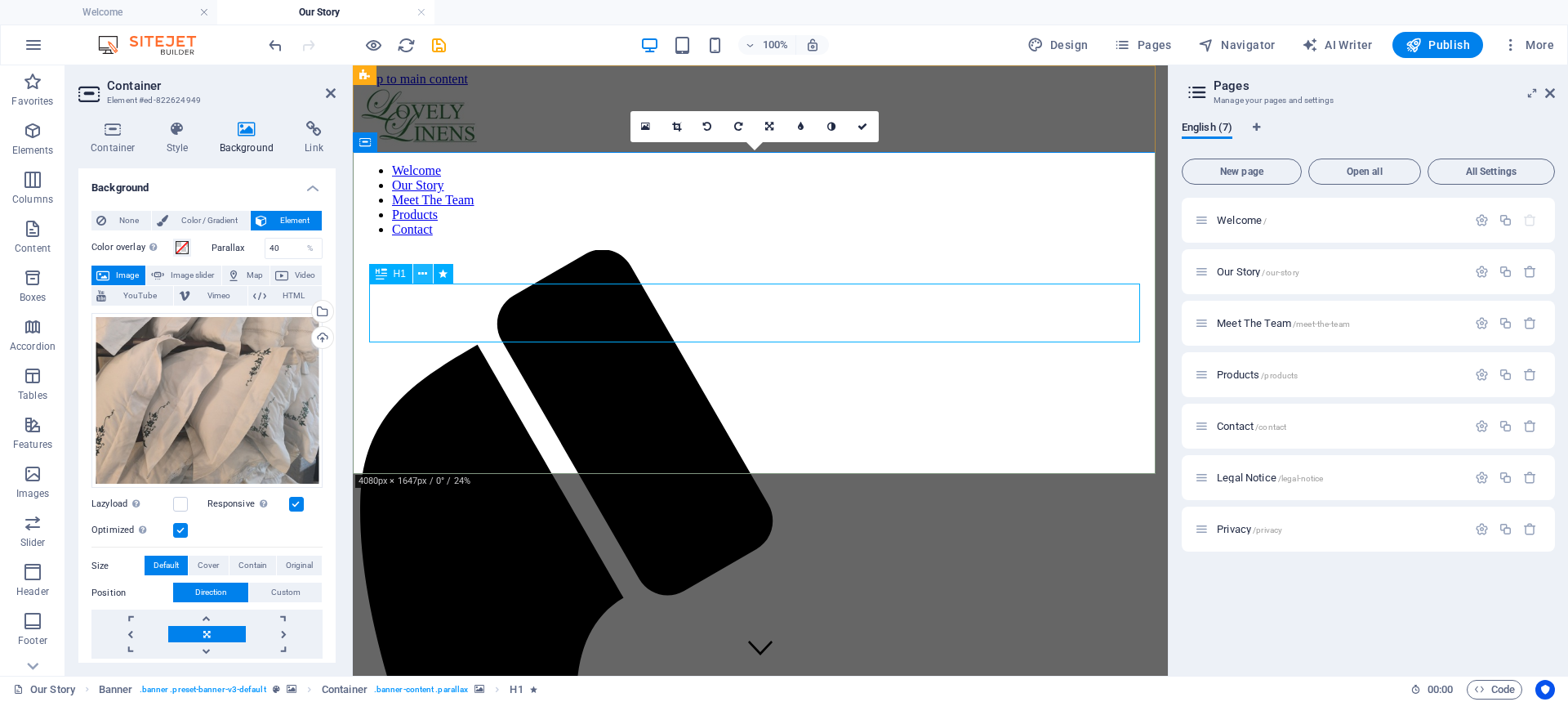 click at bounding box center [422, 274] 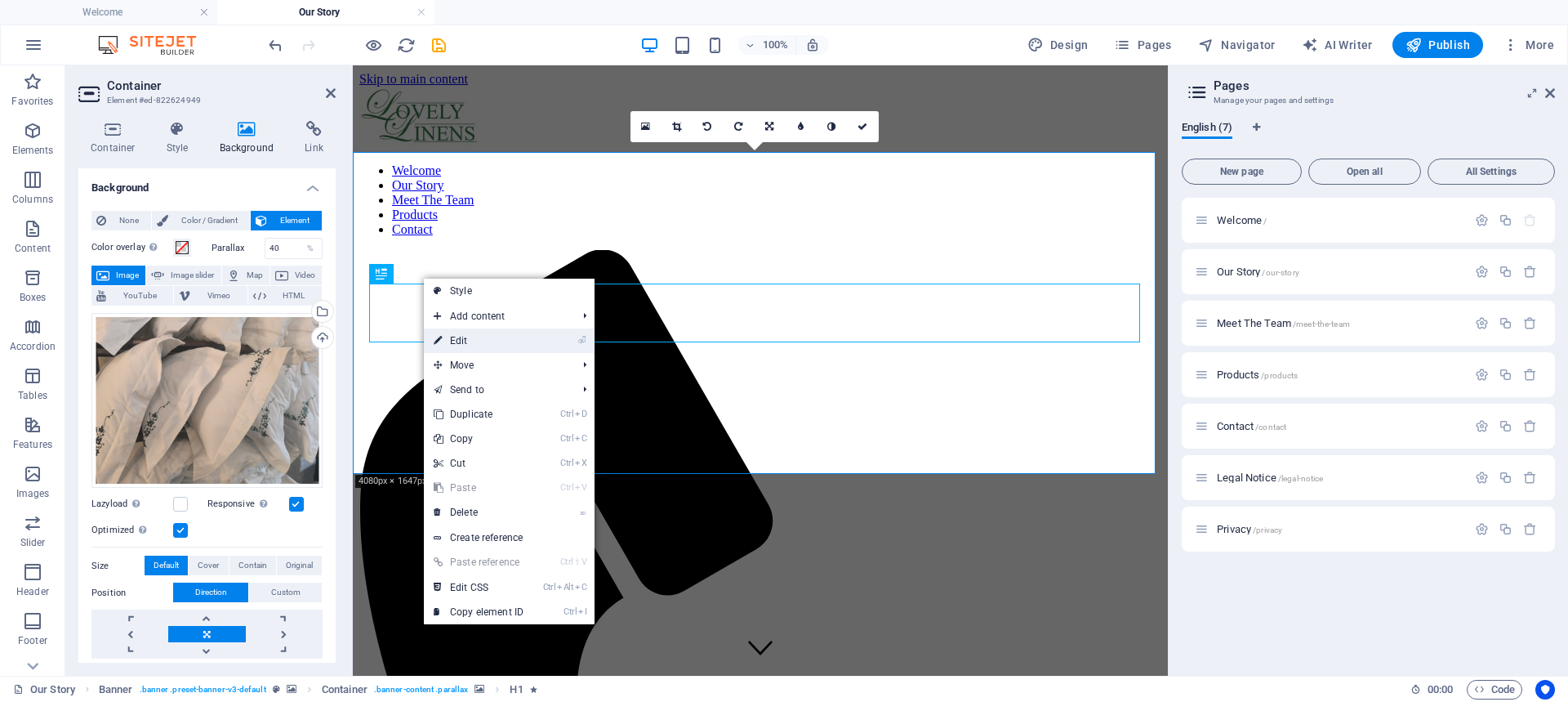 click on "⏎  Edit" at bounding box center [479, 341] 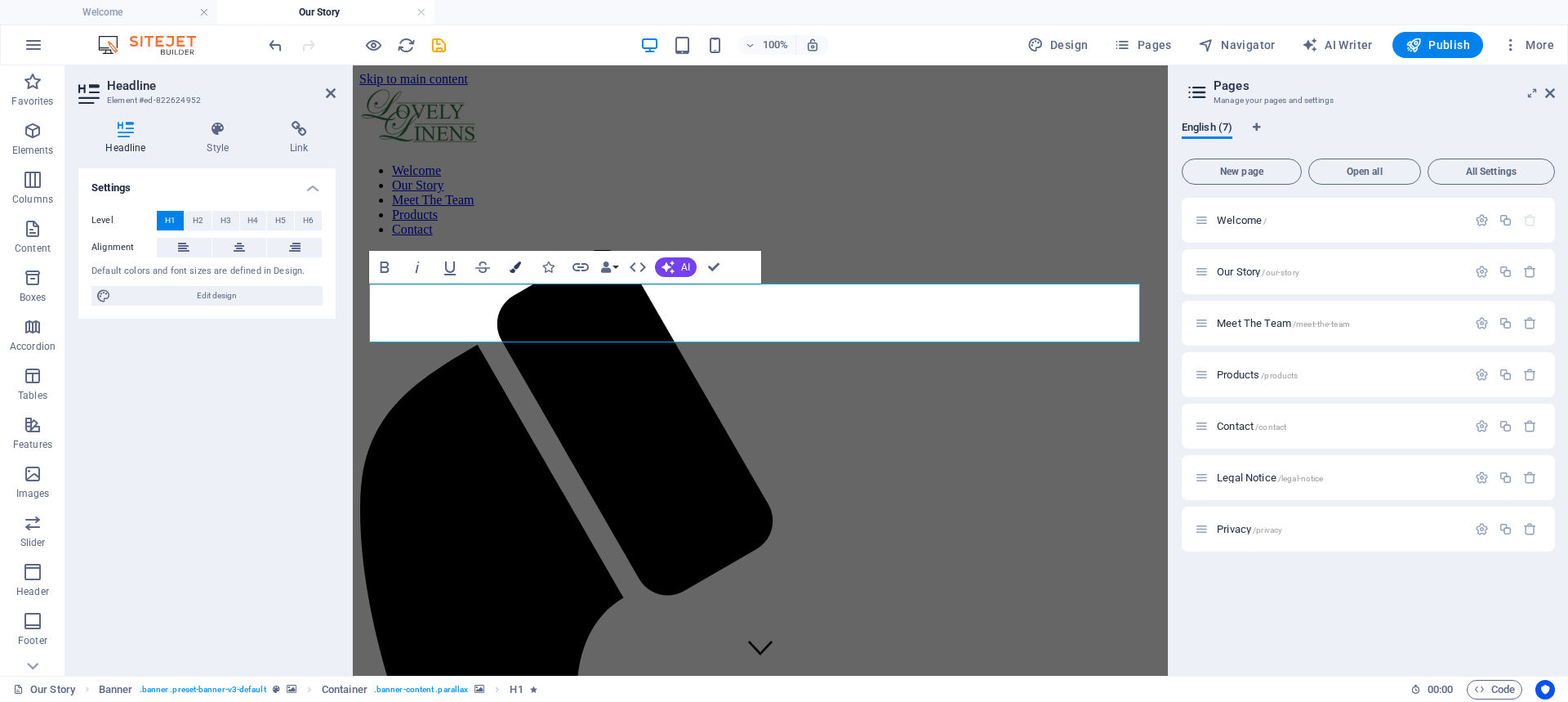 click at bounding box center (515, 267) 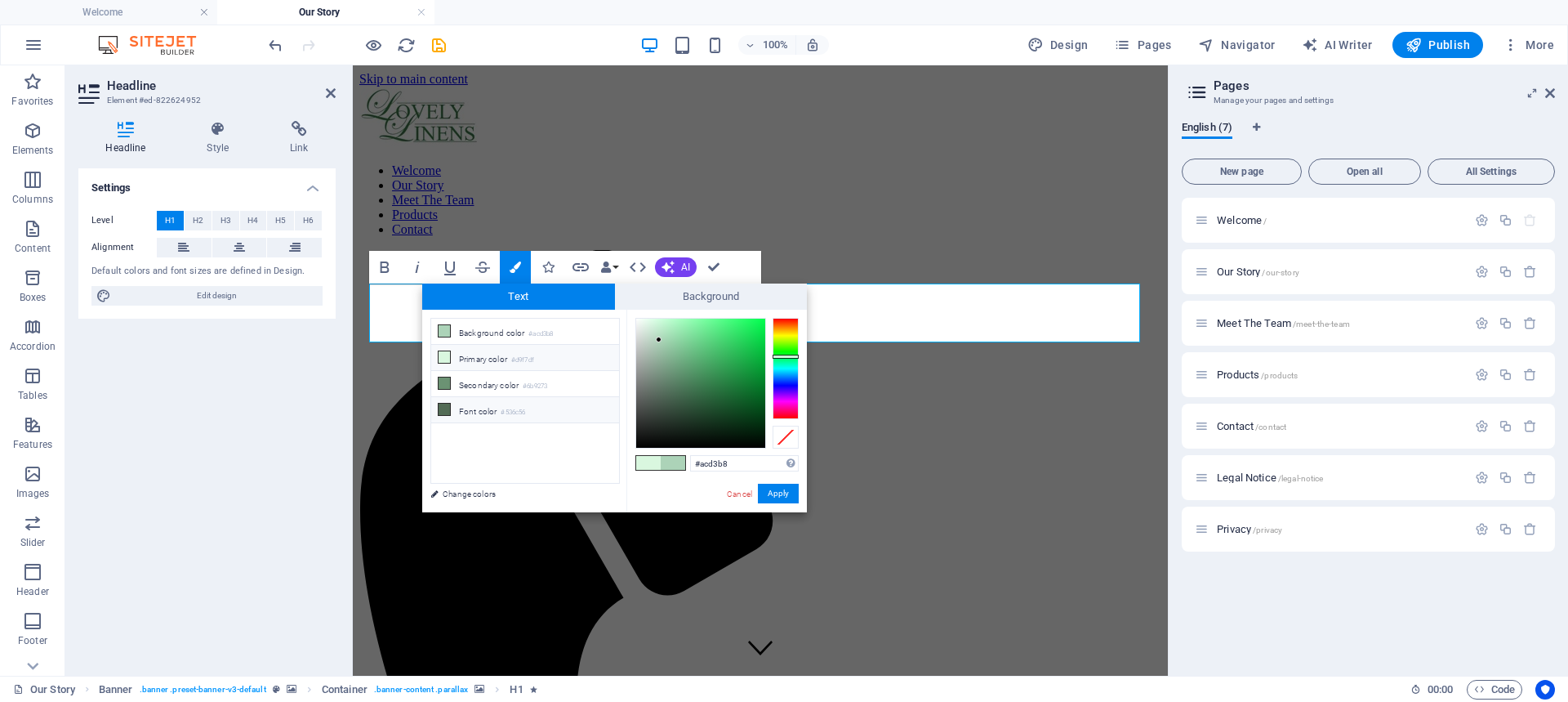 click on "Font color
#536c56" at bounding box center (525, 410) 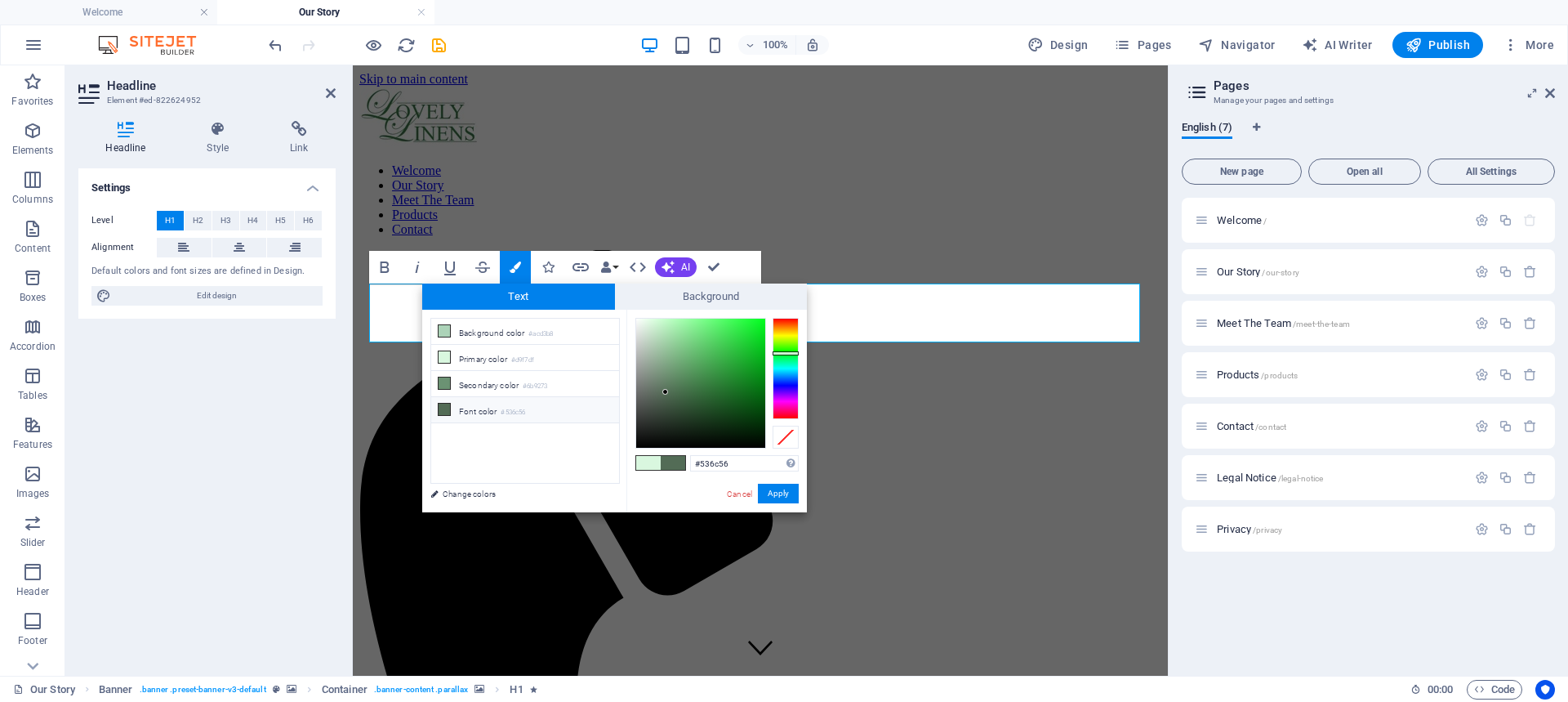 click on "Font color
#536c56" at bounding box center [525, 410] 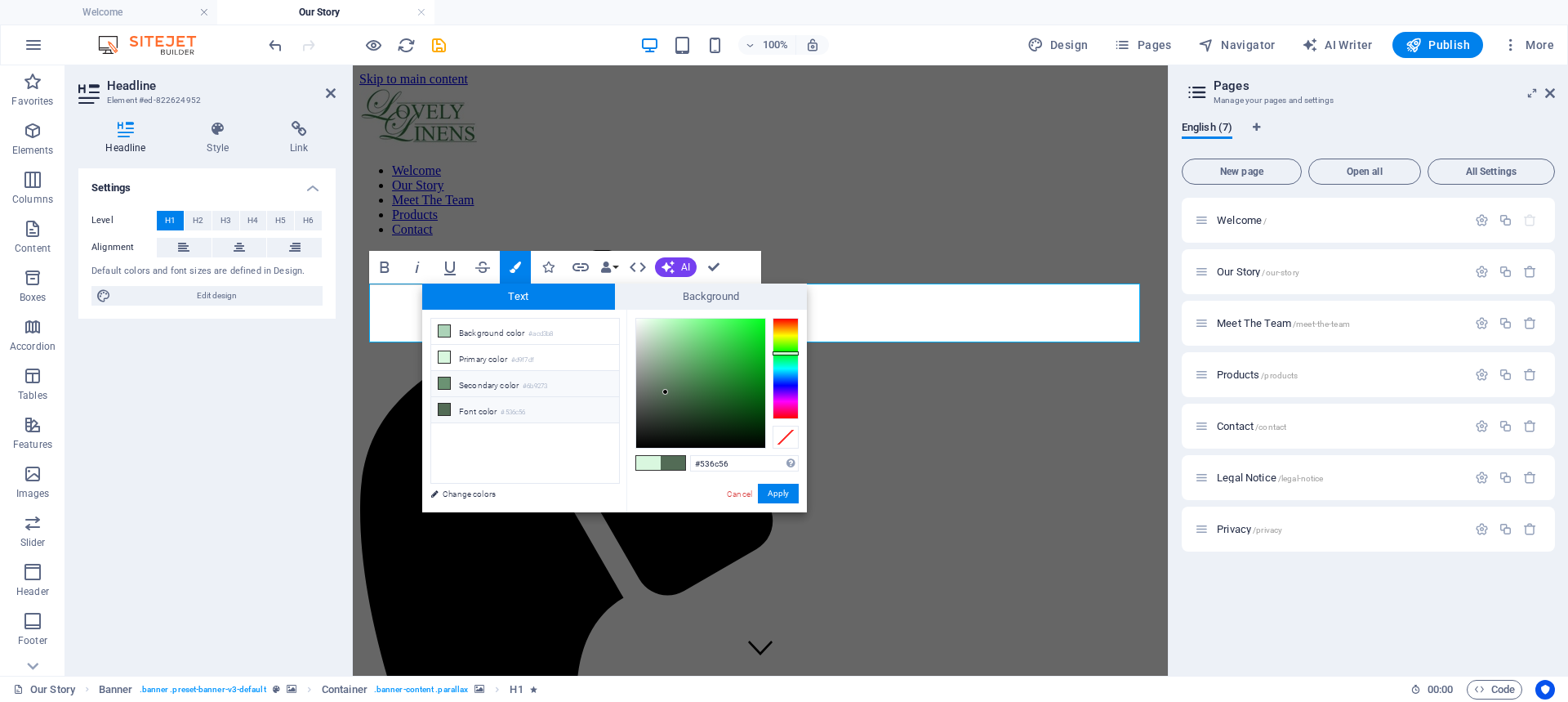click on "Secondary color
#6b9273" at bounding box center [525, 384] 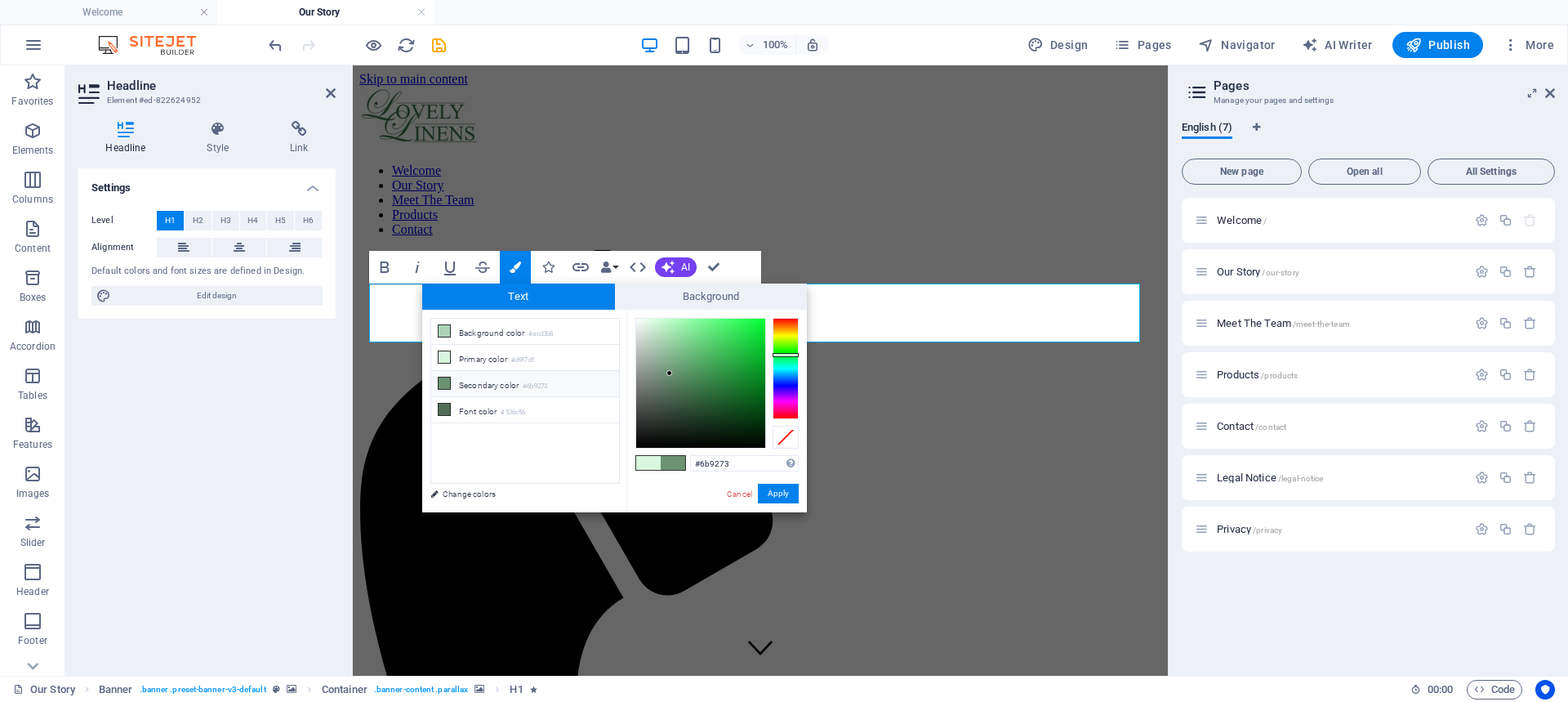 drag, startPoint x: 446, startPoint y: 377, endPoint x: 454, endPoint y: 388, distance: 13.60147 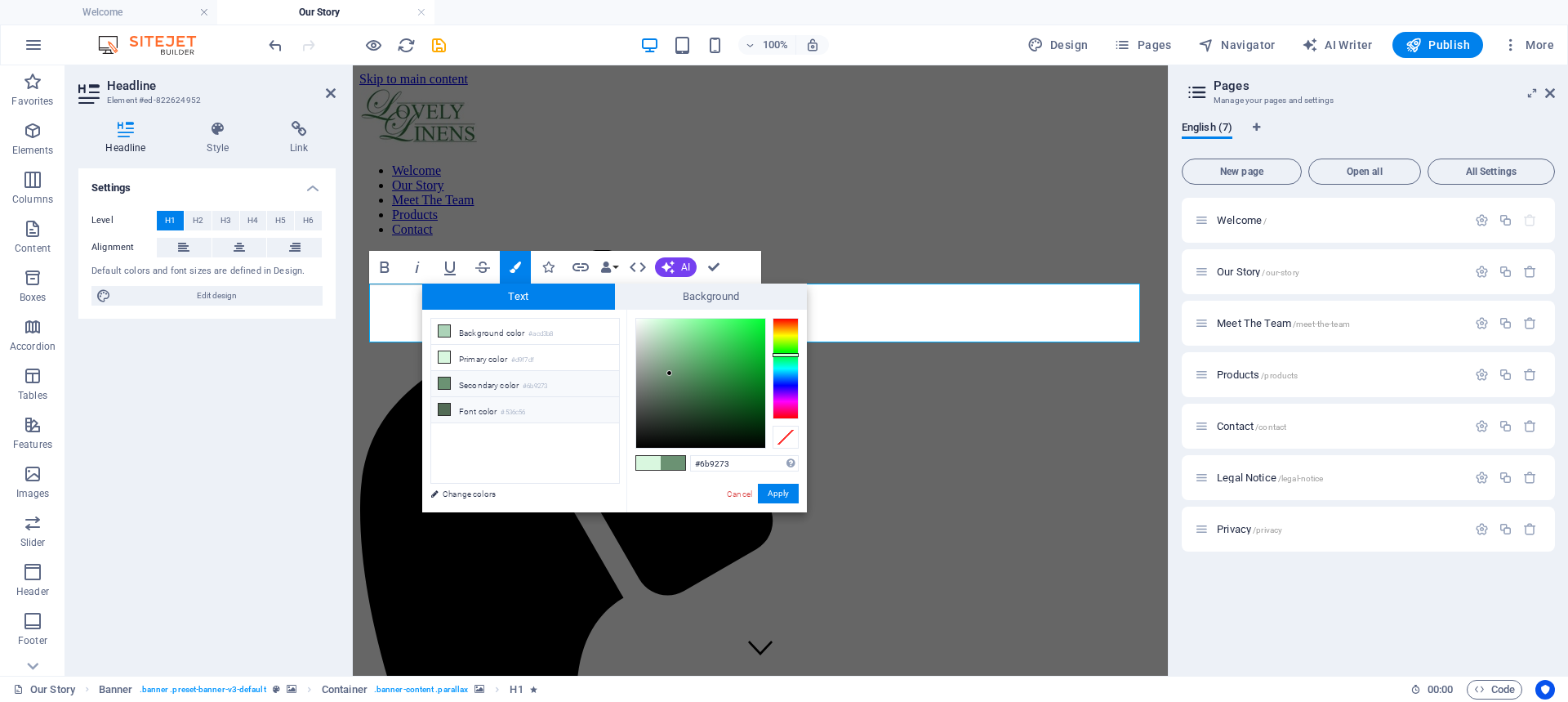 click at bounding box center (444, 409) 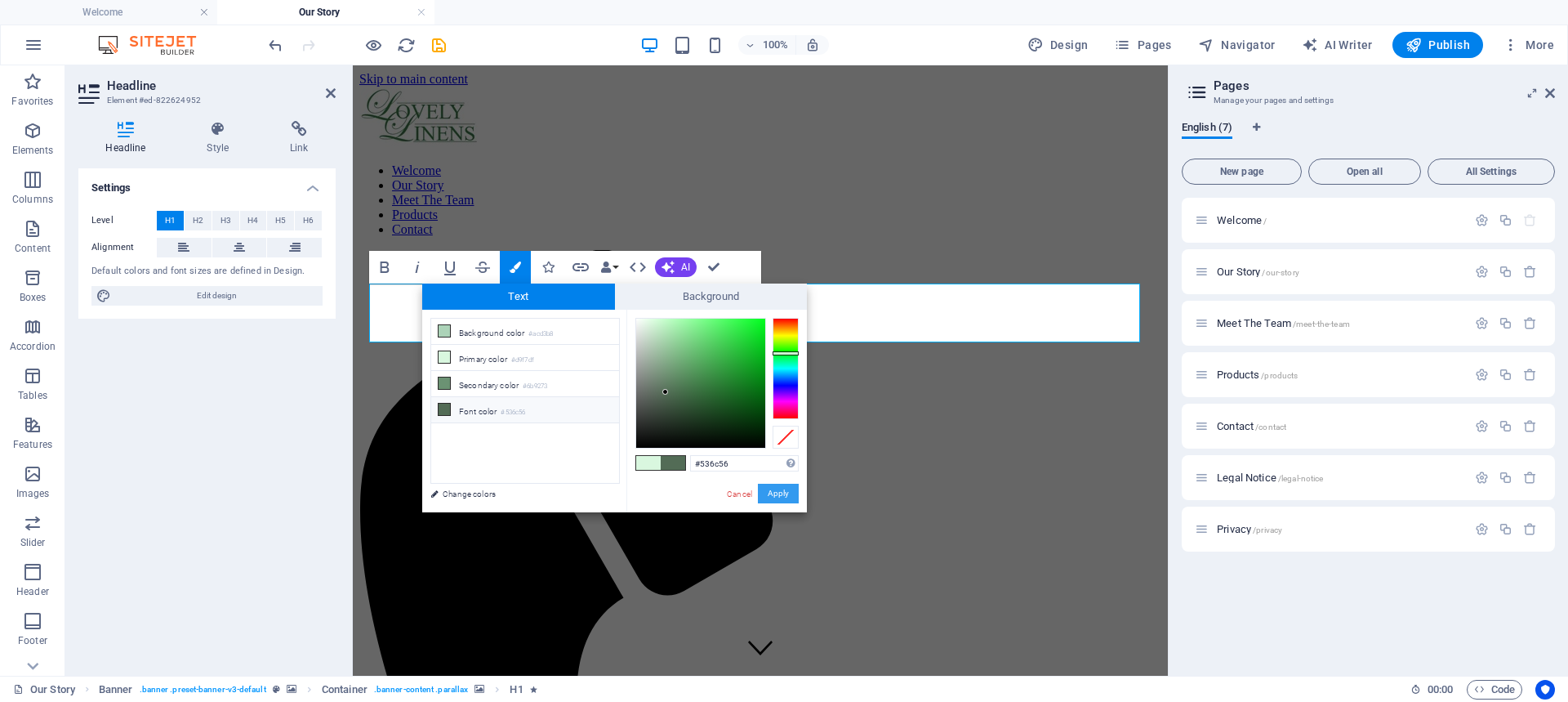 click on "Apply" at bounding box center [778, 494] 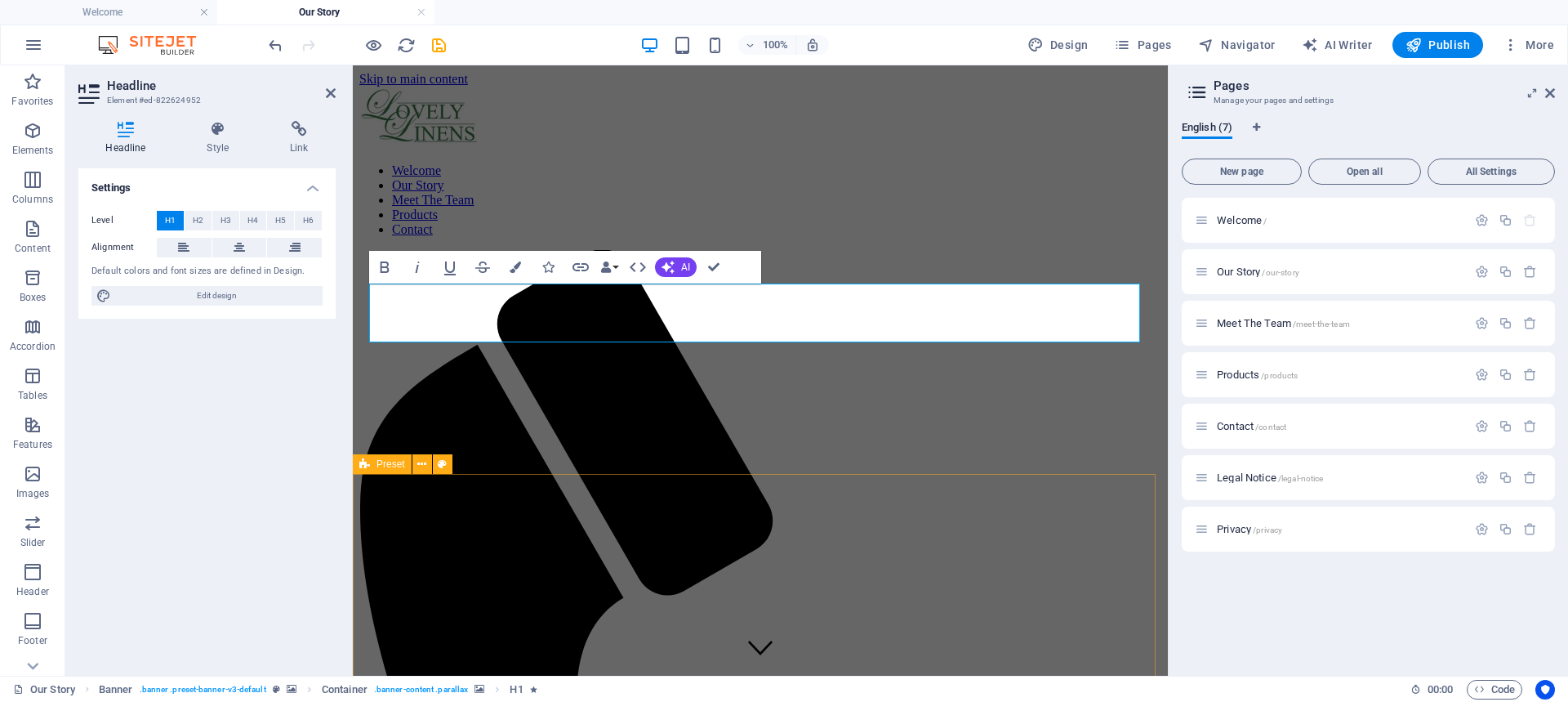 click on "Our Story Lovely Linens was founded by my late mother, Sandy Parvin, in the late 1980s. She began her journey in a garage, crafting cushions alongside her best friend, Mim Haggie, and a wonderful lady named Dorothy. Over the years, the company blossomed into a thriving business that supported approximately 80 families, with many of the women employed being single mothers who had previously struggled to make ends meet. In recent years, my mother faced health challenges due to cancer and underwent several operations. As she started to wind down the company, we were left with only two employees, Tambudzai and Norman, when she passed away. Unfortunately, shortly after my mother's passing in May 2025, we lost Tambudzai suddenly as well. This has prompted us to rebuild the business from the ground up. We are looking toward the future, rebranding, and launching this new website. Together, Norman and I will persevere, and as we grow, we hope to bring you along on this journey! Gemma" at bounding box center (760, 2445) 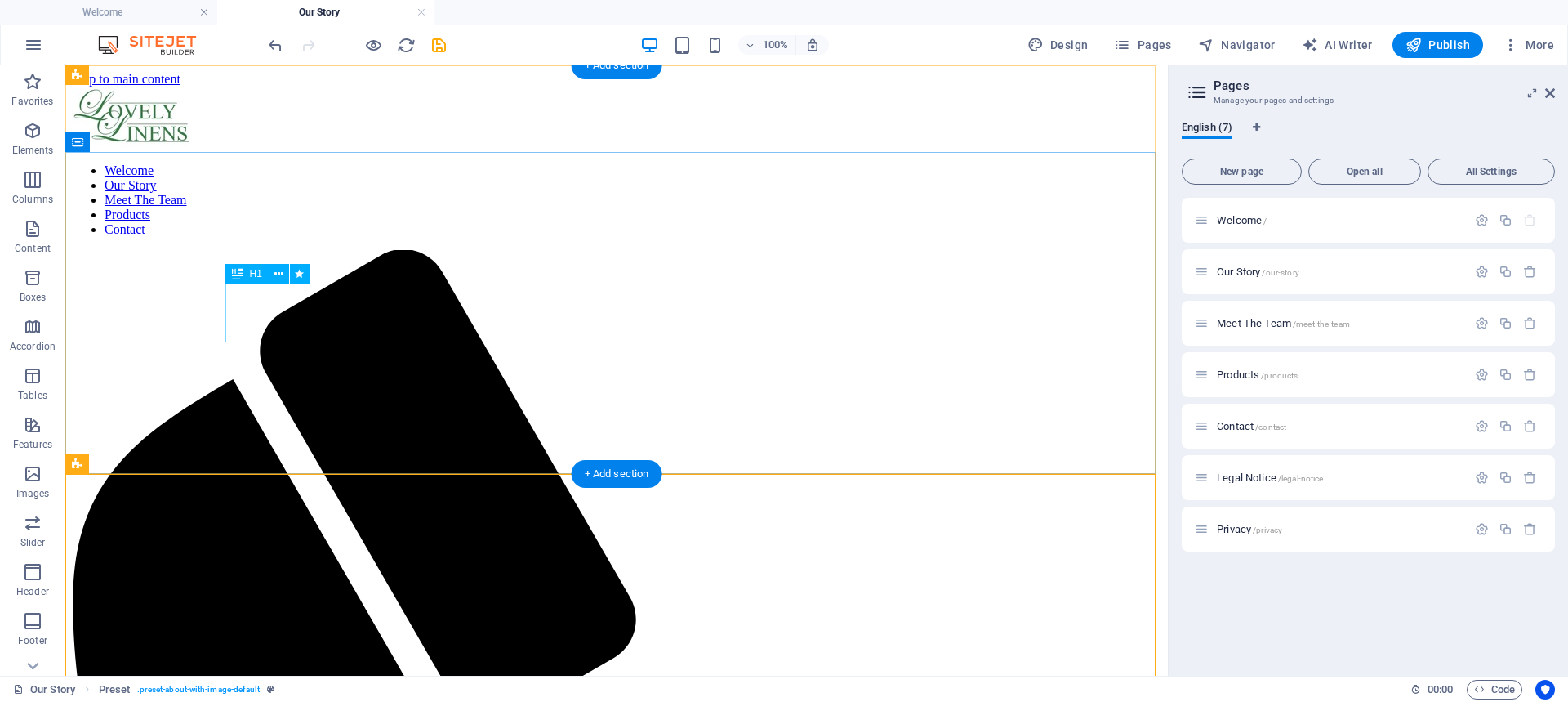 click on "Our Story" at bounding box center [617, 2577] 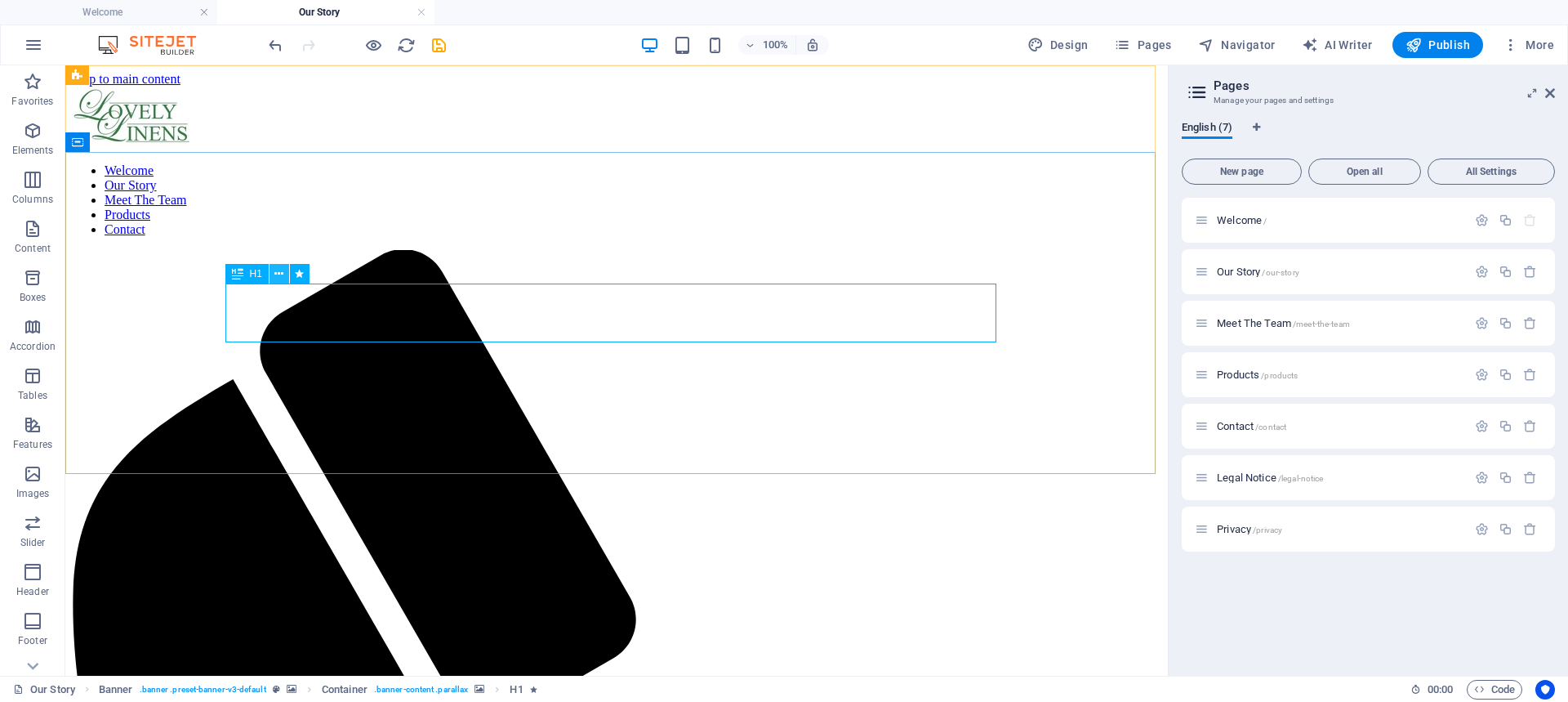 click at bounding box center (278, 274) 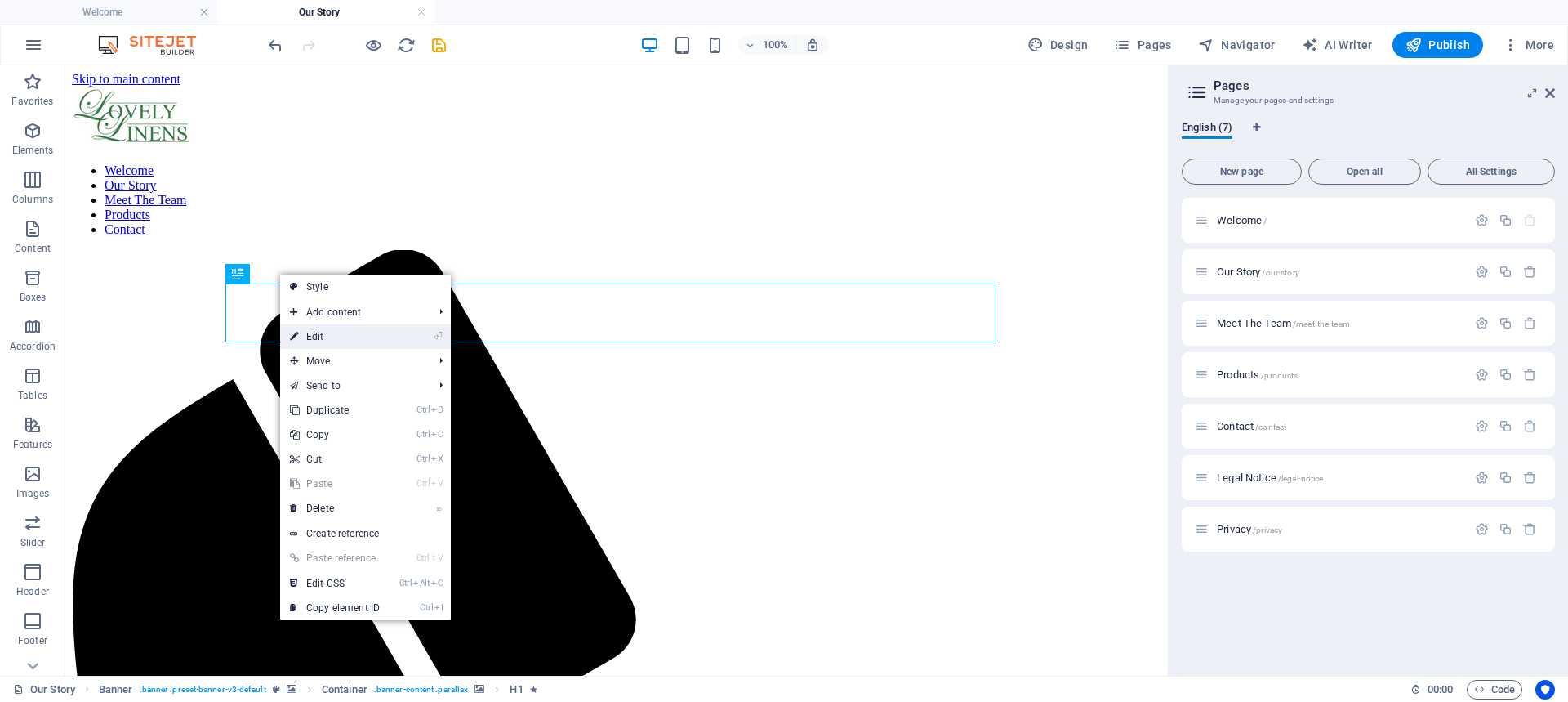 click on "⏎  Edit" at bounding box center (335, 337) 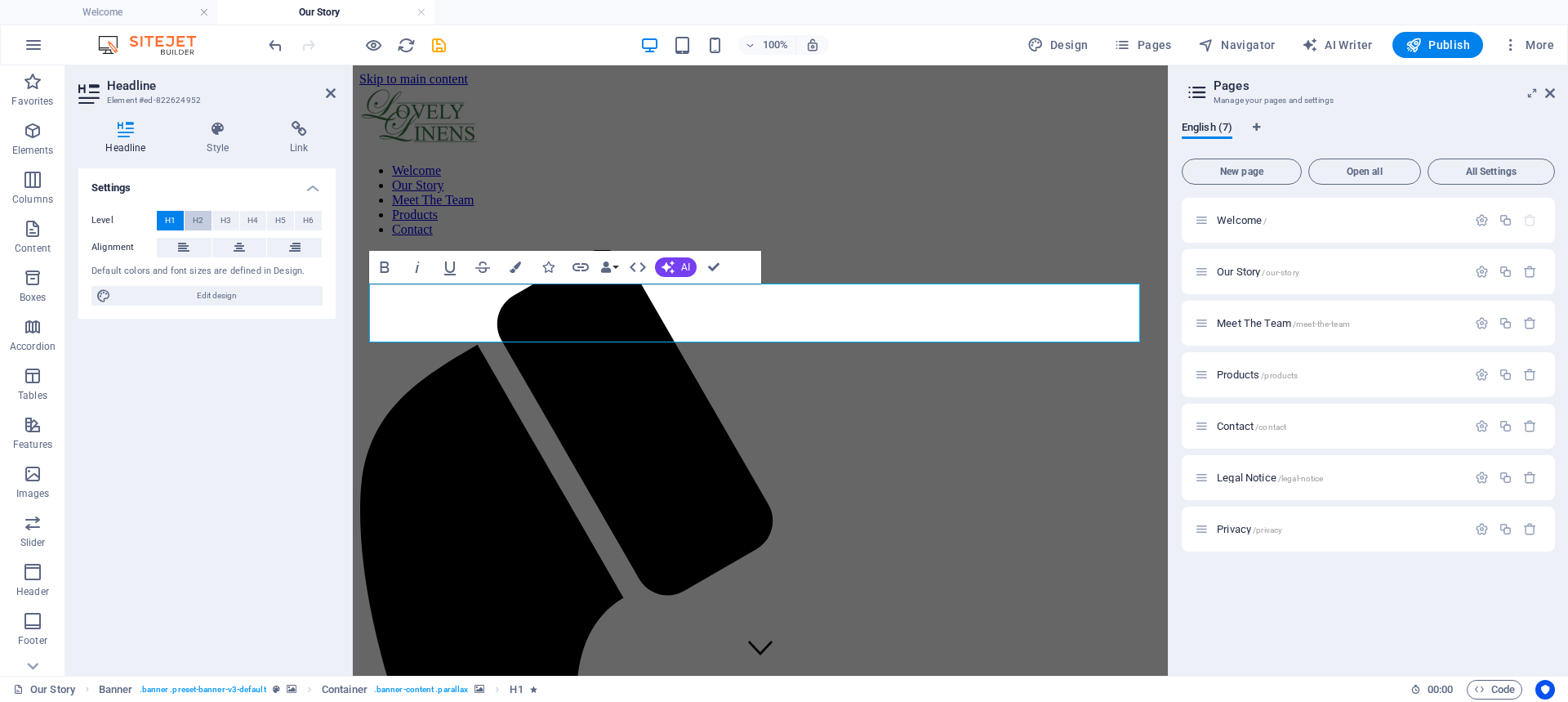 click on "H2" at bounding box center [198, 221] 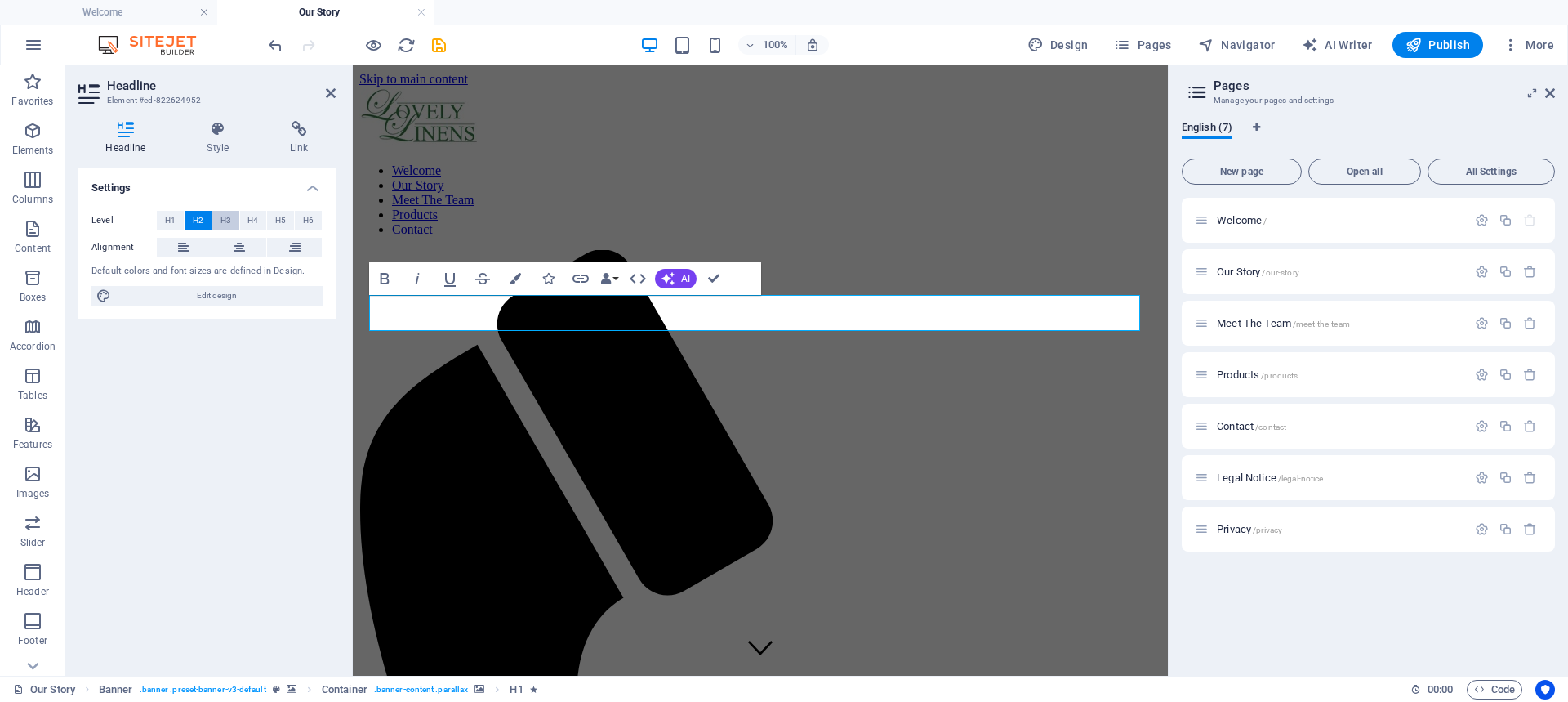 click on "H3" at bounding box center (225, 221) 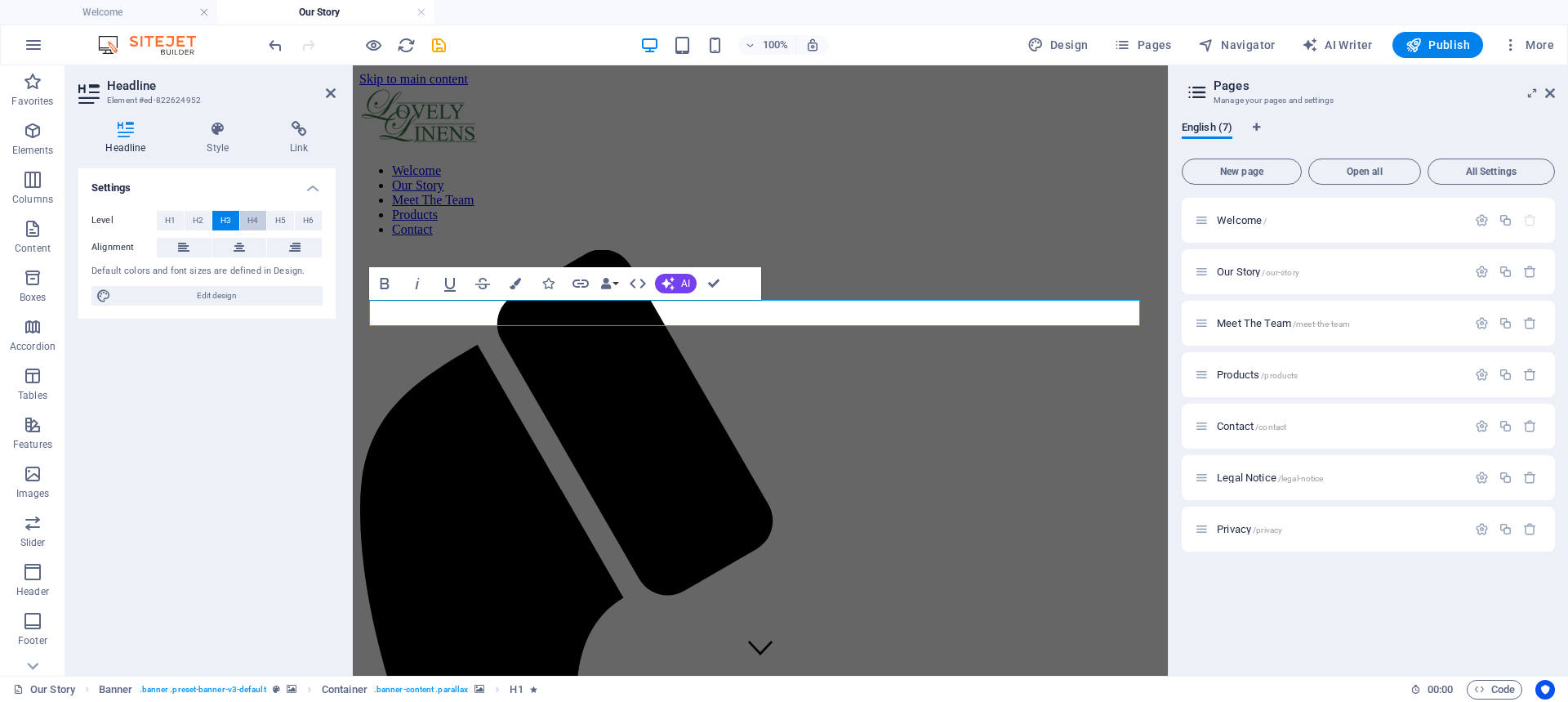 click on "H4" at bounding box center (252, 221) 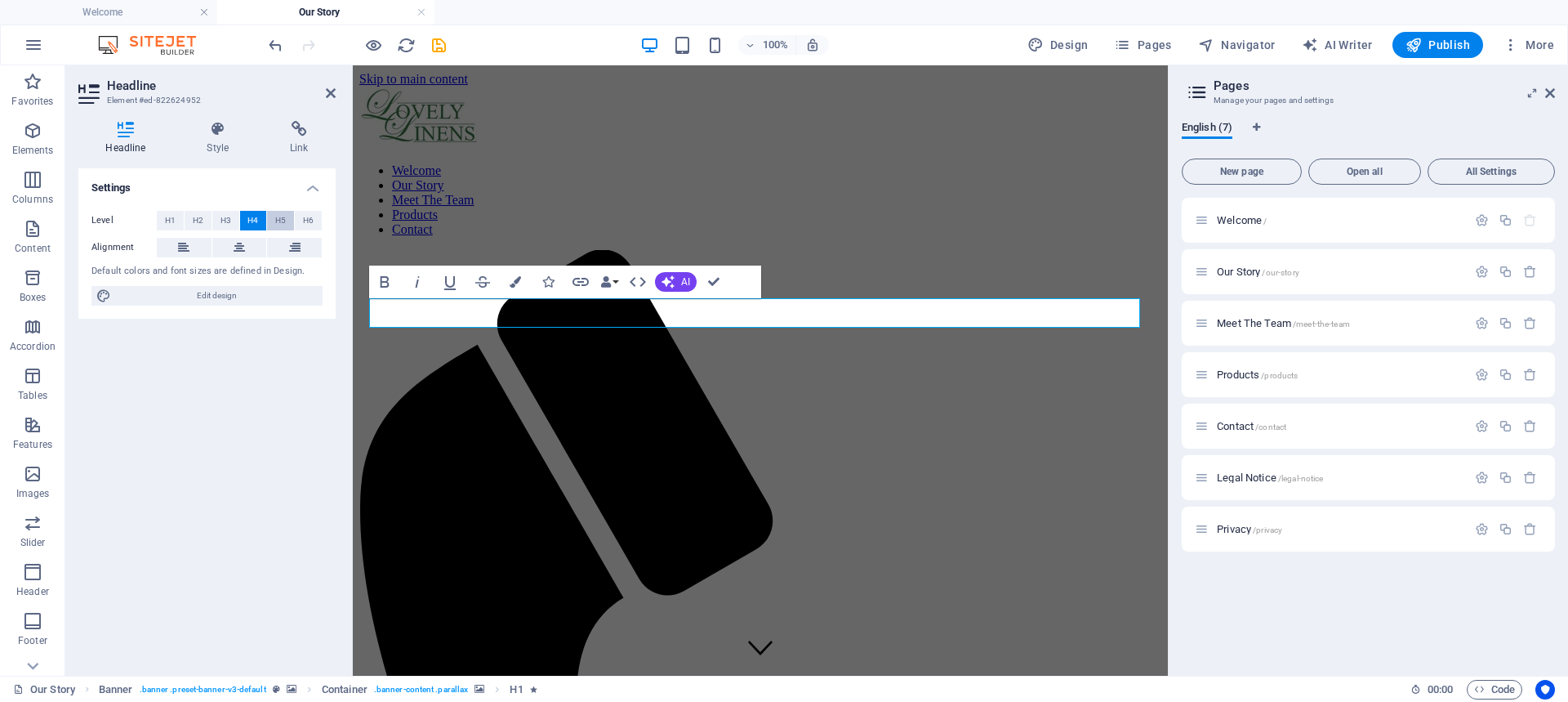 click on "H5" at bounding box center (280, 221) 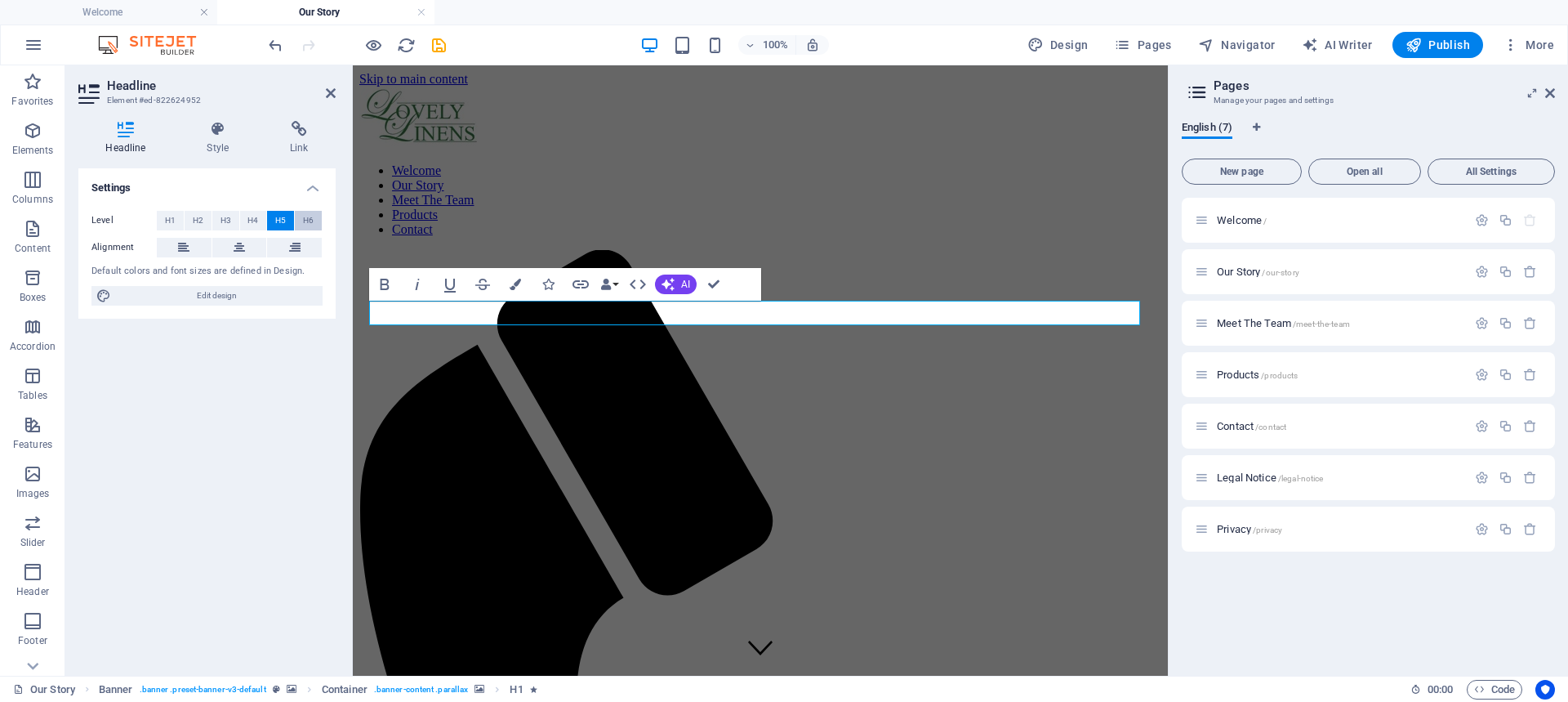 click on "H6" at bounding box center [308, 221] 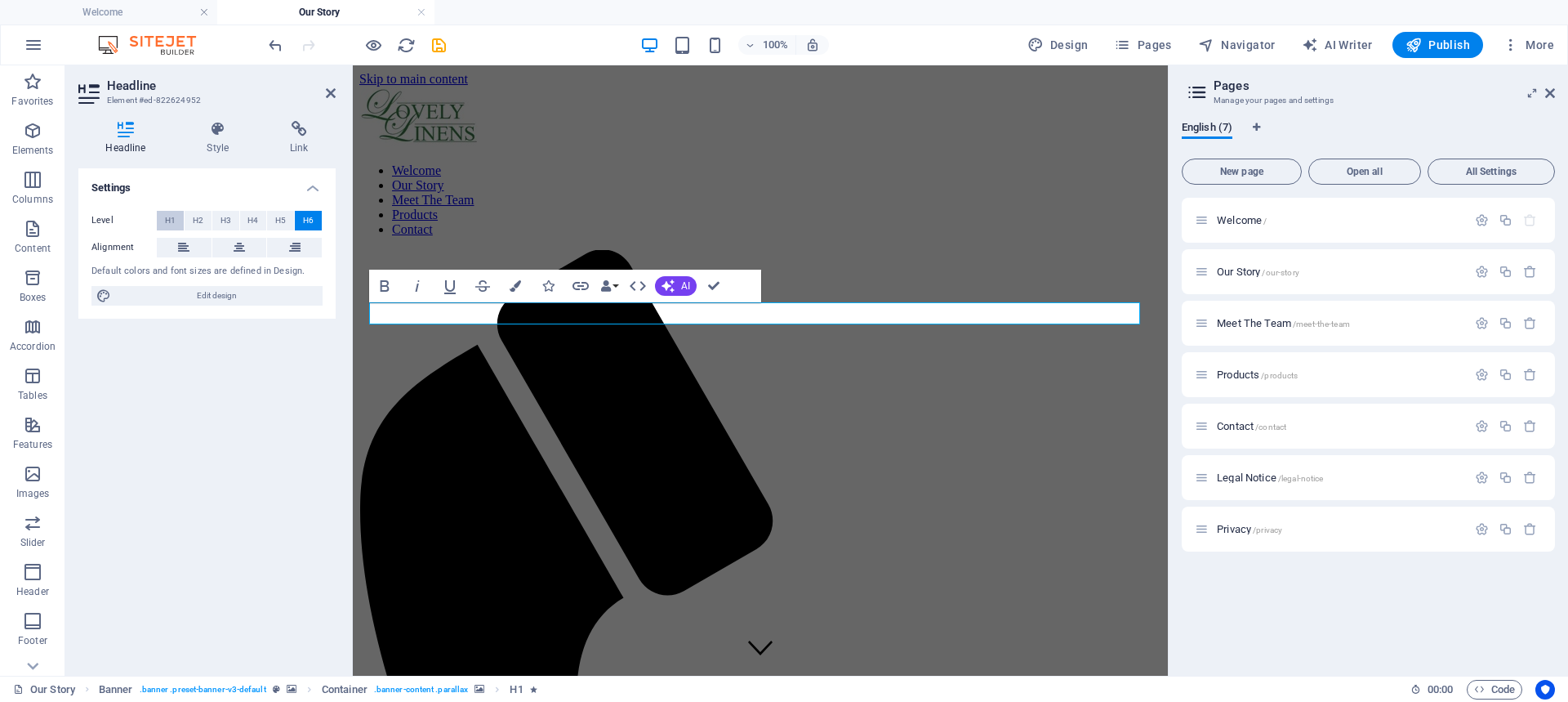 click on "H1" at bounding box center (170, 221) 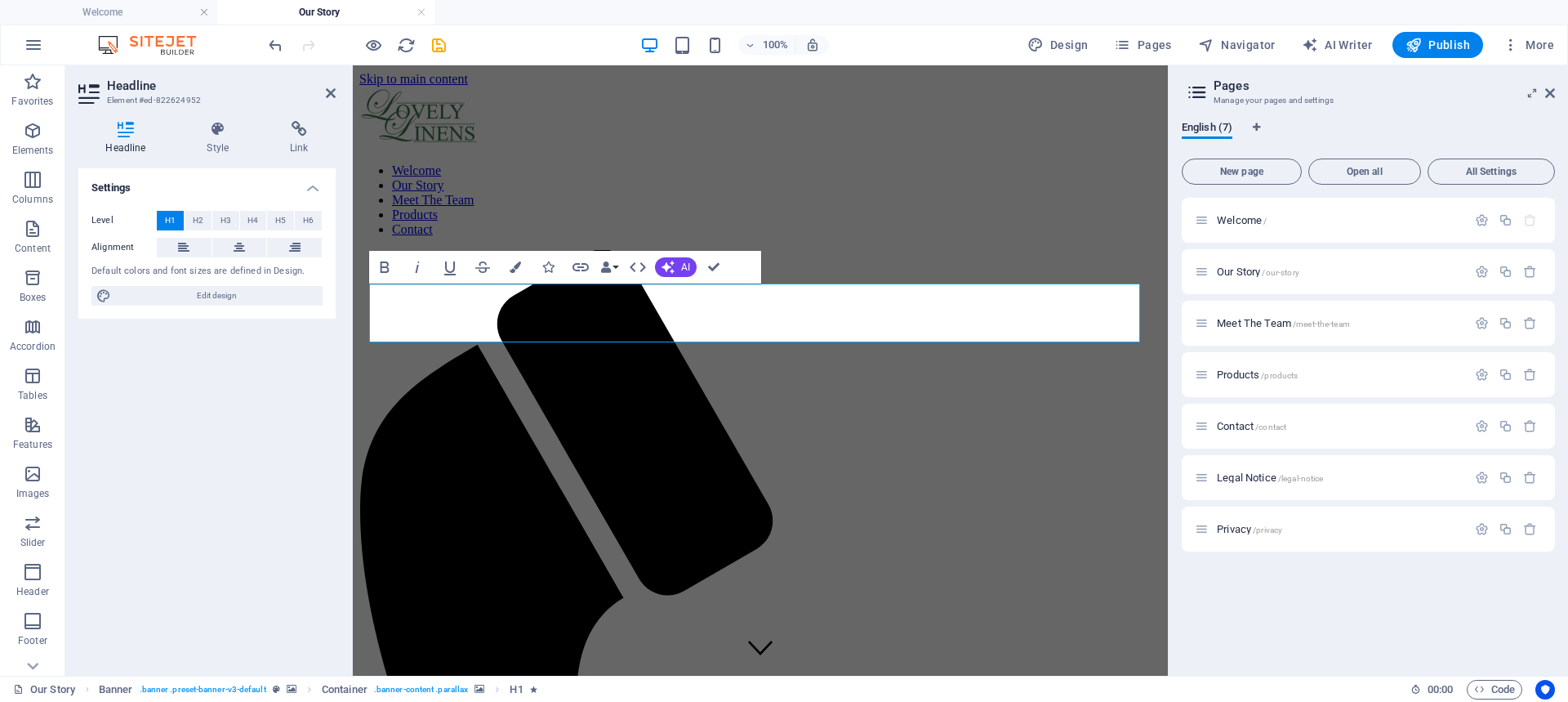click at bounding box center (760, 1690) 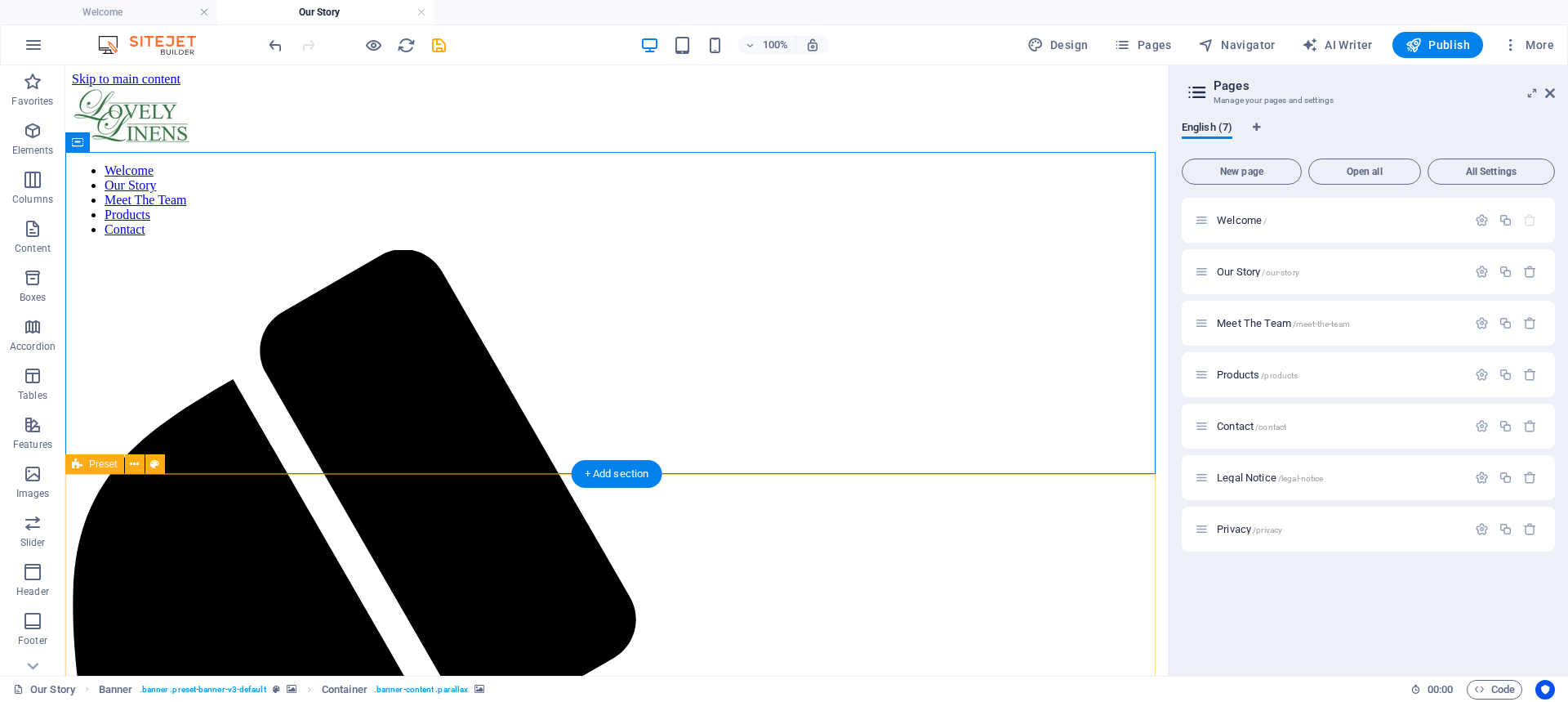 click on "Our Story Lovely Linens was founded by my late mother, Sandy Parvin, in the late 1980s. She began her journey in a garage, crafting cushions alongside her best friend, Mim Haggie, and a wonderful lady named Dorothy. Over the years, the company blossomed into a thriving business that supported approximately 80 families, with many of the women employed being single mothers who had previously struggled to make ends meet. In recent years, my mother faced health challenges due to cancer and underwent several operations. As she started to wind down the company, we were left with only two employees, Tambudzai and Norman, when she passed away. Unfortunately, shortly after my mother's passing in May 2025, we lost Tambudzai suddenly as well. This has prompted us to rebuild the business from the ground up. We are looking toward the future, rebranding, and launching this new website. Together, Norman and I will persevere, and as we grow, we hope to bring you along on this journey! Gemma" at bounding box center [617, 2849] 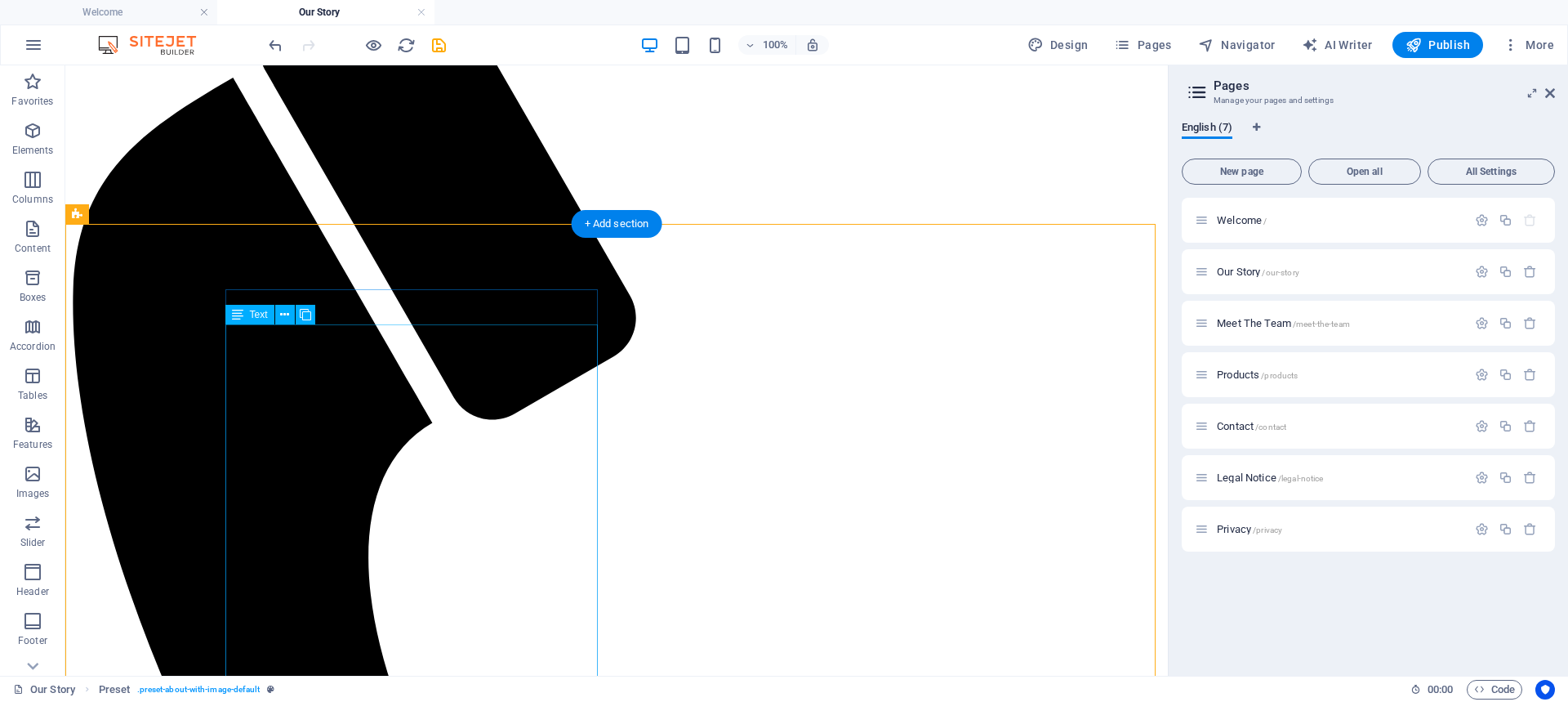 scroll, scrollTop: 327, scrollLeft: 0, axis: vertical 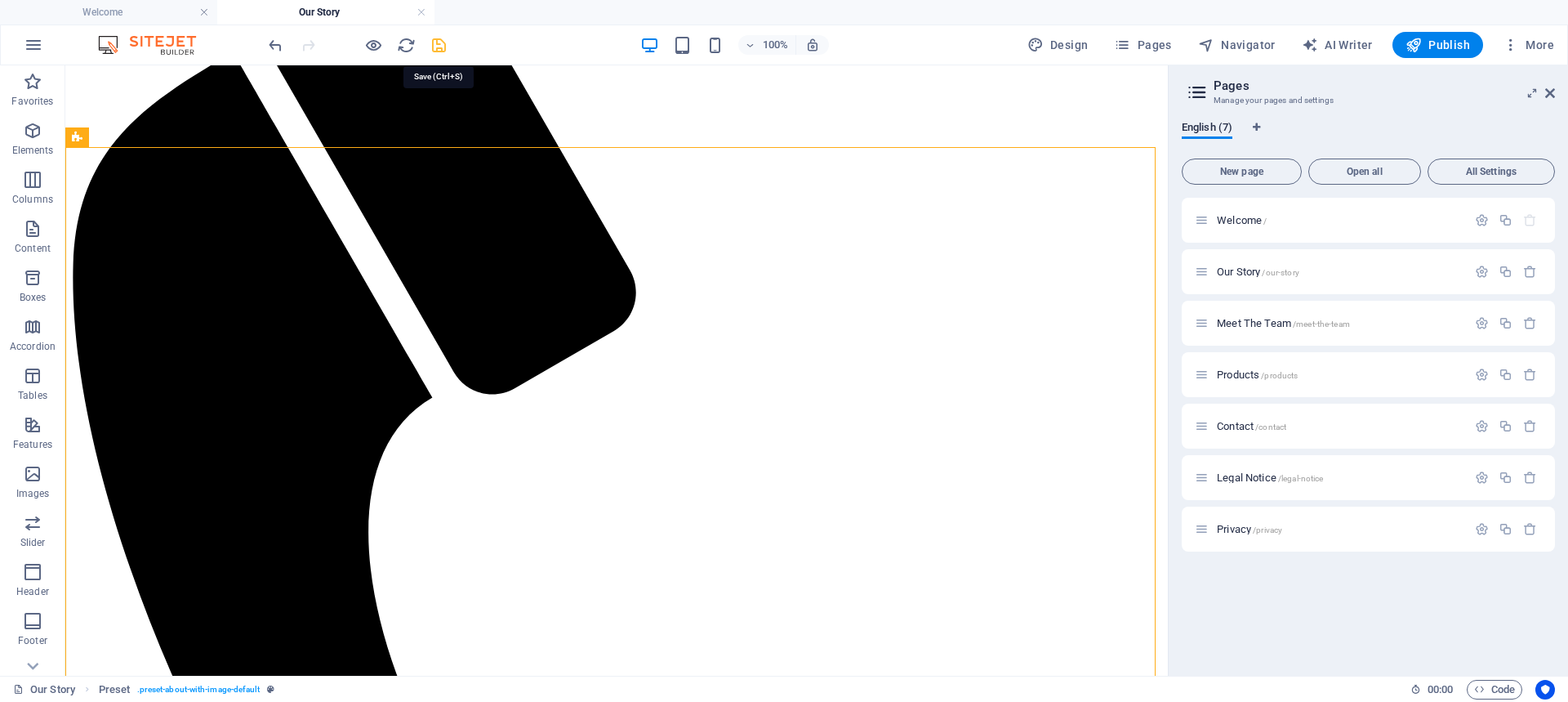 click at bounding box center (439, 45) 